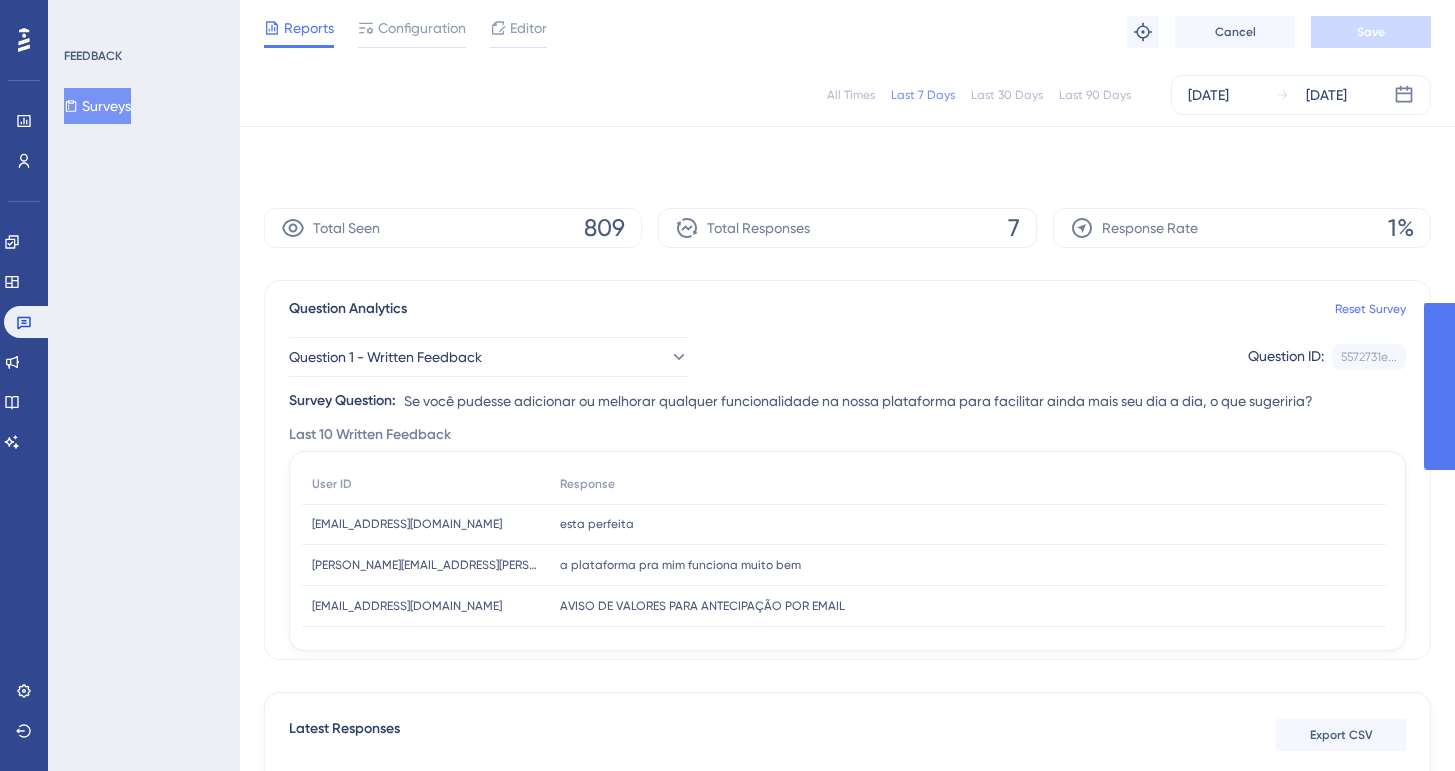 scroll, scrollTop: 259, scrollLeft: 0, axis: vertical 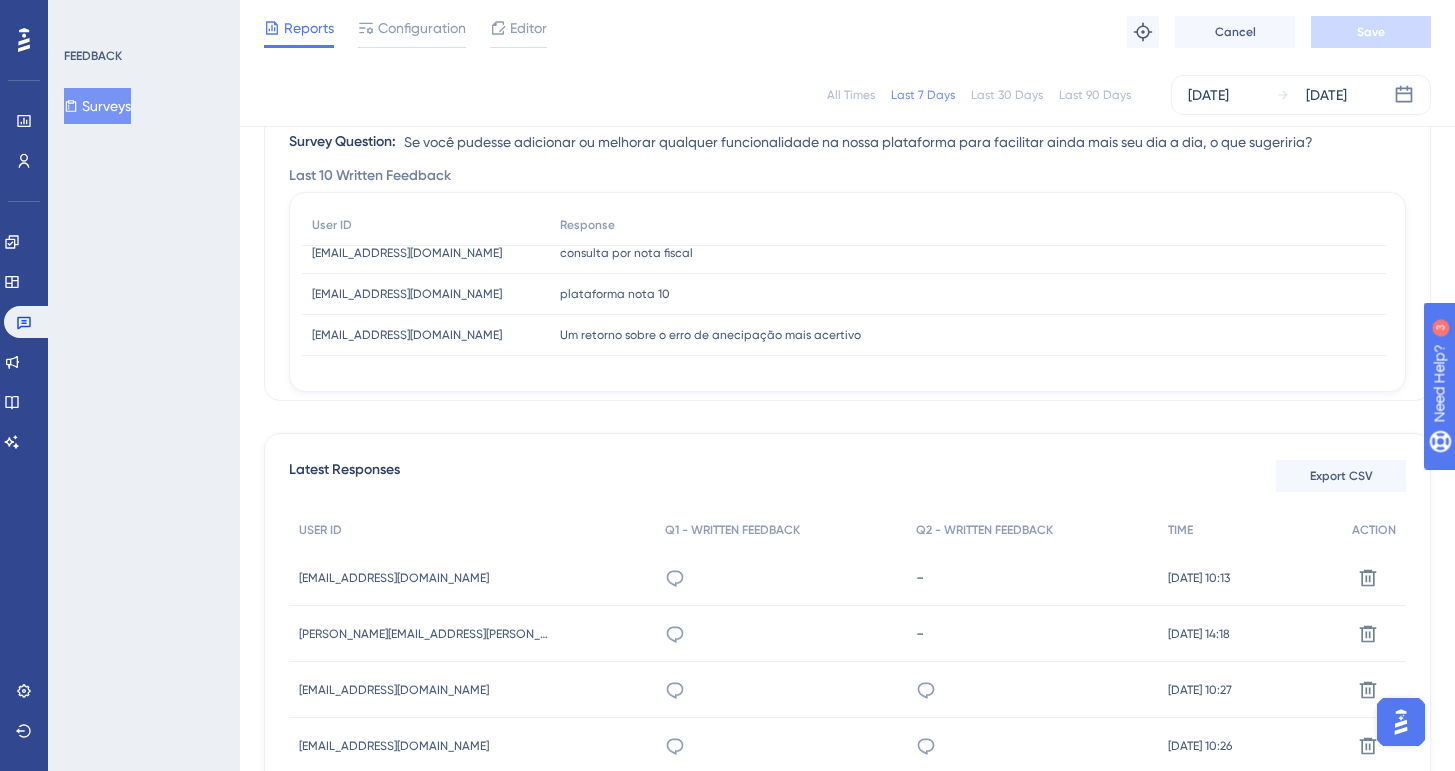 click on "Performance Users Engagement Widgets Feedback Product Updates Knowledge Base AI Assistant Settings Logout" at bounding box center (24, 385) 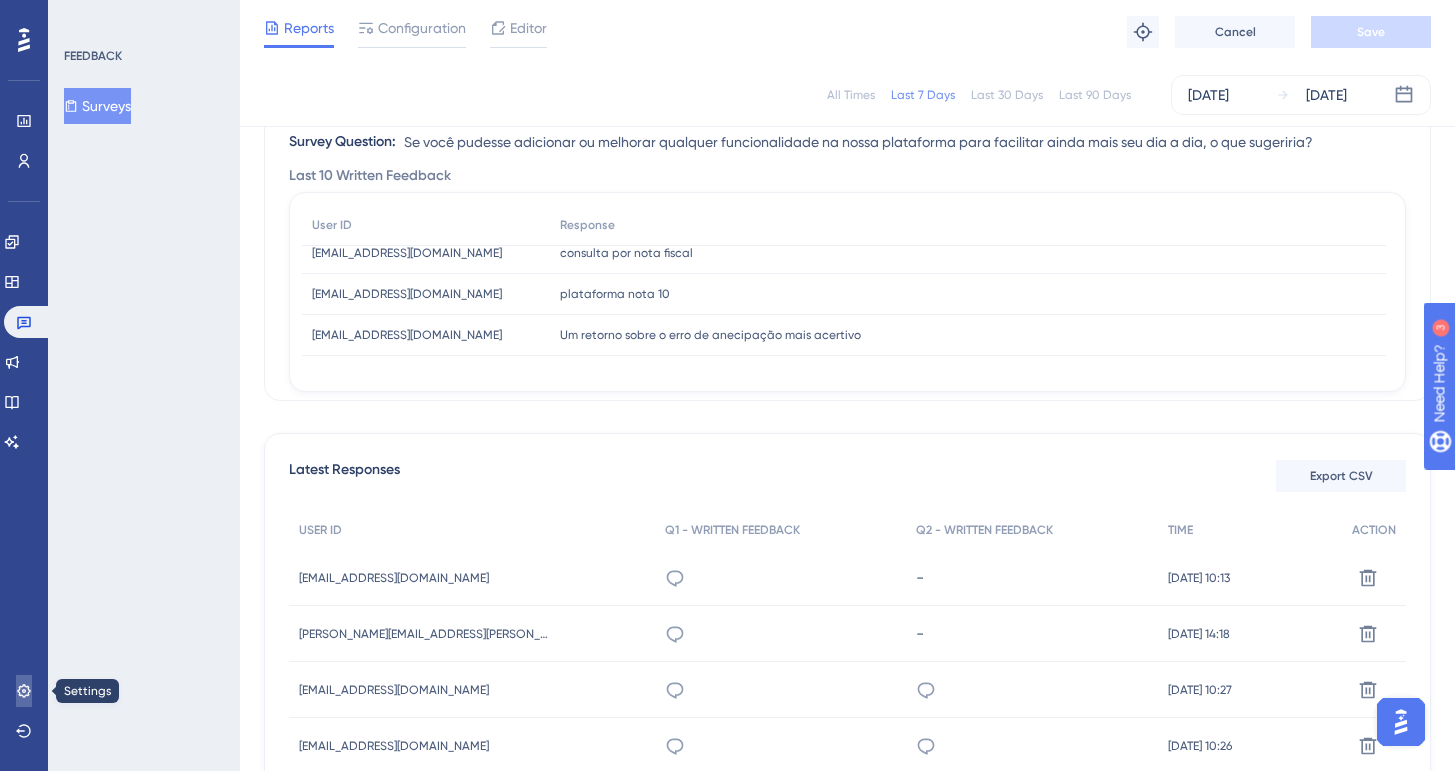 click at bounding box center (24, 691) 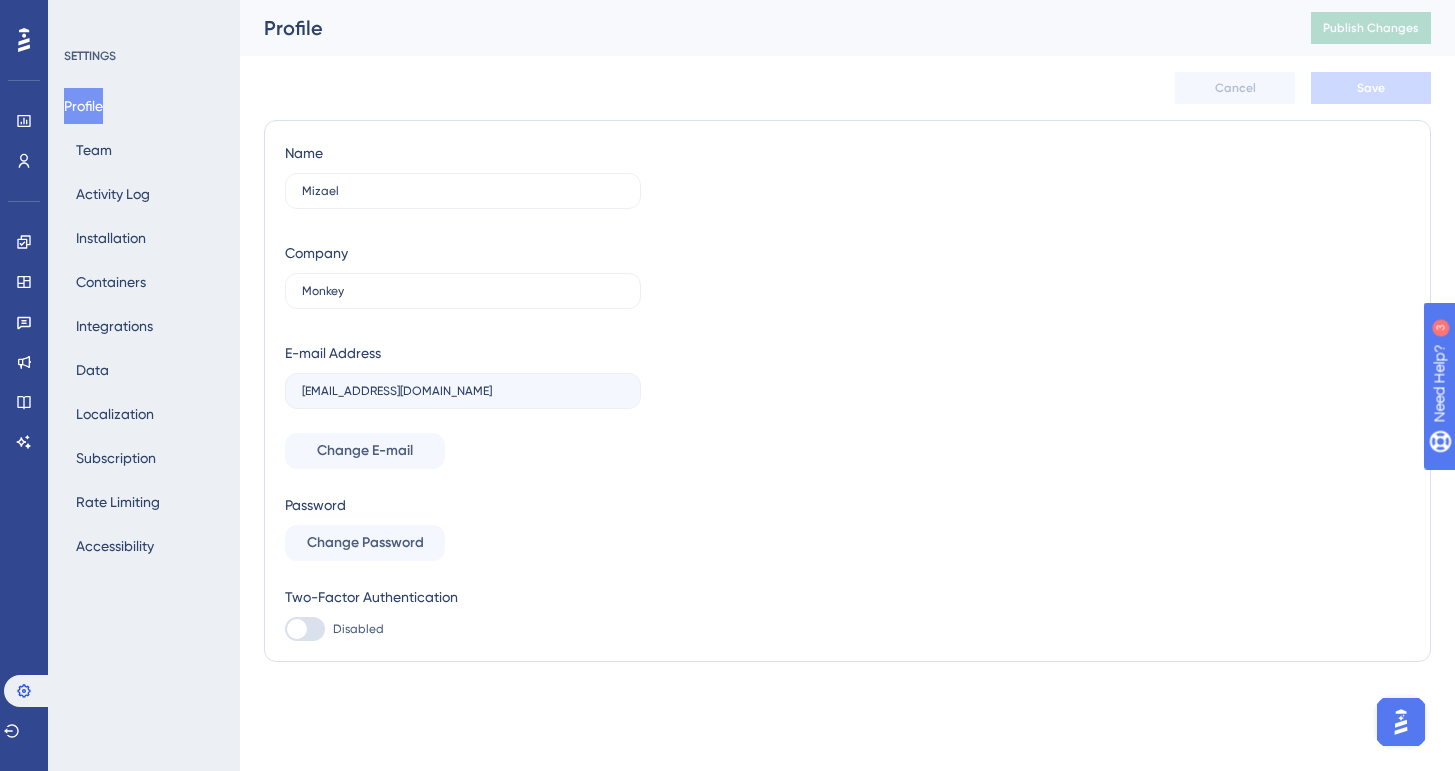 scroll, scrollTop: 0, scrollLeft: 0, axis: both 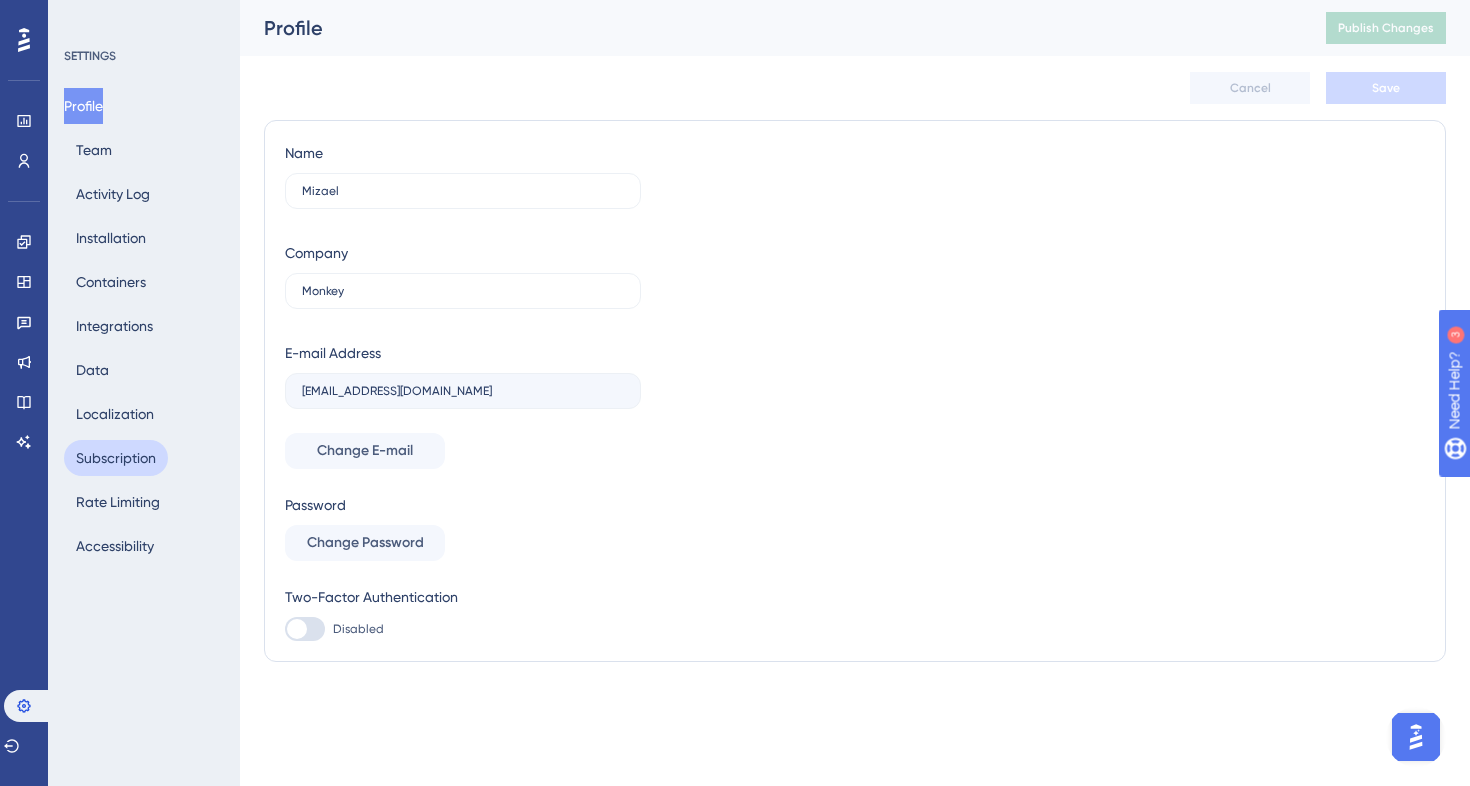 click on "Subscription" at bounding box center (116, 458) 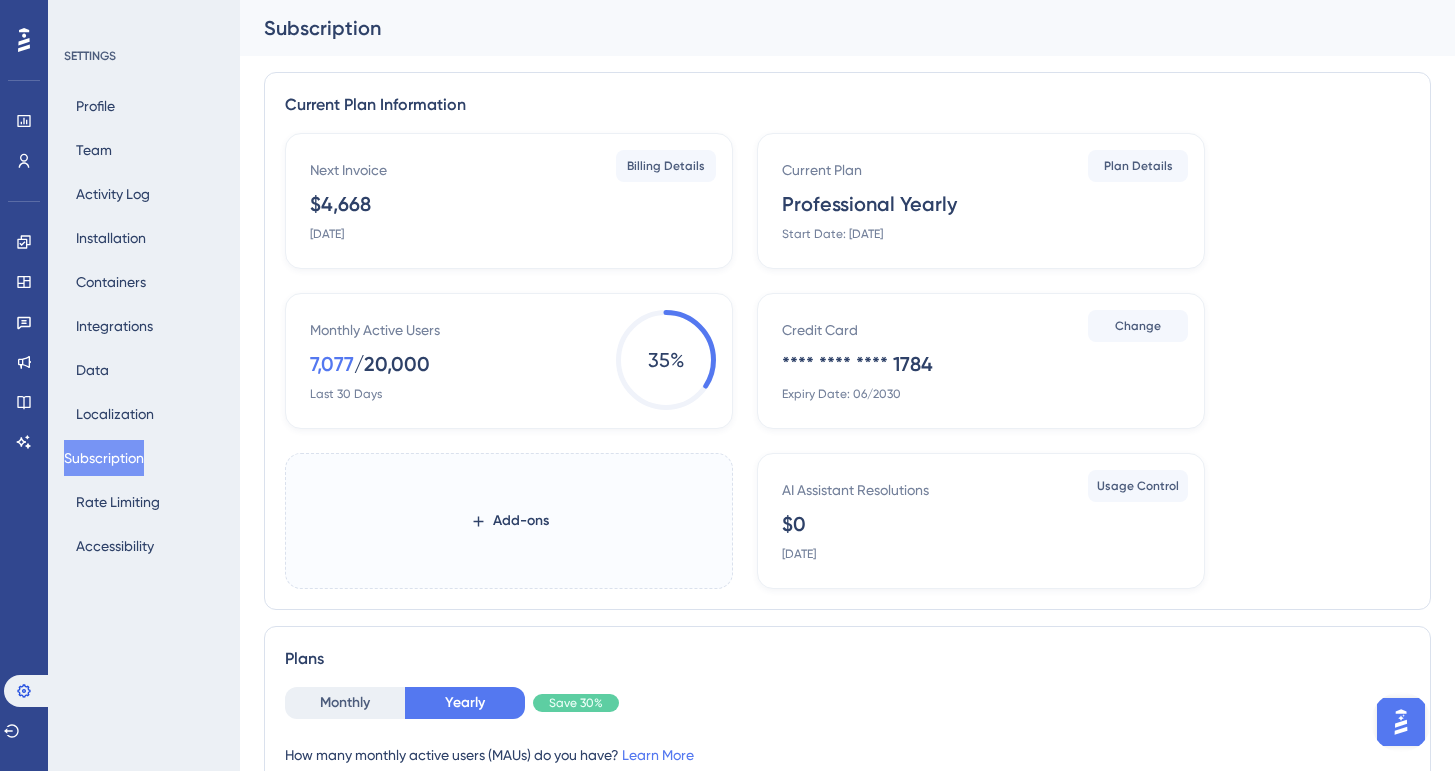 drag, startPoint x: 964, startPoint y: 201, endPoint x: 781, endPoint y: 208, distance: 183.13383 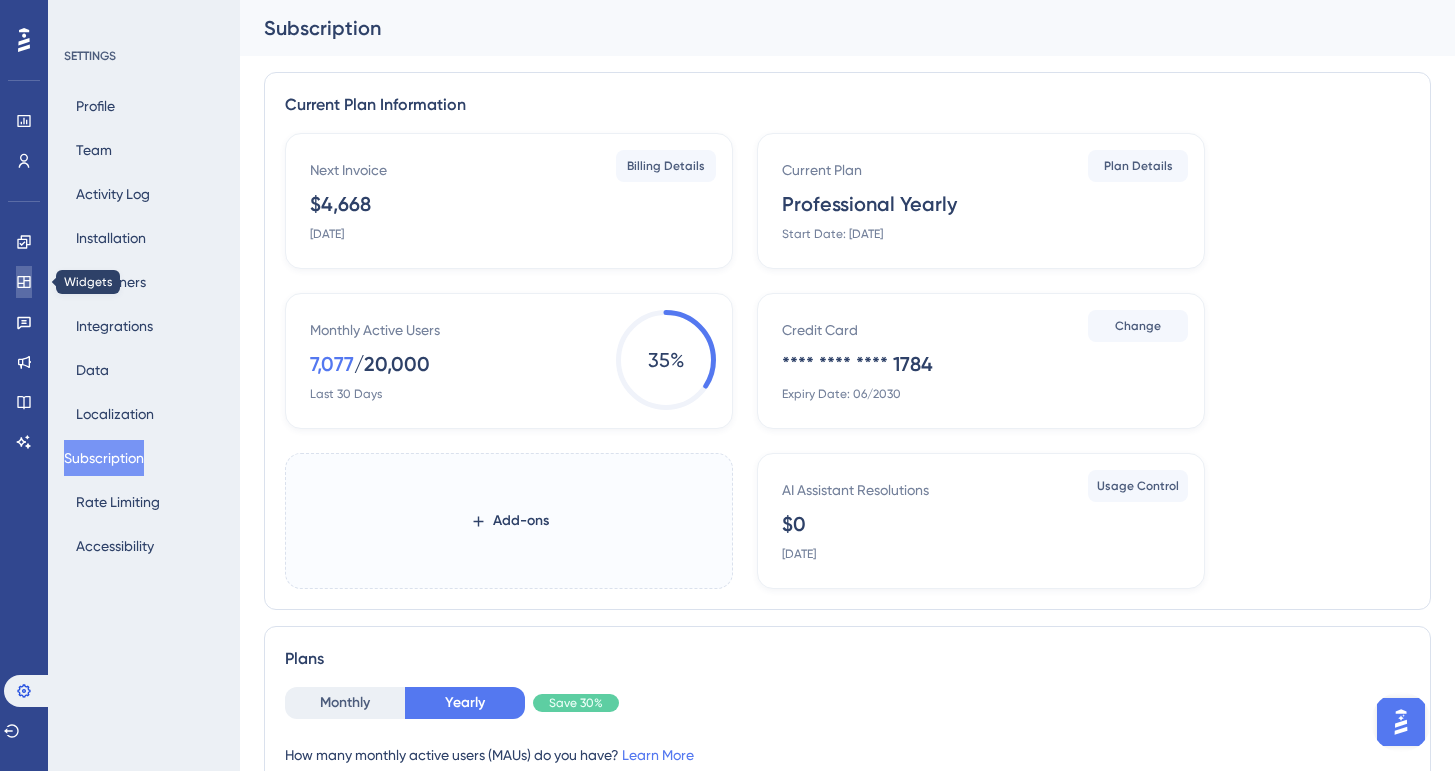 click at bounding box center (24, 282) 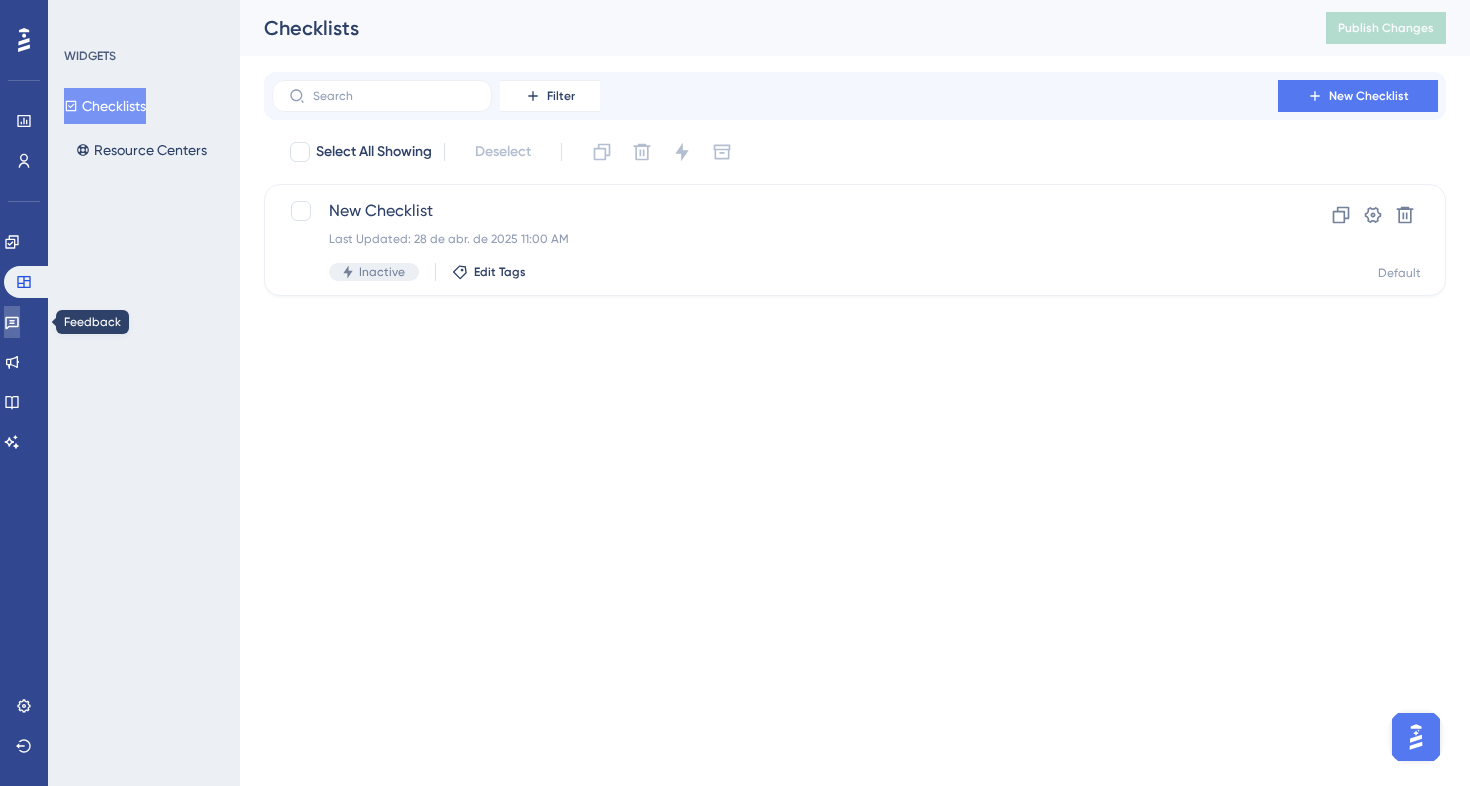 click at bounding box center (12, 322) 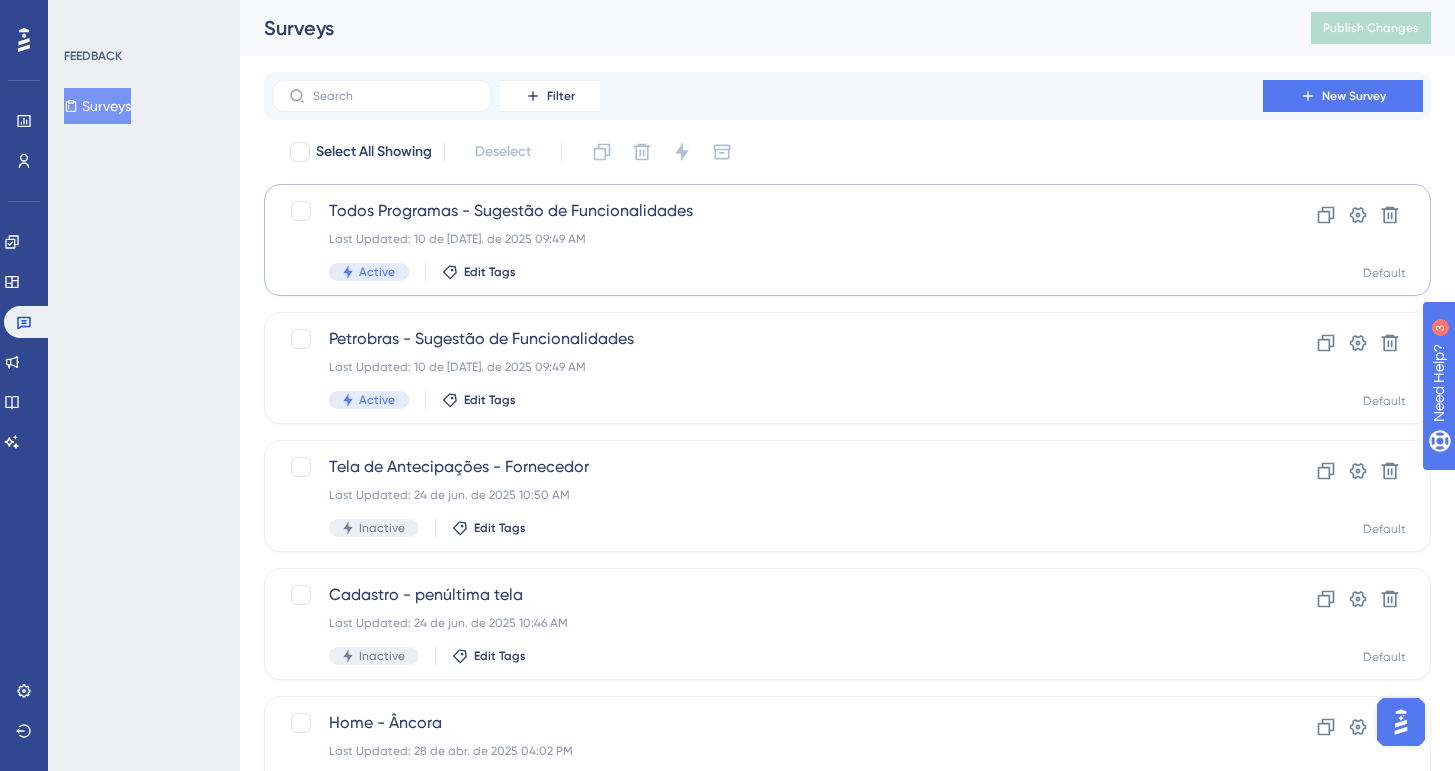 scroll, scrollTop: 0, scrollLeft: 0, axis: both 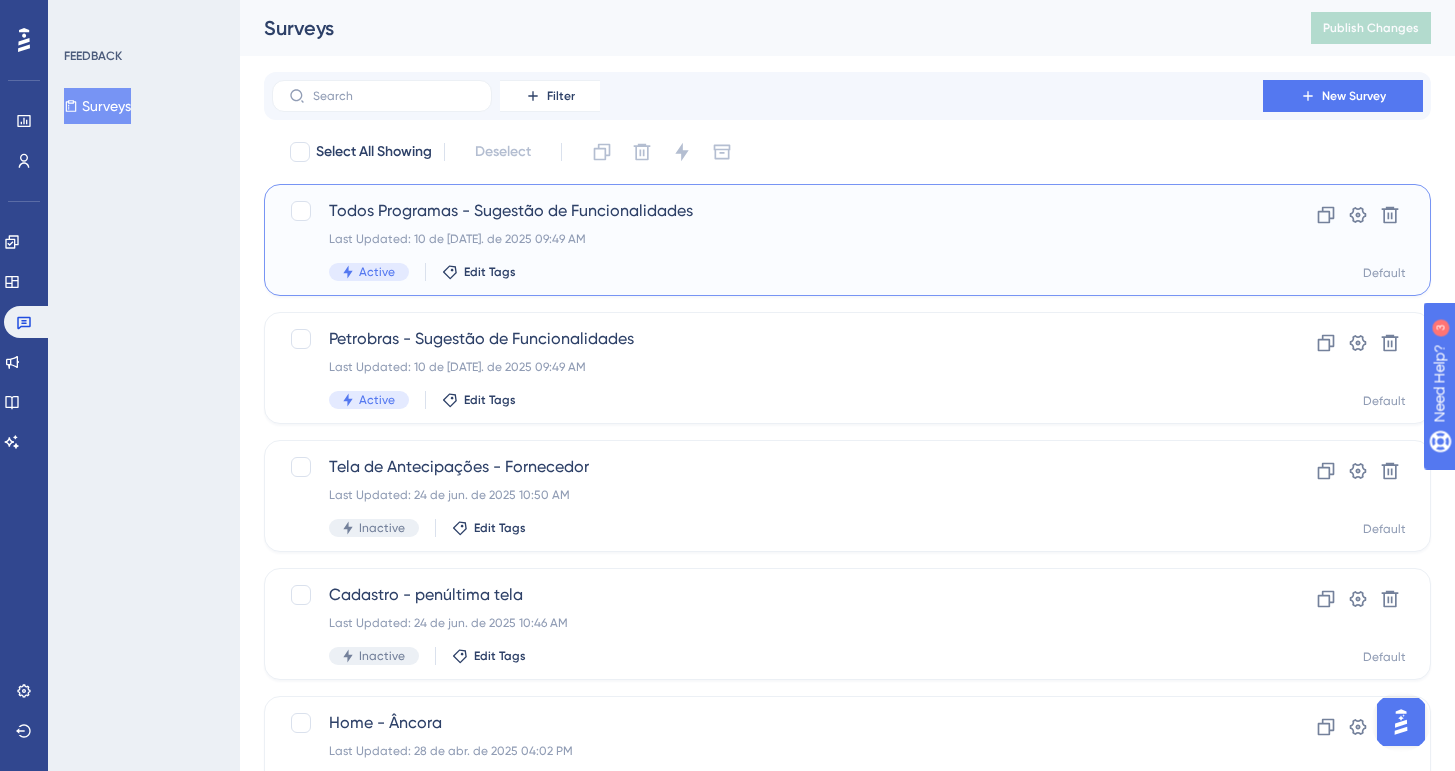 click on "Last Updated: 10 de [DATE]. de 2025 09:49 AM" at bounding box center (767, 239) 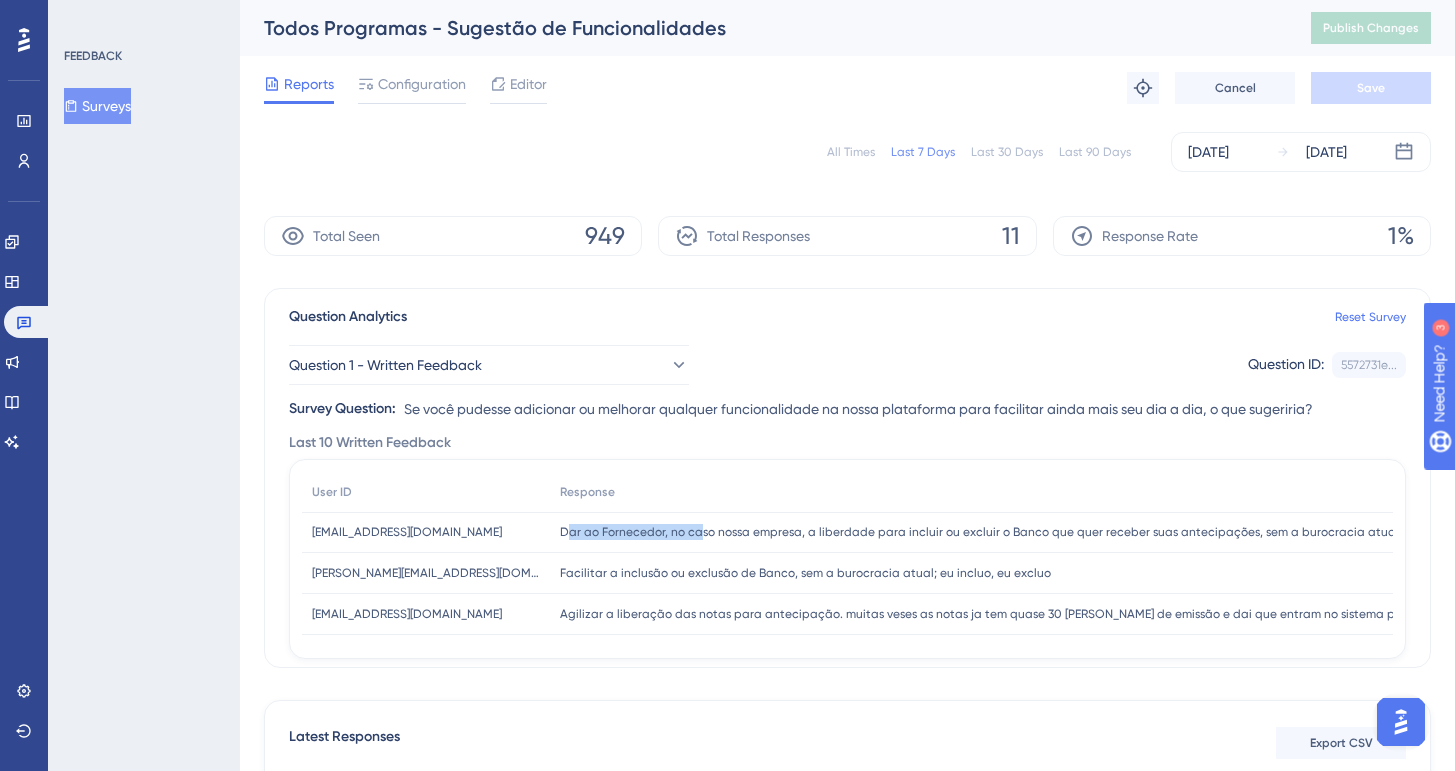 drag, startPoint x: 566, startPoint y: 528, endPoint x: 698, endPoint y: 533, distance: 132.09467 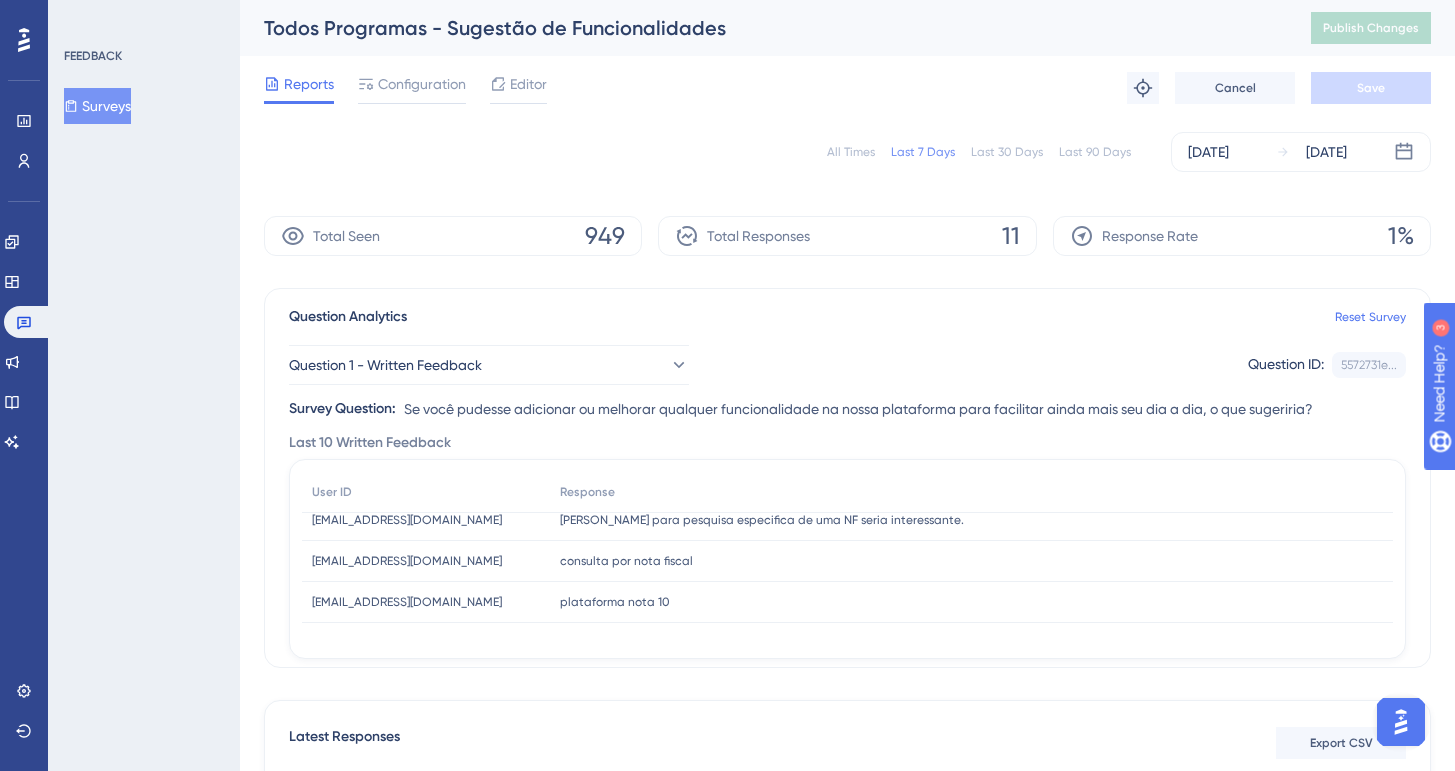 scroll, scrollTop: 0, scrollLeft: 0, axis: both 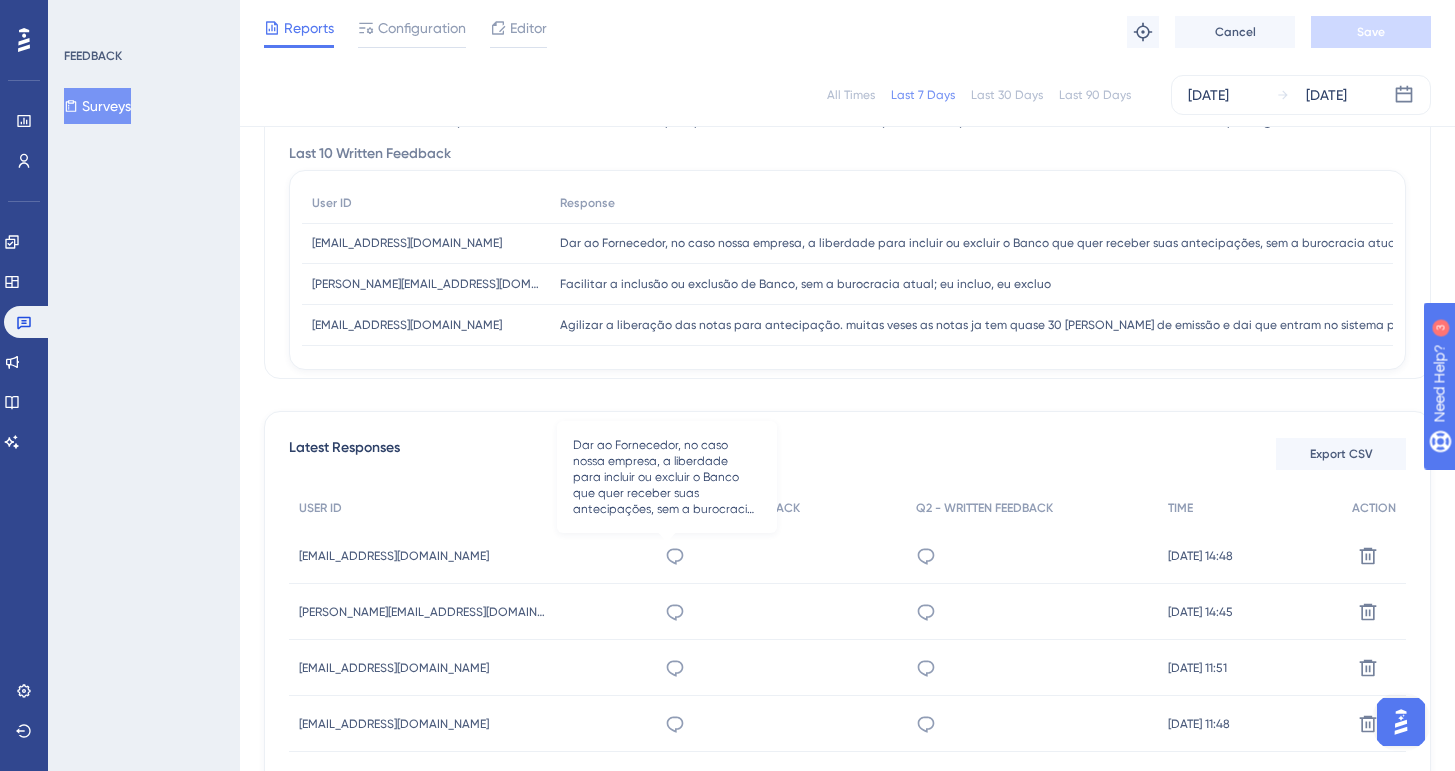 click 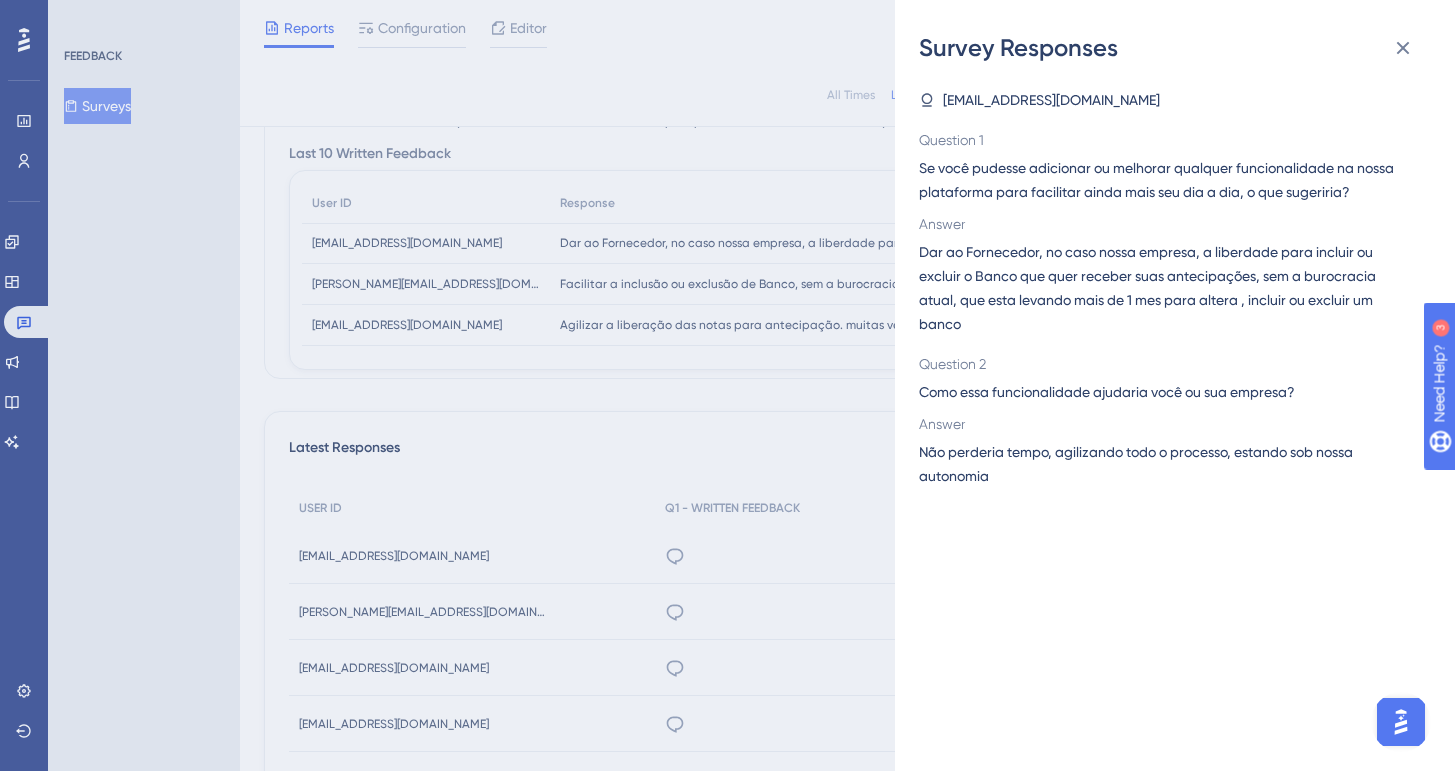 click on "Survey Responses [EMAIL_ADDRESS][DOMAIN_NAME] Question 1 Se você pudesse adicionar ou melhorar qualquer funcionalidade na nossa plataforma para facilitar ainda mais seu dia a dia, o que sugeriria? Answer Dar ao Fornecedor, no caso nossa empresa, a liberdade para incluir ou excluir o Banco que quer receber suas antecipações, sem a burocracia atual, que esta levando mais de 1 mes para altera , incluir ou excluir um banco
Question 2 Como essa funcionalidade ajudaria você ou sua empresa? Answer Não perderia tempo, agilizando todo o processo, estando sob nossa autonomia" at bounding box center [727, 385] 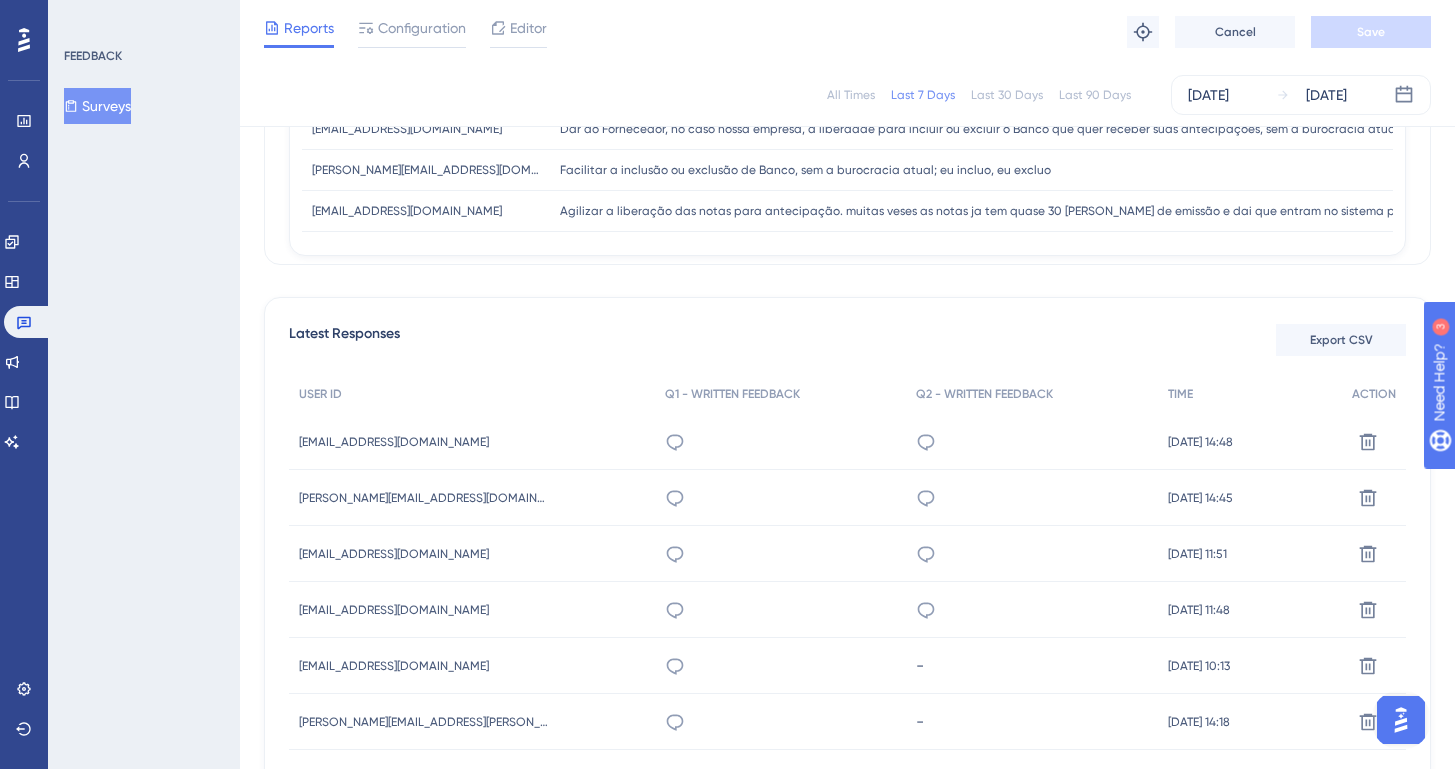 scroll, scrollTop: 220, scrollLeft: 0, axis: vertical 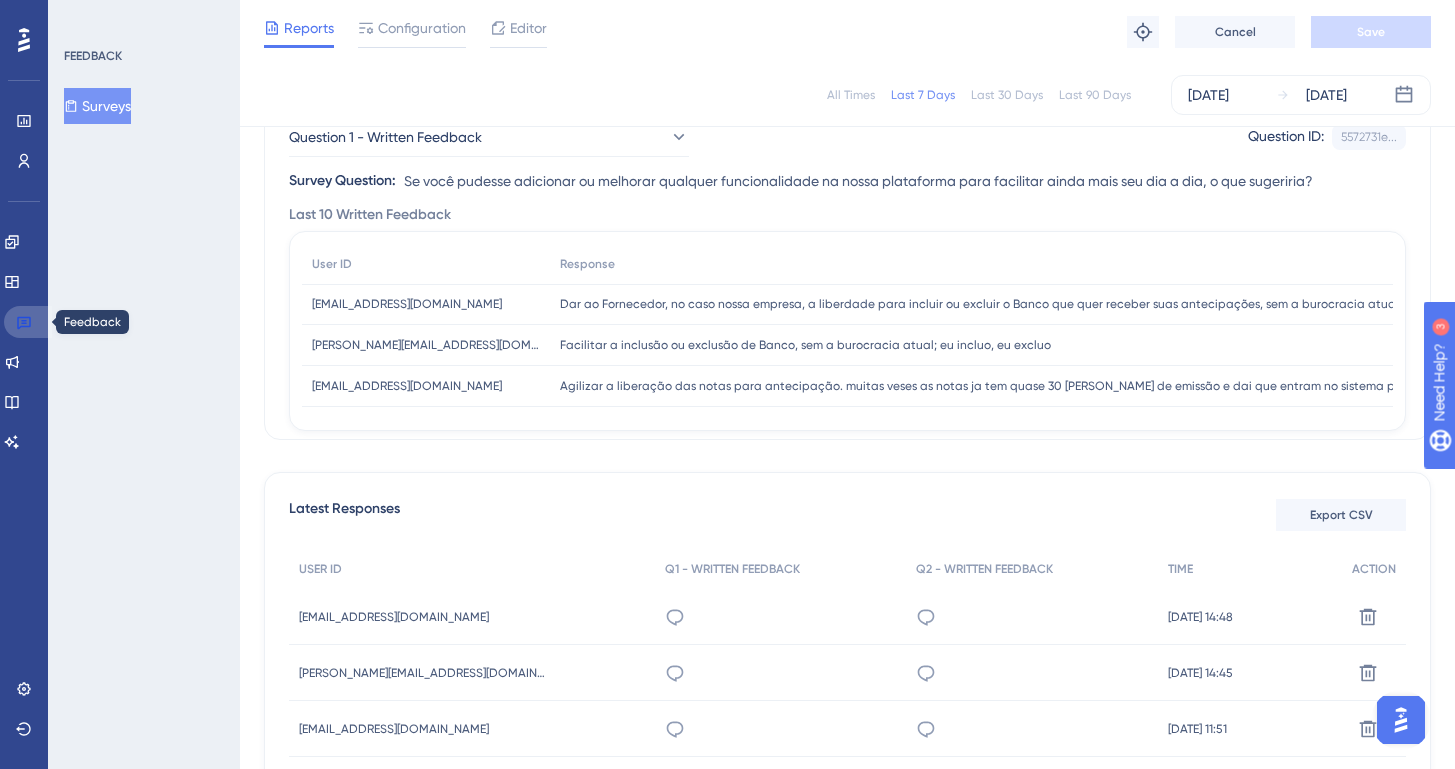 click at bounding box center (28, 322) 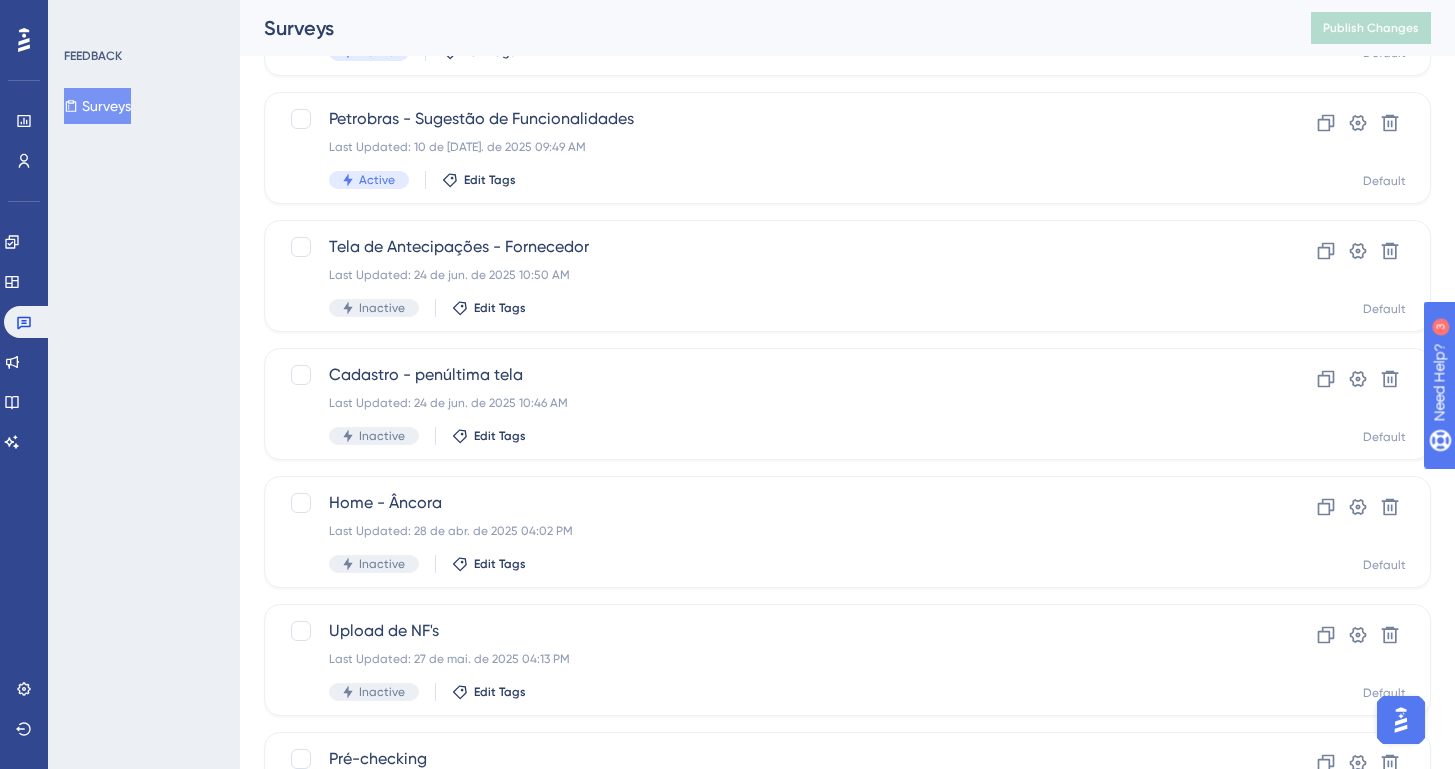 scroll, scrollTop: 0, scrollLeft: 0, axis: both 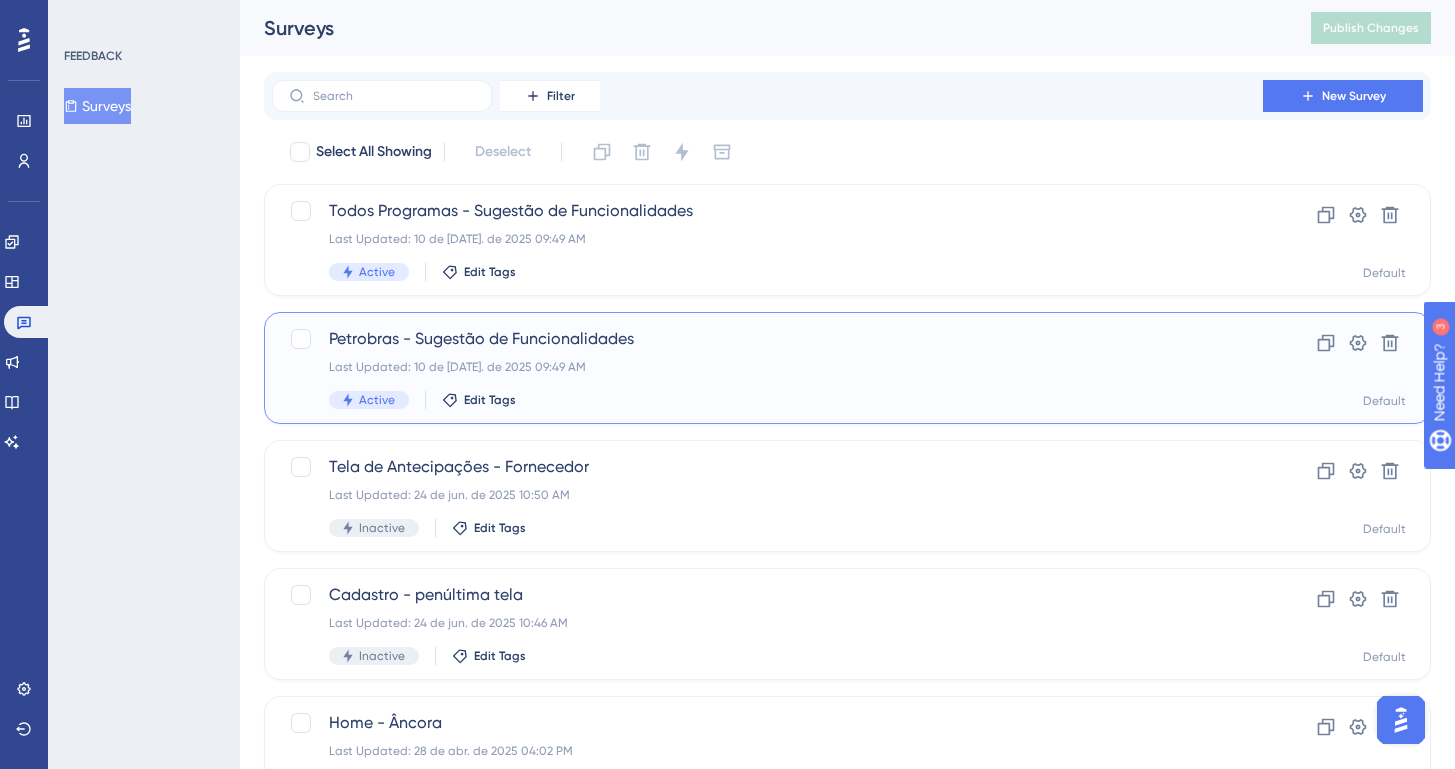 click on "Petrobras - Sugestão de Funcionalidades" at bounding box center [767, 339] 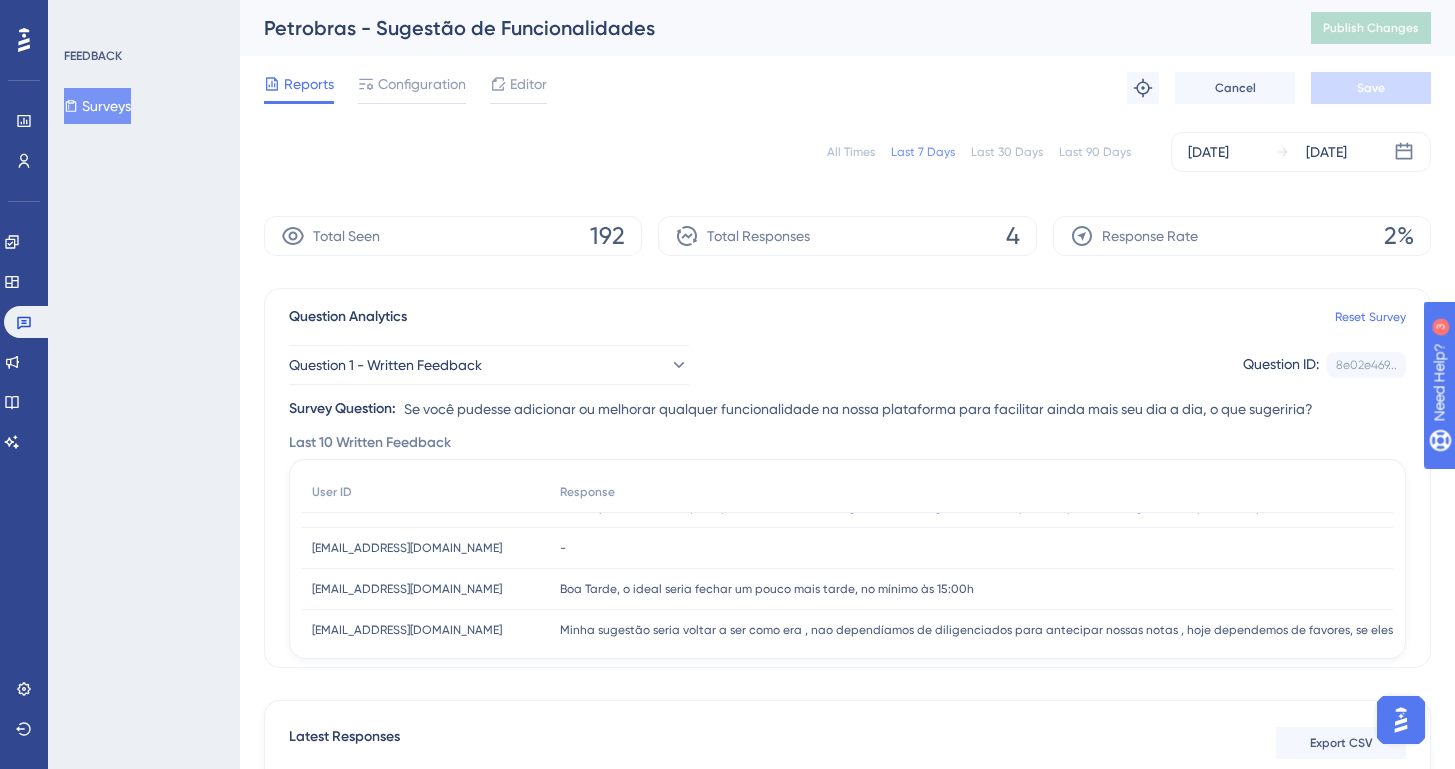 scroll, scrollTop: 53, scrollLeft: 0, axis: vertical 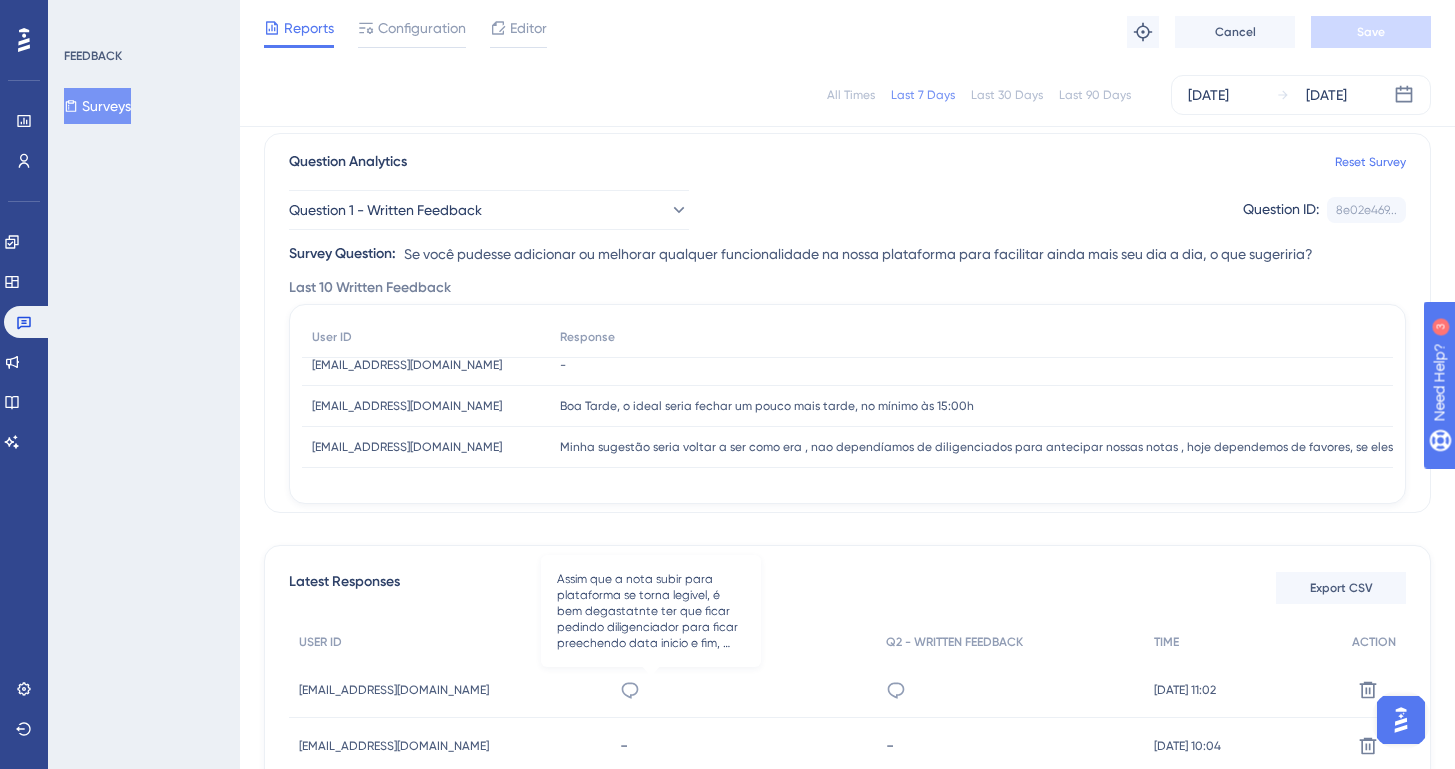 click 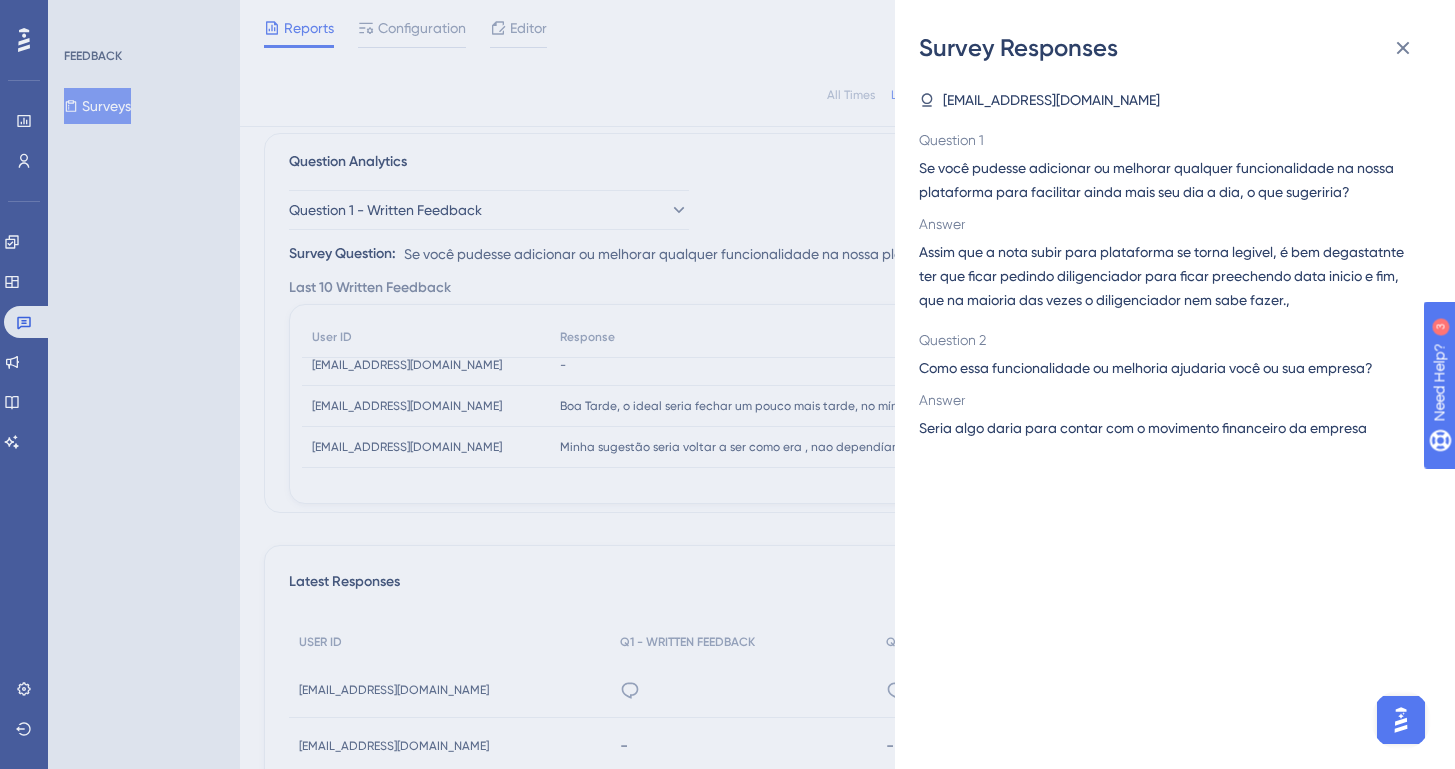 click on "Survey Responses [EMAIL_ADDRESS][DOMAIN_NAME] Question 1 Se você pudesse adicionar ou melhorar qualquer funcionalidade na nossa plataforma para facilitar ainda mais seu dia a dia, o que sugeriria? Answer Assim que a nota subir para plataforma se torna legivel, é bem degastatnte ter que ficar pedindo diligenciador para ficar preechendo data inicio e fim, que na maioria das vezes o diligenciador nem sabe fazer.,  Question 2 Como essa funcionalidade ou melhoria ajudaria você ou sua empresa? Answer Seria algo daria para contar com o movimento financeiro da empresa" at bounding box center [727, 384] 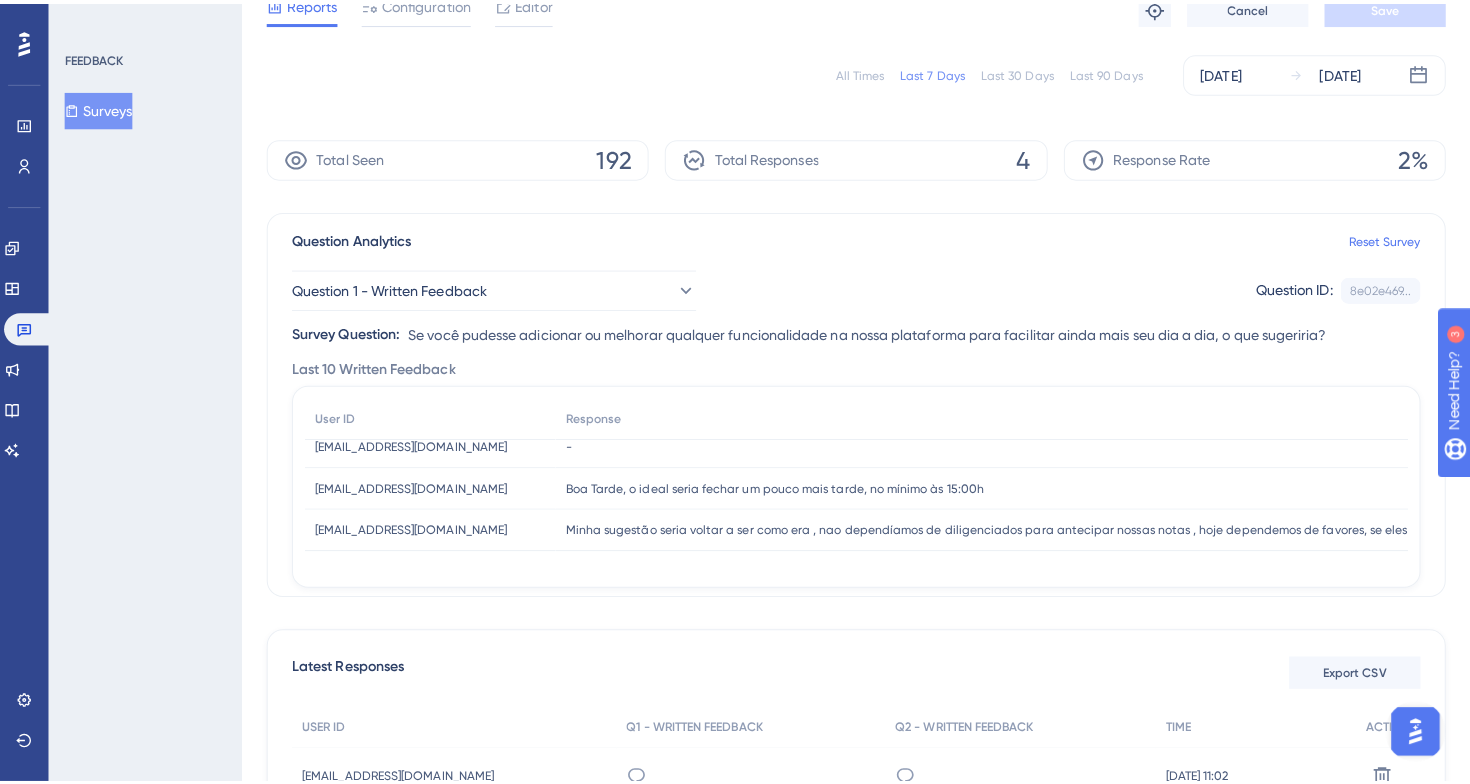 scroll, scrollTop: 351, scrollLeft: 0, axis: vertical 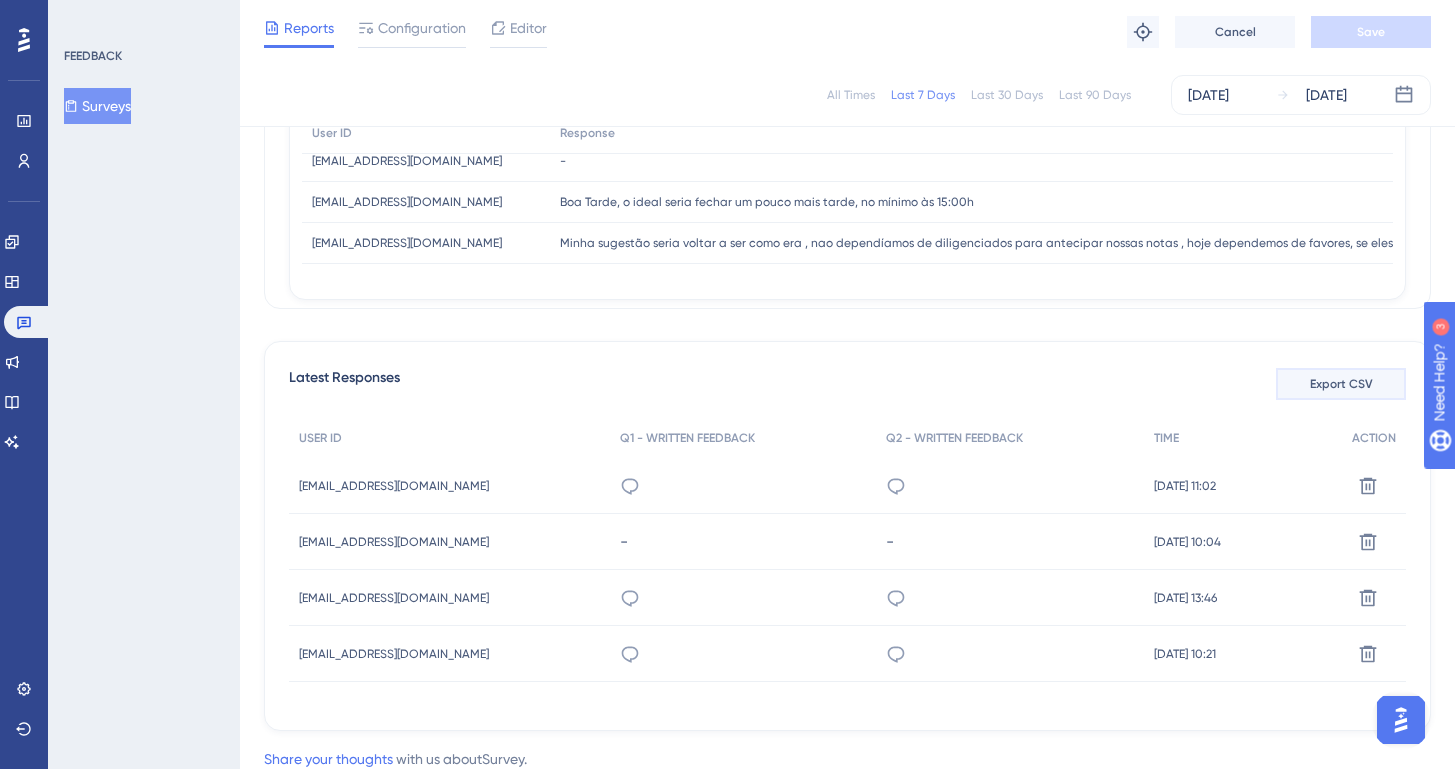click on "Export CSV" at bounding box center [1341, 384] 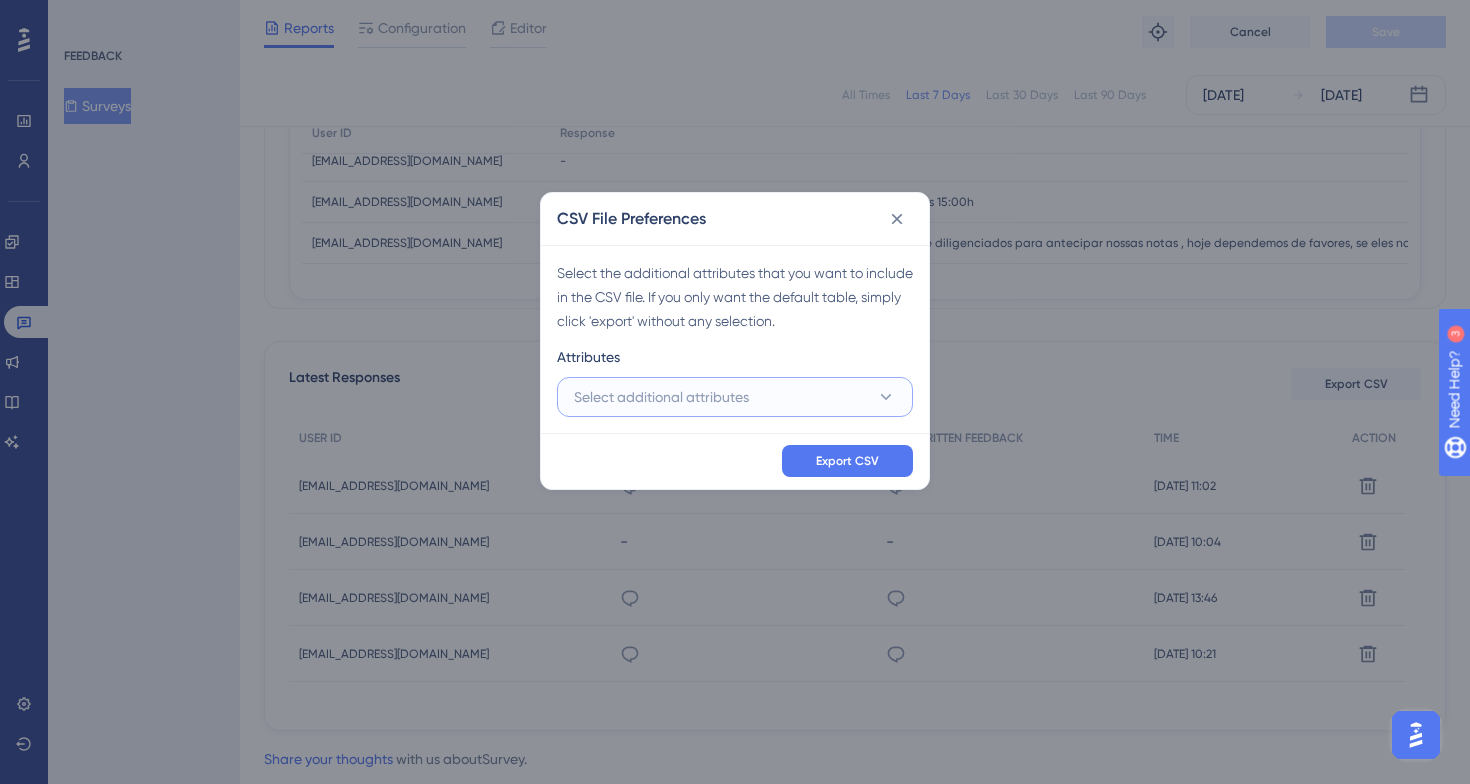 click on "Select additional attributes" at bounding box center [735, 397] 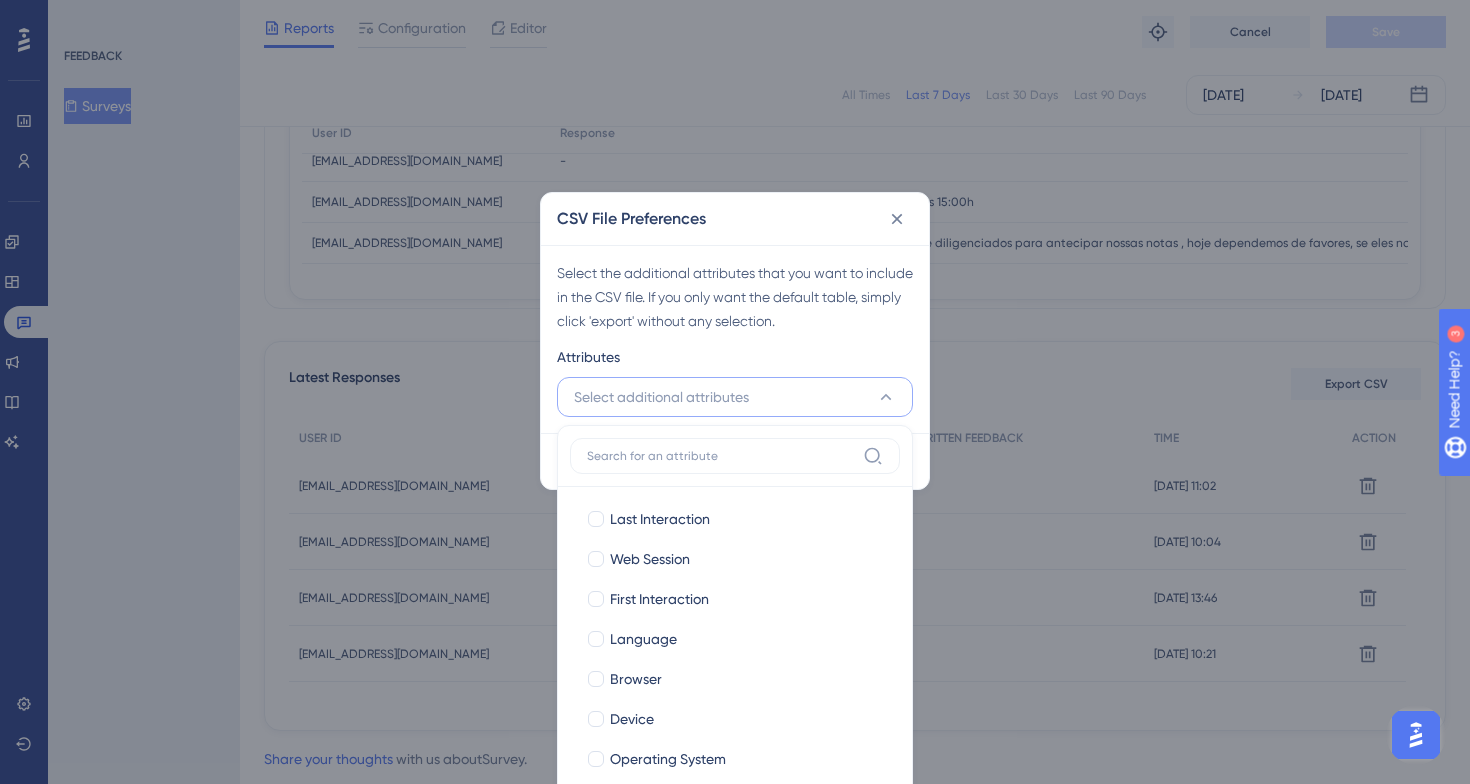 scroll, scrollTop: 402, scrollLeft: 0, axis: vertical 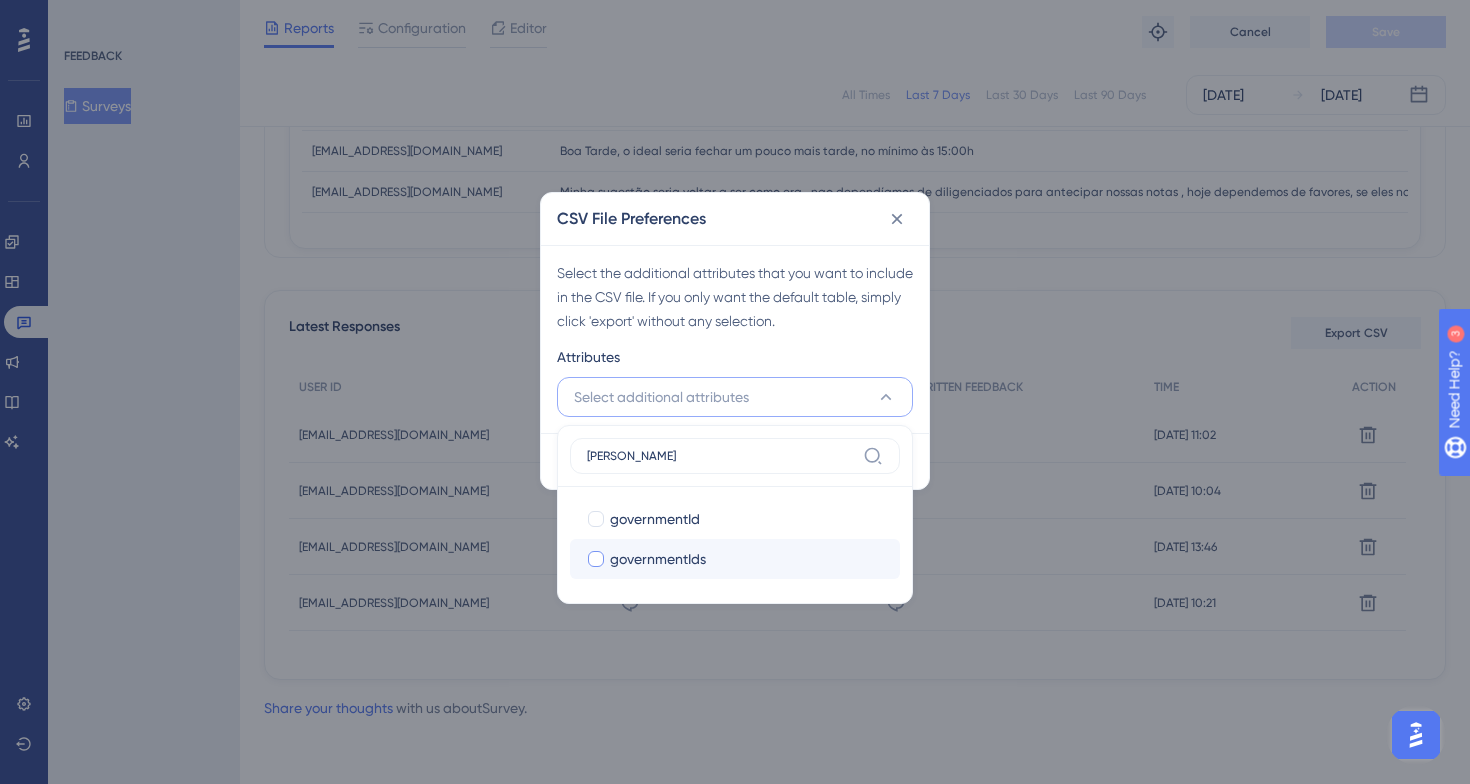 type on "[PERSON_NAME]" 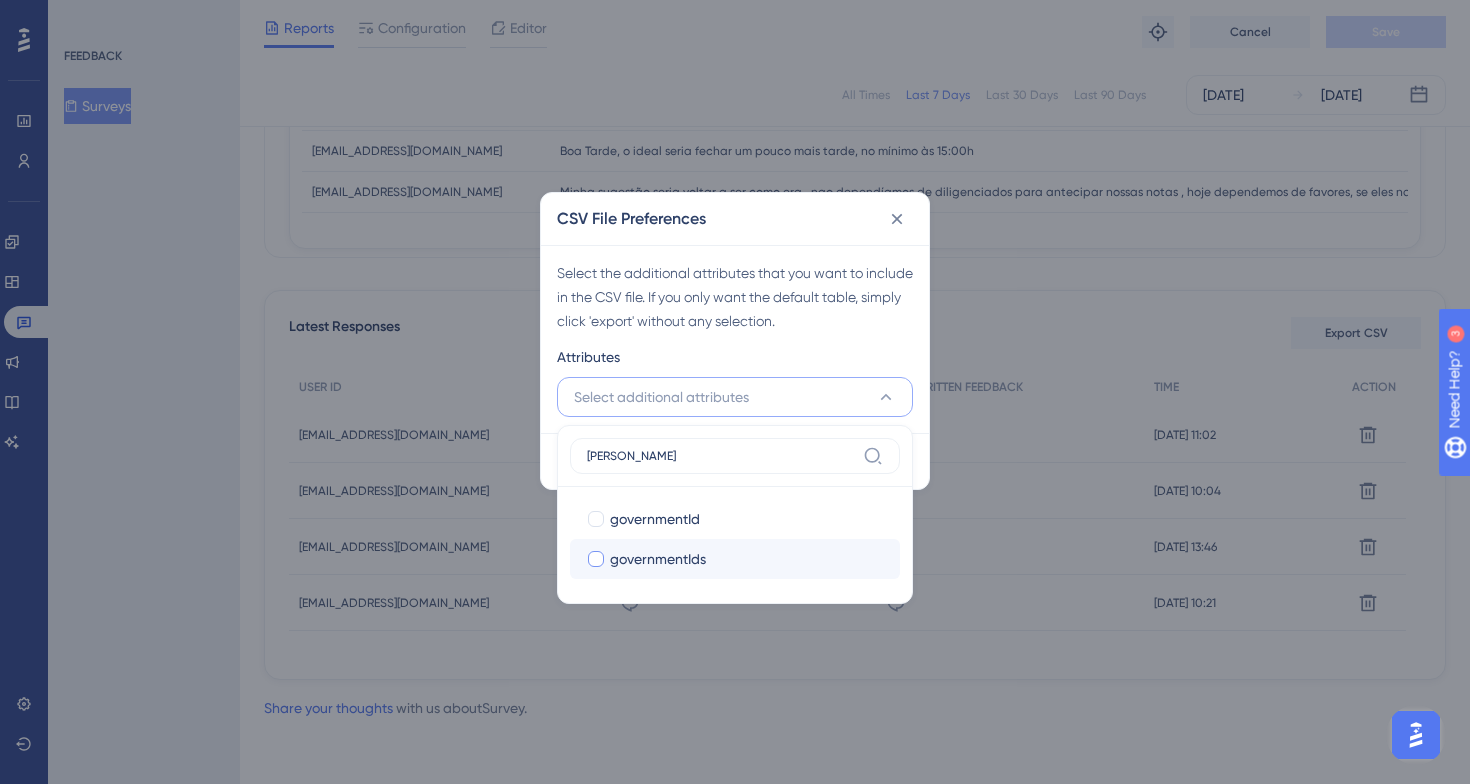 checkbox on "true" 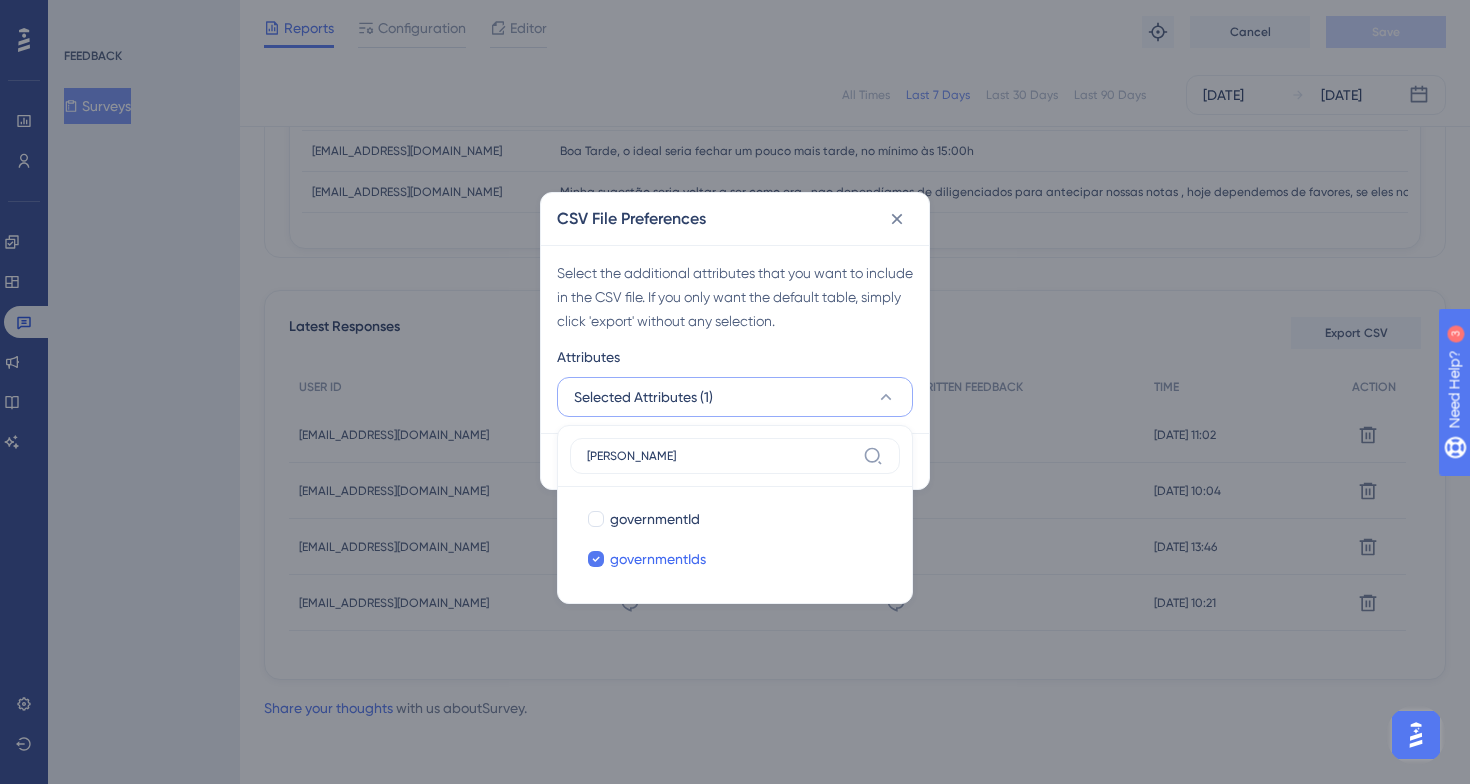 click on "Select the additional attributes that you want to include in the CSV file.
If you only want the default table, simply click 'export' without any selection." at bounding box center (735, 297) 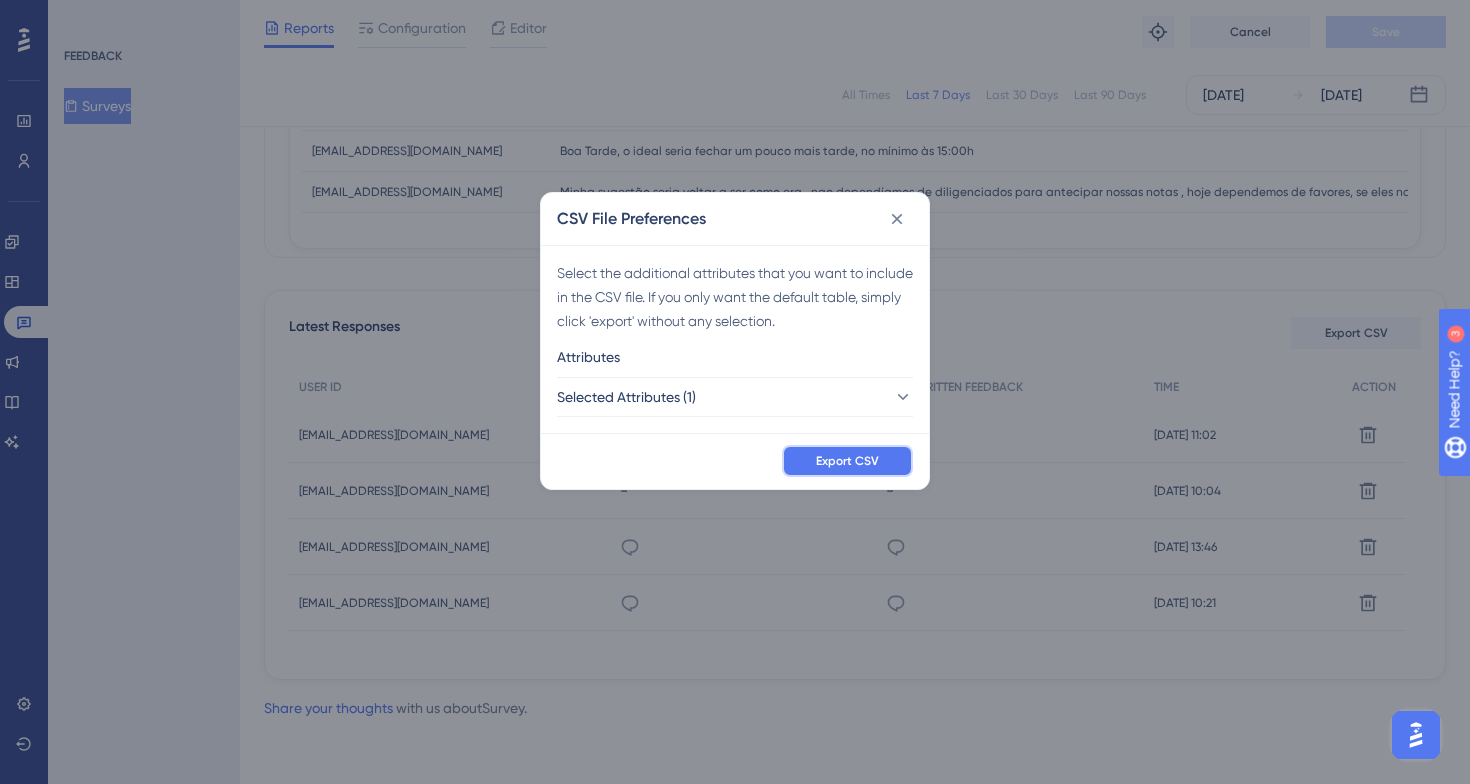 click on "Export CSV" at bounding box center [847, 461] 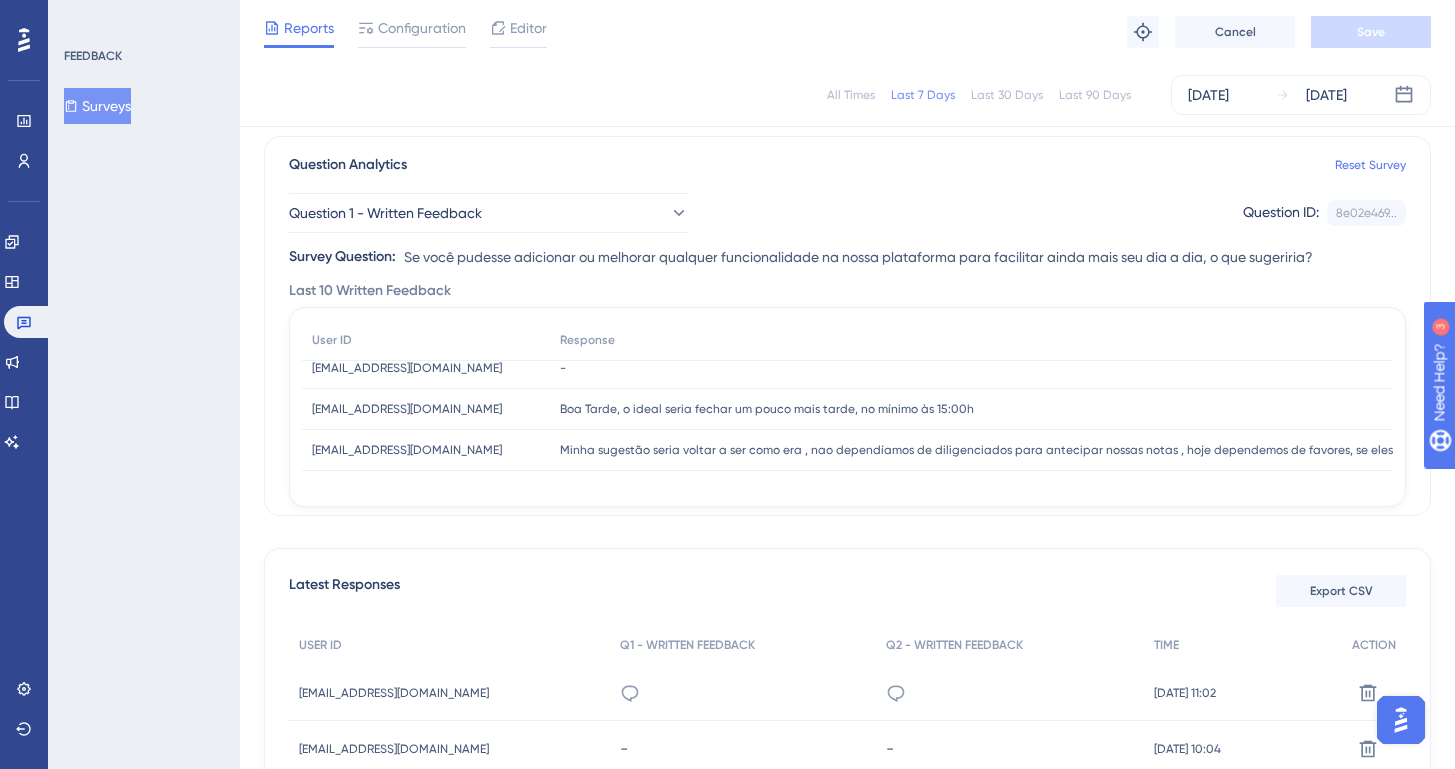 scroll, scrollTop: 0, scrollLeft: 0, axis: both 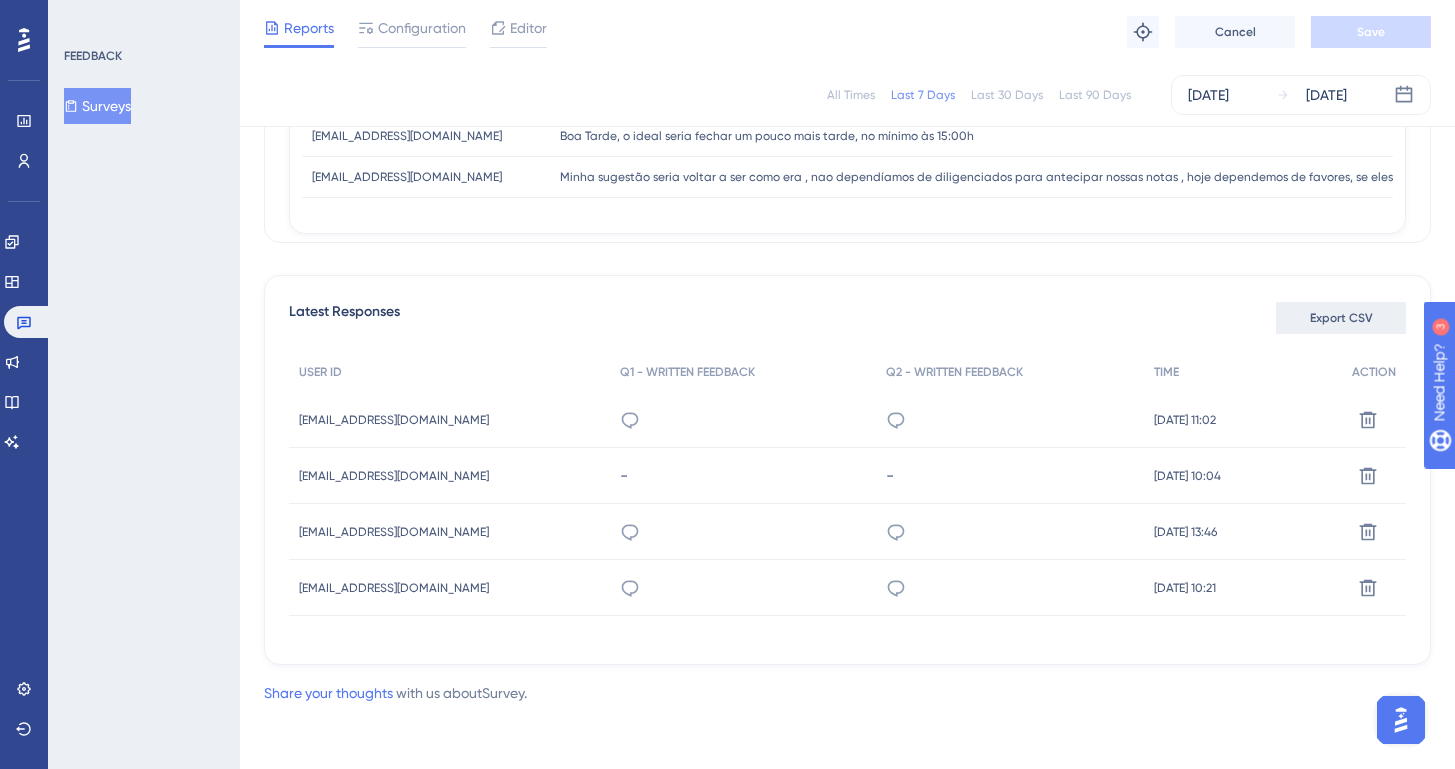 click on "Export CSV" at bounding box center (1341, 318) 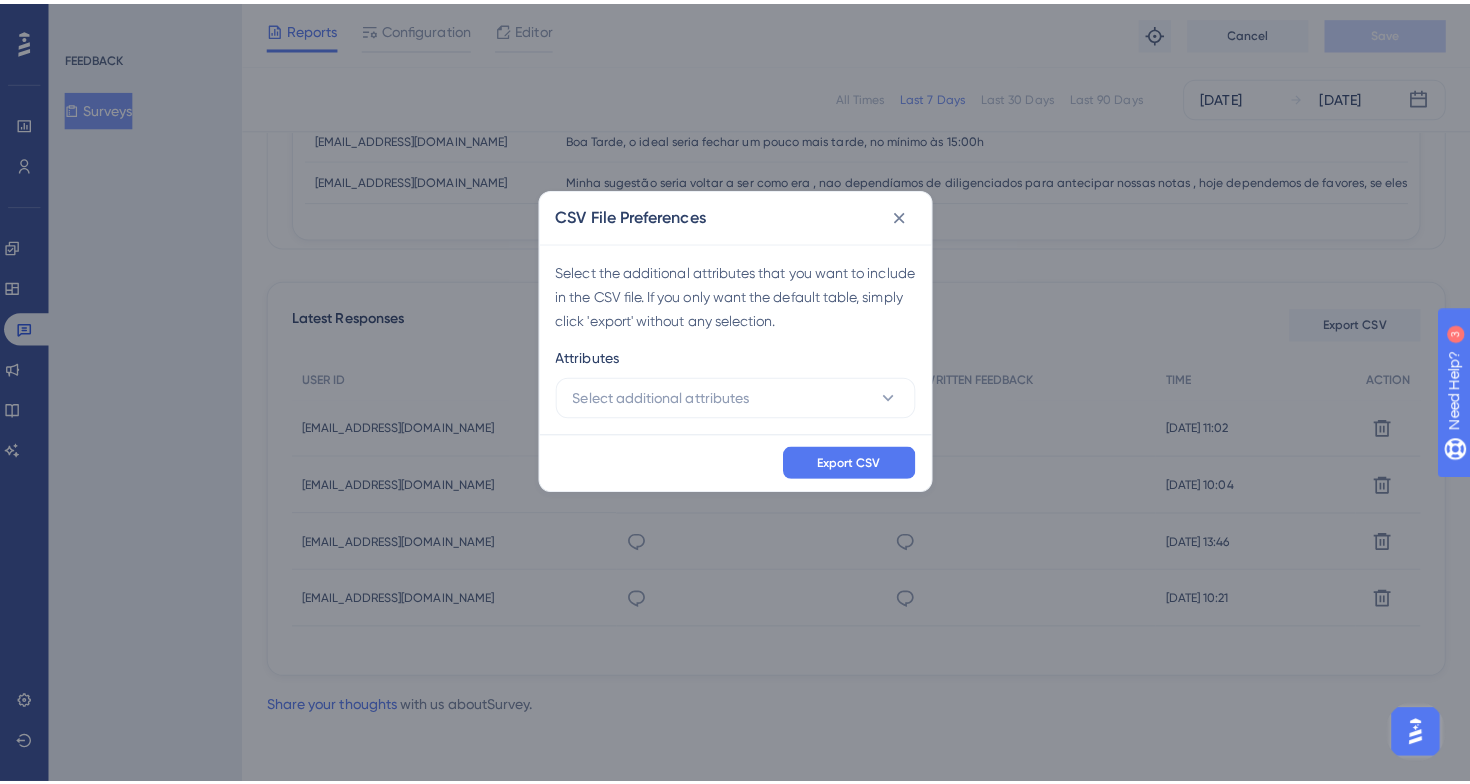 scroll, scrollTop: 402, scrollLeft: 0, axis: vertical 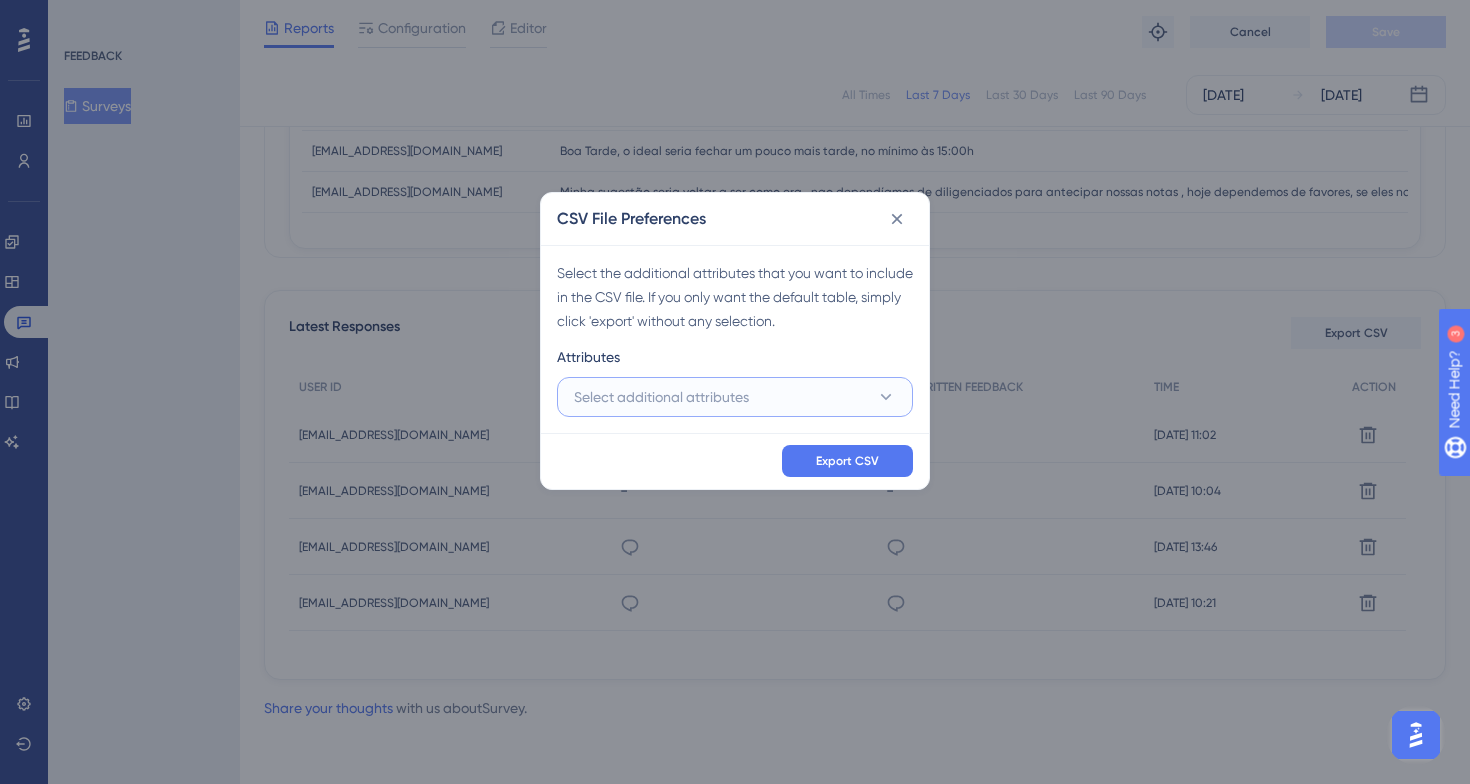 click on "Select additional attributes" at bounding box center (735, 397) 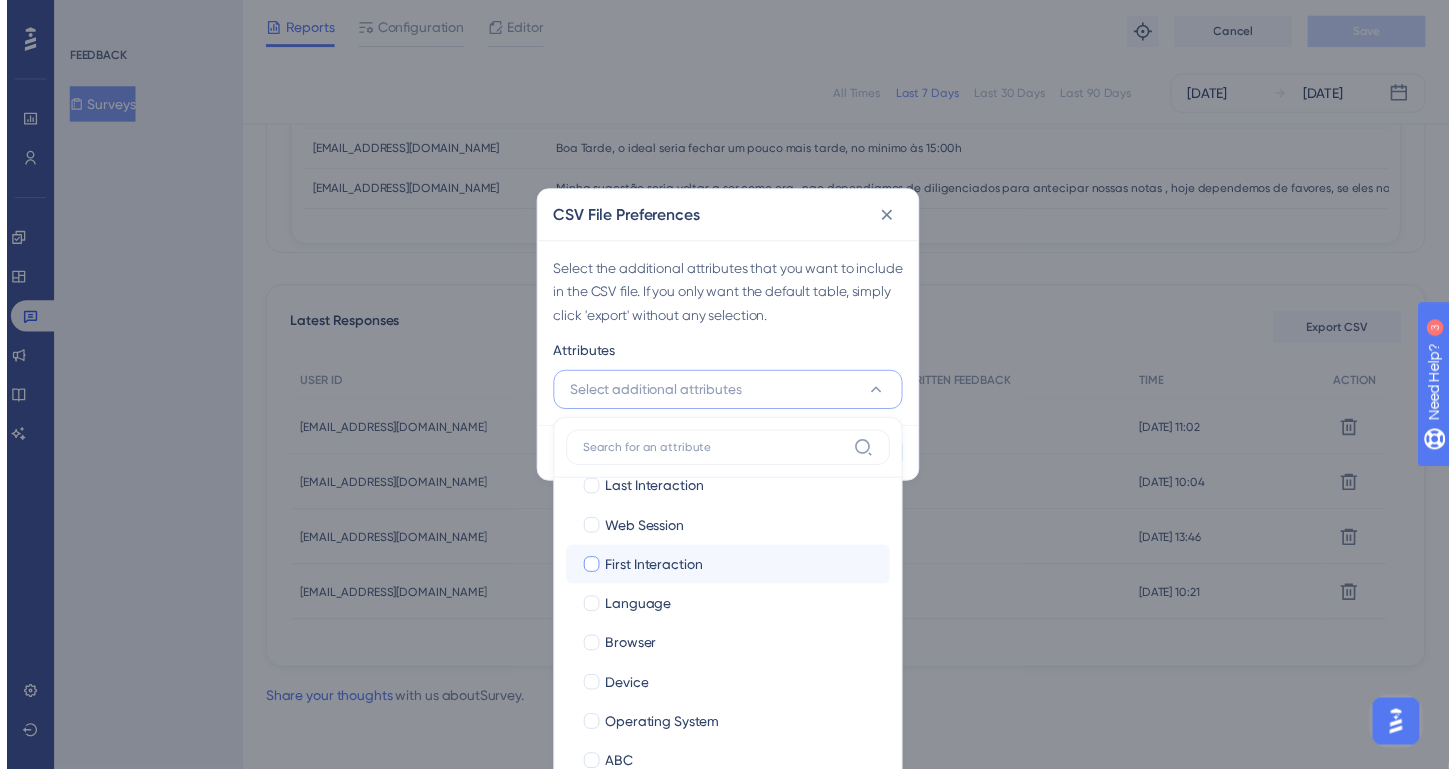 scroll, scrollTop: 0, scrollLeft: 0, axis: both 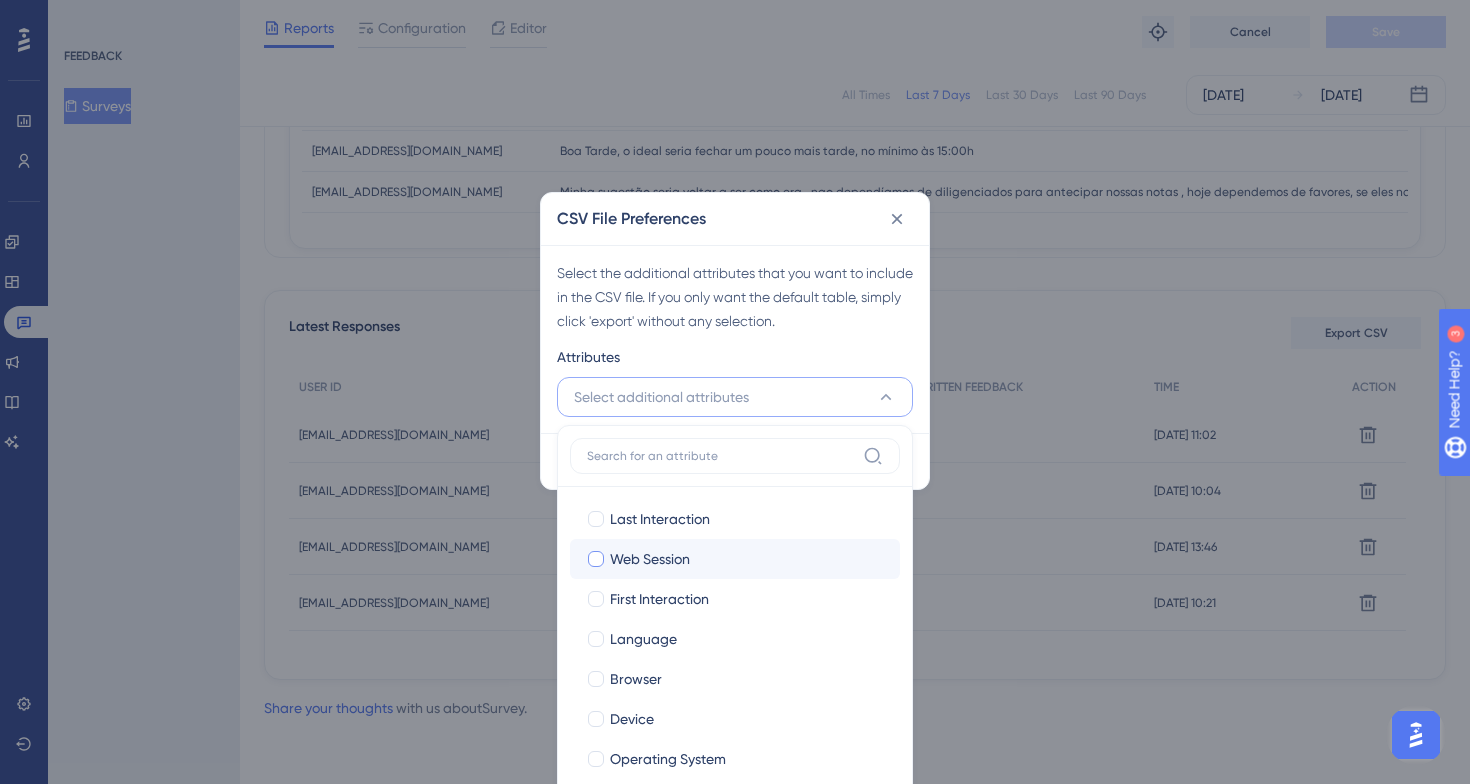click on "Web Session" at bounding box center [650, 559] 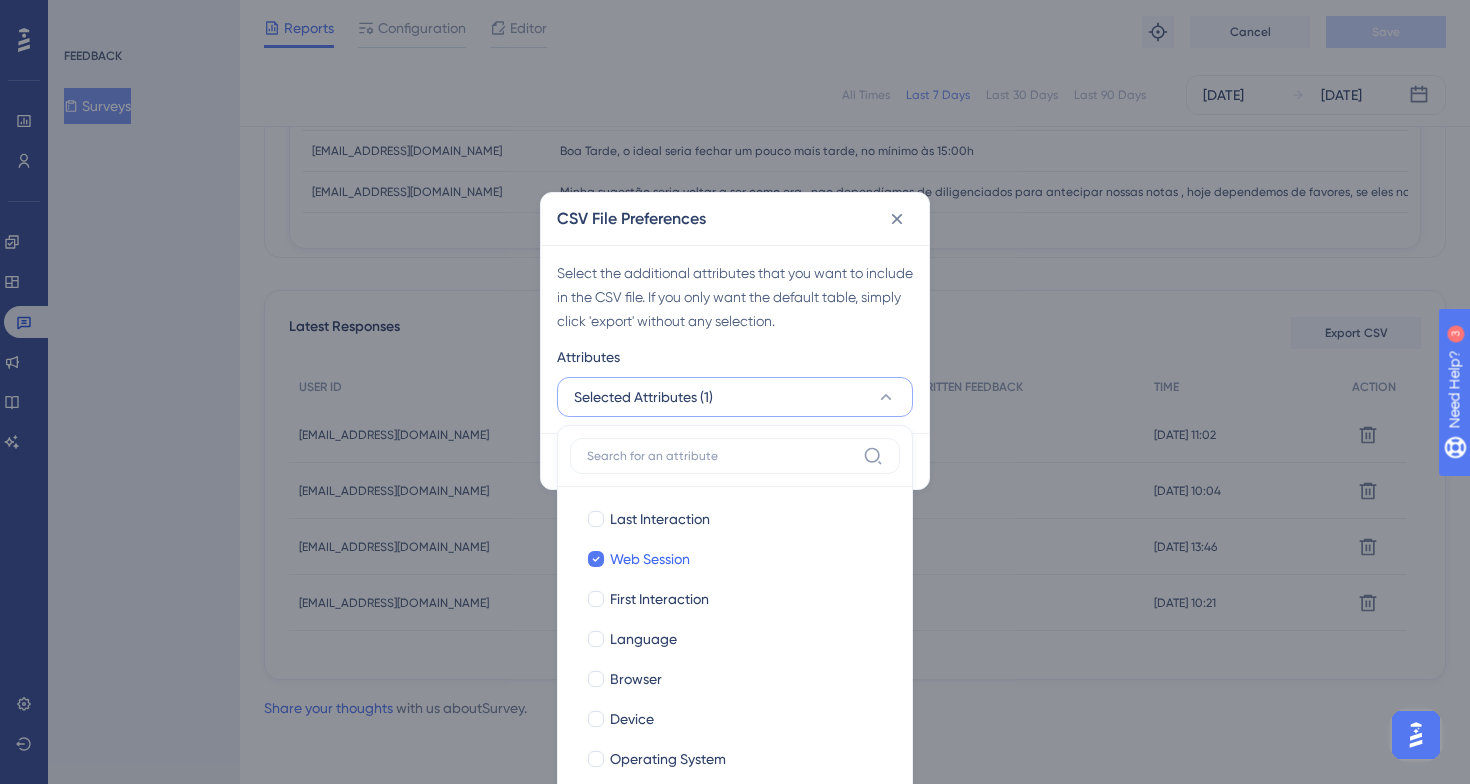 click on "Select the additional attributes that you want to include in the CSV file.
If you only want the default table, simply click 'export' without any selection." at bounding box center [735, 297] 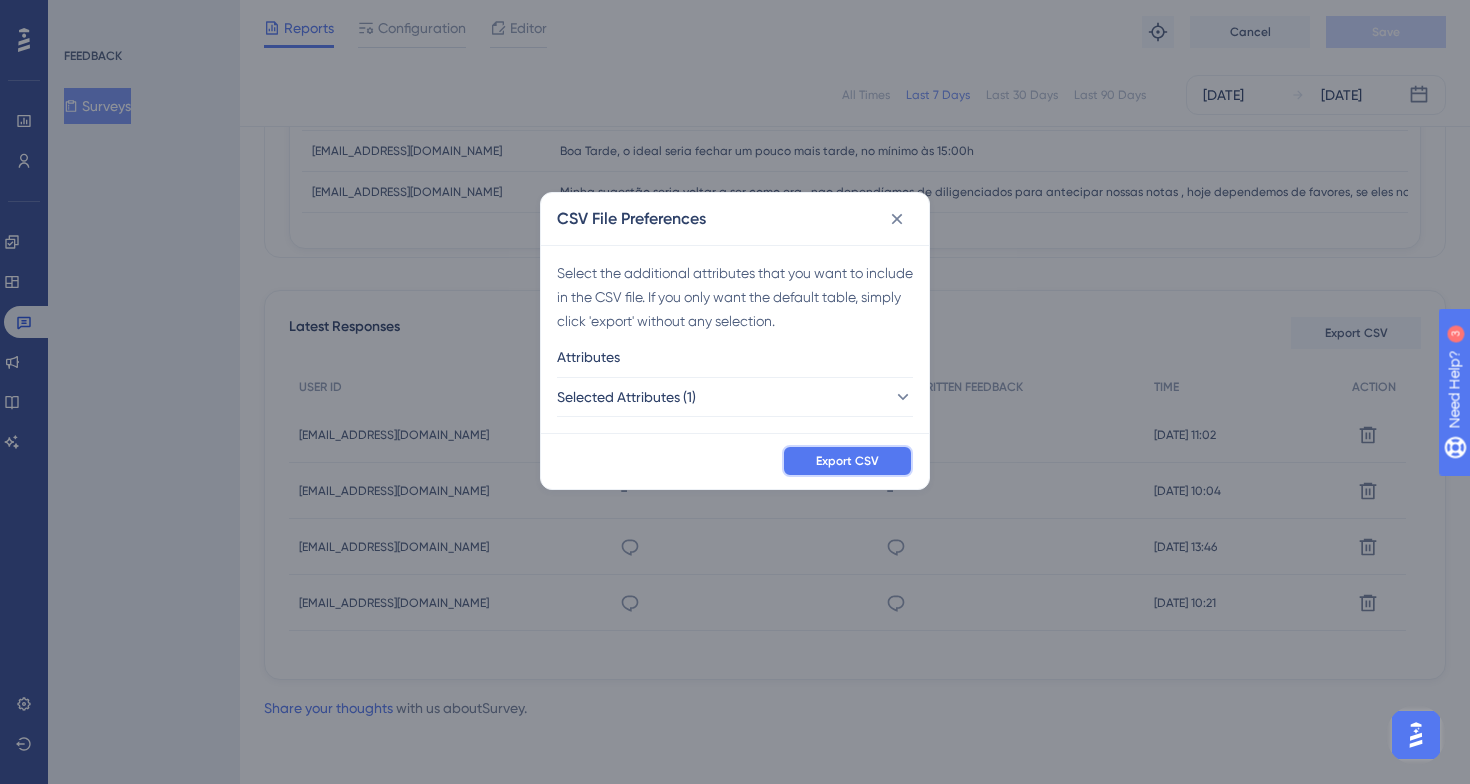 click on "Export CSV" at bounding box center (847, 461) 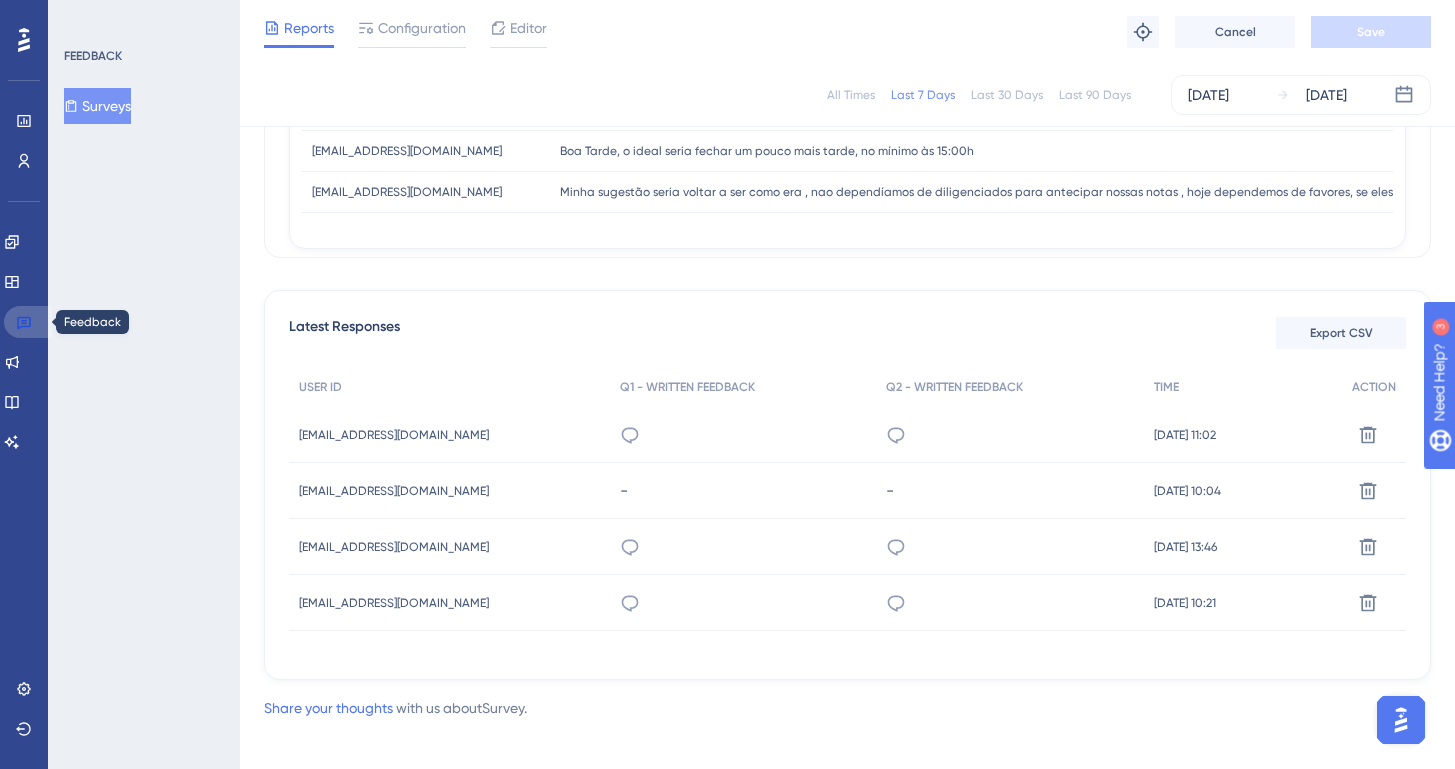 click 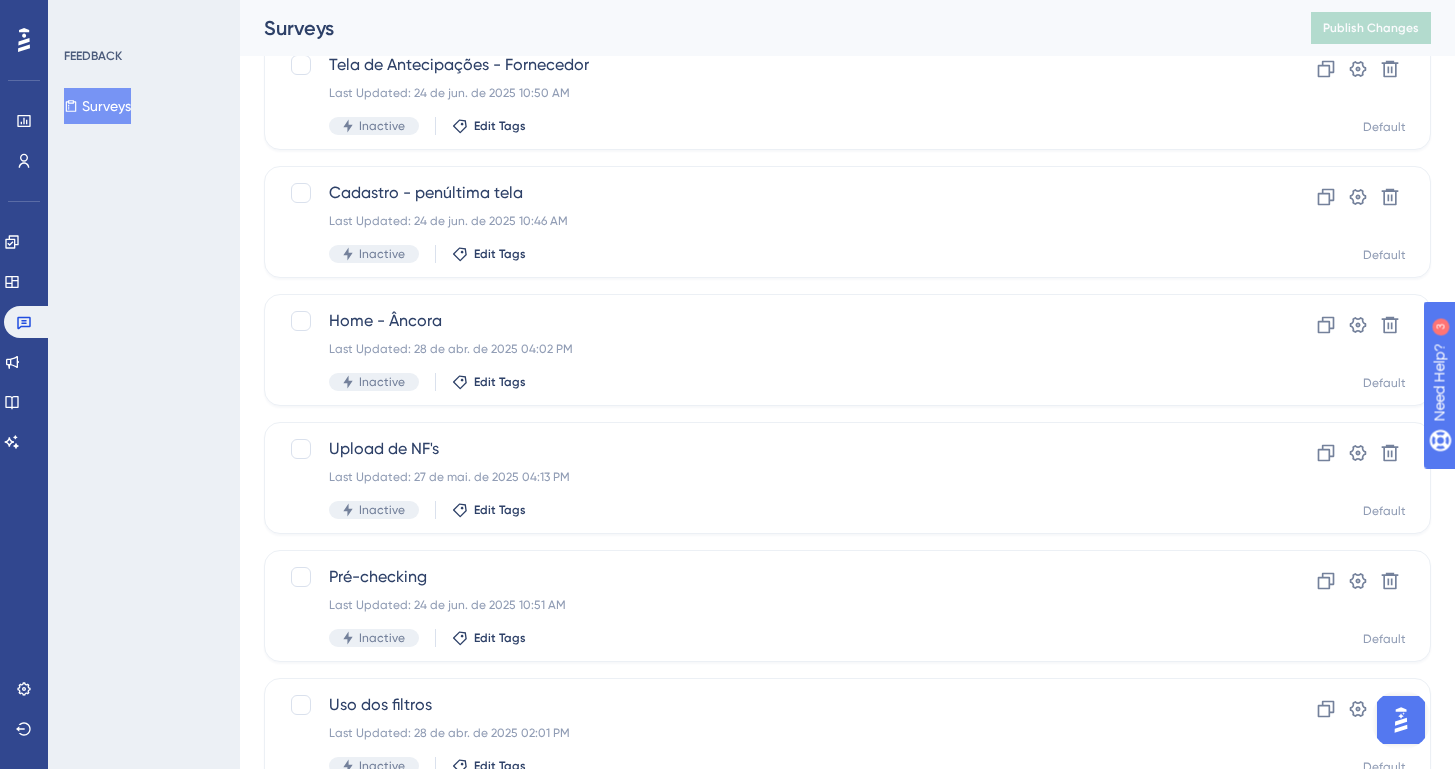 scroll, scrollTop: 0, scrollLeft: 0, axis: both 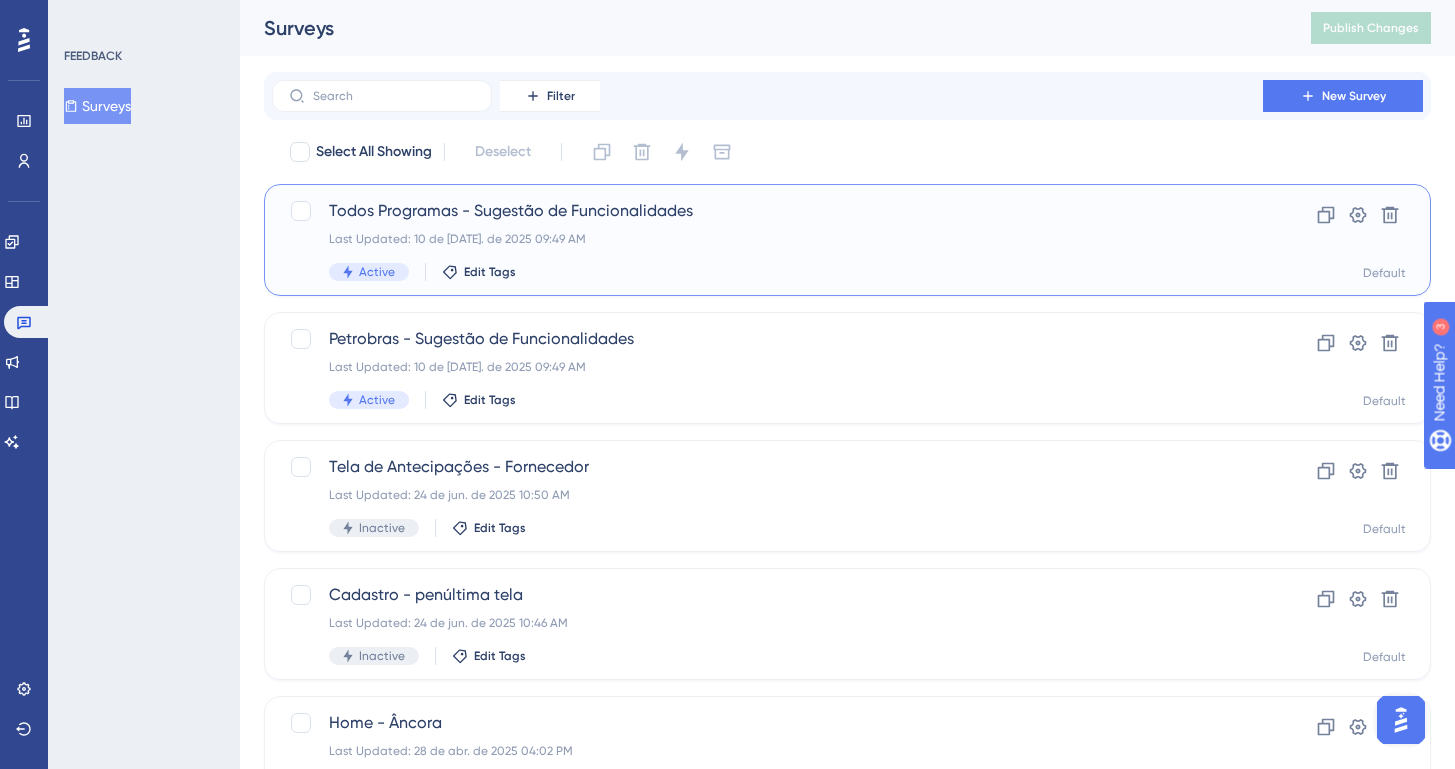 click on "Last Updated: 10 de [DATE]. de 2025 09:49 AM" at bounding box center (767, 239) 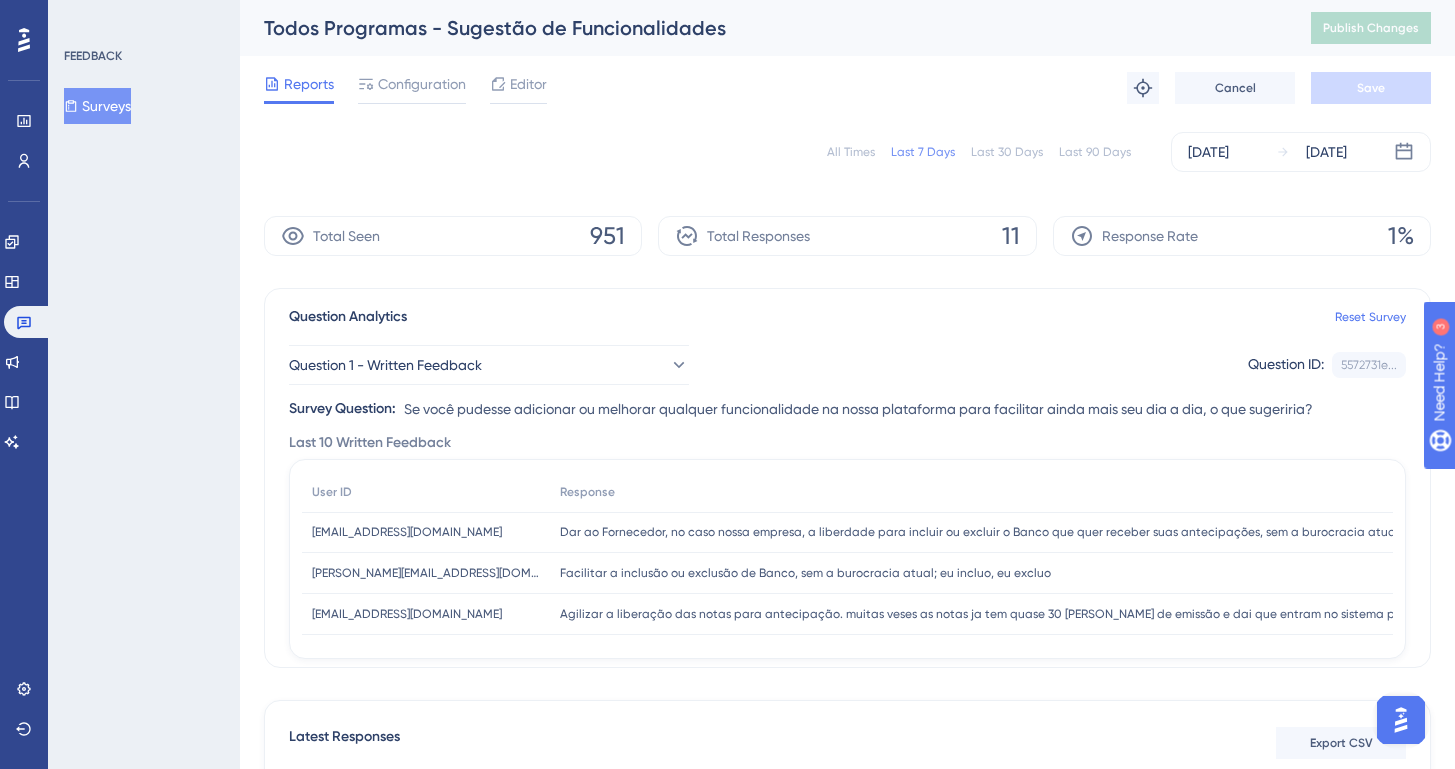 click on "Total Responses 11" at bounding box center (847, 236) 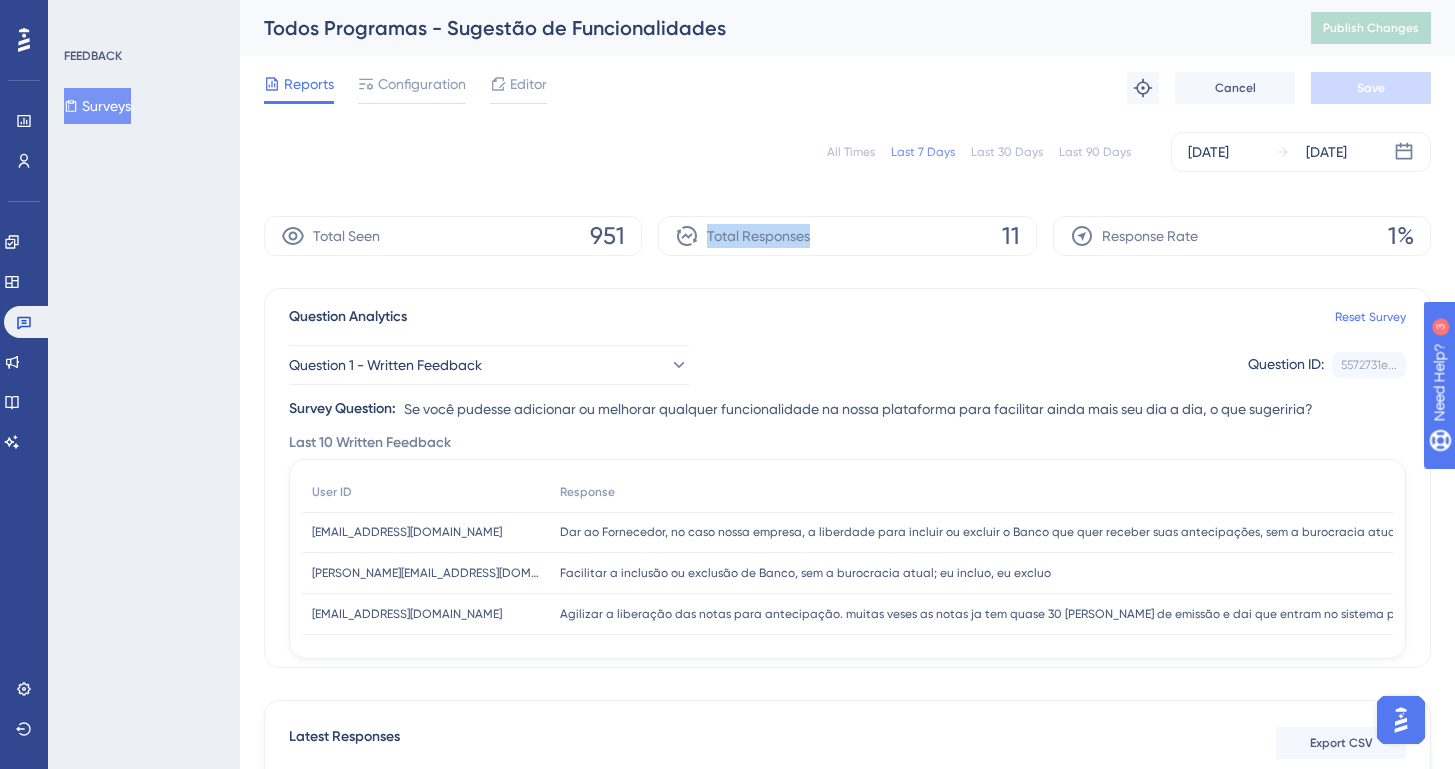 click on "Total Responses 11" at bounding box center (847, 236) 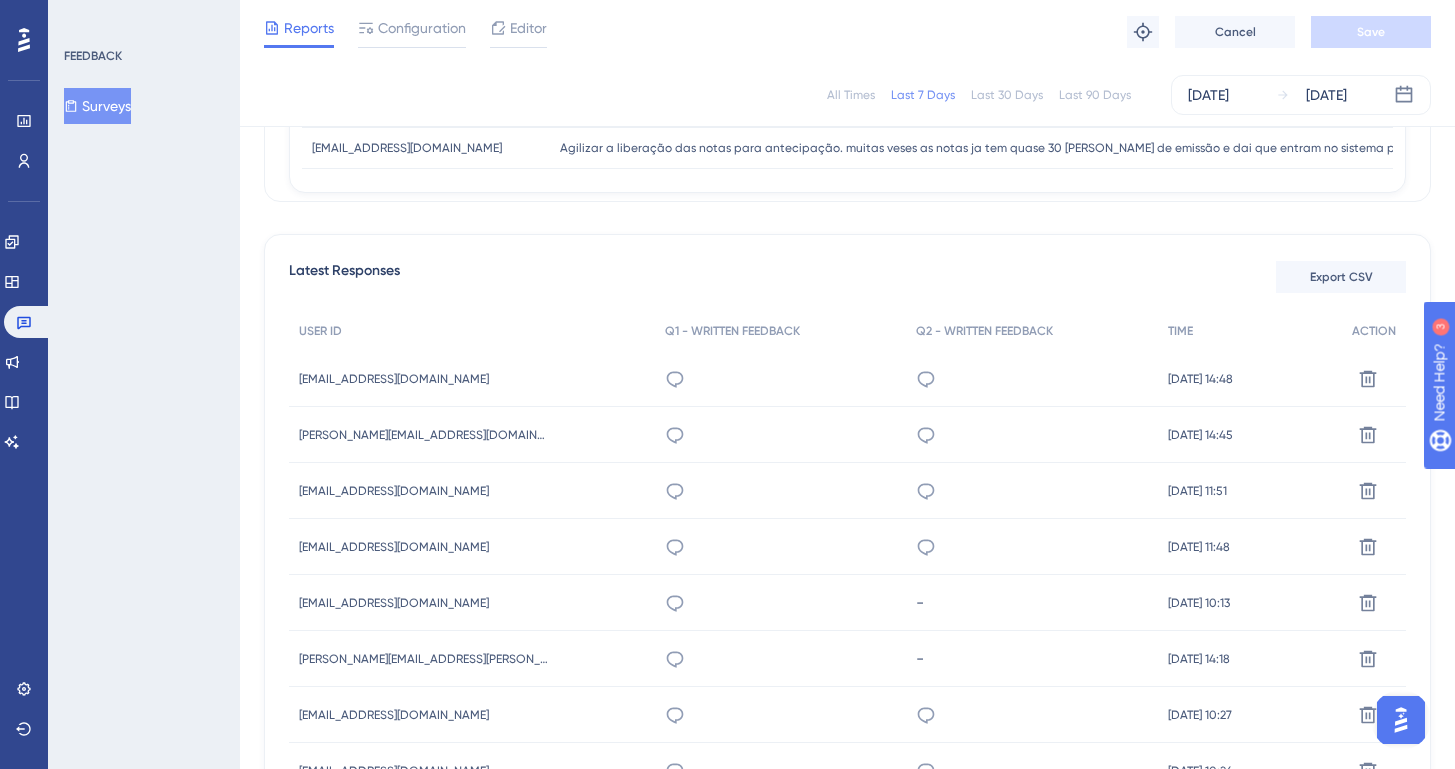 scroll, scrollTop: 551, scrollLeft: 0, axis: vertical 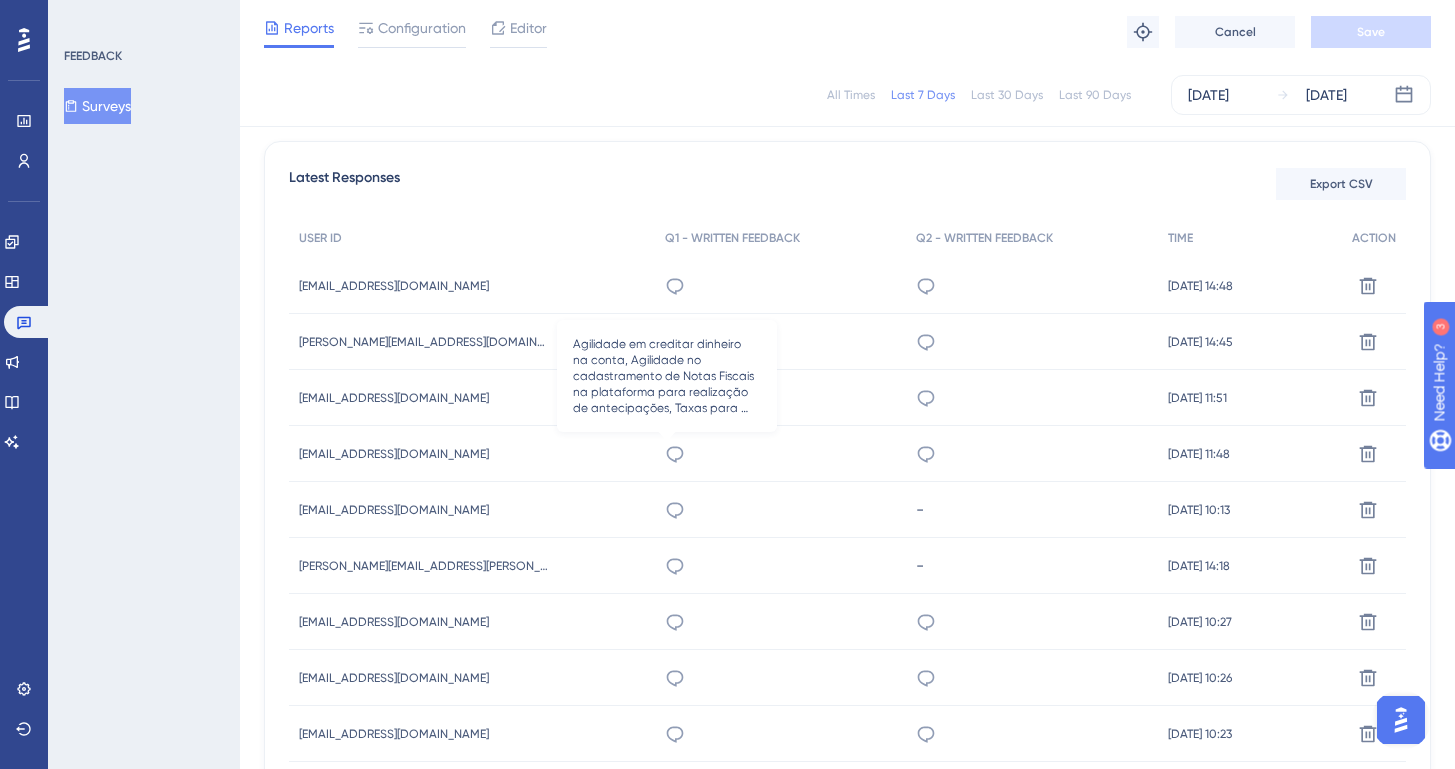 click 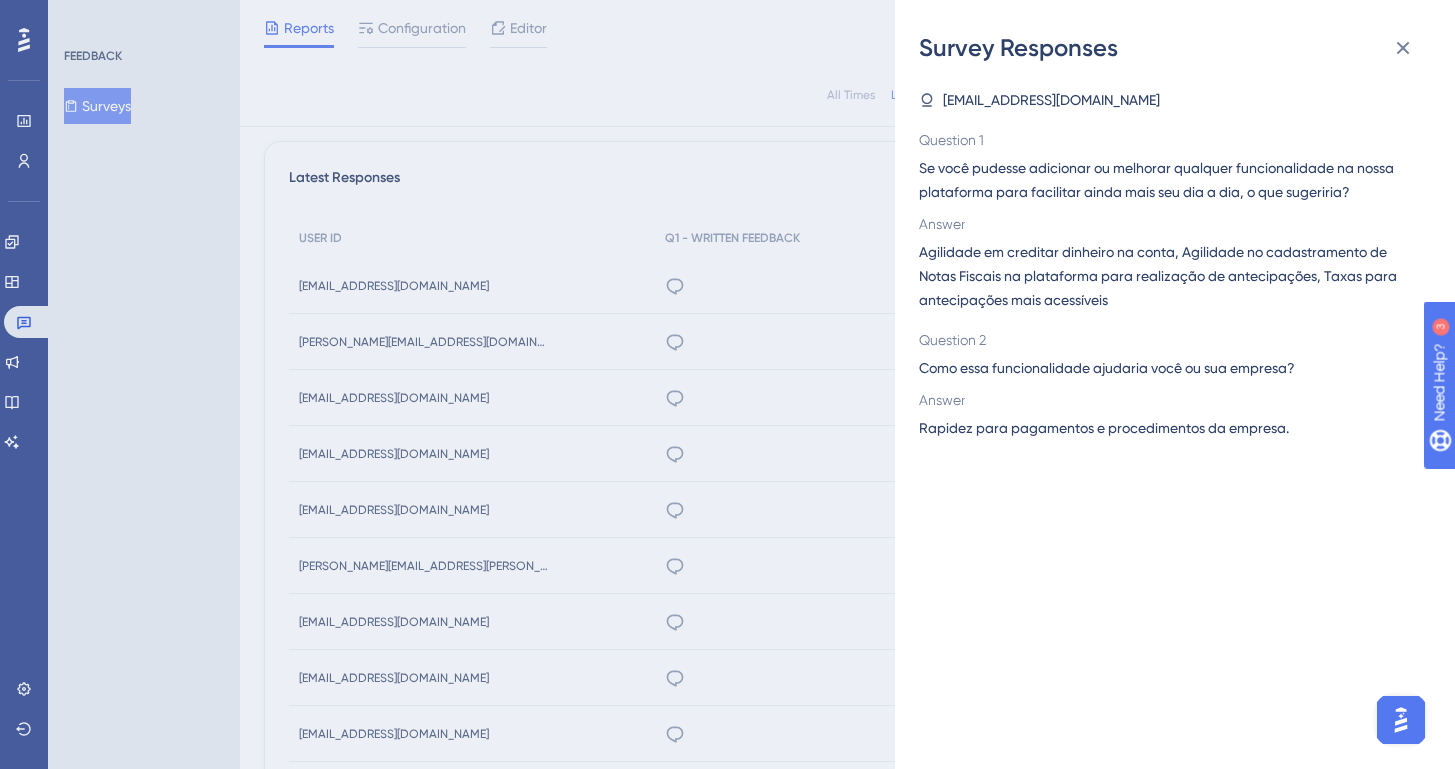 click on "Survey Responses [EMAIL_ADDRESS][DOMAIN_NAME] Question 1 Se você pudesse adicionar ou melhorar qualquer funcionalidade na nossa plataforma para facilitar ainda mais seu dia a dia, o que sugeriria? Answer Agilidade em creditar dinheiro na conta, Agilidade no cadastramento de Notas Fiscais na plataforma para realização de antecipações, Taxas para antecipações mais acessíveis Question 2 Como essa funcionalidade ajudaria você ou sua empresa? Answer Rapidez para pagamentos e procedimentos da empresa." at bounding box center (727, 384) 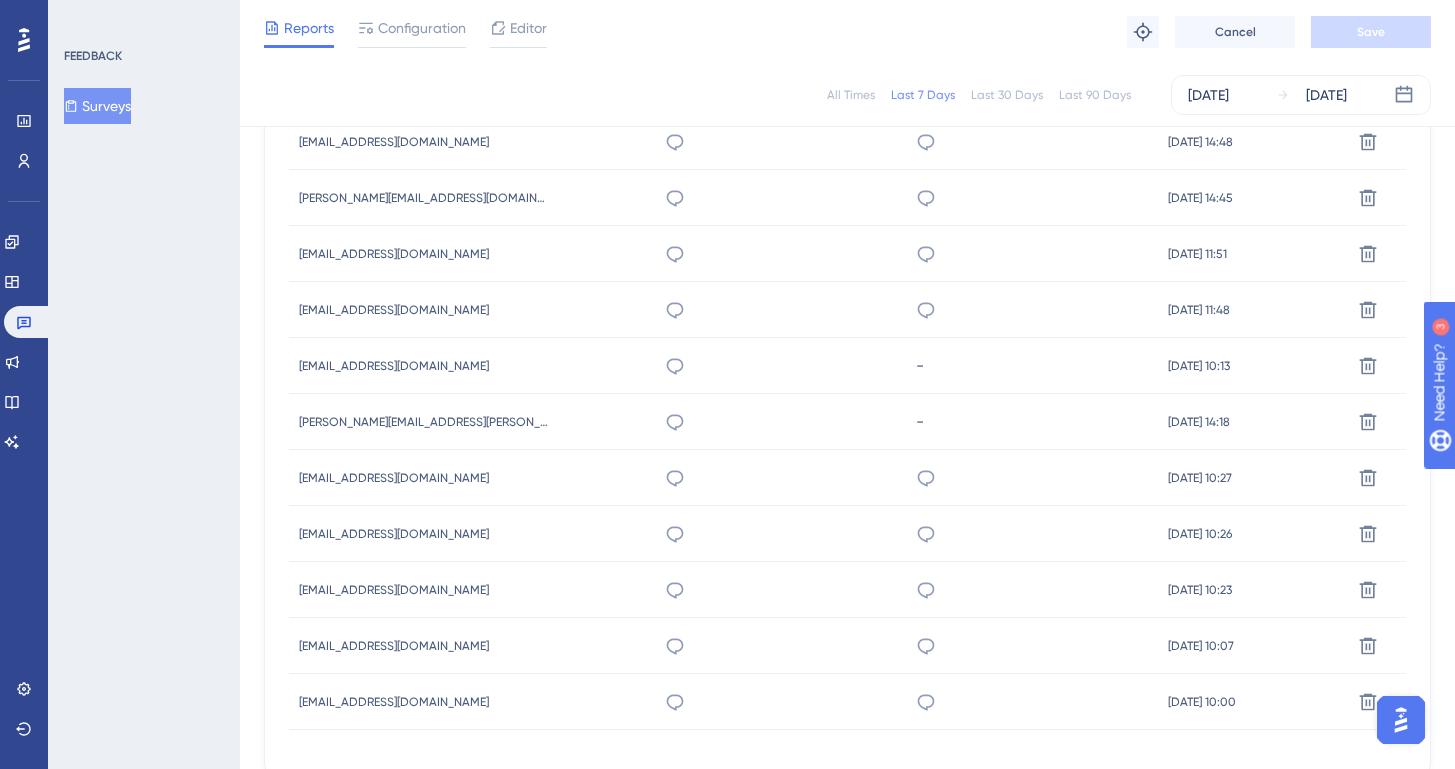 scroll, scrollTop: 0, scrollLeft: 0, axis: both 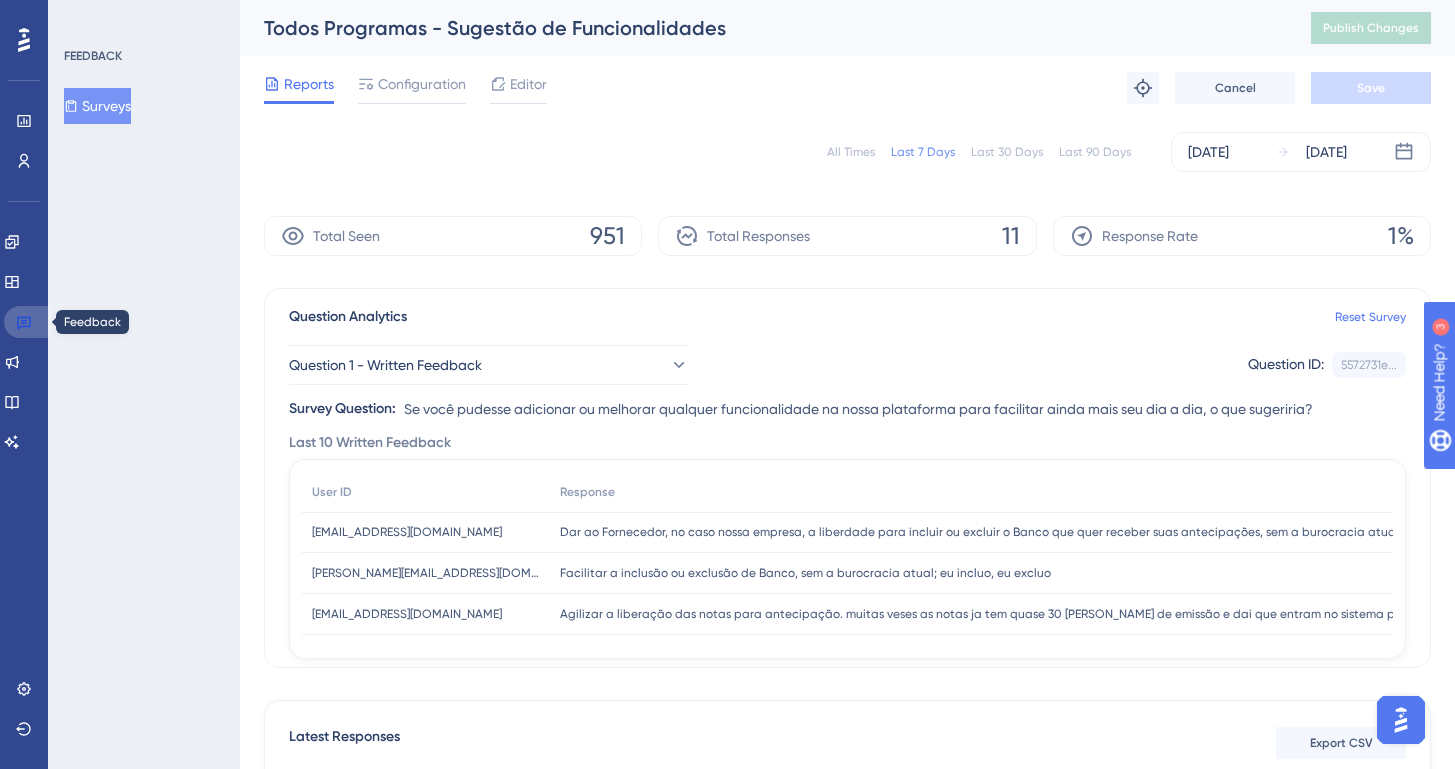 click 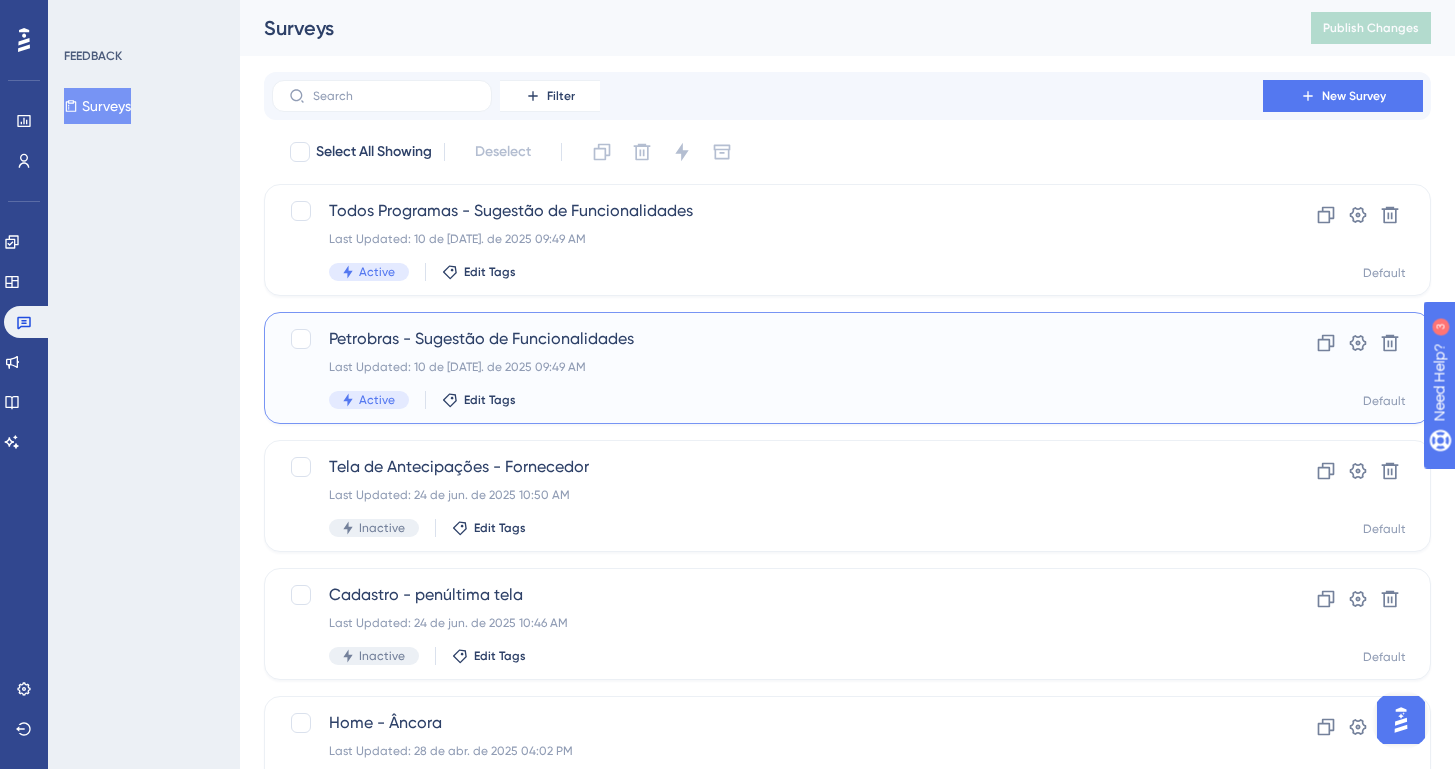 click on "Last Updated: 10 de [DATE]. de 2025 09:49 AM" at bounding box center [767, 367] 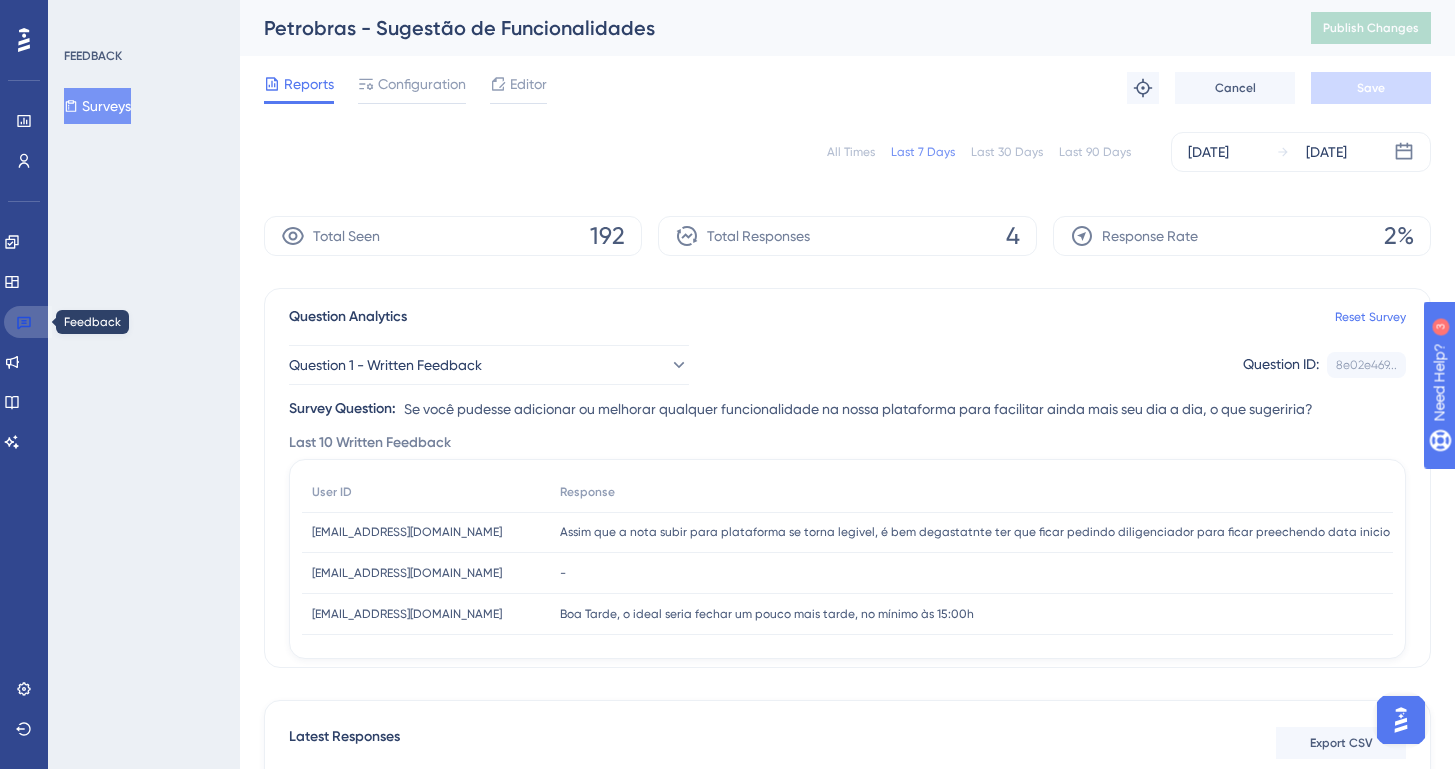 click 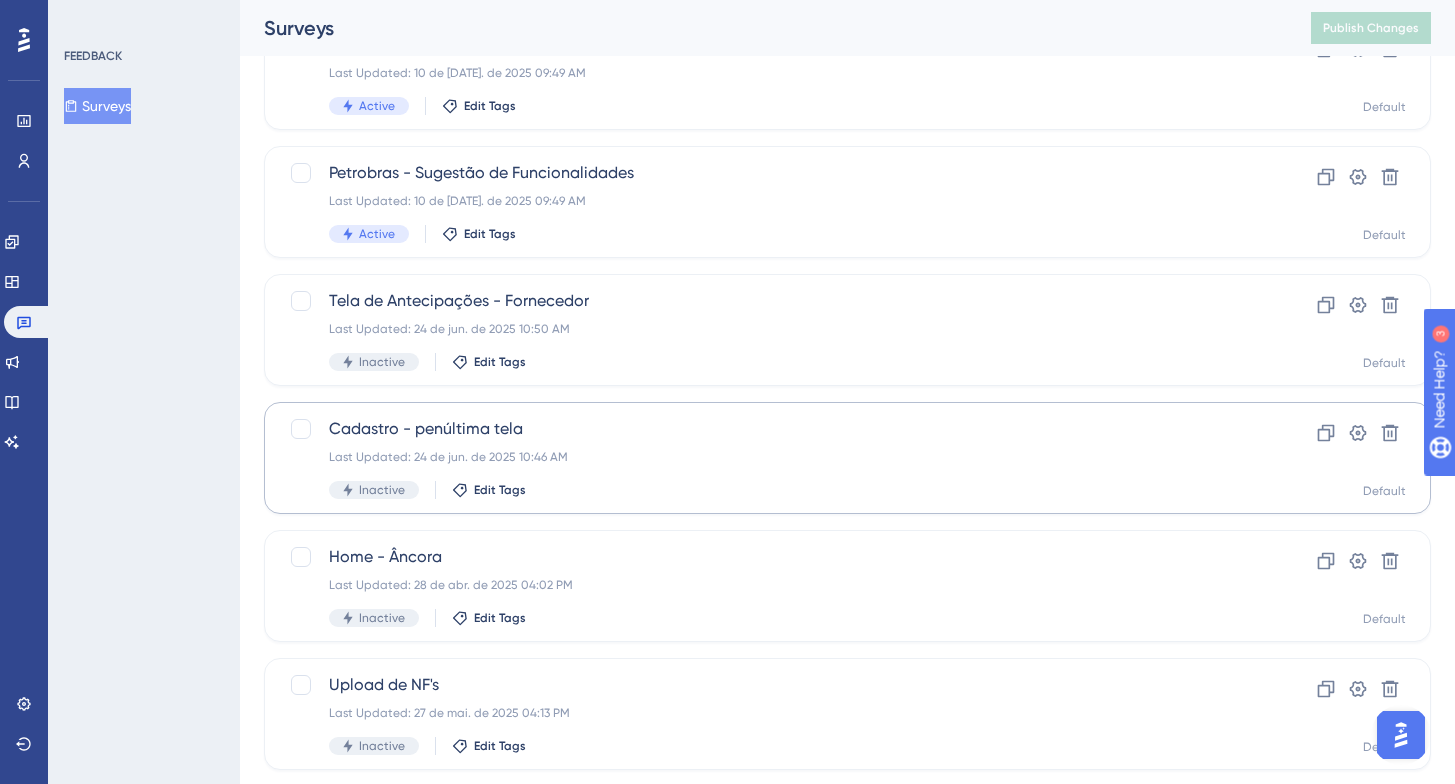 scroll, scrollTop: 177, scrollLeft: 0, axis: vertical 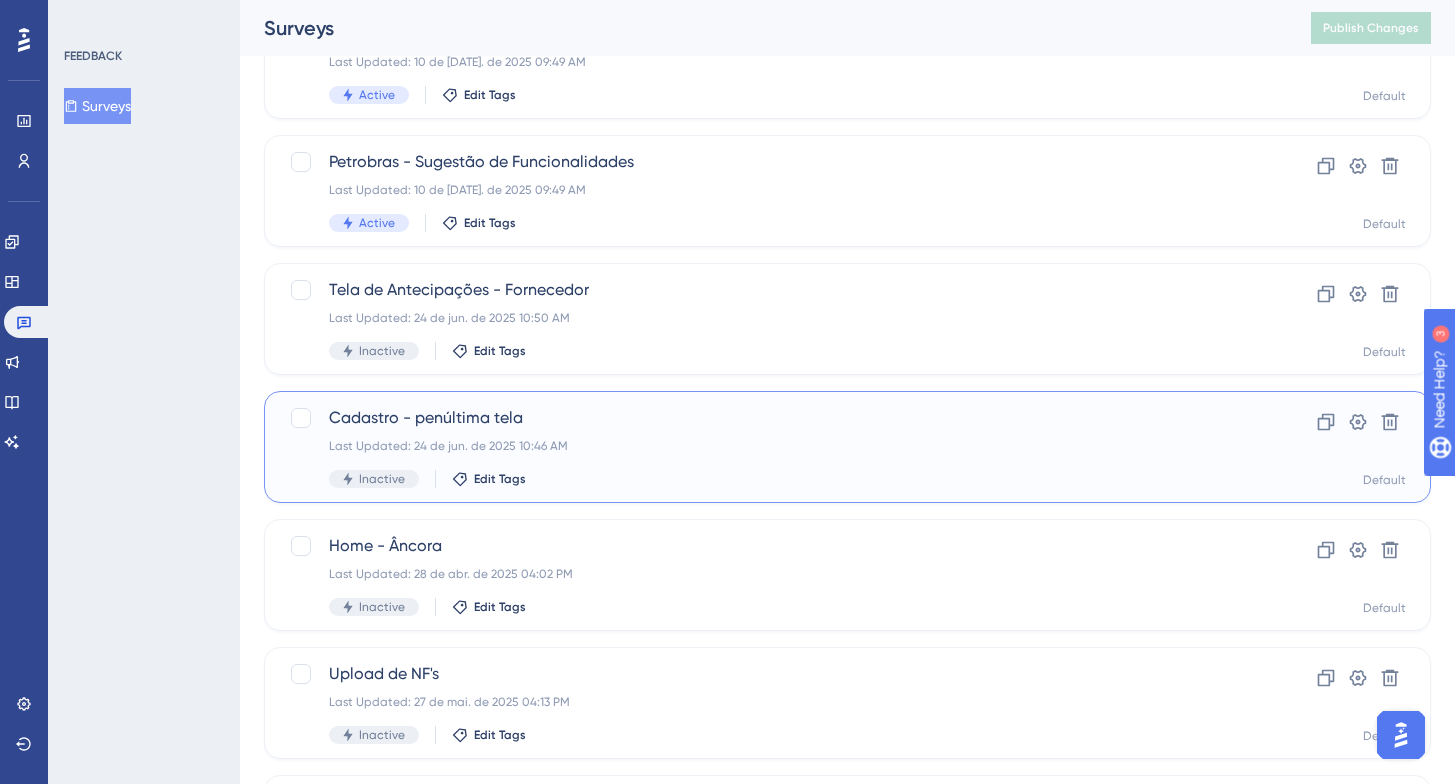 click on "Cadastro - penúltima tela Last Updated: 24 de jun. de 2025 10:46 AM Inactive Edit Tags" at bounding box center (767, 447) 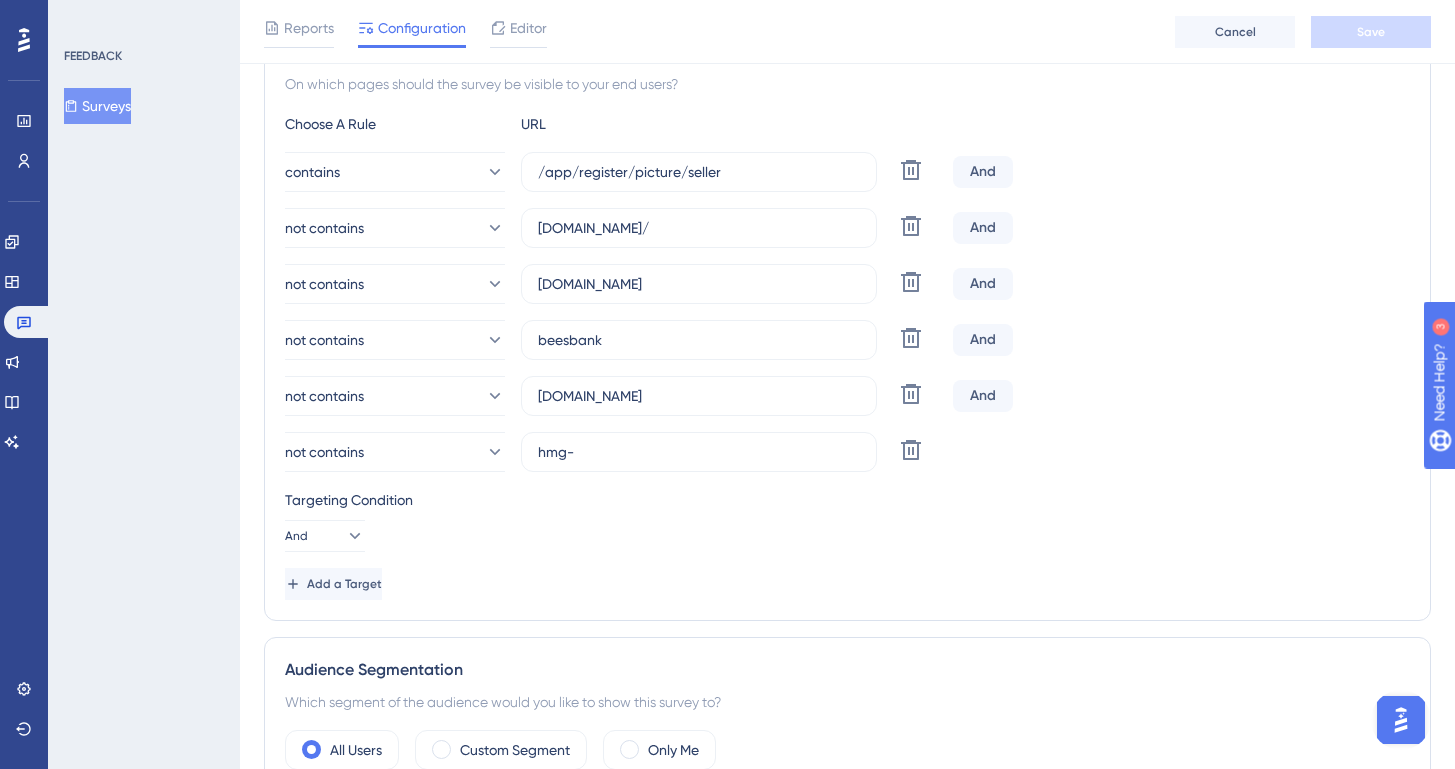 scroll, scrollTop: 36, scrollLeft: 0, axis: vertical 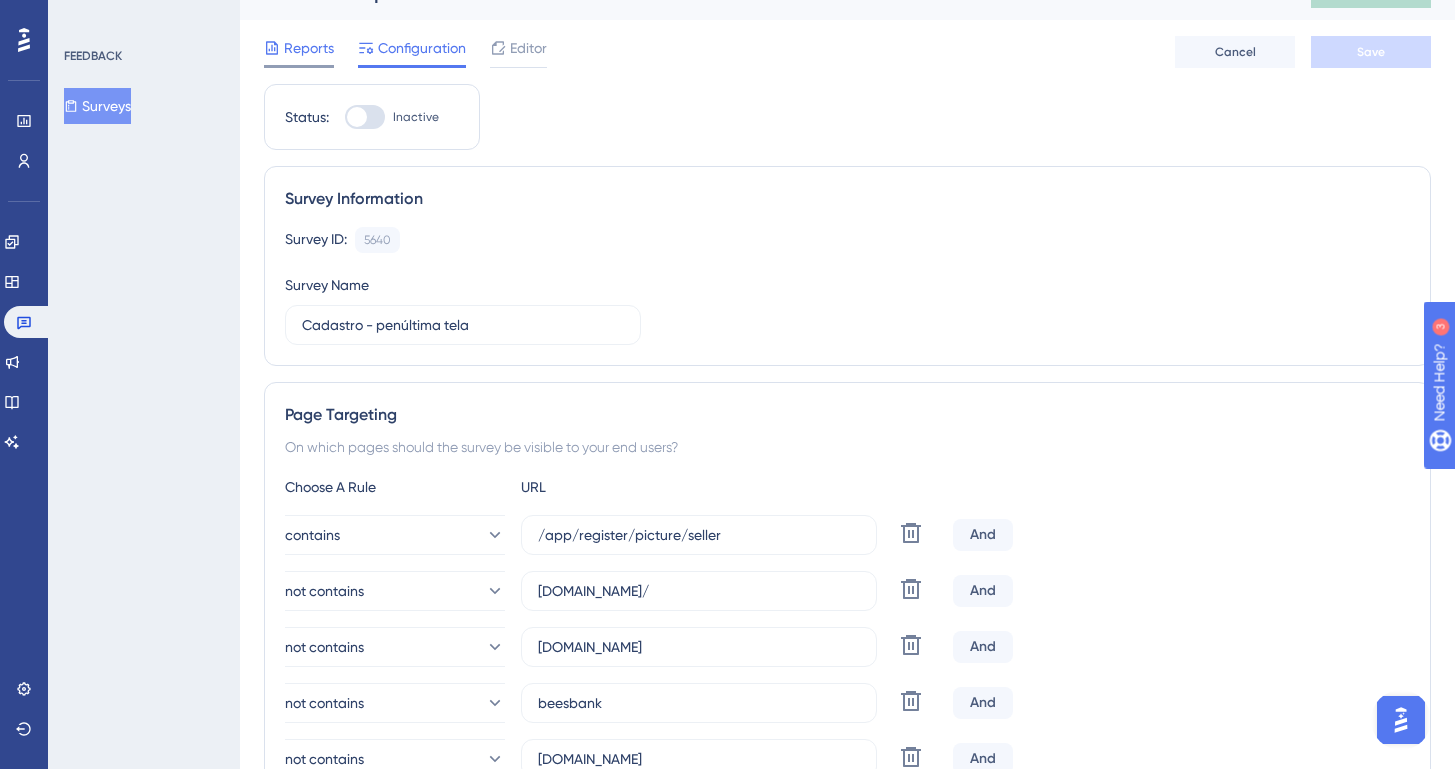 click on "Reports" at bounding box center [309, 48] 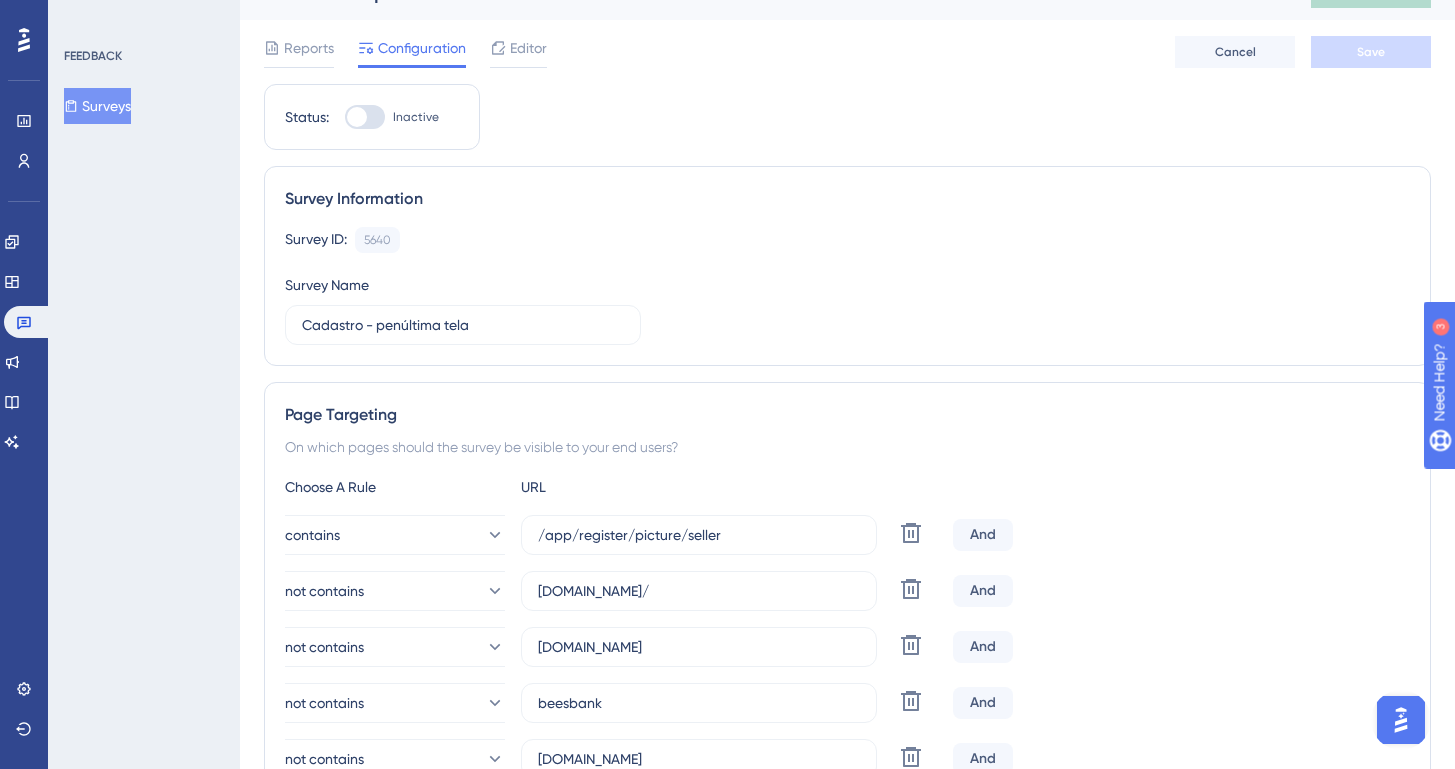 scroll, scrollTop: 0, scrollLeft: 0, axis: both 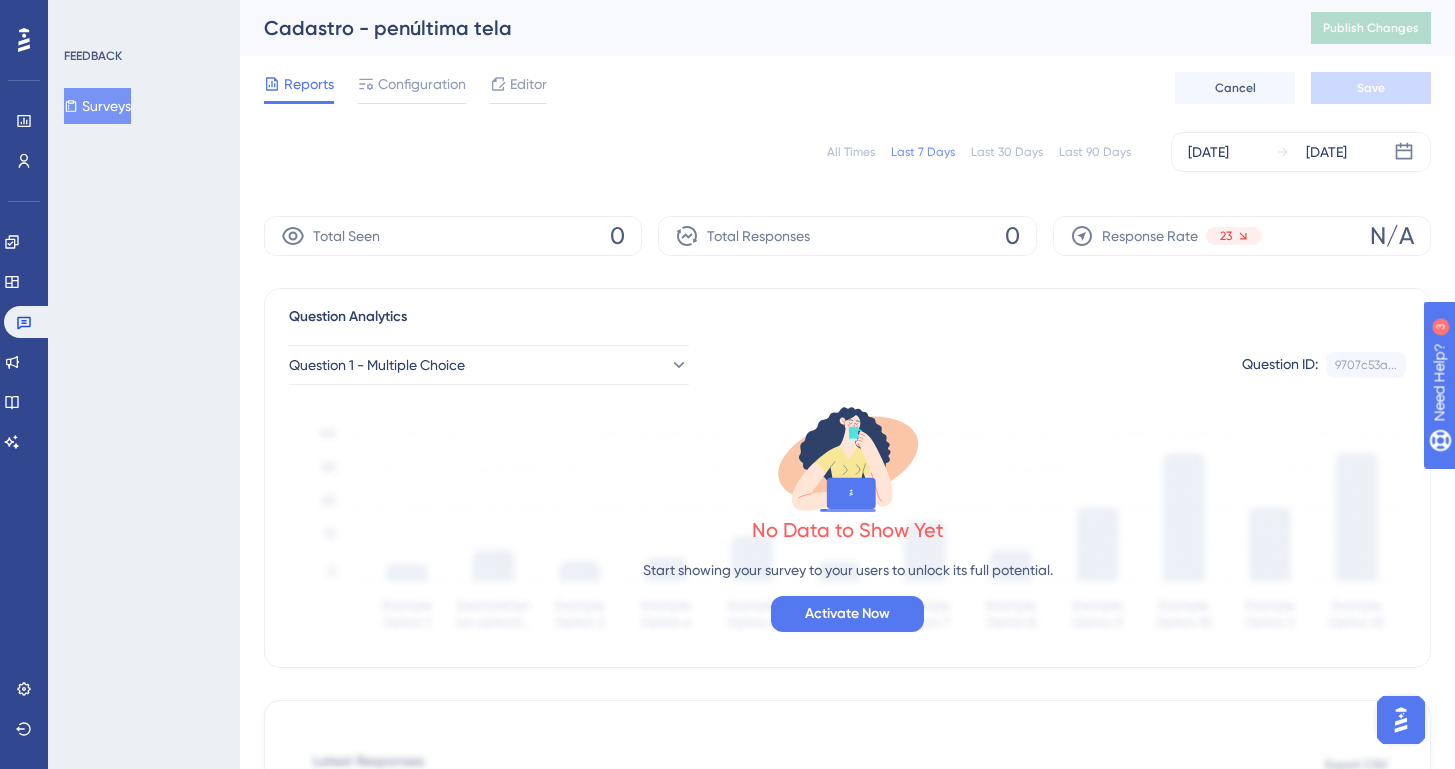 click on "All Times Last 7 Days Last 30 Days Last 90 Days [DATE] [DATE]" at bounding box center [847, 152] 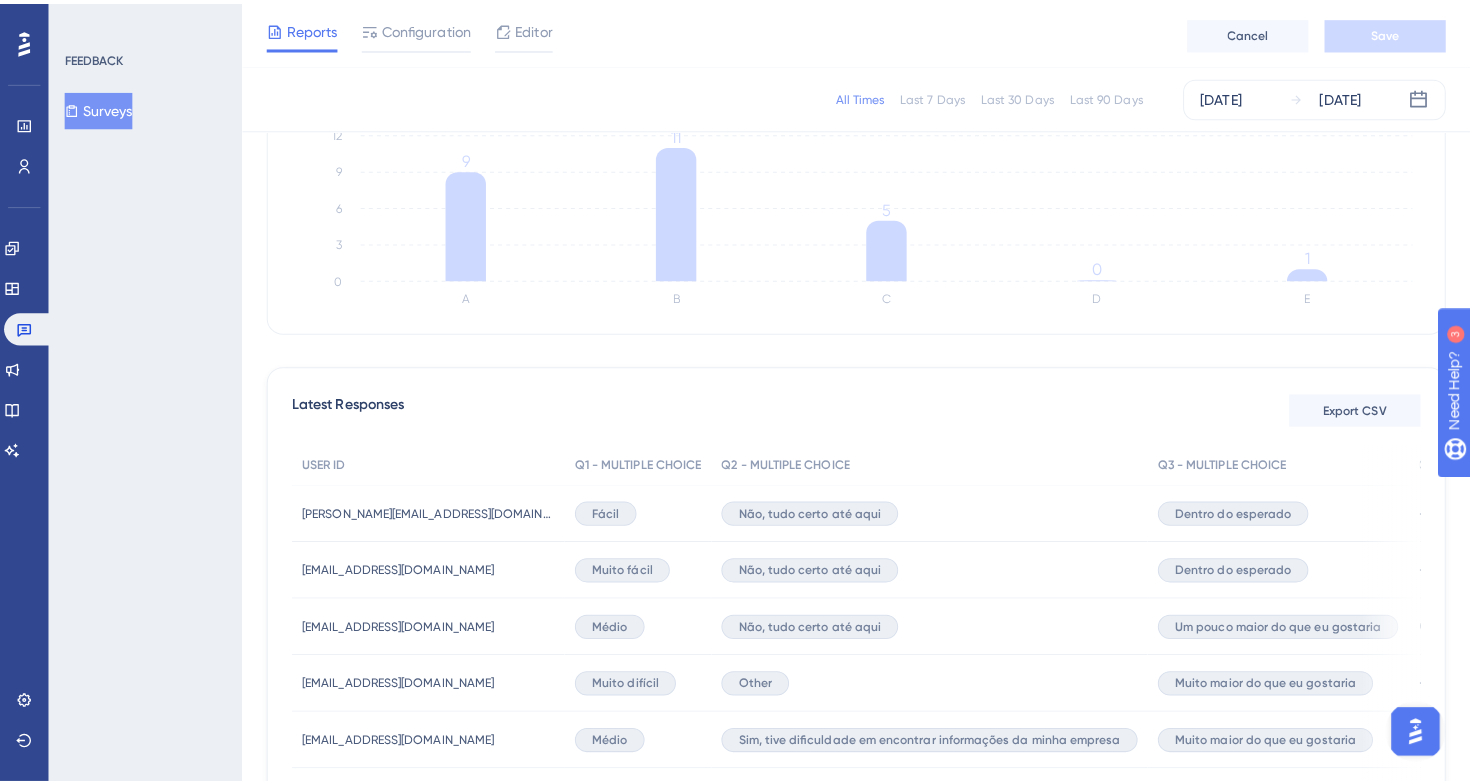 scroll, scrollTop: 321, scrollLeft: 0, axis: vertical 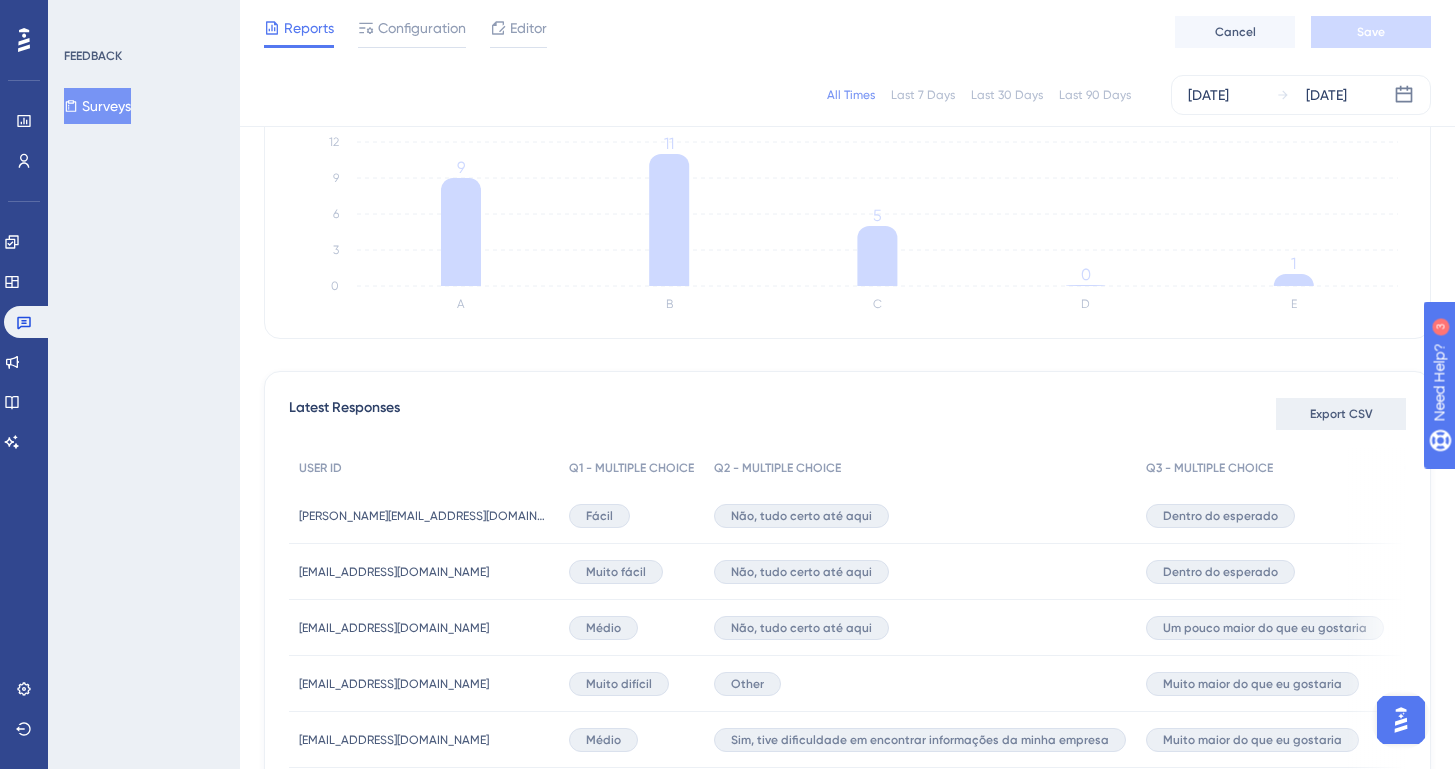 click on "Export CSV" at bounding box center (1341, 414) 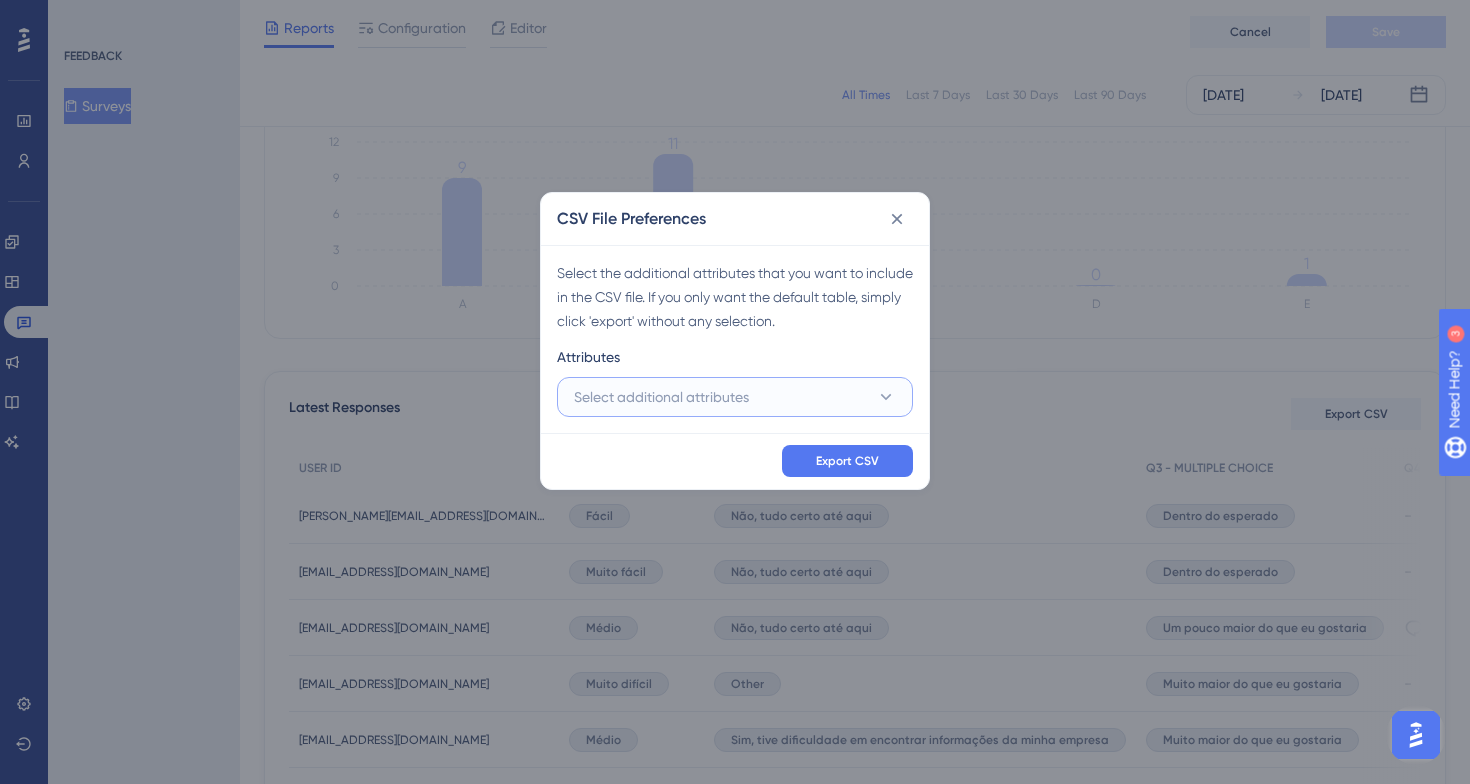 click on "Select additional attributes" at bounding box center (661, 397) 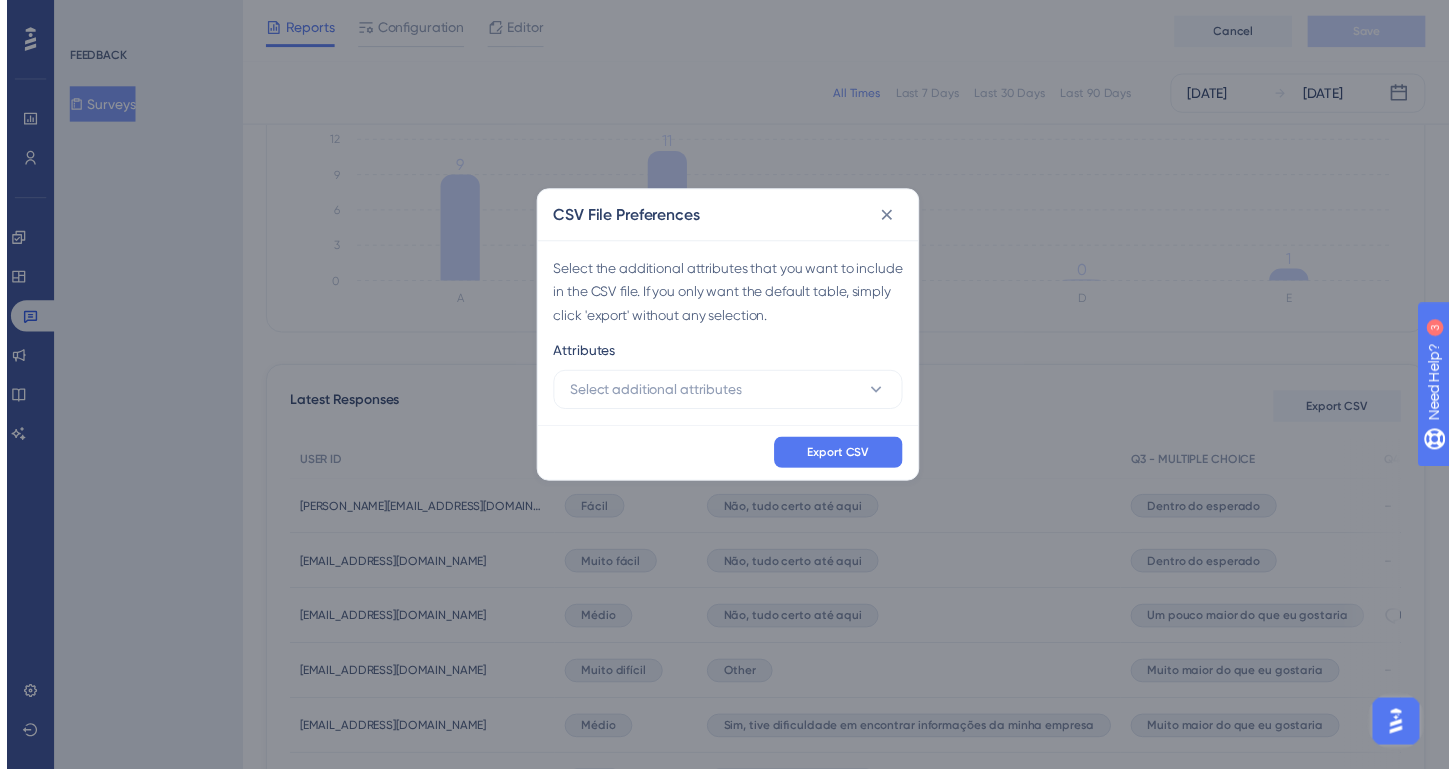 scroll, scrollTop: 378, scrollLeft: 0, axis: vertical 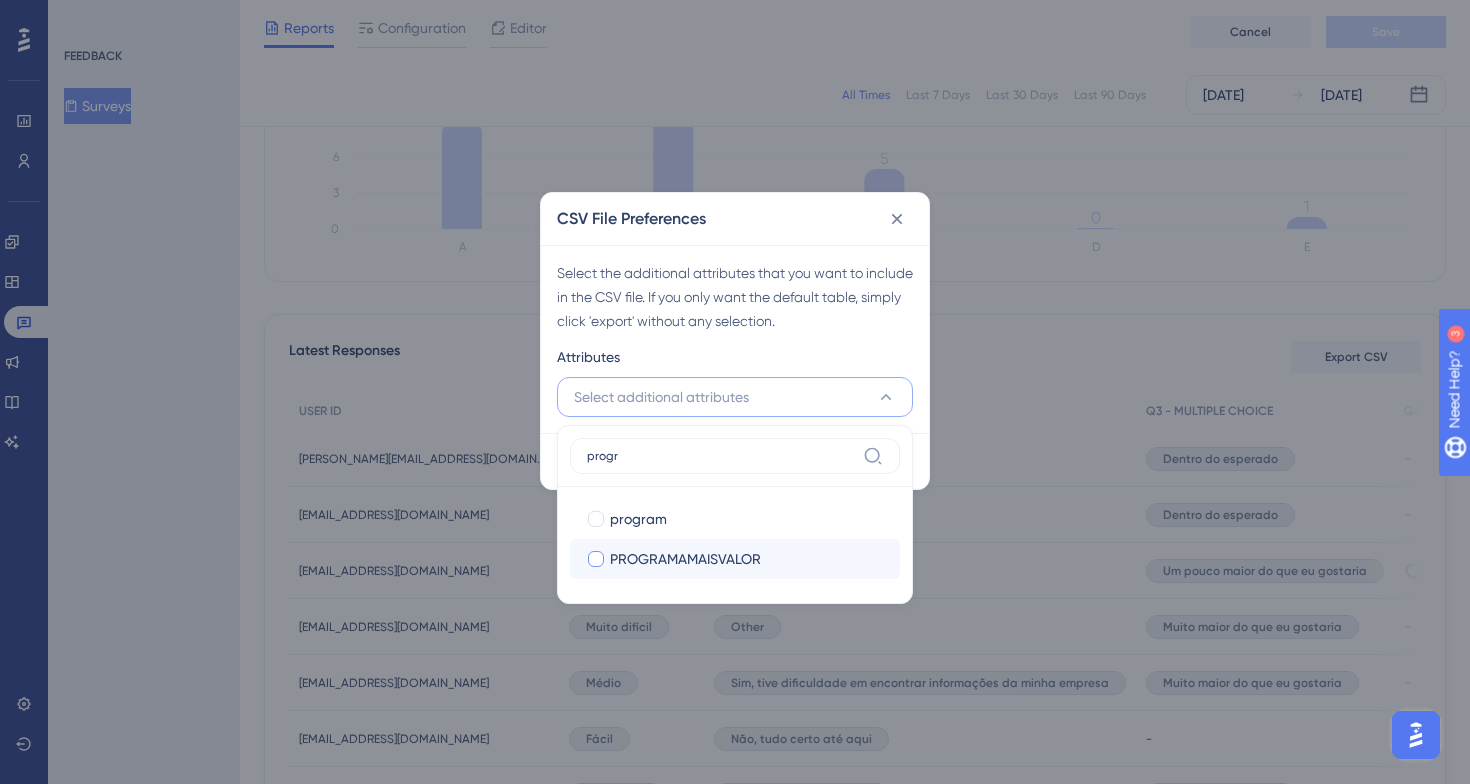type on "progr" 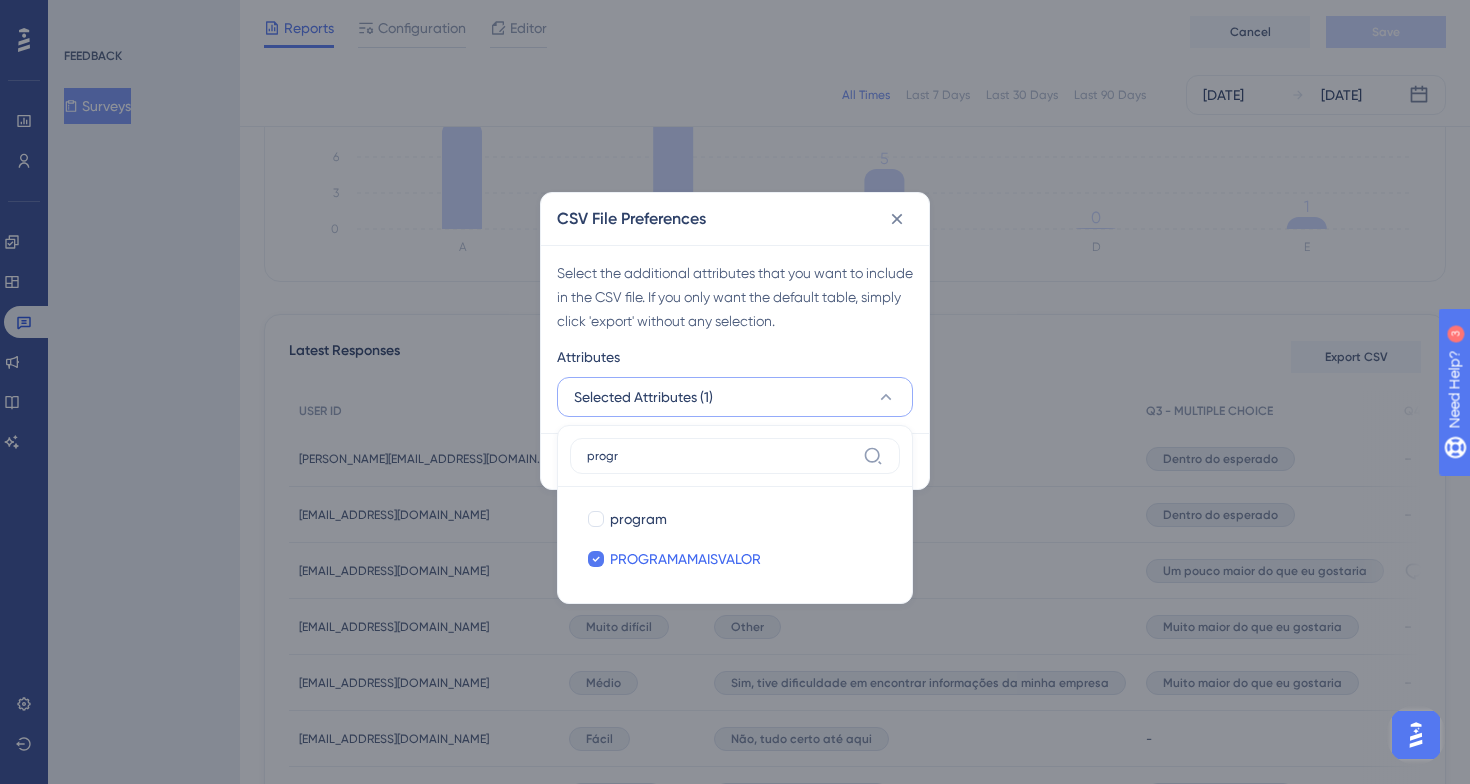 click on "Select the additional attributes that you want to include in the CSV file.
If you only want the default table, simply click 'export' without any selection. Attributes Selected Attributes (1) progr program program PROGRAMAMAISVALOR PROGRAMAMAISVALOR" at bounding box center (735, 339) 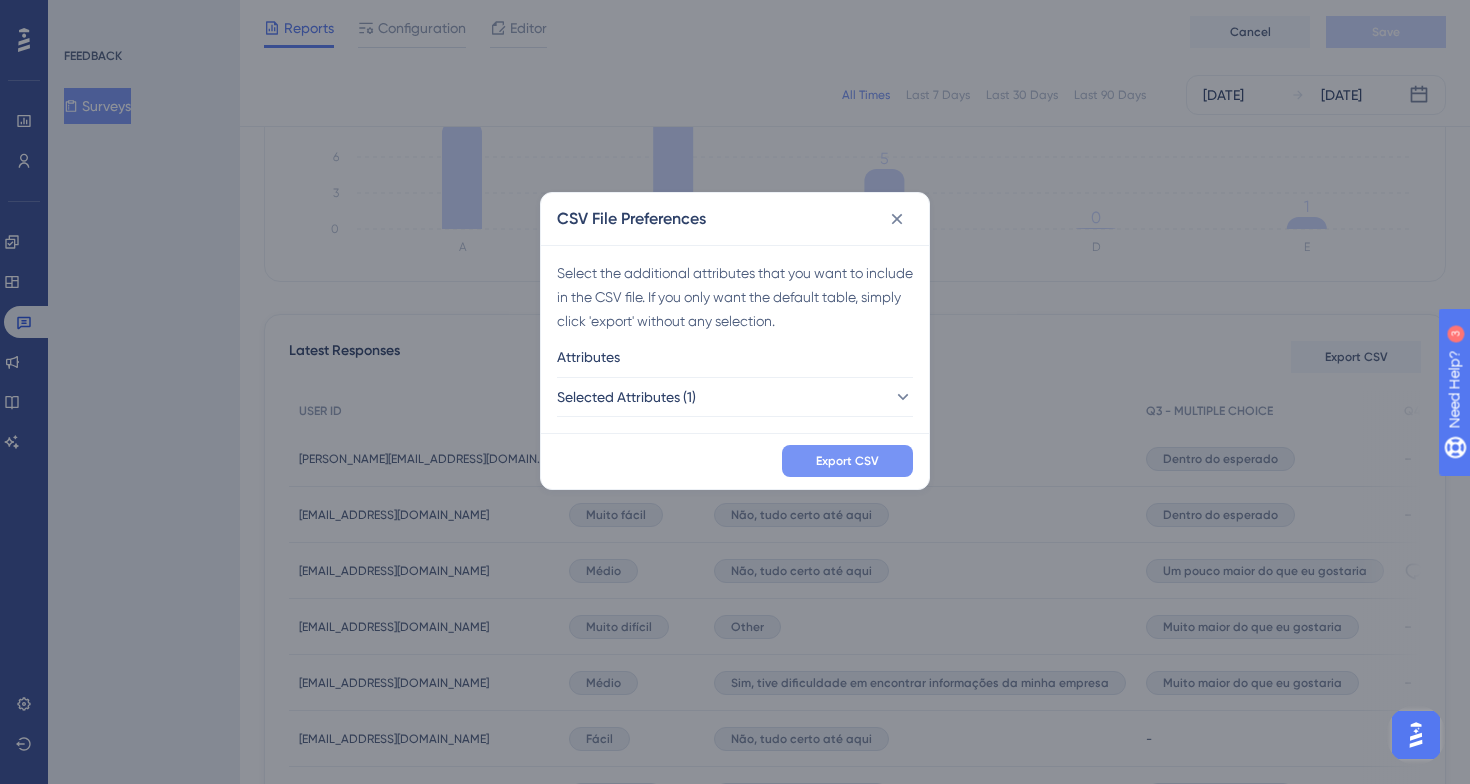 click on "Export CSV" at bounding box center (847, 461) 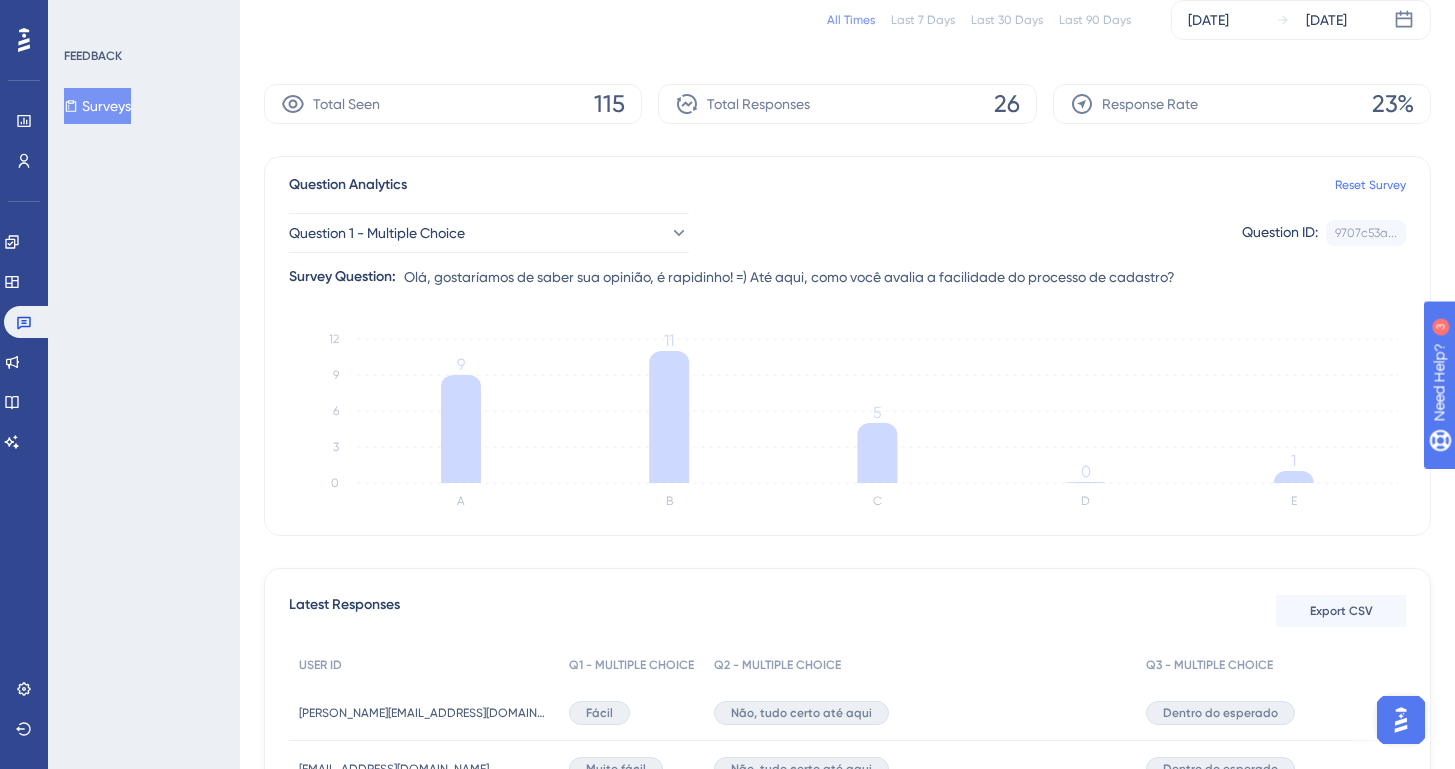 scroll, scrollTop: 0, scrollLeft: 0, axis: both 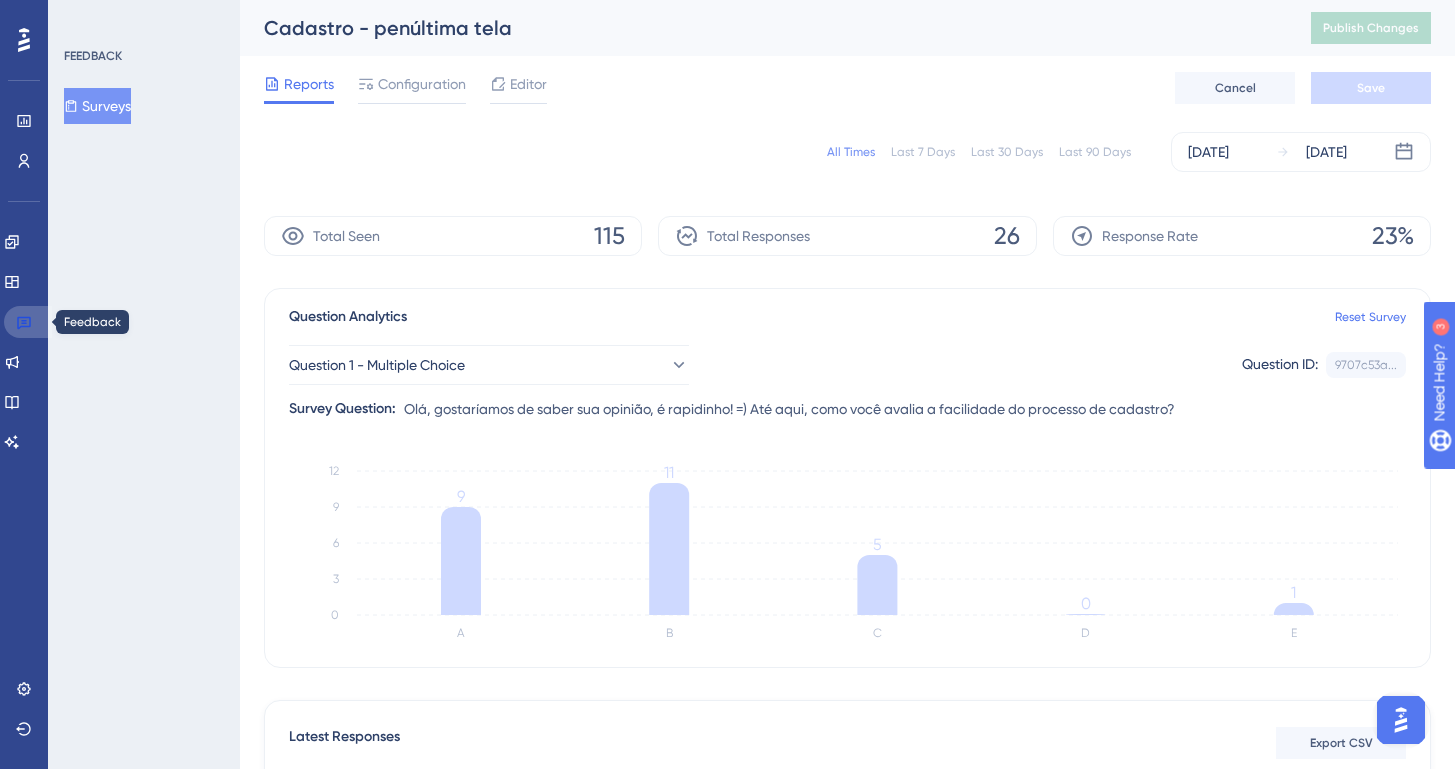 click 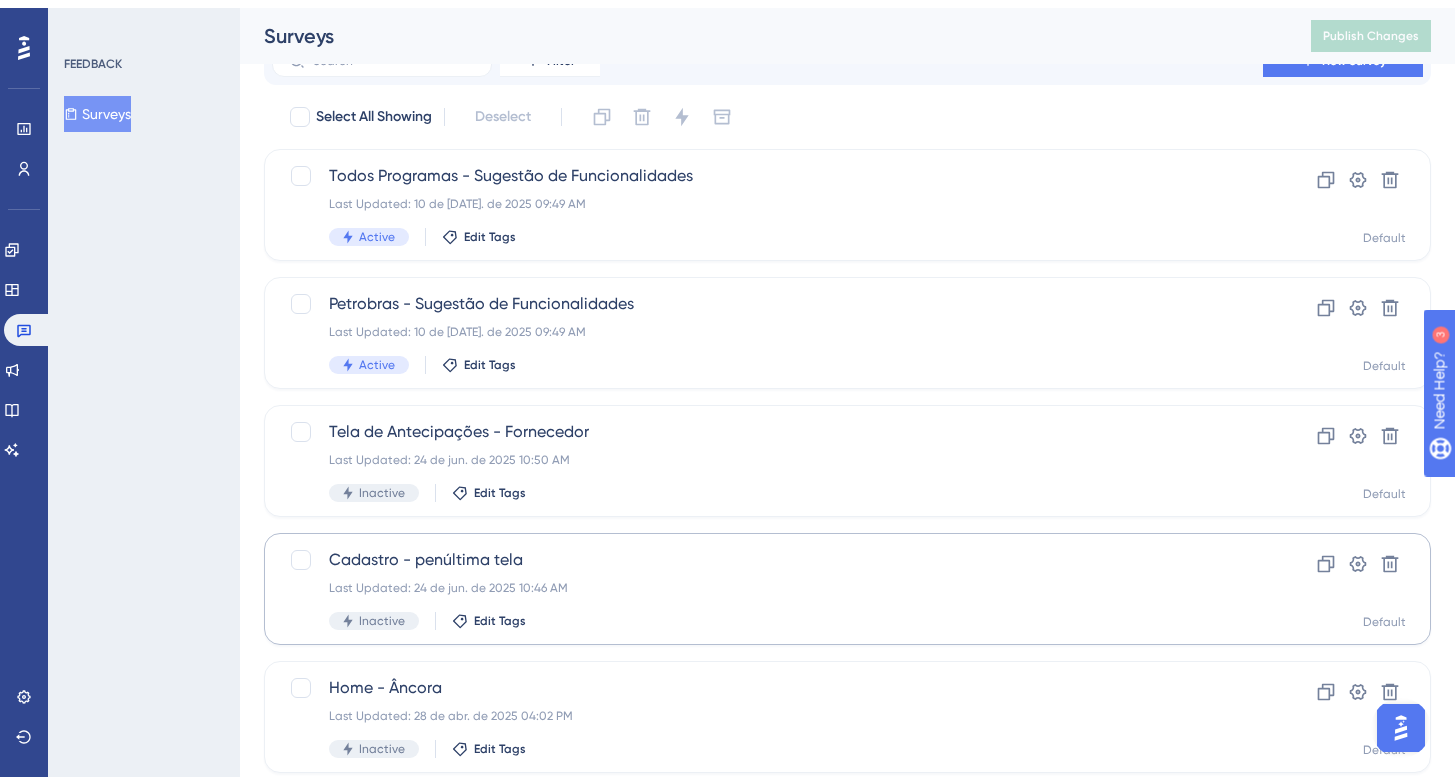 scroll, scrollTop: 151, scrollLeft: 0, axis: vertical 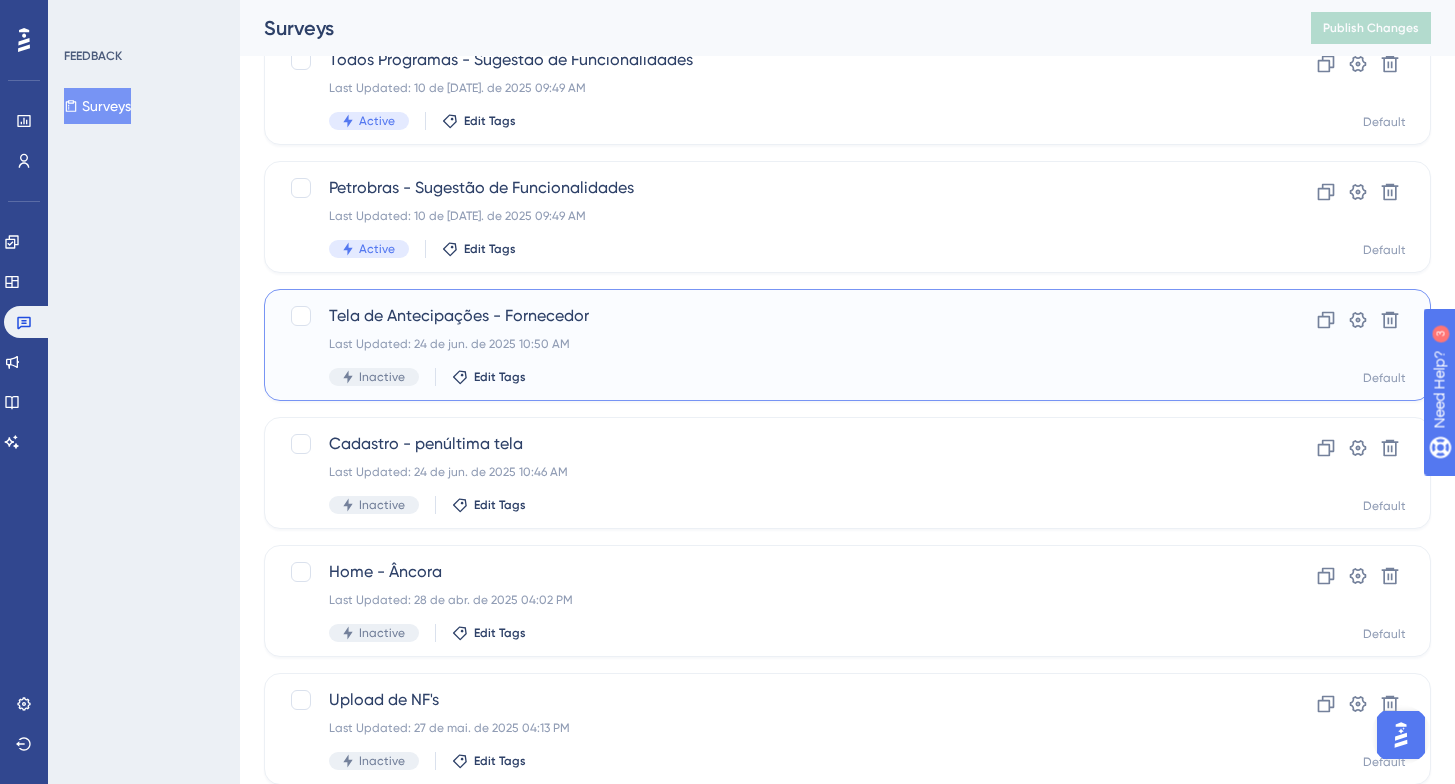 click on "Last Updated: 24 de jun. de 2025 10:50 AM" at bounding box center [767, 344] 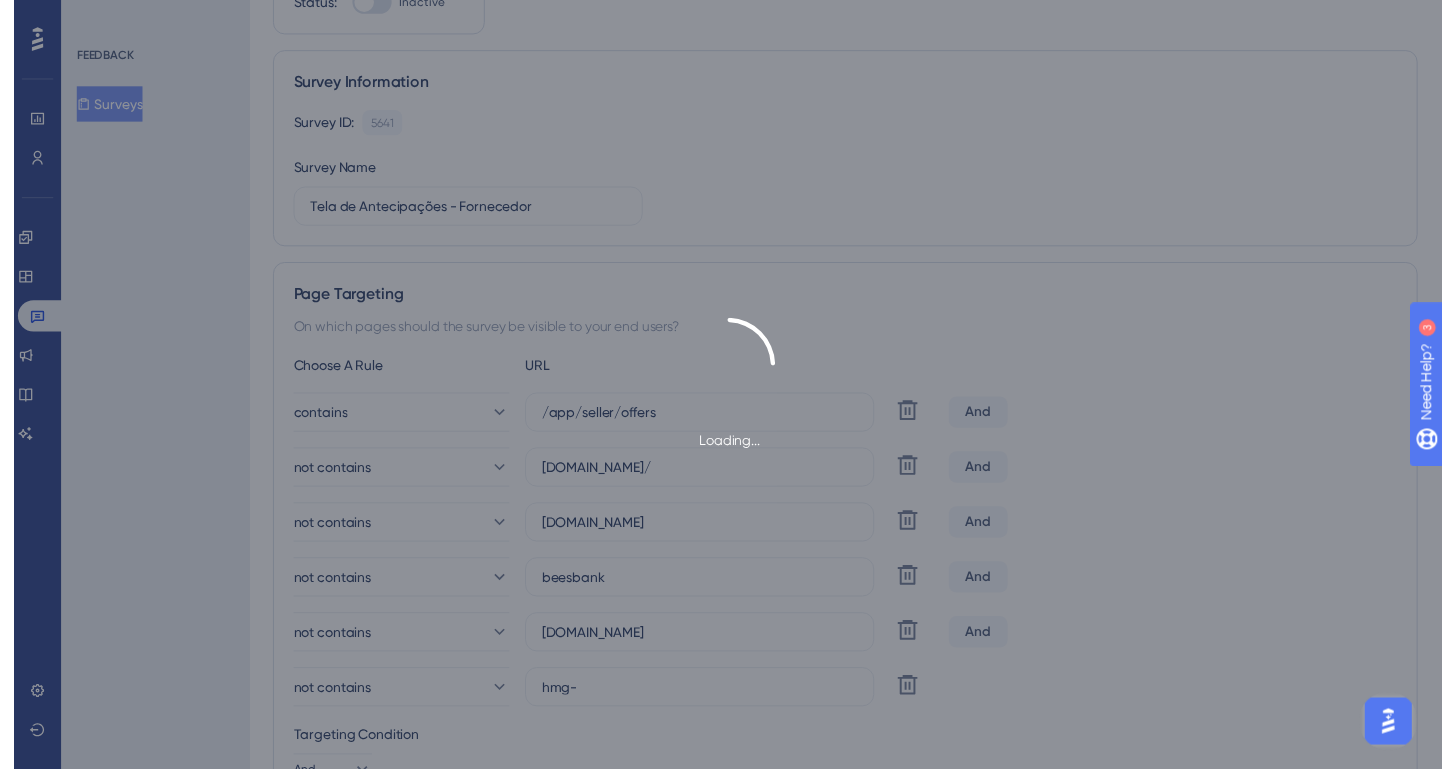 scroll, scrollTop: 0, scrollLeft: 0, axis: both 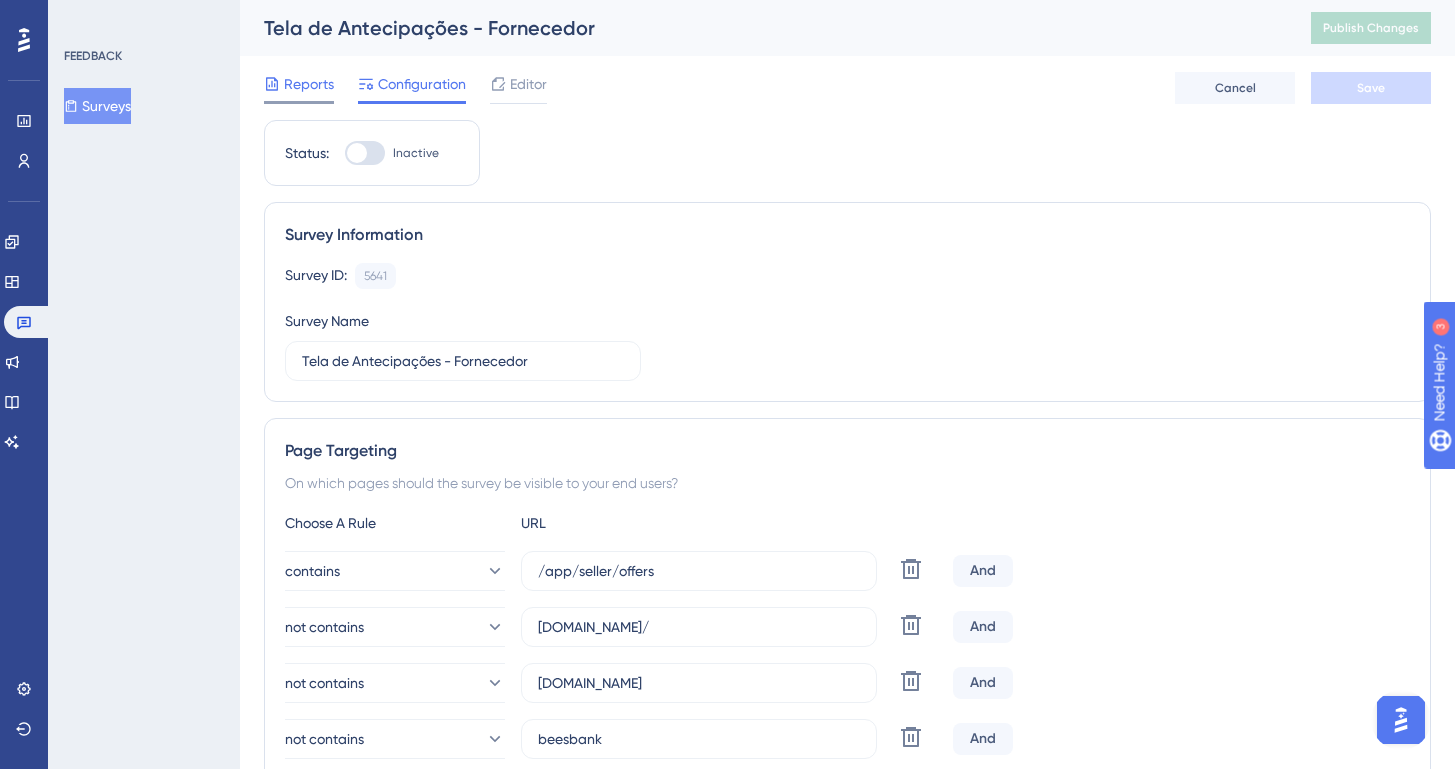 click on "Reports" at bounding box center (309, 84) 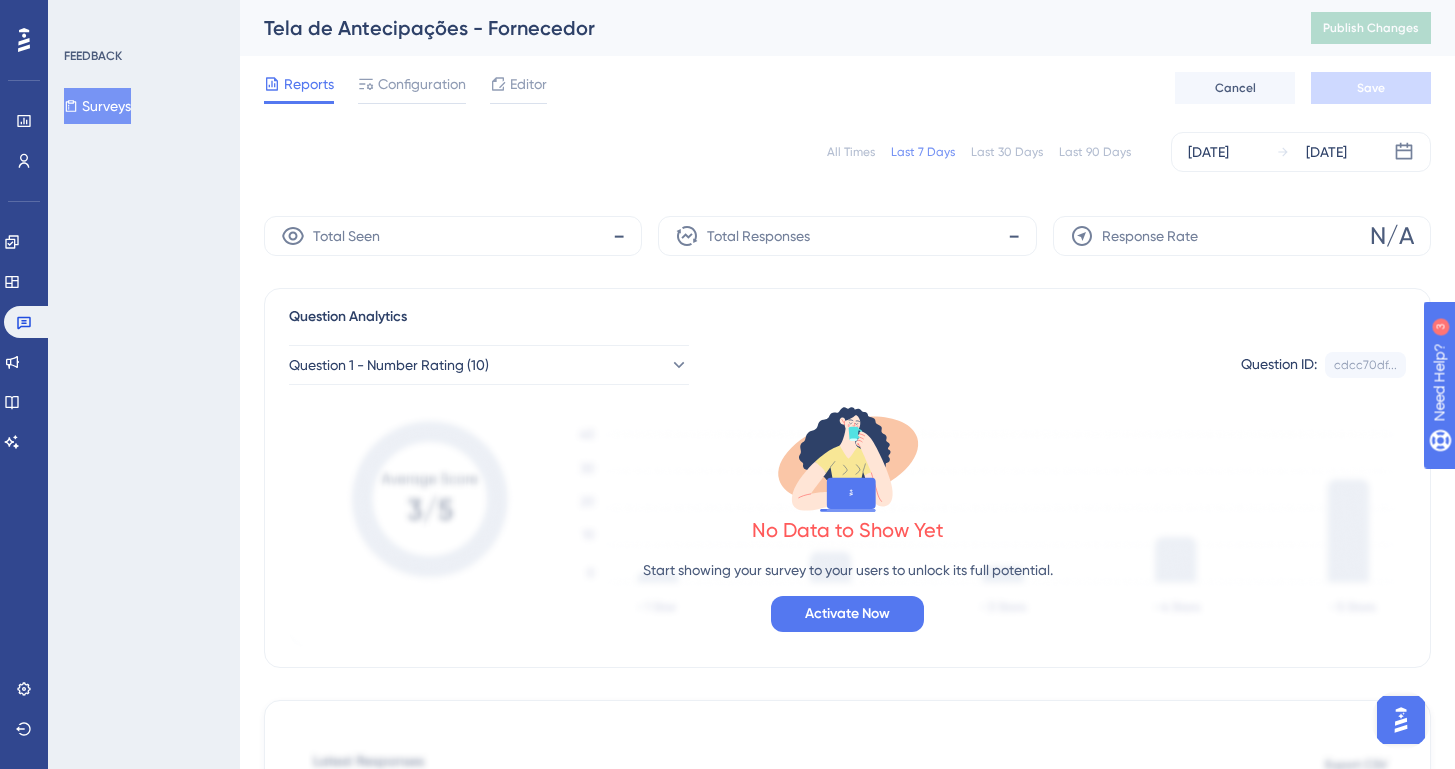 click on "All Times Last 7 Days Last 30 Days Last 90 Days [DATE] [DATE]" at bounding box center (847, 152) 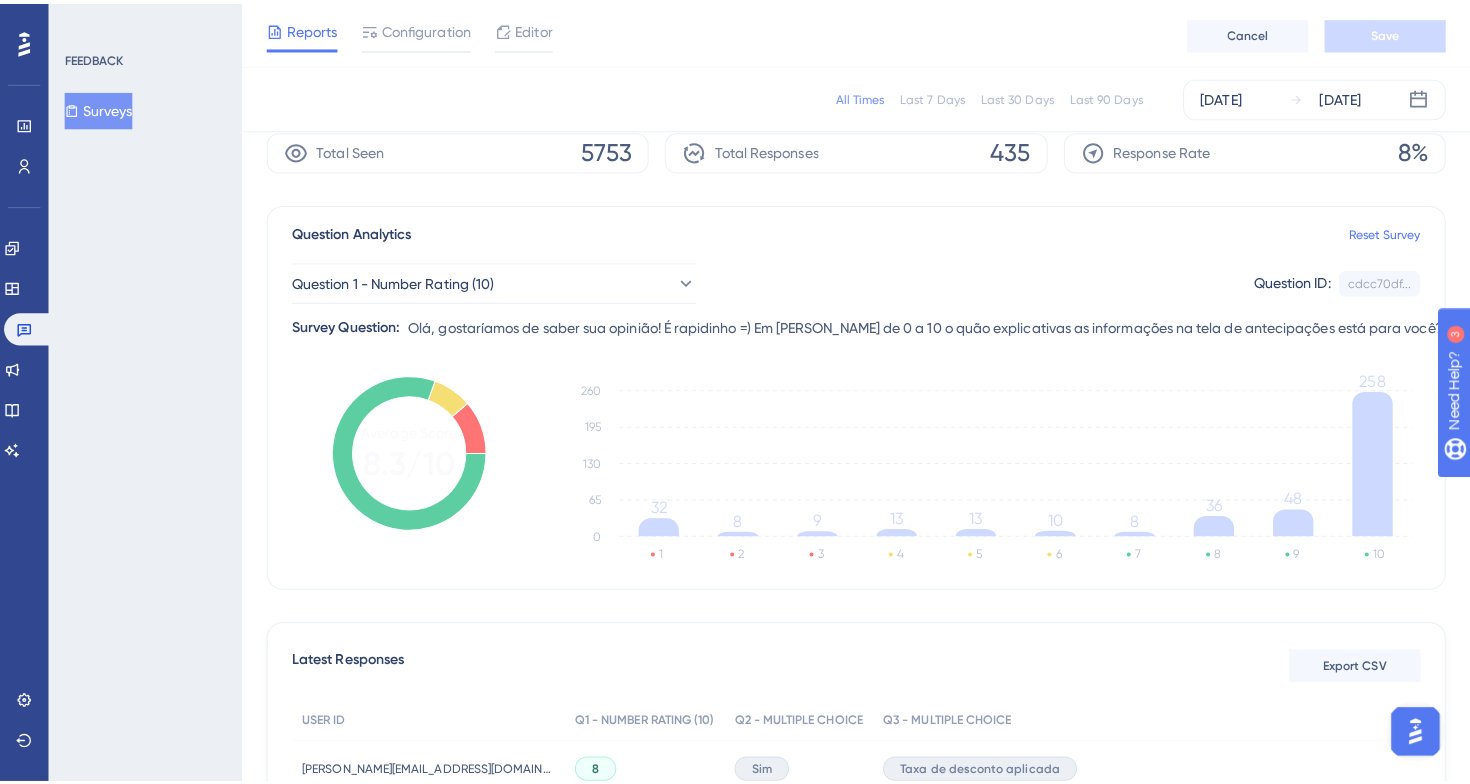 scroll, scrollTop: 323, scrollLeft: 0, axis: vertical 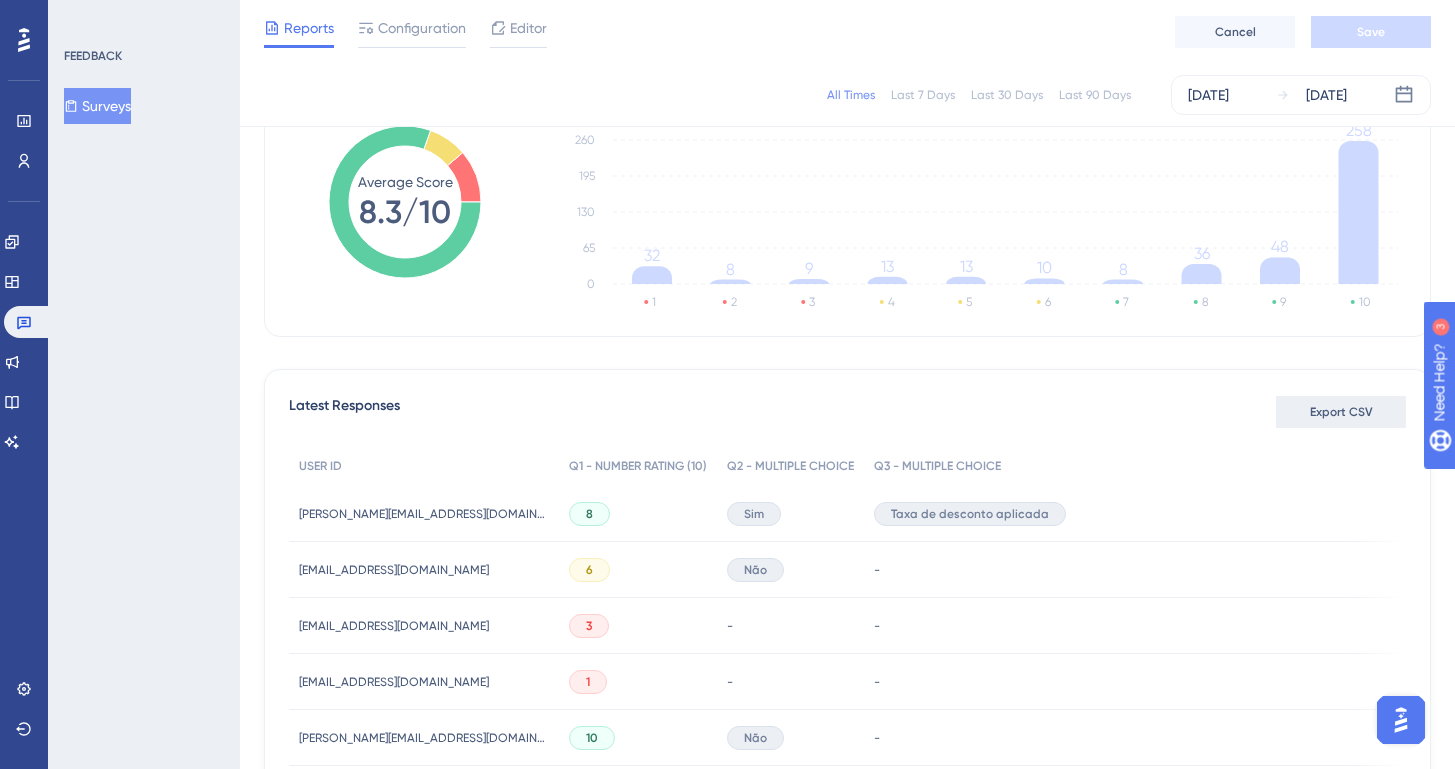 click on "Export CSV" at bounding box center (1341, 412) 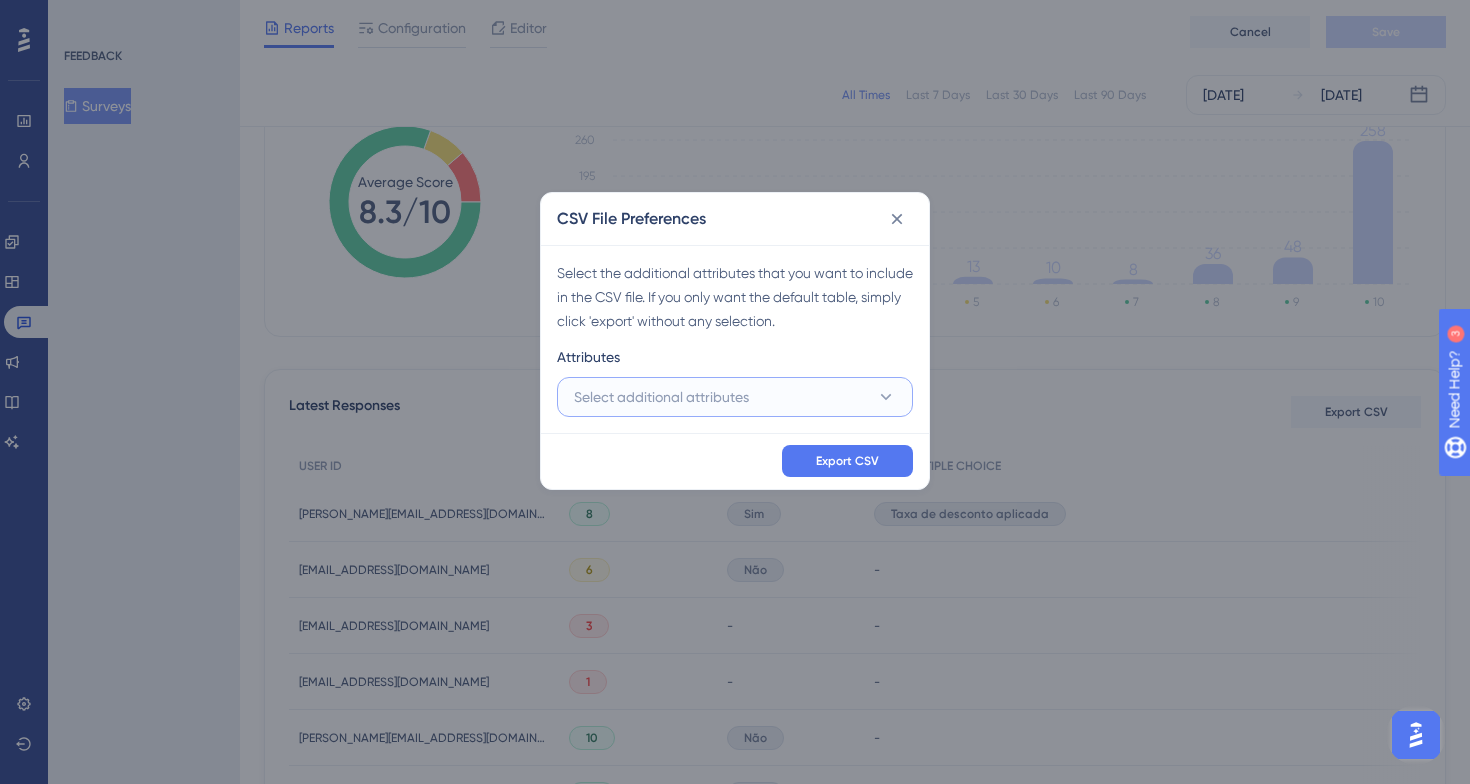 click on "Select additional attributes" at bounding box center (735, 397) 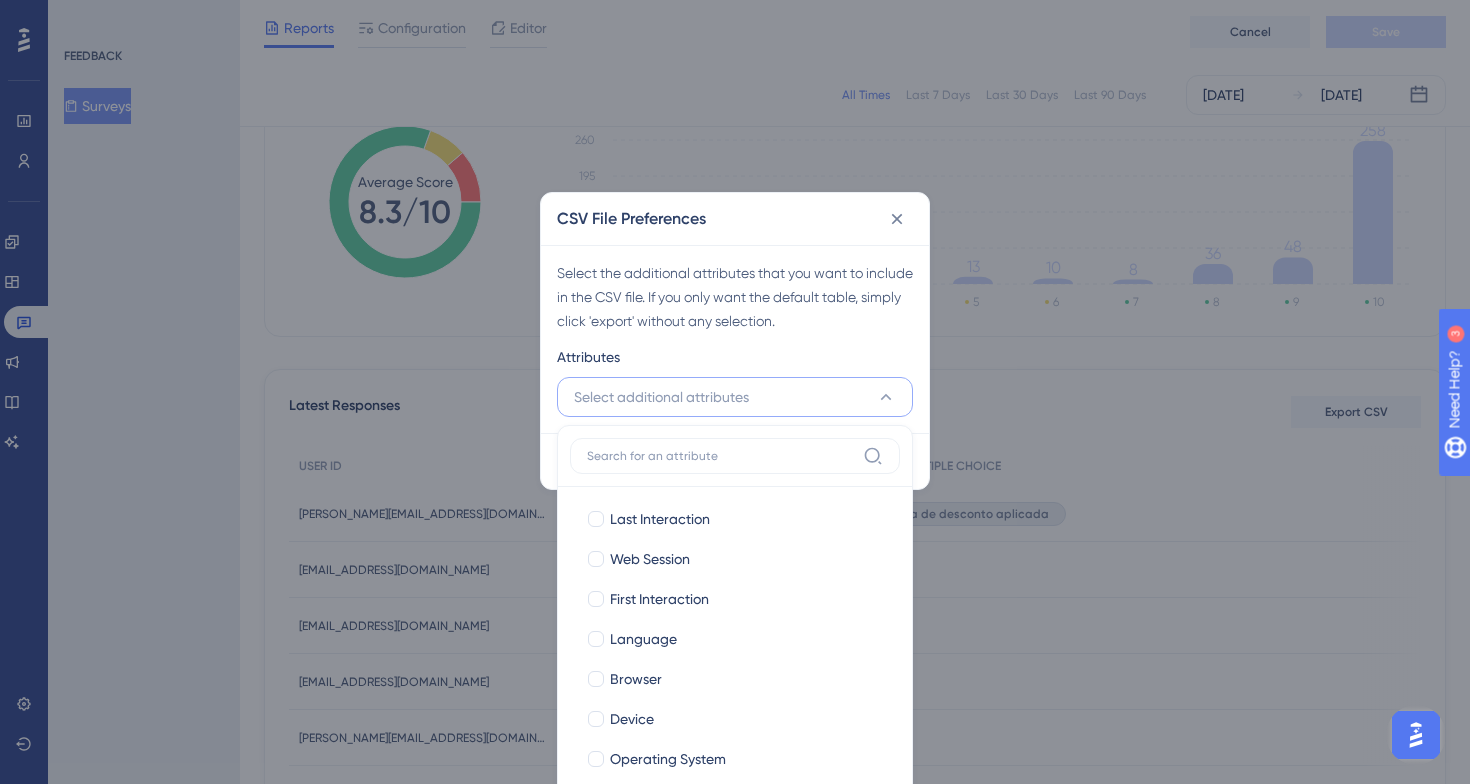 scroll, scrollTop: 380, scrollLeft: 0, axis: vertical 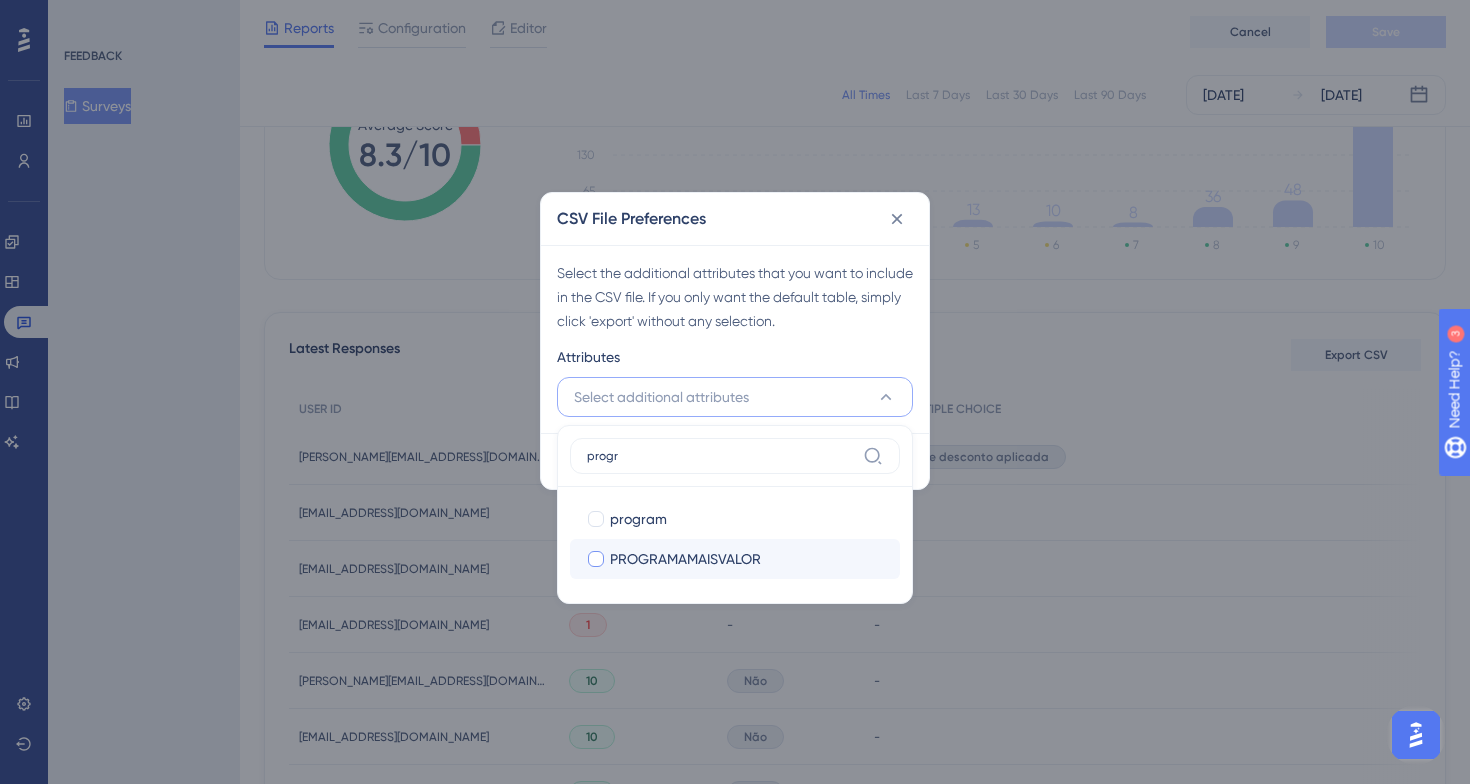 type on "progr" 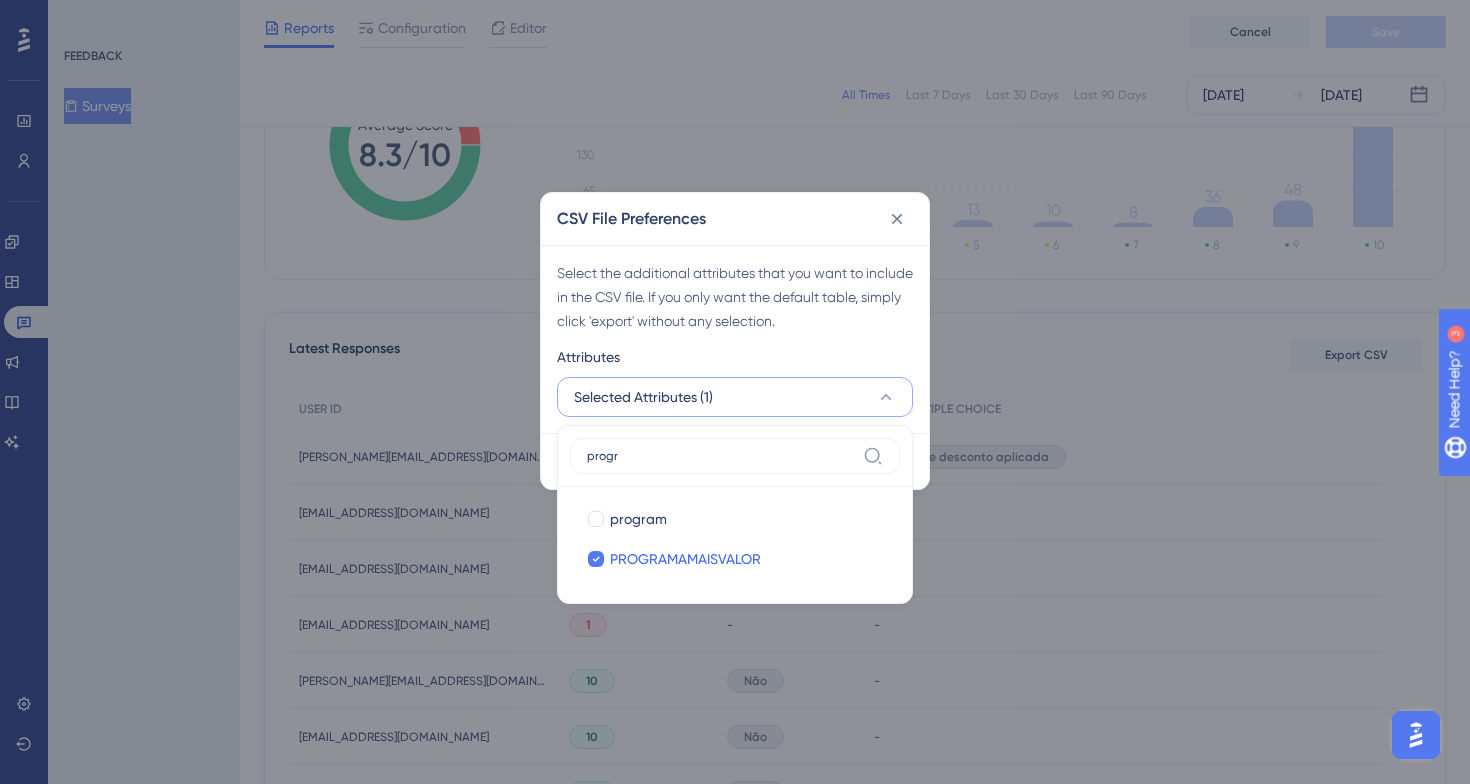 click on "Select the additional attributes that you want to include in the CSV file.
If you only want the default table, simply click 'export' without any selection." at bounding box center [735, 297] 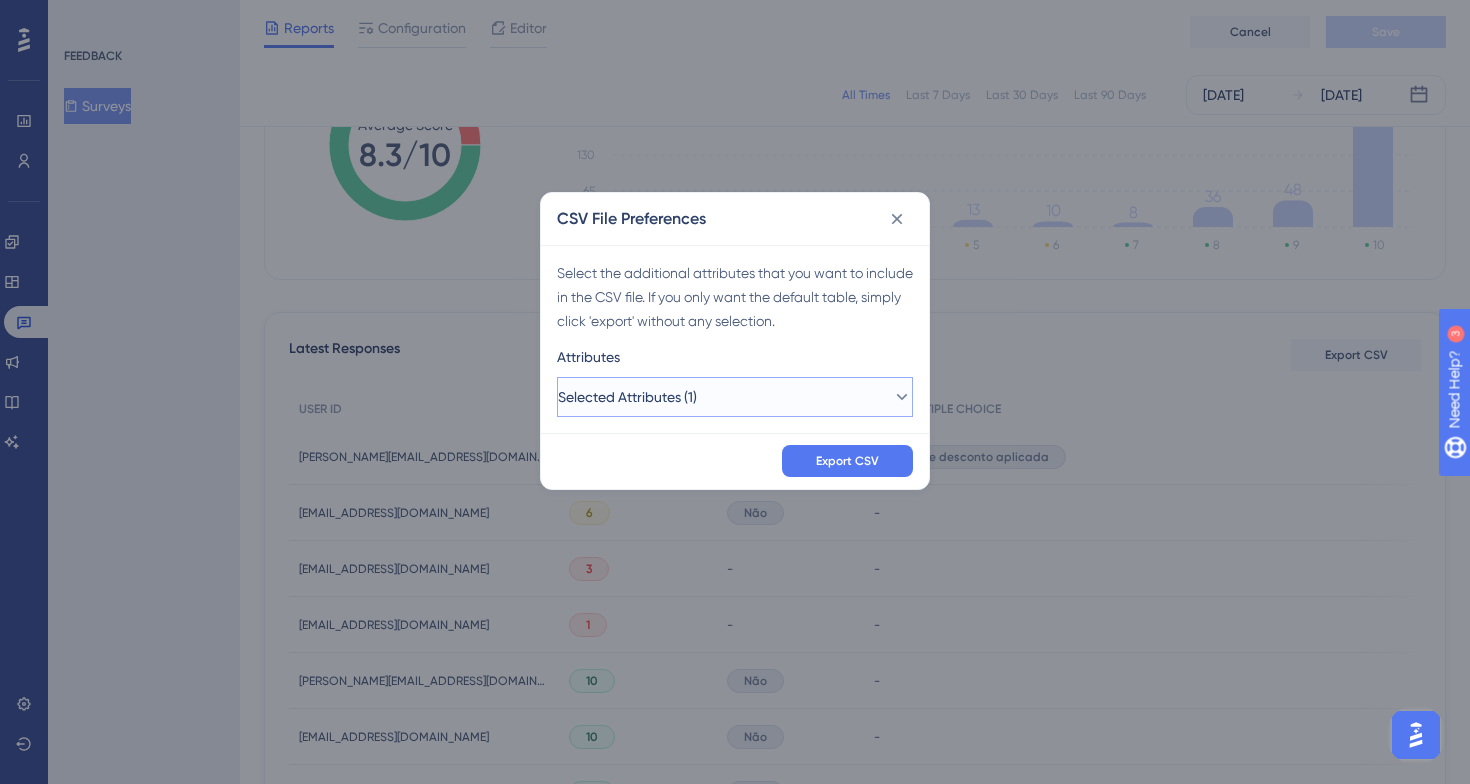 click on "Selected Attributes (1)" at bounding box center [735, 397] 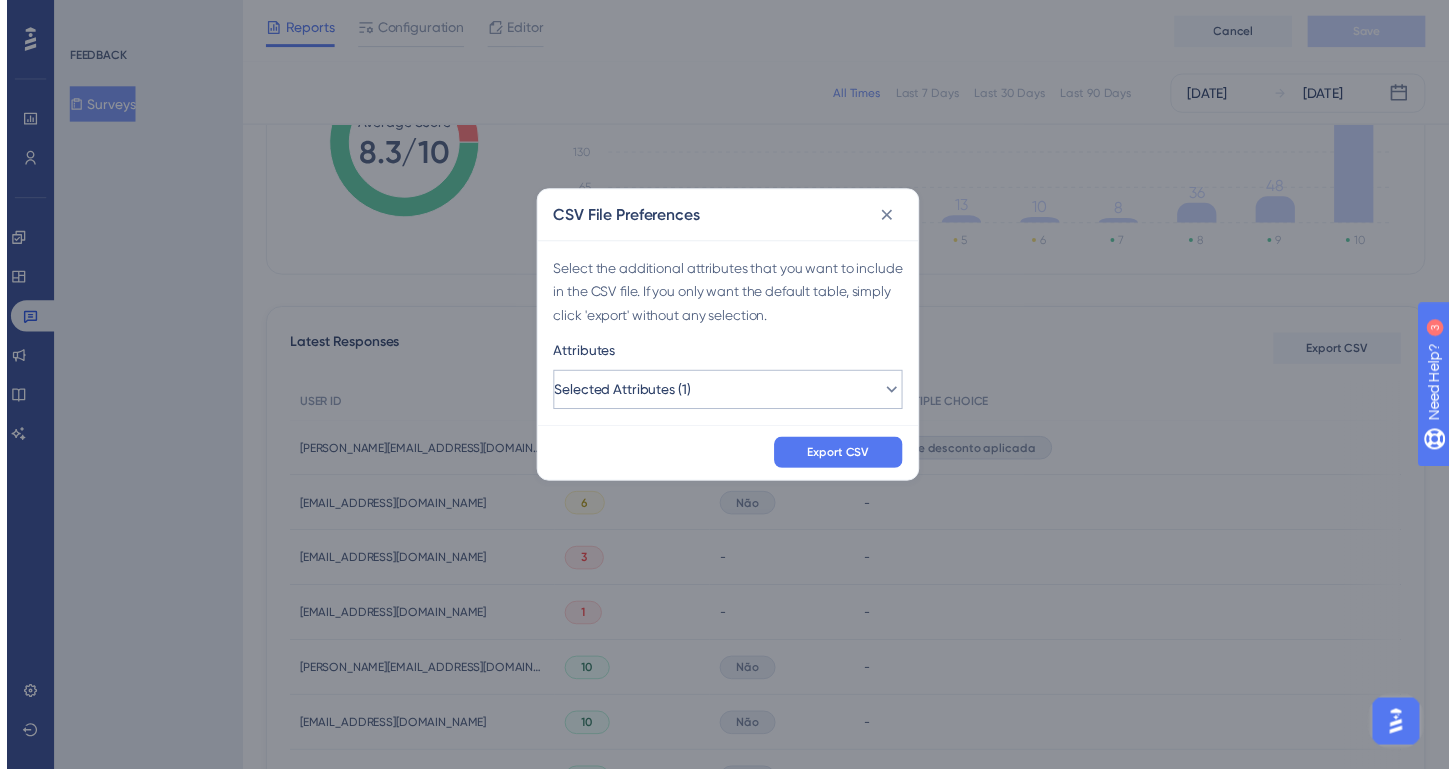 scroll, scrollTop: 437, scrollLeft: 0, axis: vertical 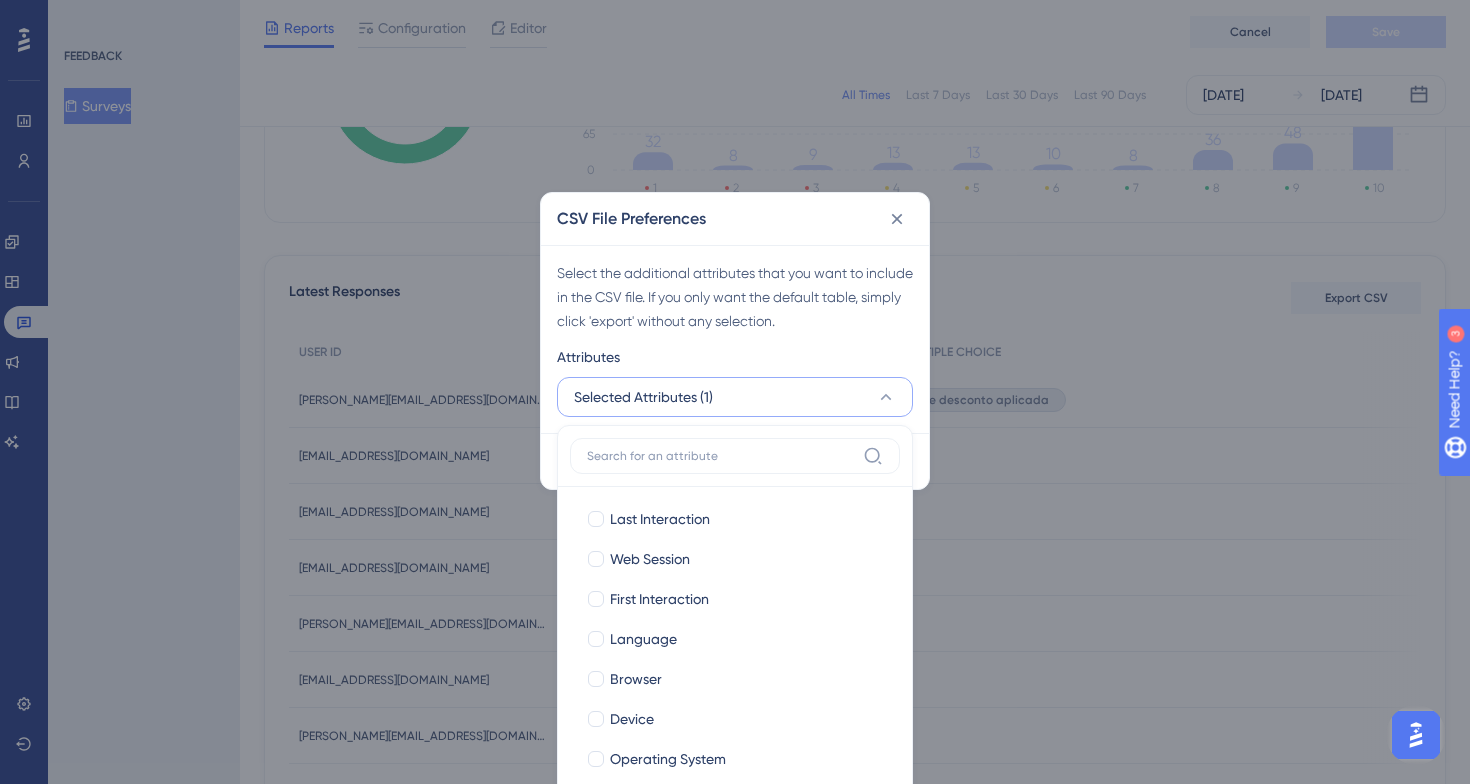 click on "Selected Attributes (1)" at bounding box center [735, 397] 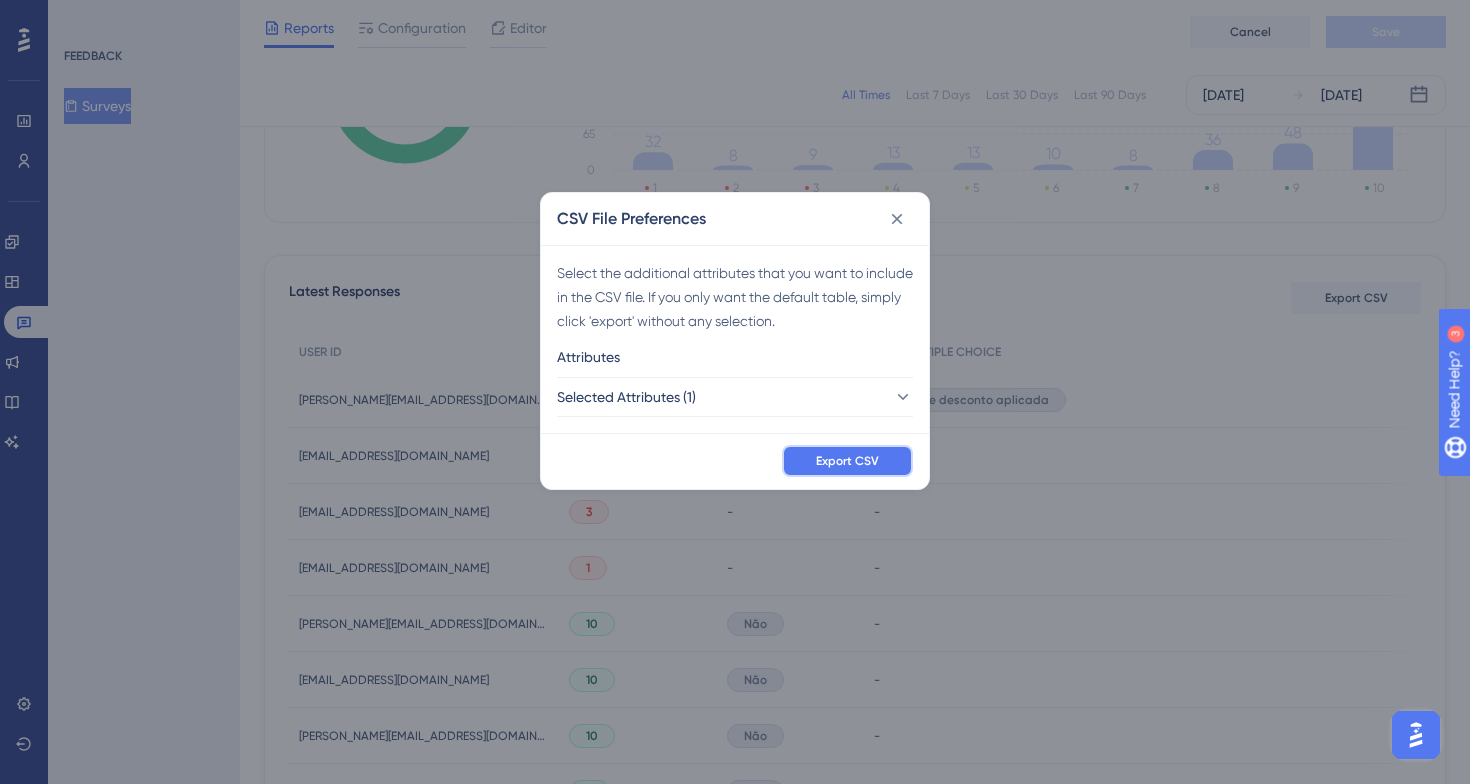 click on "Export CSV" at bounding box center [847, 461] 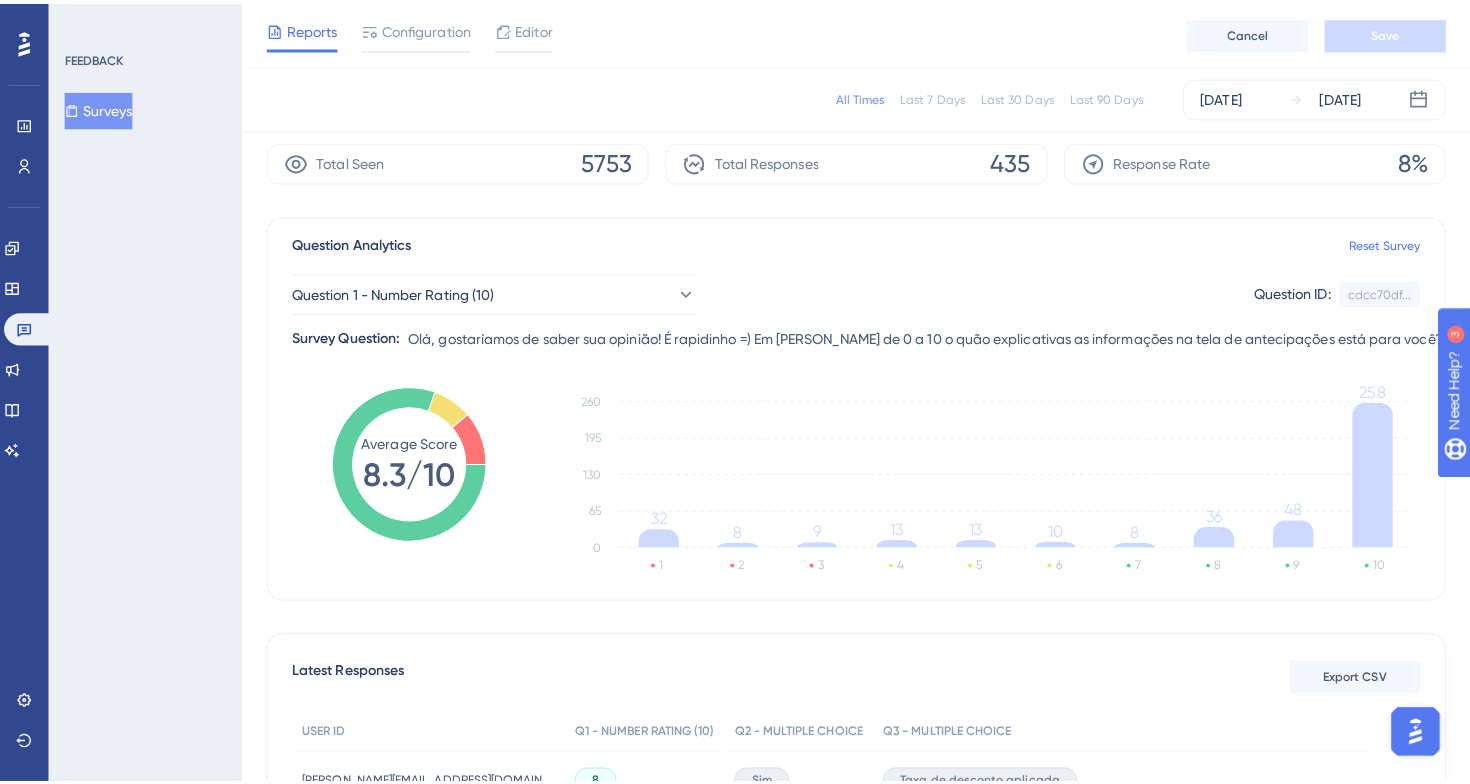 scroll, scrollTop: 0, scrollLeft: 0, axis: both 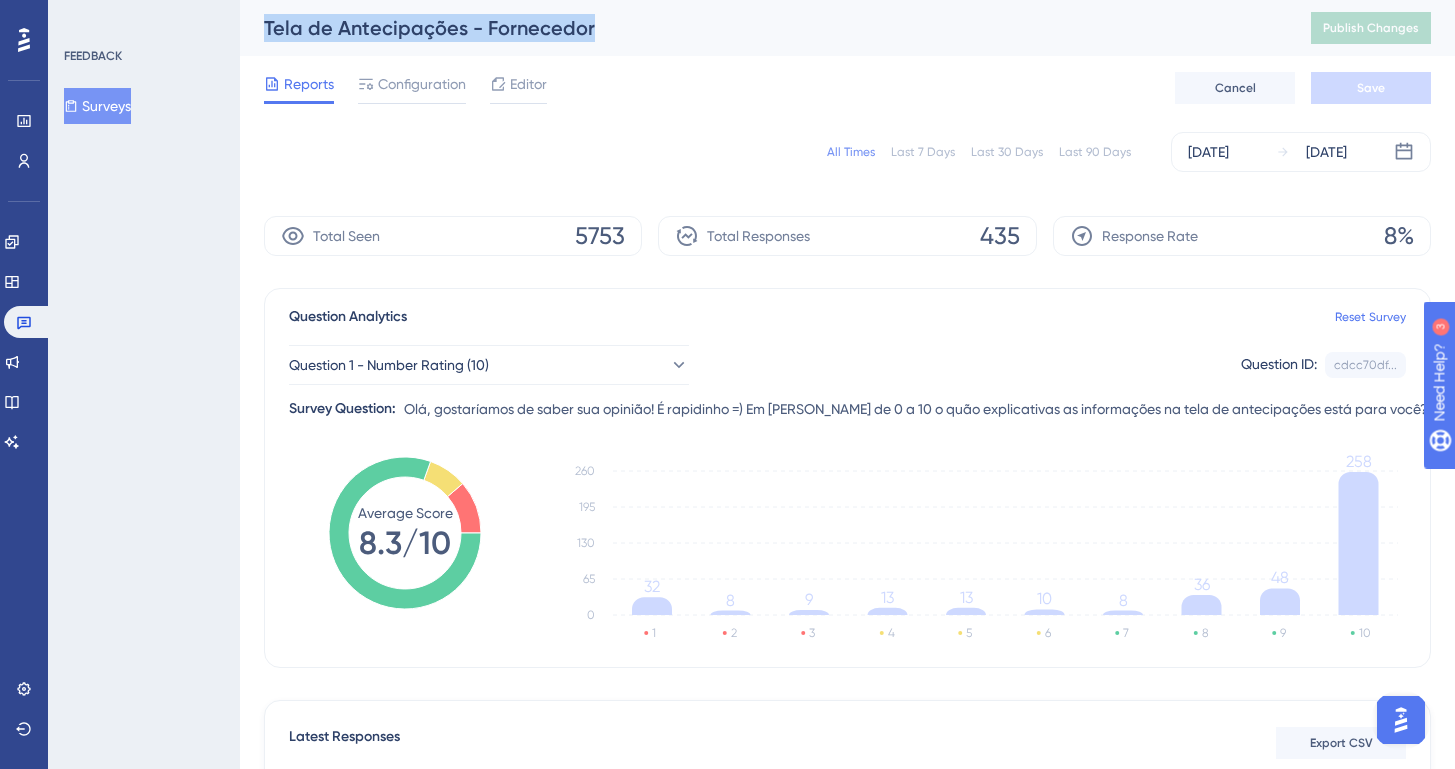 drag, startPoint x: 253, startPoint y: 27, endPoint x: 668, endPoint y: 32, distance: 415.03012 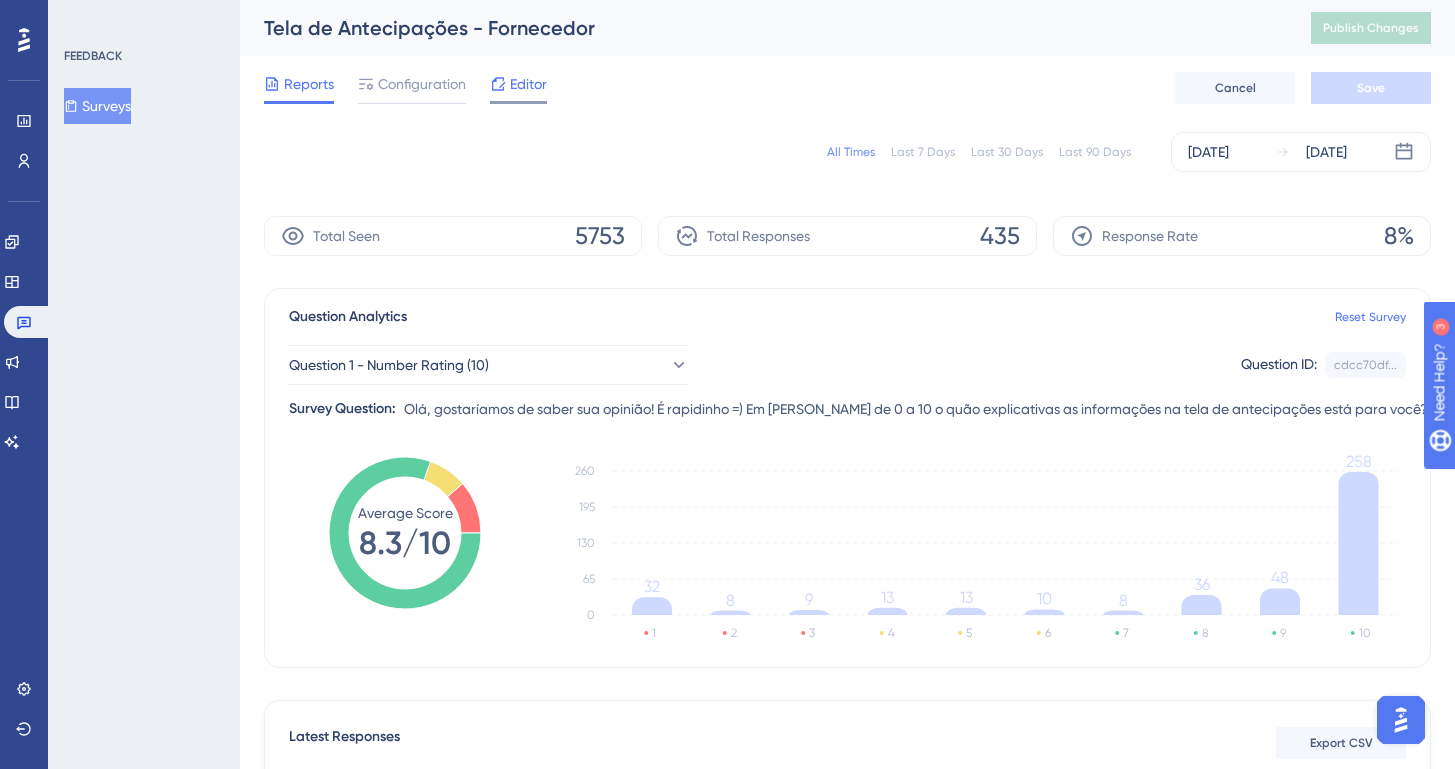 click on "Editor" at bounding box center (528, 84) 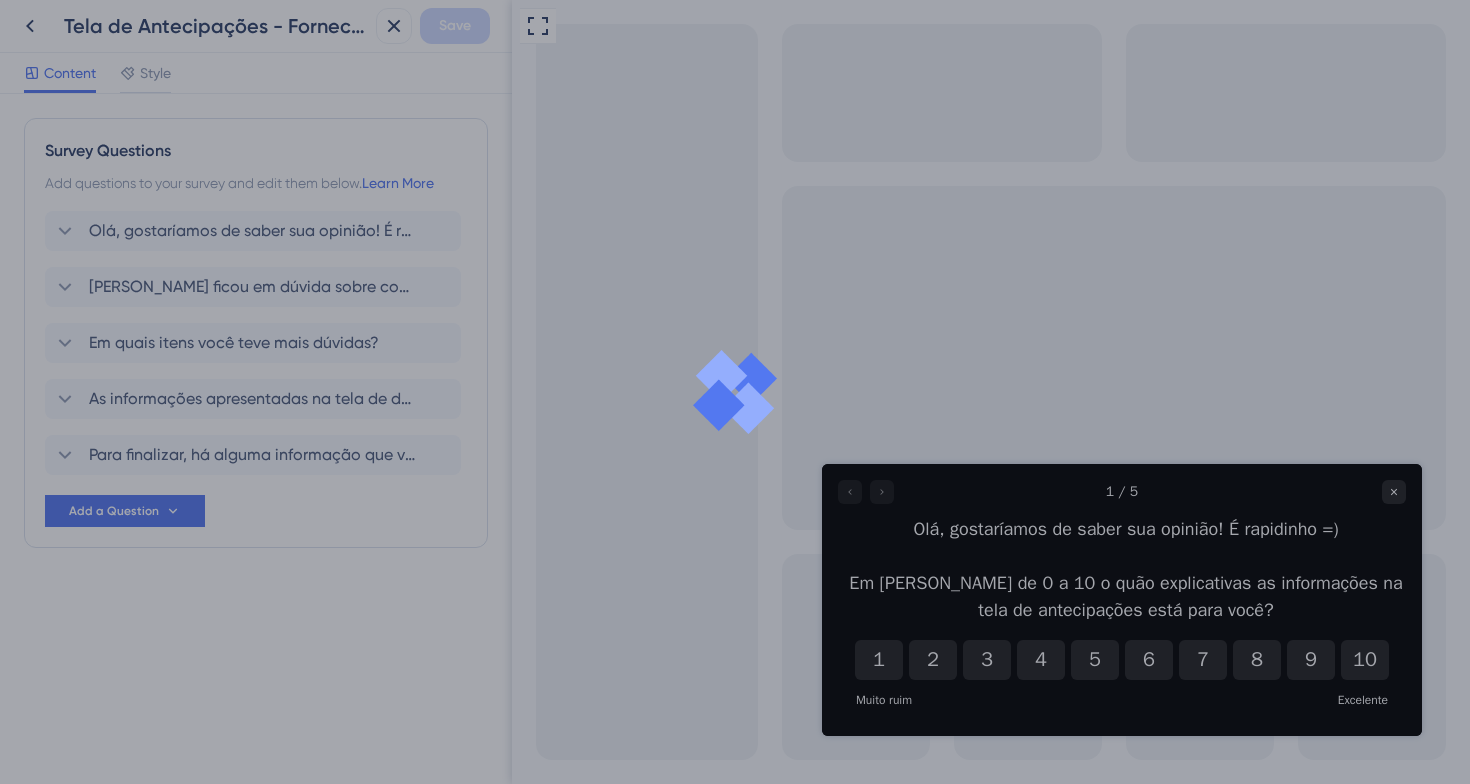 scroll, scrollTop: 0, scrollLeft: 0, axis: both 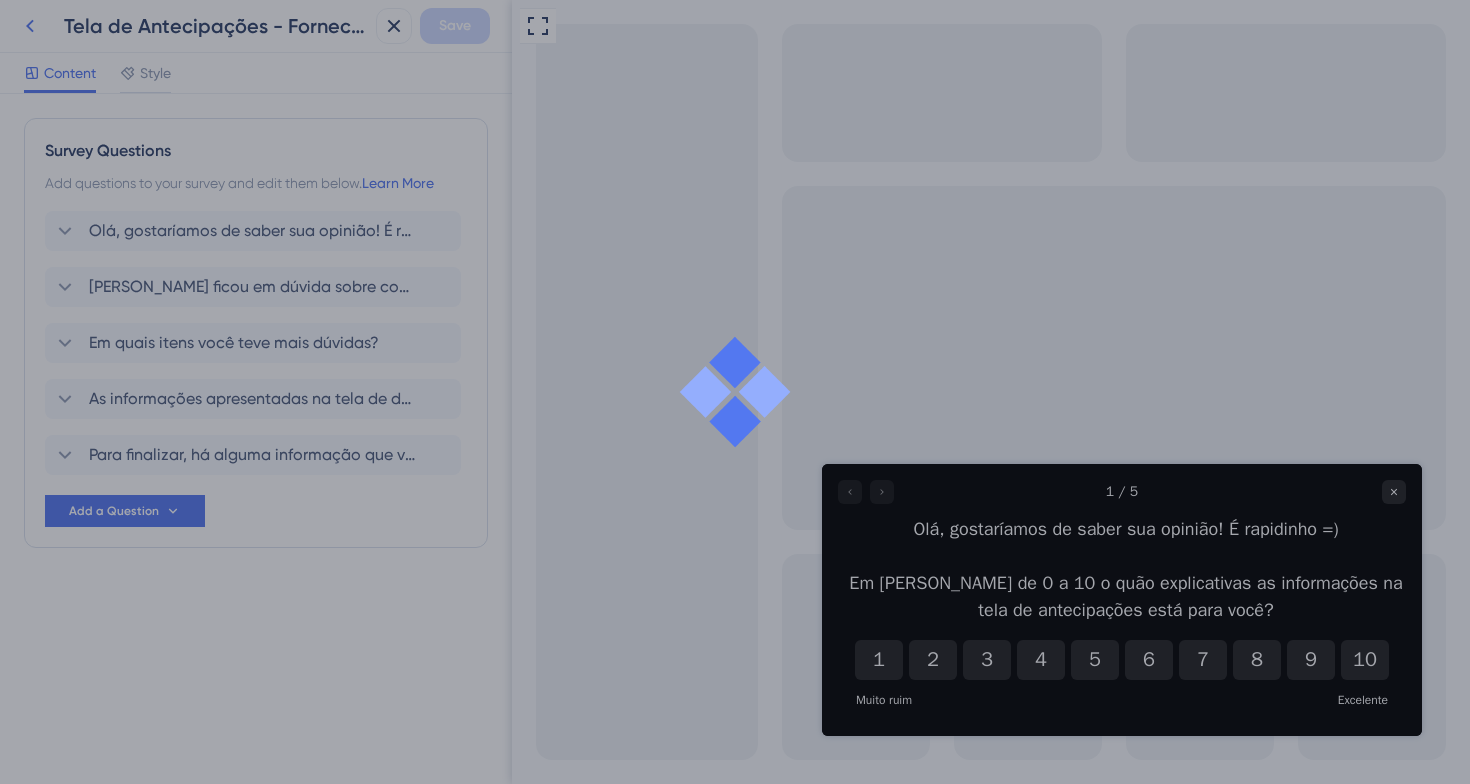 click at bounding box center [735, 392] 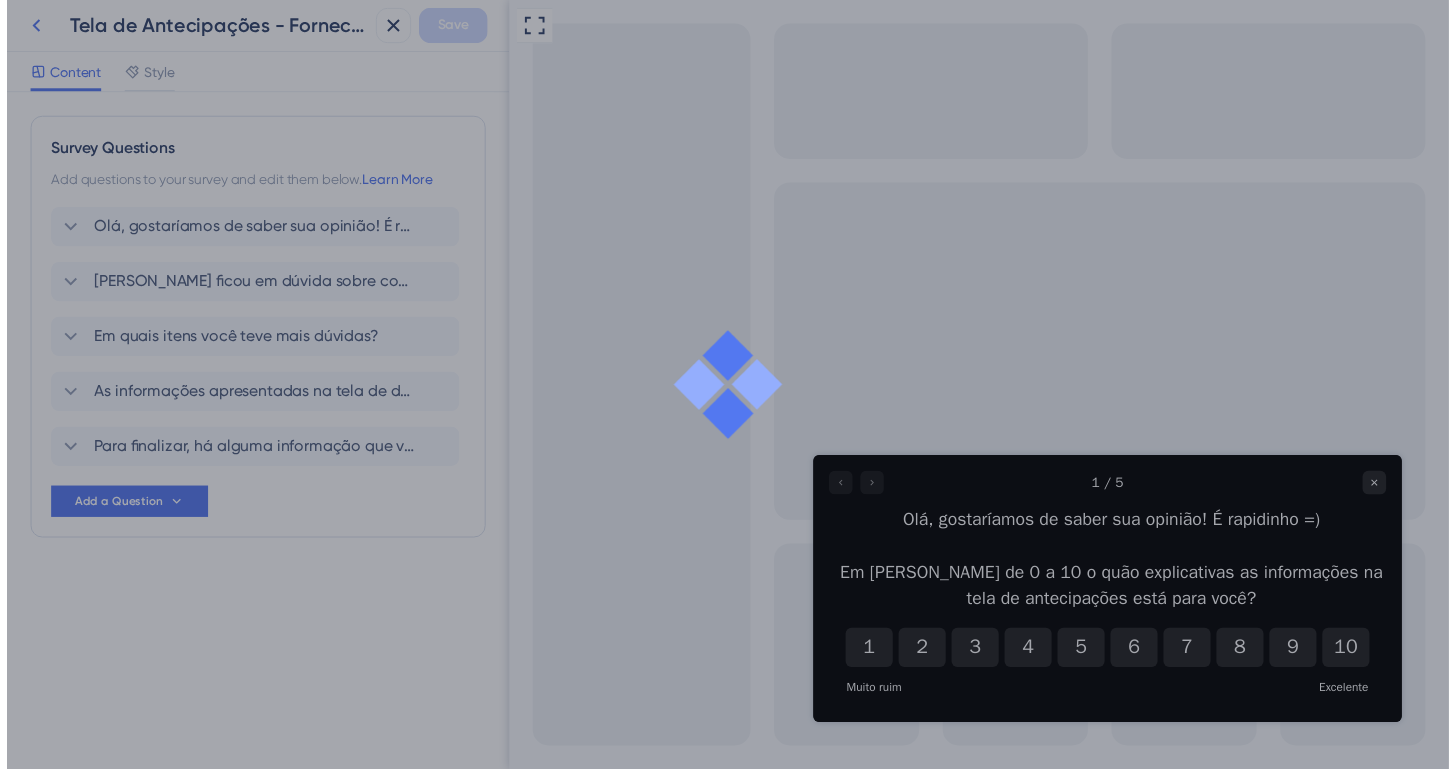 scroll, scrollTop: 0, scrollLeft: 0, axis: both 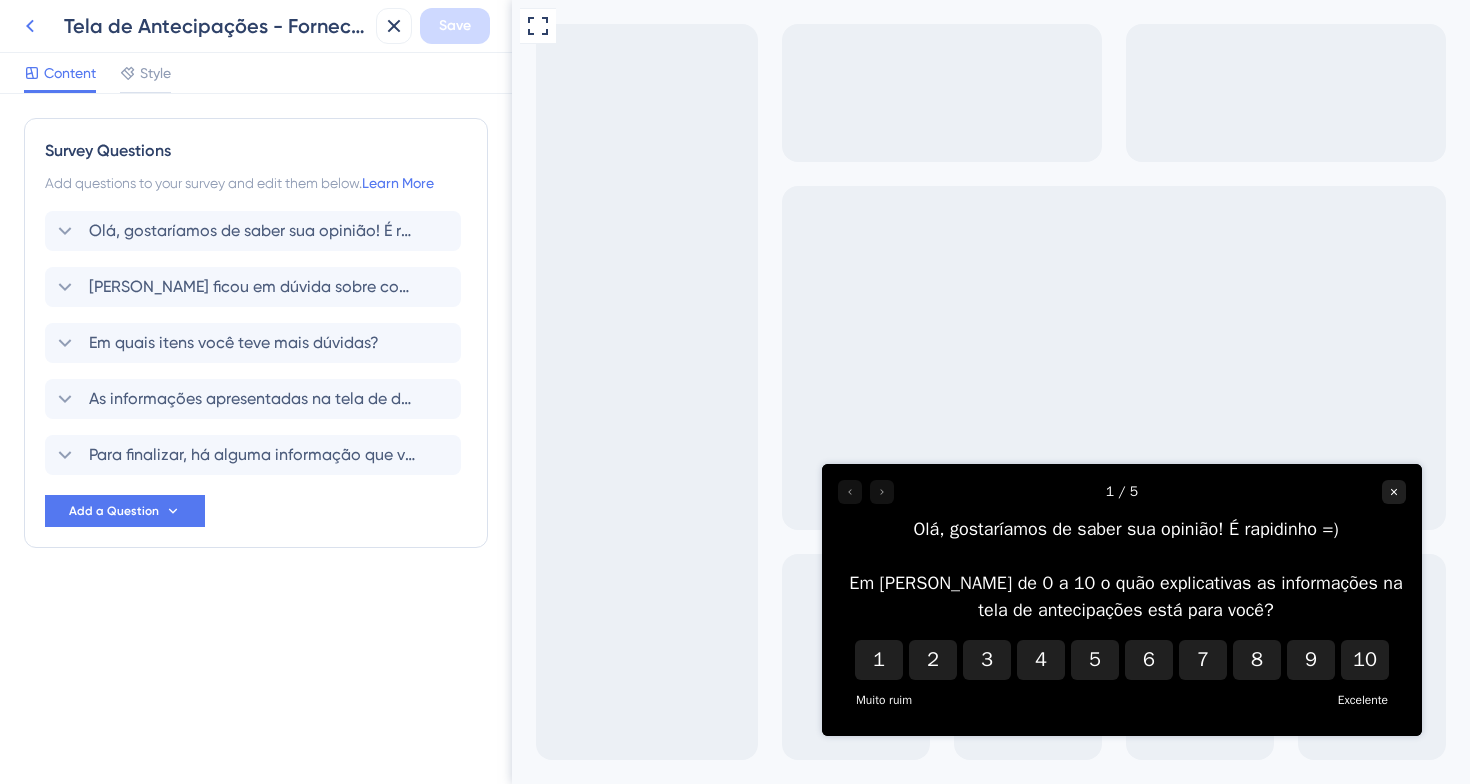 click 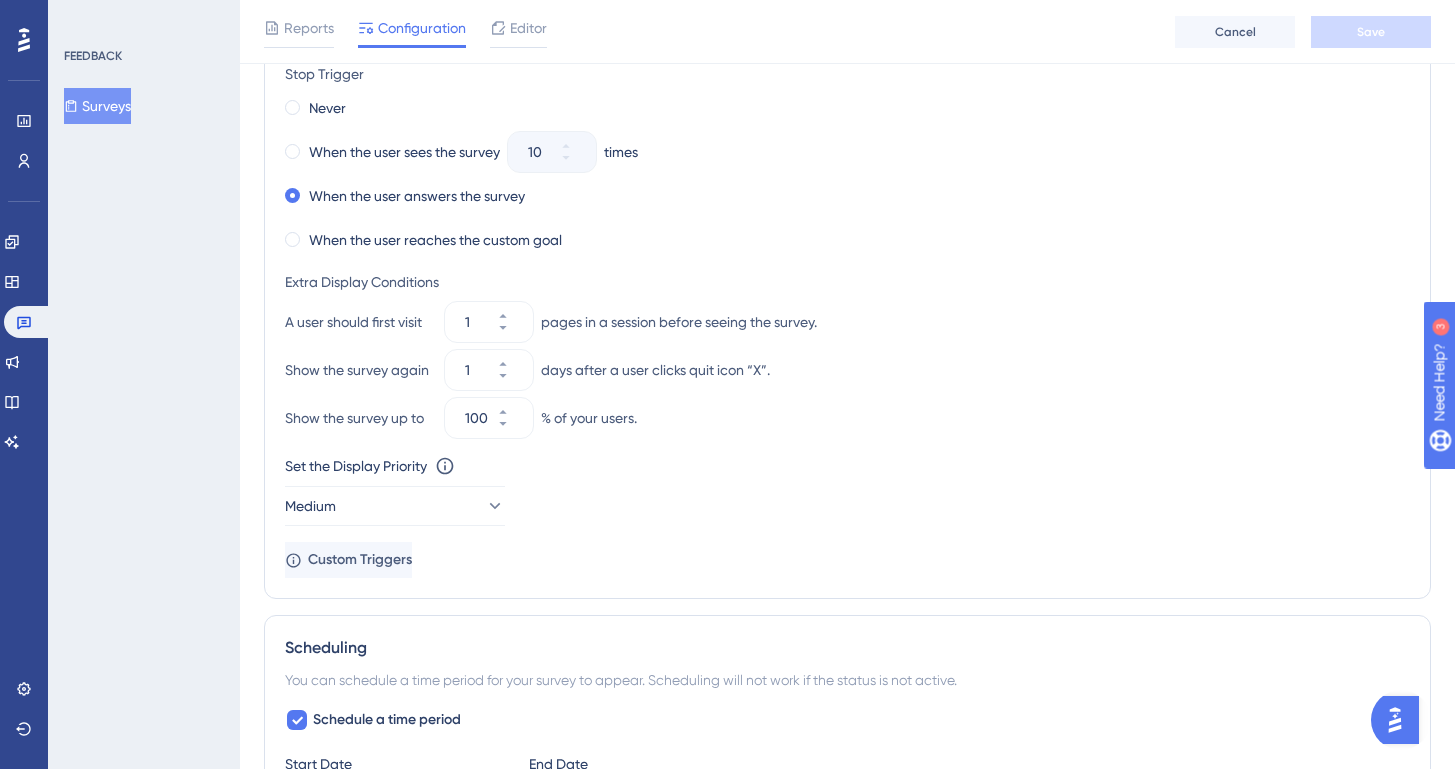 scroll, scrollTop: 1819, scrollLeft: 0, axis: vertical 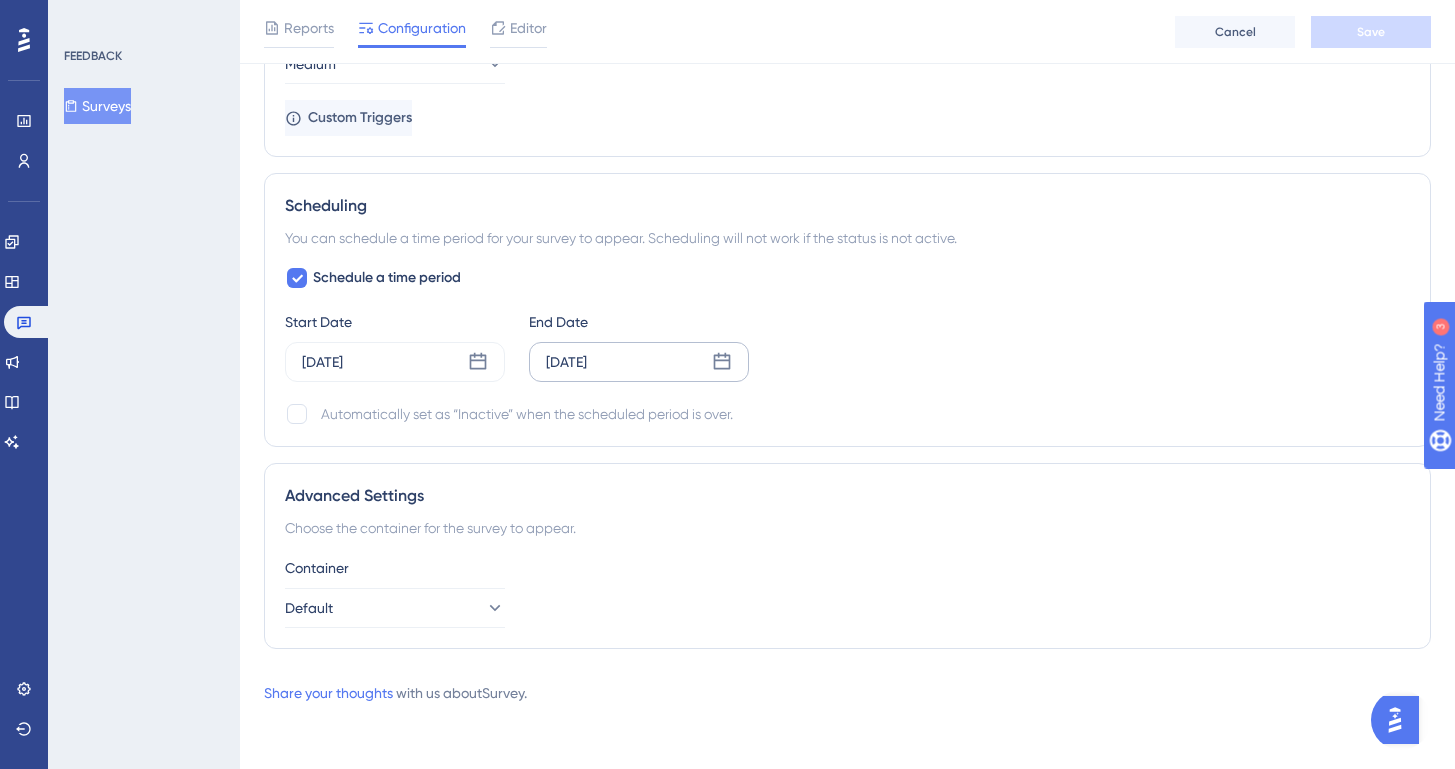 click on "[DATE]" at bounding box center (566, 362) 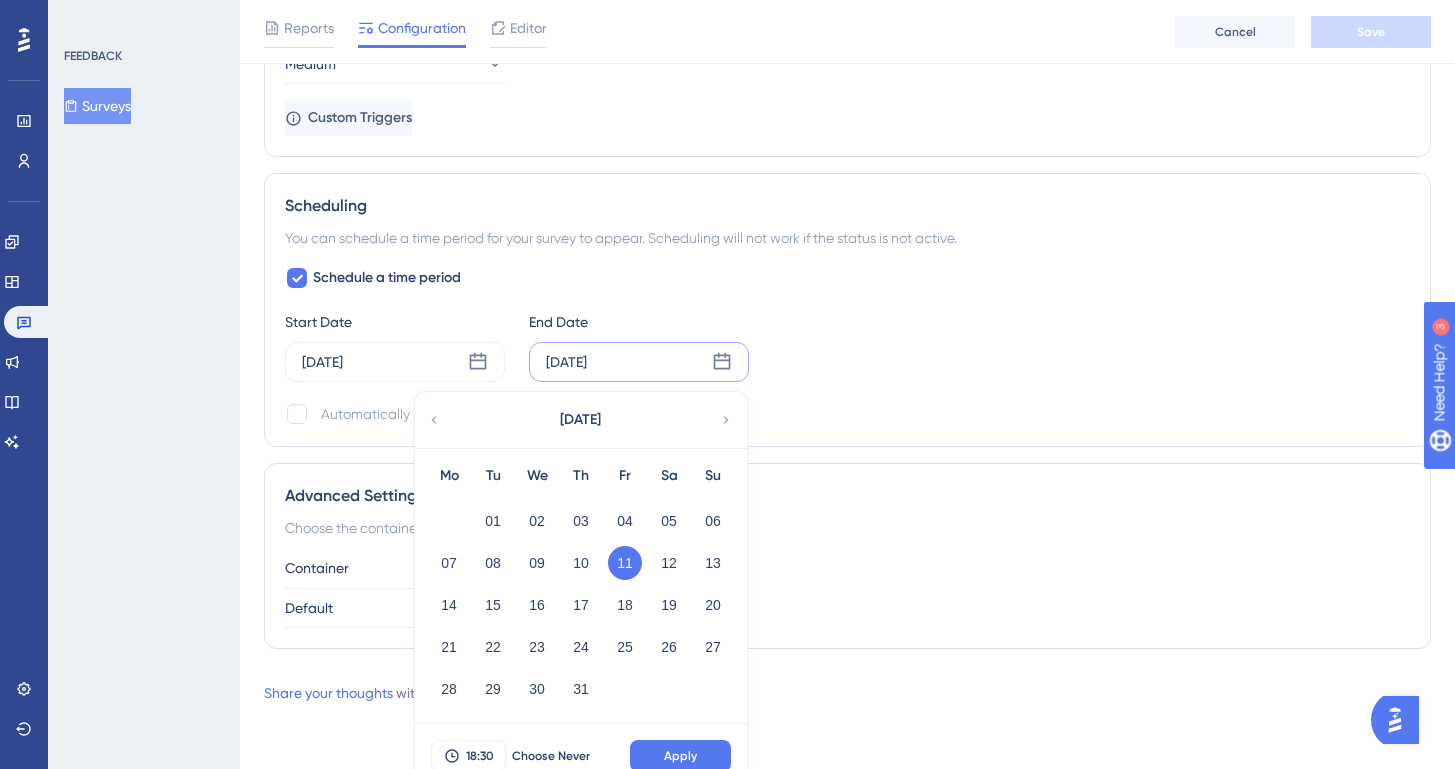 click on "End Date" at bounding box center [639, 322] 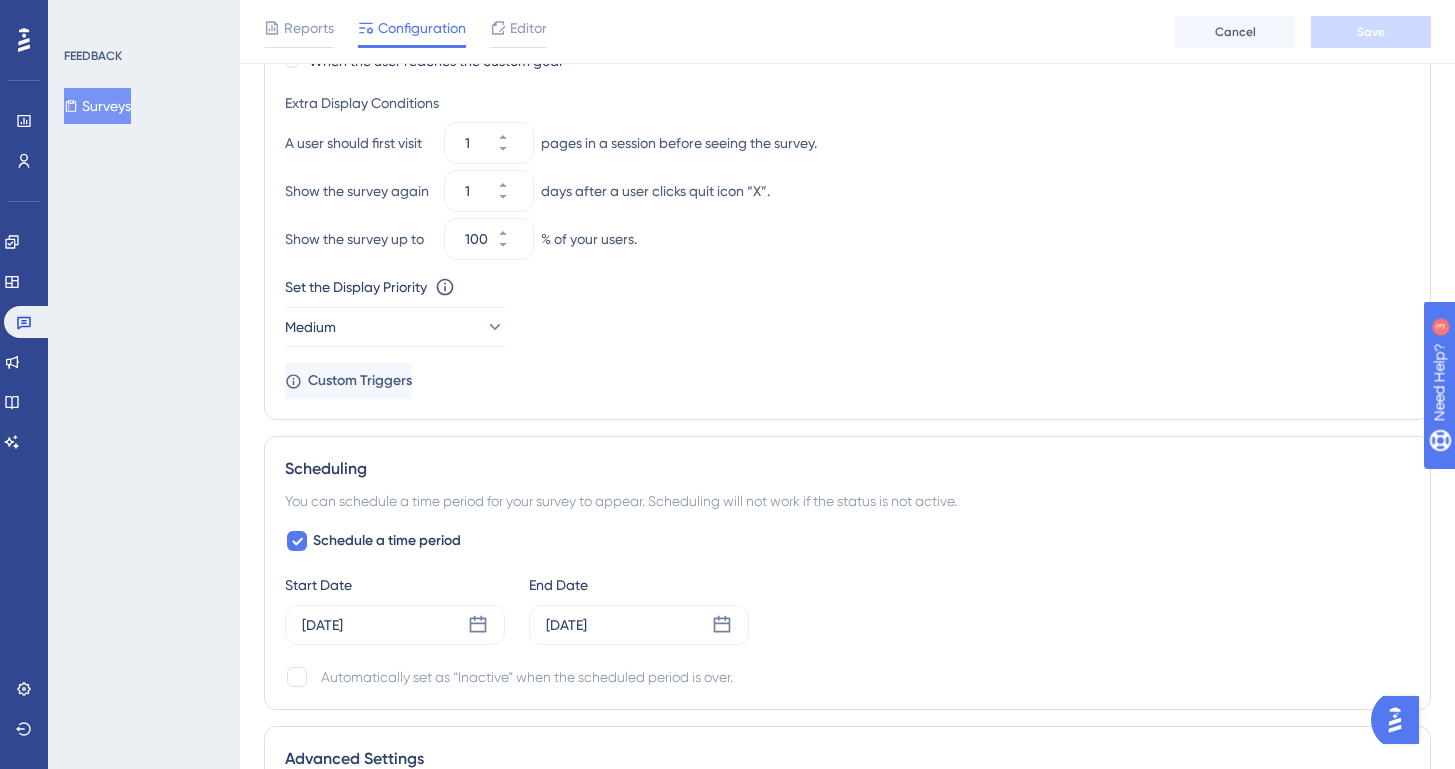 scroll, scrollTop: 1819, scrollLeft: 0, axis: vertical 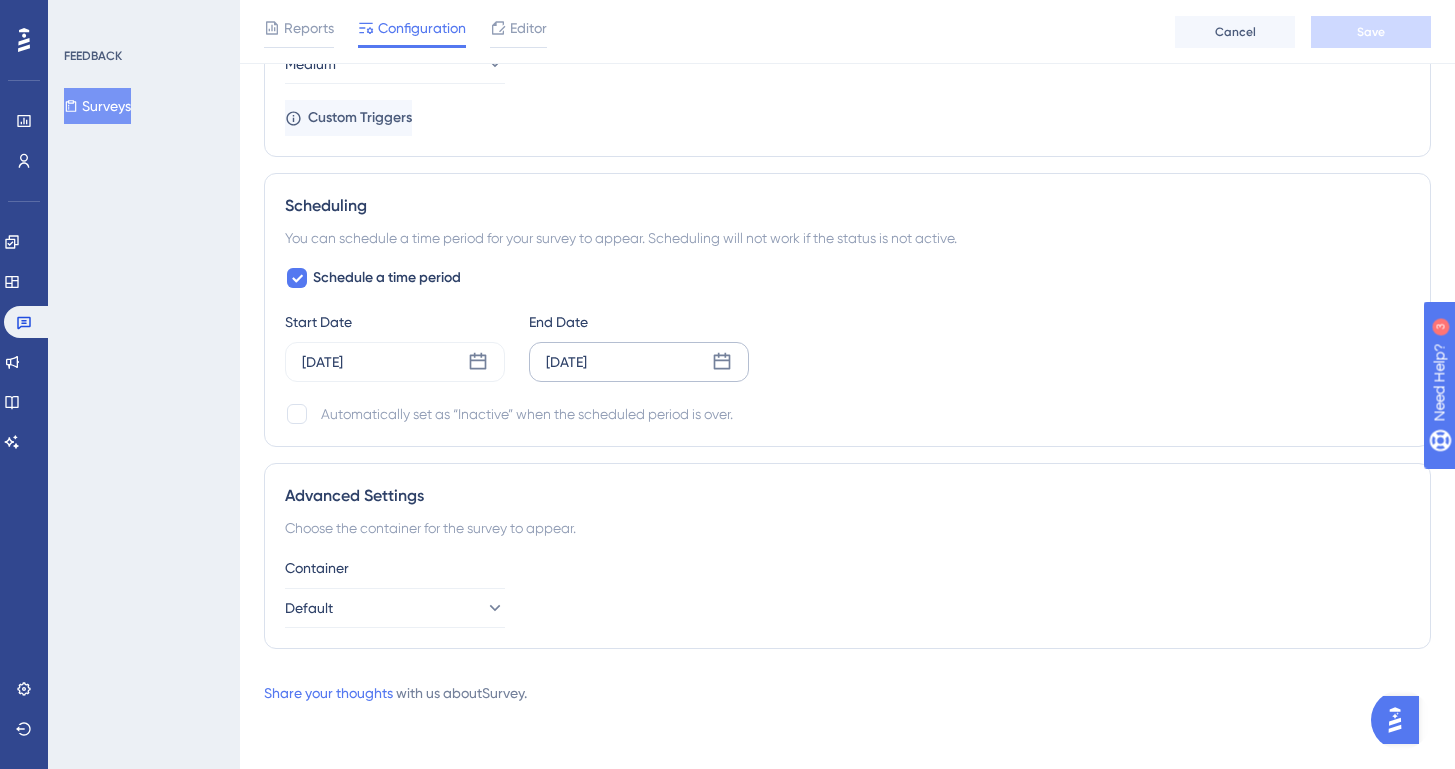 click on "[DATE]" at bounding box center [566, 362] 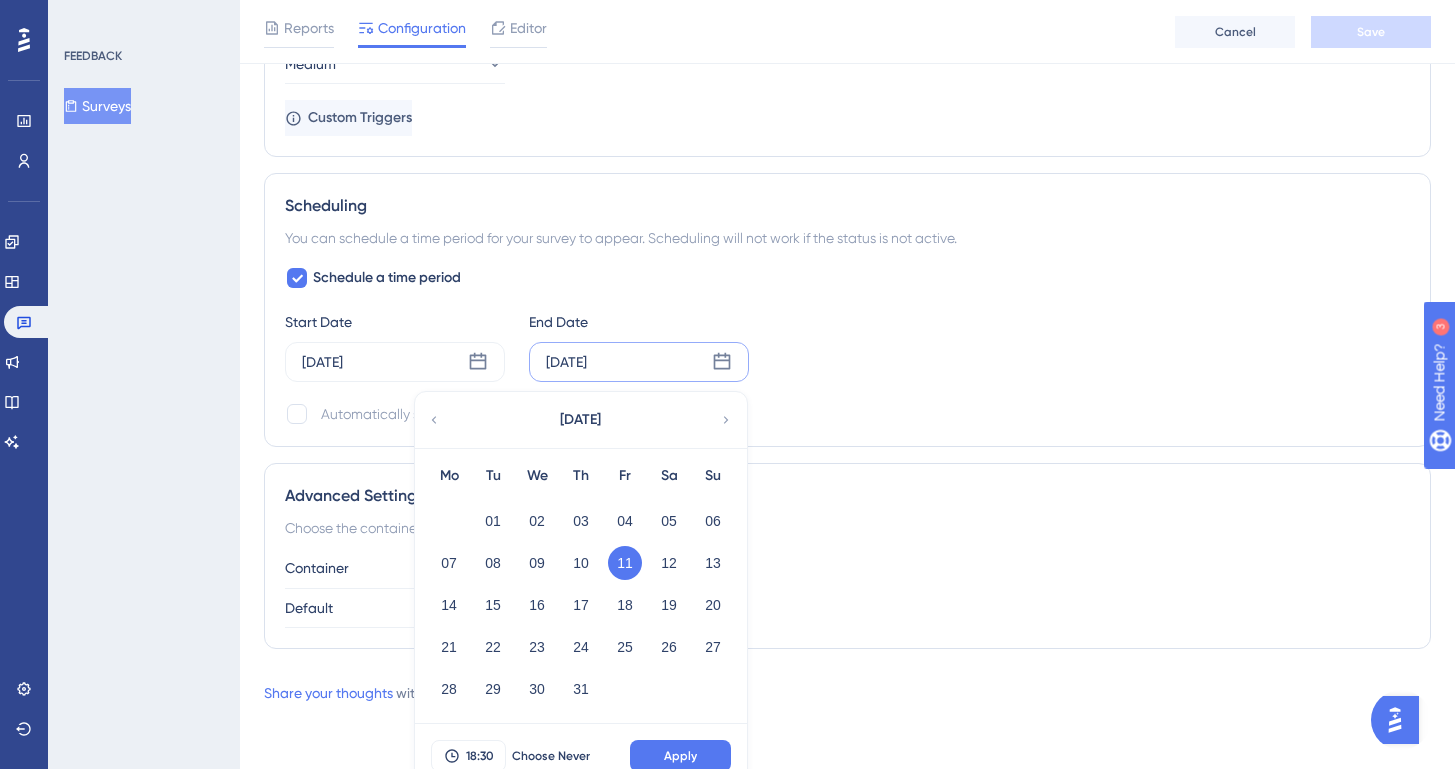 click on "Start Date [DATE] End Date [DATE] [DATE] Mo Tu We Th Fr Sa Su 01 02 03 04 05 06 07 08 09 10 11 12 13 14 15 16 17 18 19 20 21 22 23 24 25 26 27 28 29 30 31 18:30 Choose Never Apply" at bounding box center (847, 346) 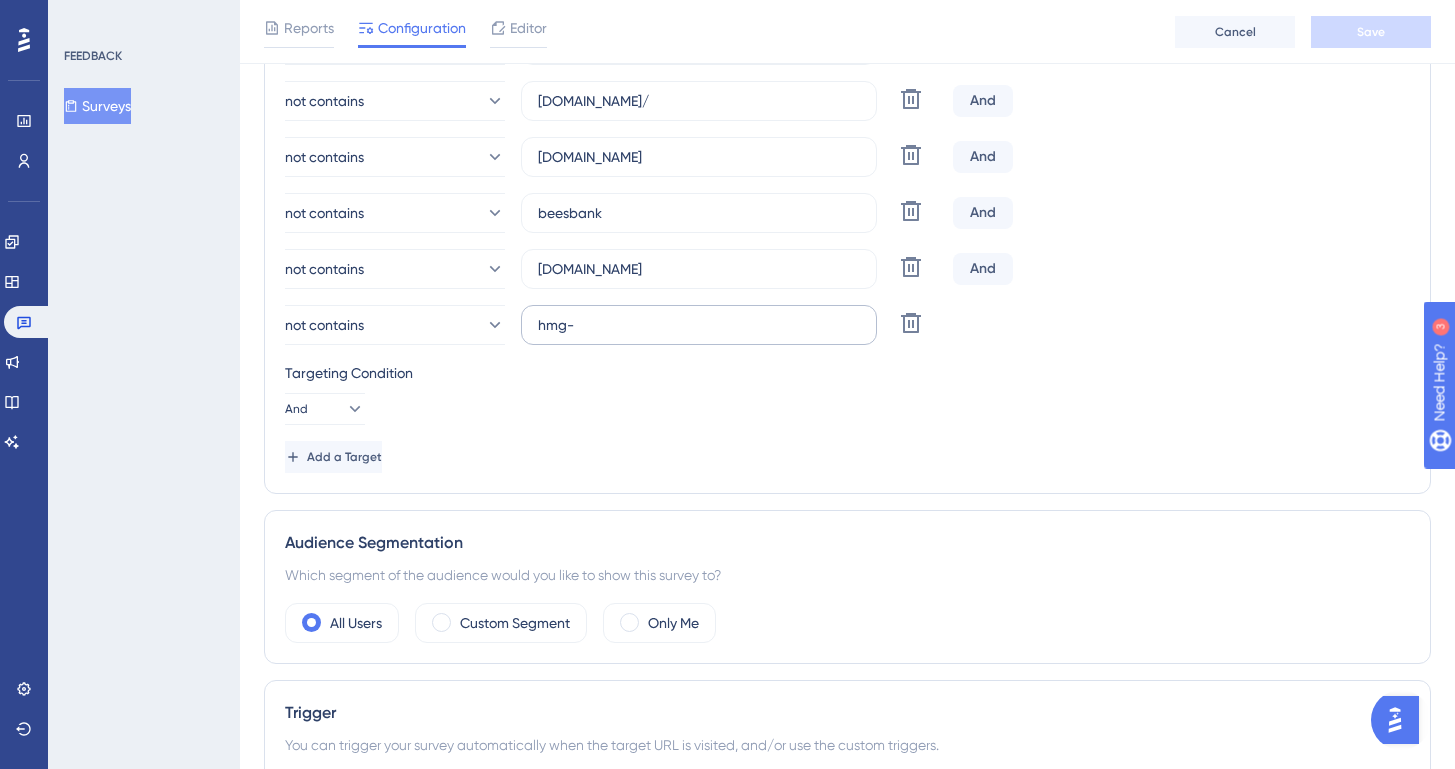 scroll, scrollTop: 399, scrollLeft: 0, axis: vertical 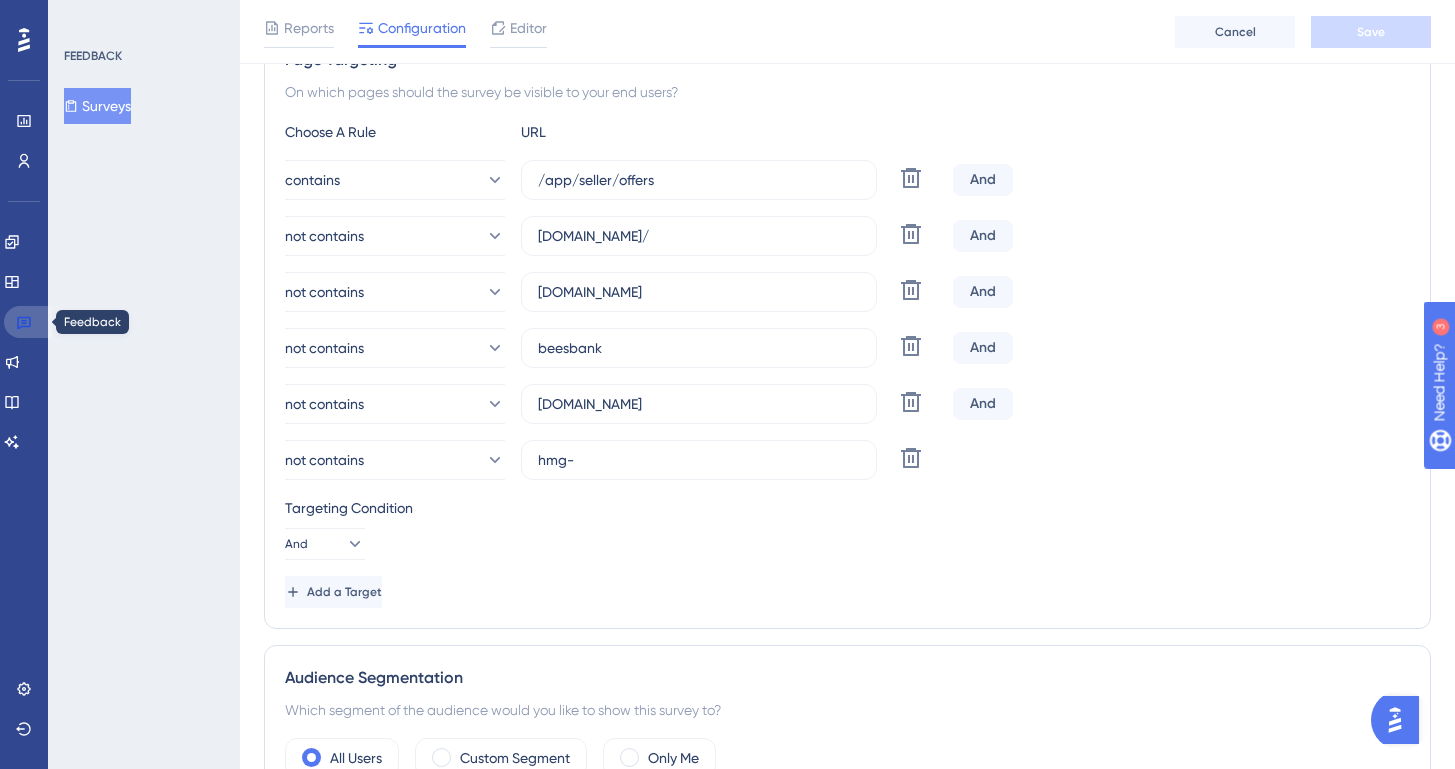 click 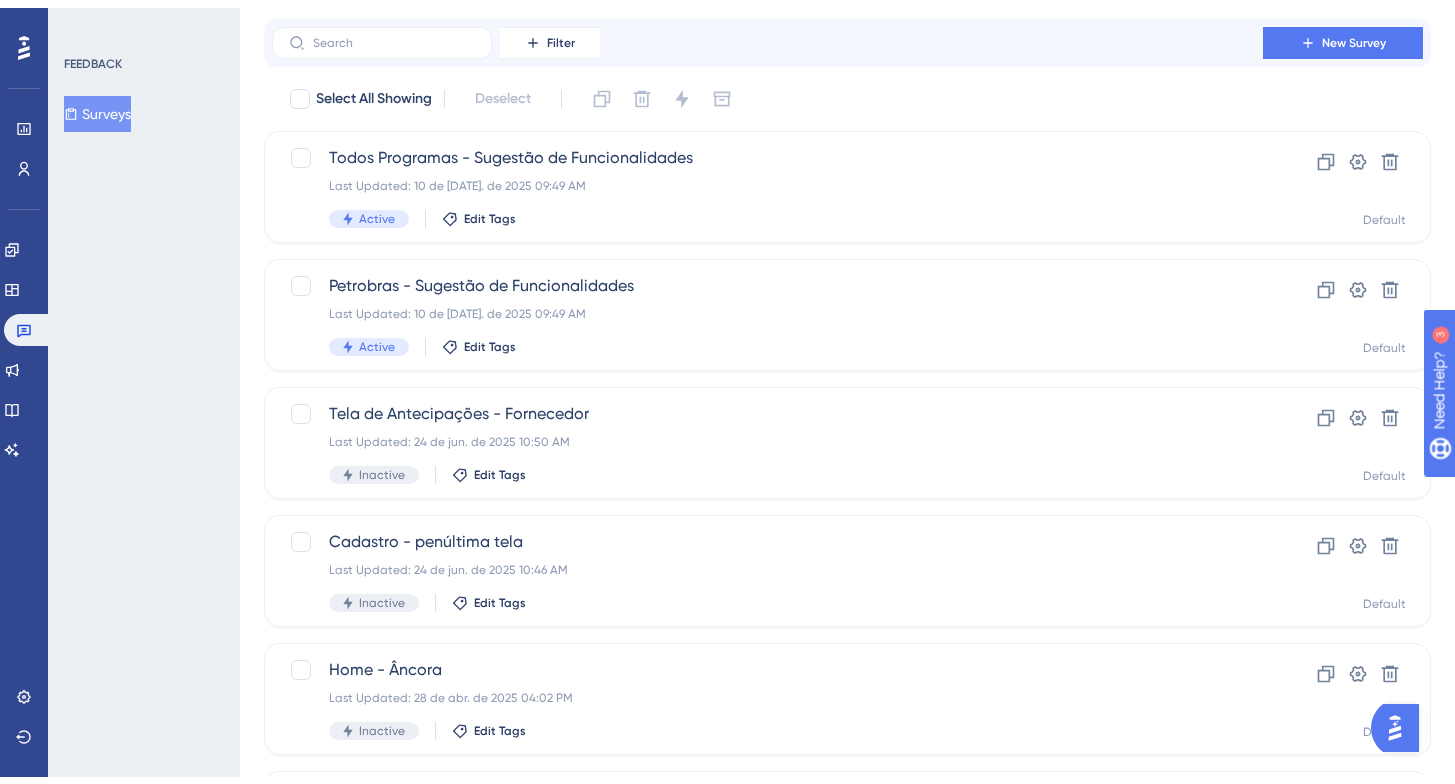 scroll, scrollTop: 321, scrollLeft: 0, axis: vertical 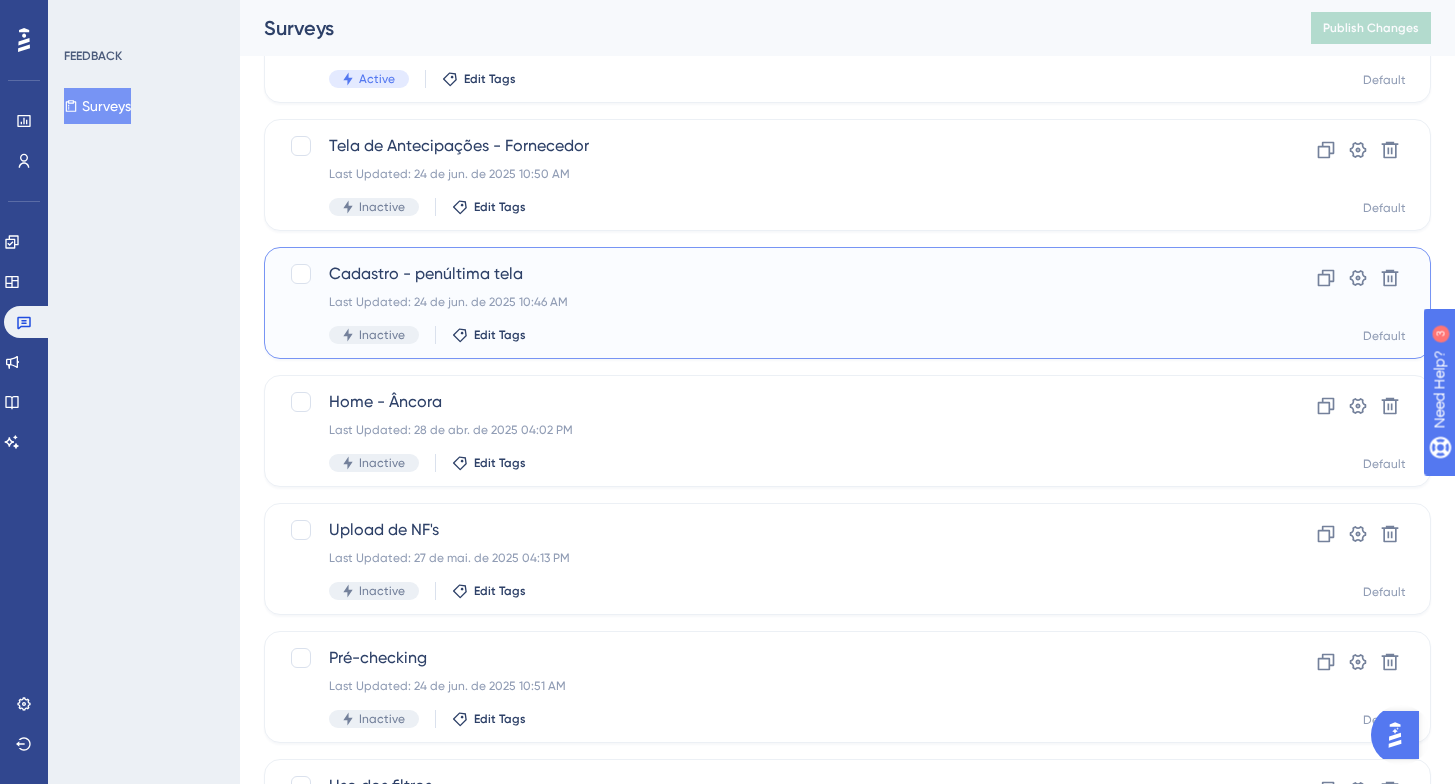 click on "Last Updated: 24 de jun. de 2025 10:46 AM" at bounding box center (767, 302) 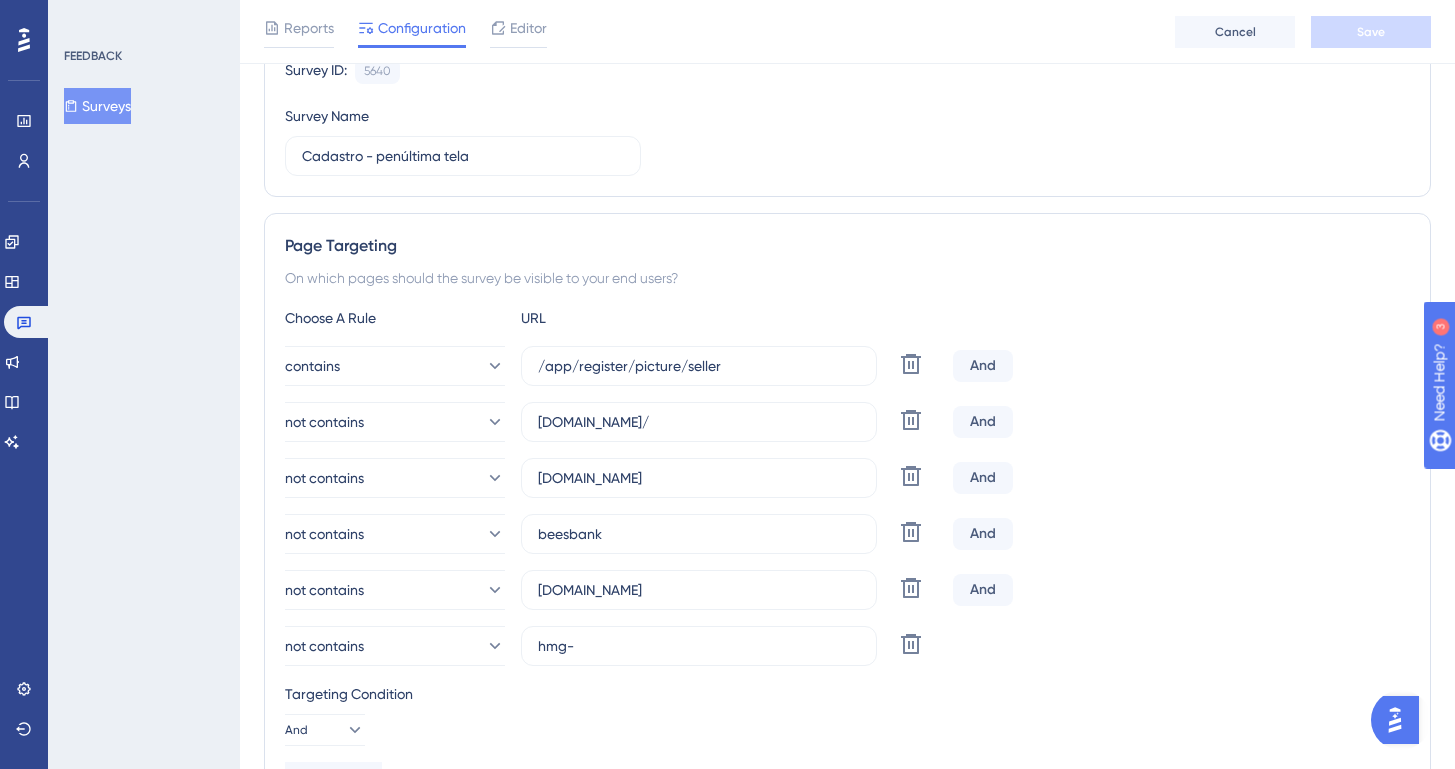 scroll, scrollTop: 0, scrollLeft: 0, axis: both 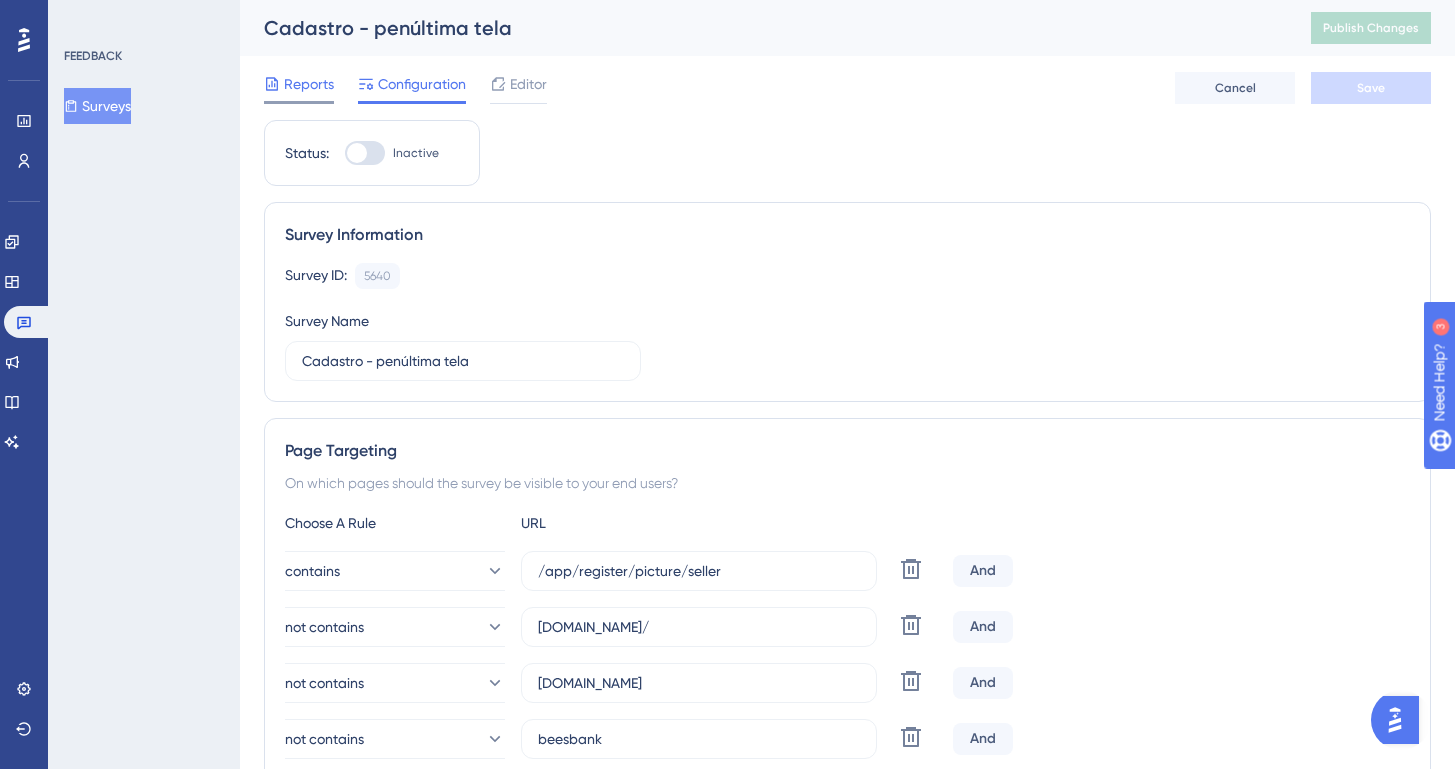 click on "Reports" at bounding box center [309, 84] 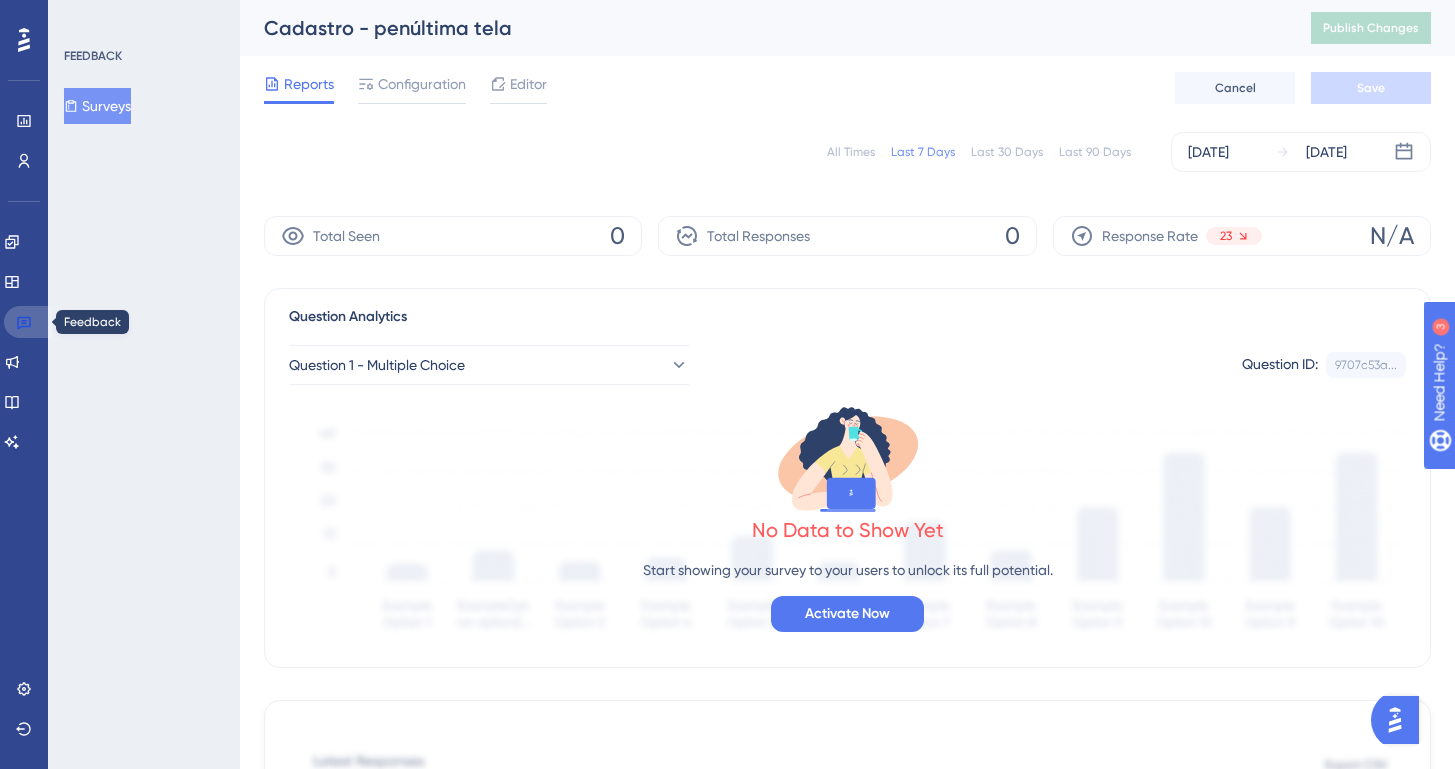 click at bounding box center [28, 322] 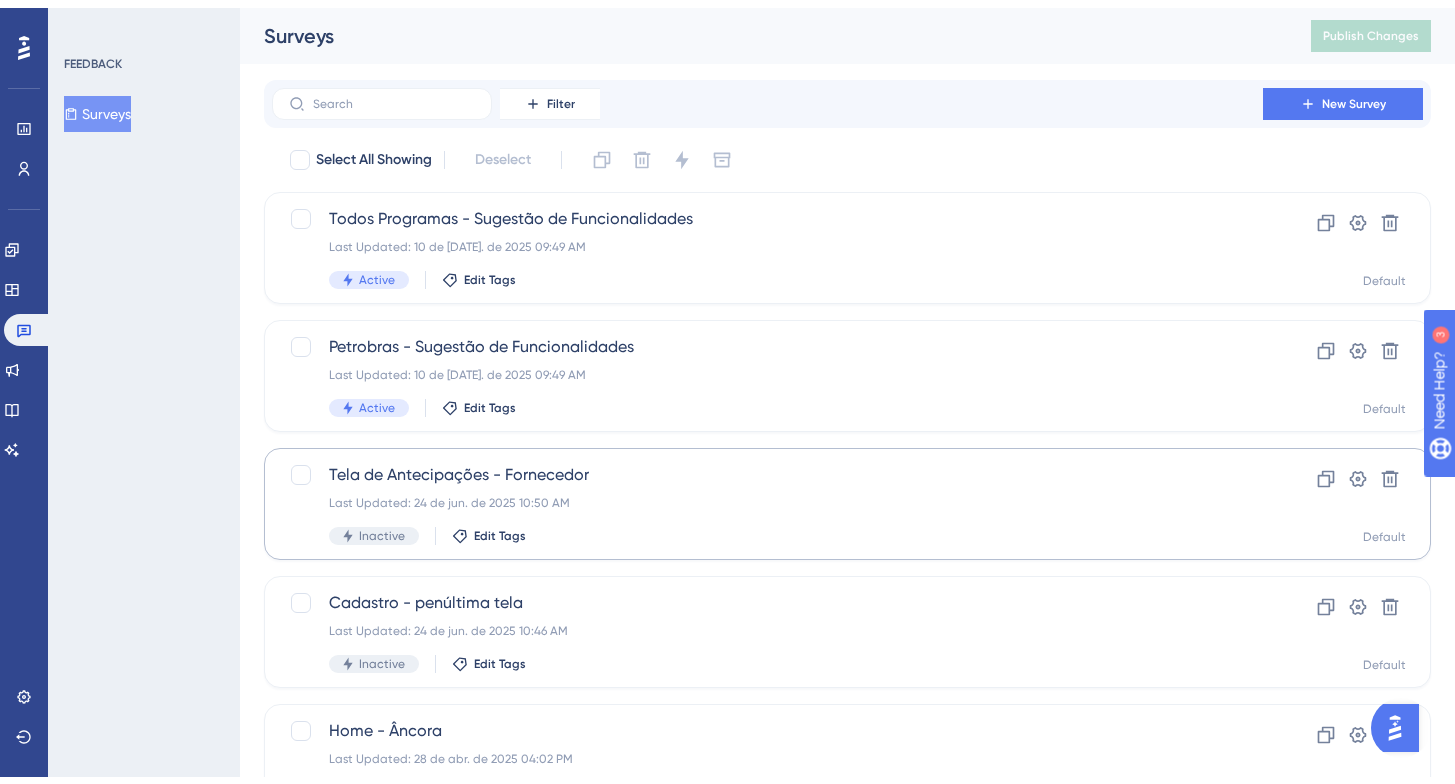 scroll, scrollTop: 144, scrollLeft: 0, axis: vertical 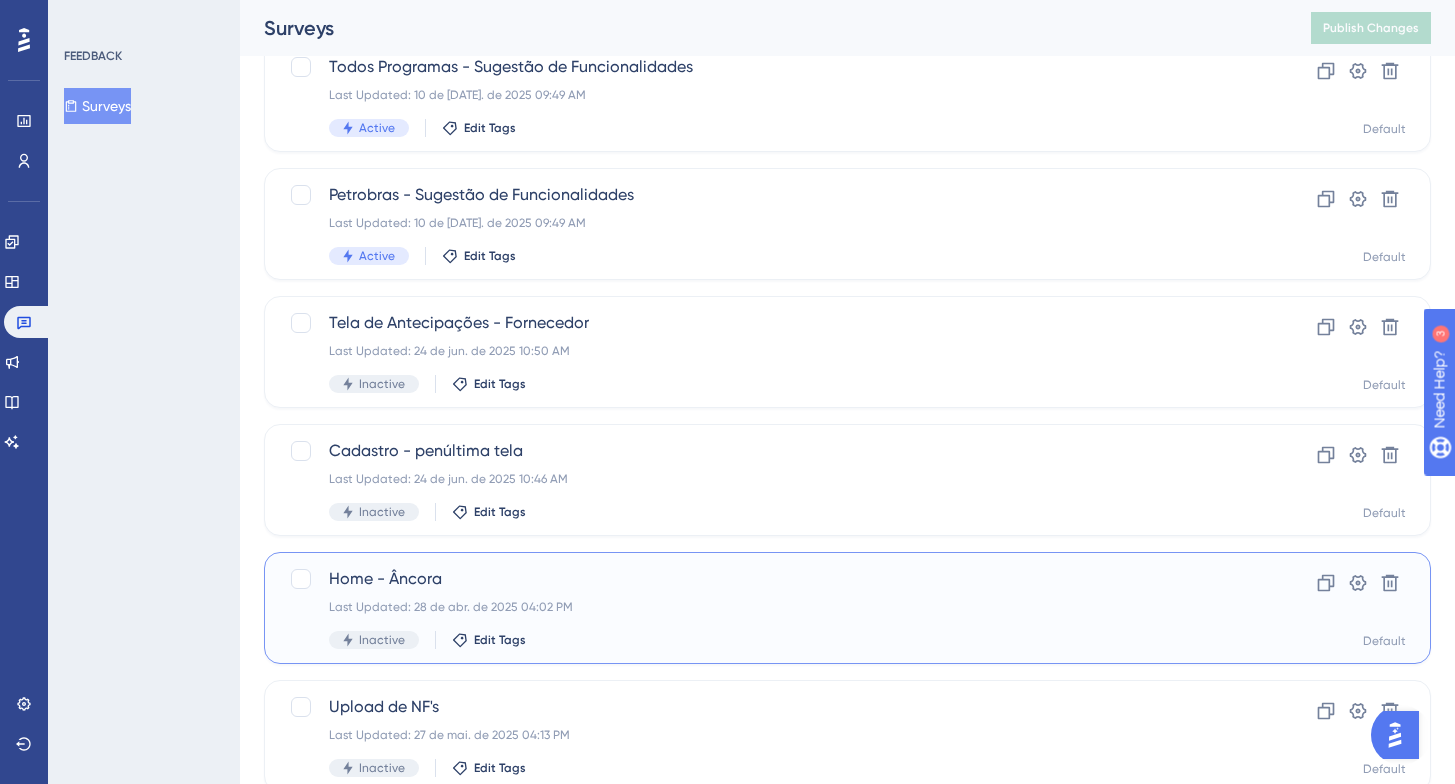 click on "Last Updated: 28 de abr. de 2025 04:02 PM" at bounding box center [767, 607] 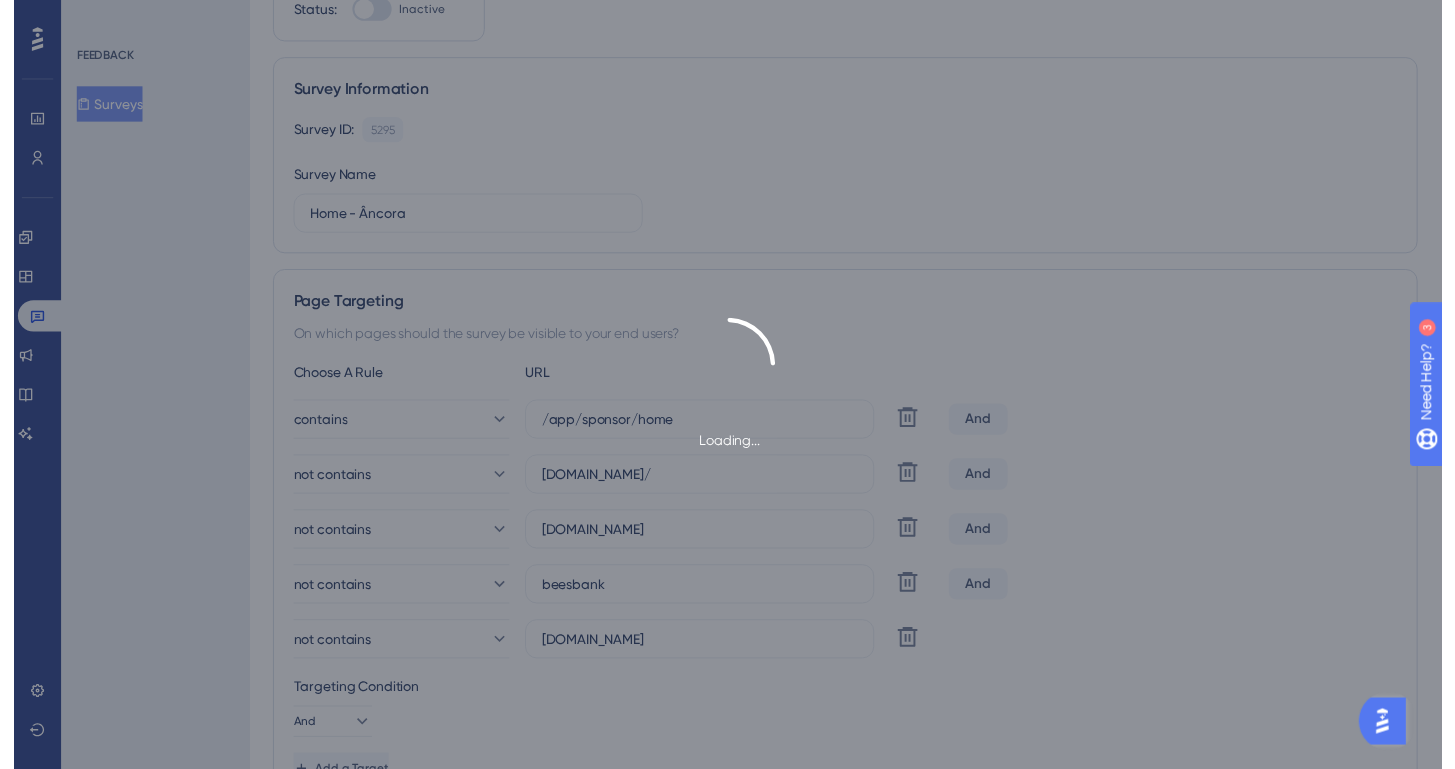 scroll, scrollTop: 0, scrollLeft: 0, axis: both 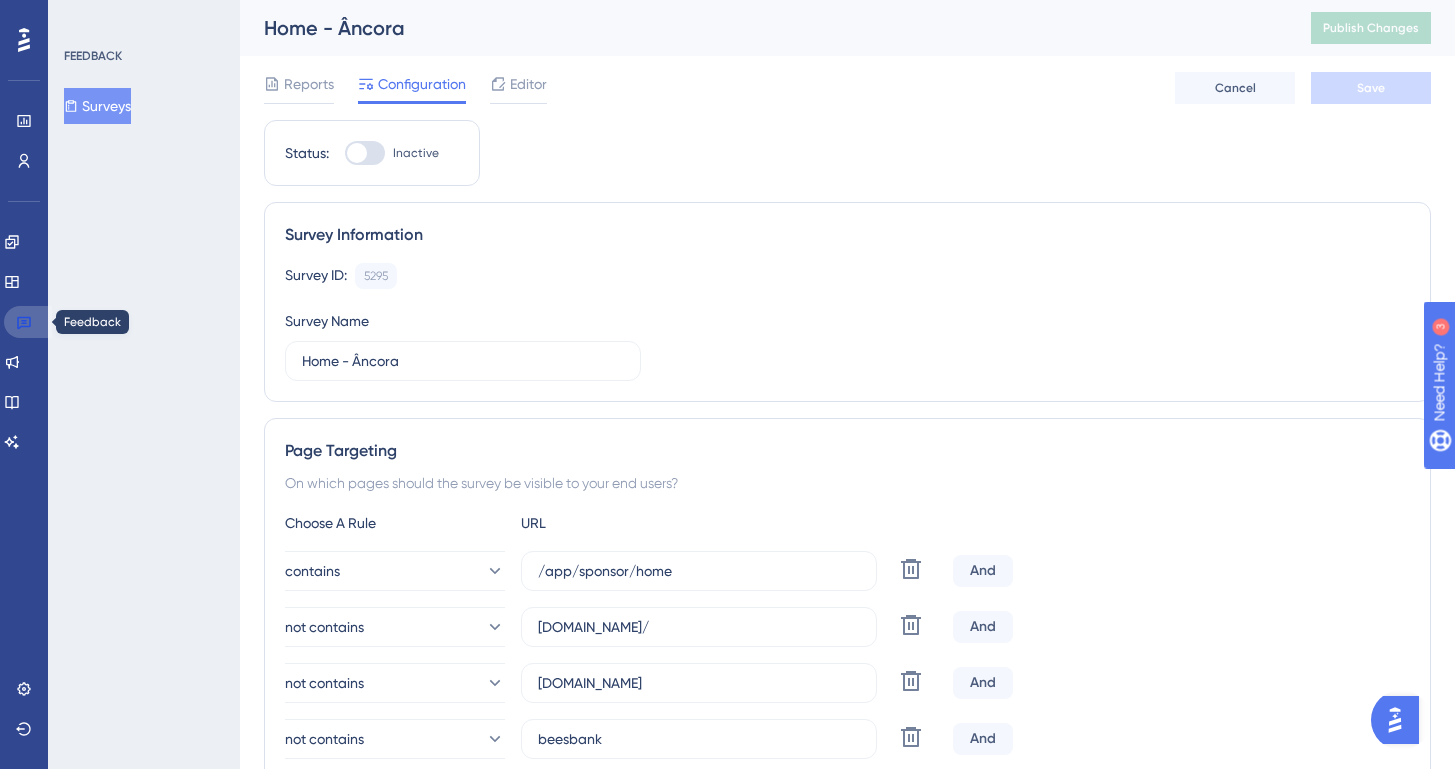 click 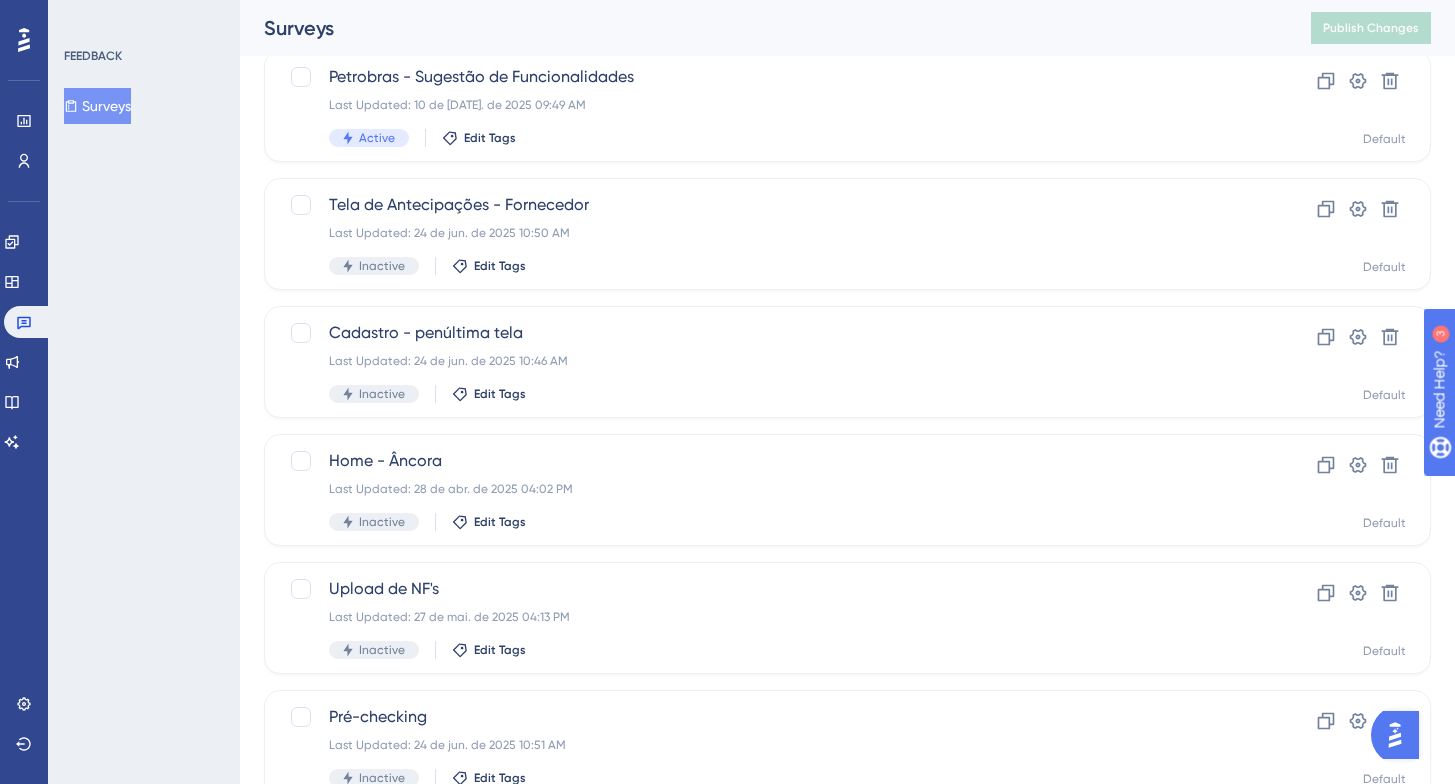scroll, scrollTop: 263, scrollLeft: 0, axis: vertical 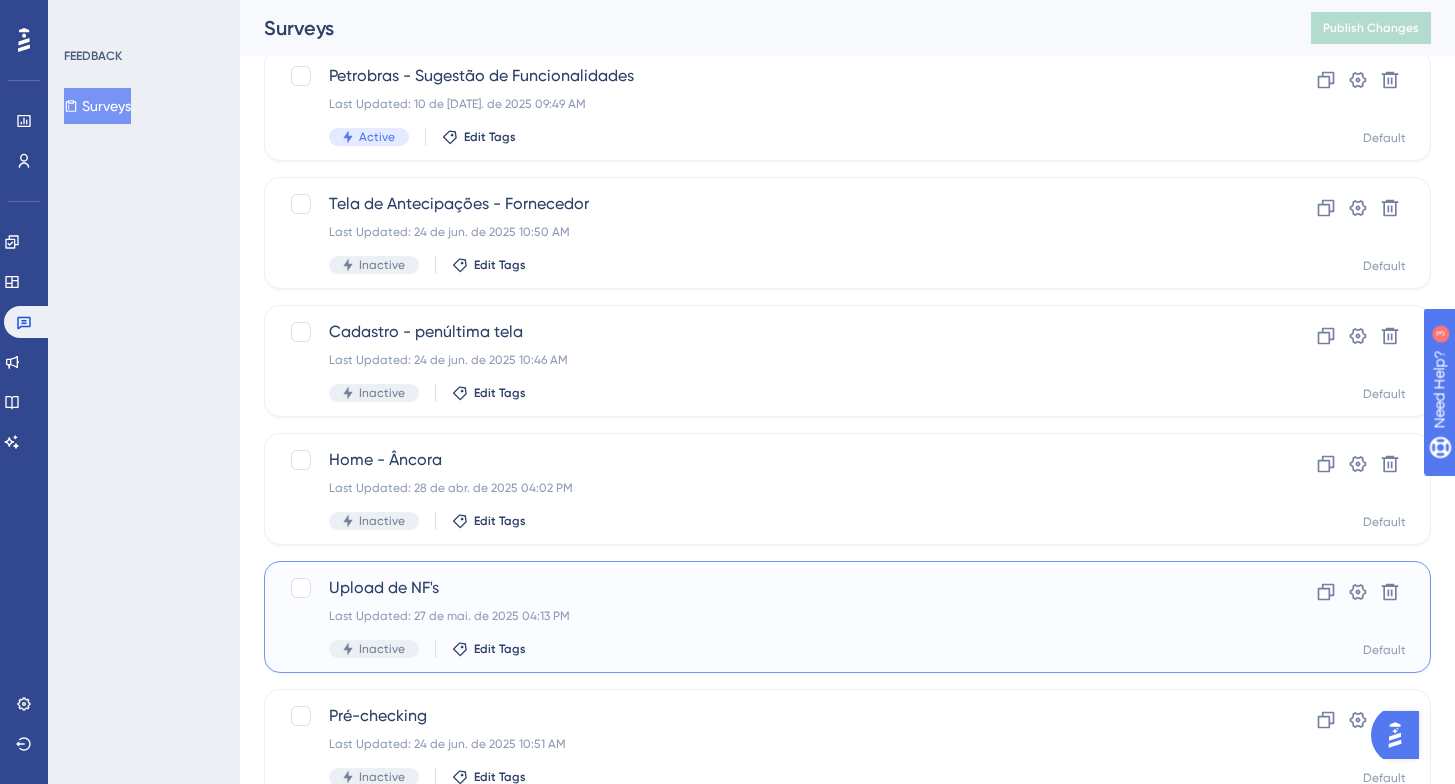 click on "Last Updated: 27 de mai. de 2025 04:13 PM" at bounding box center [767, 616] 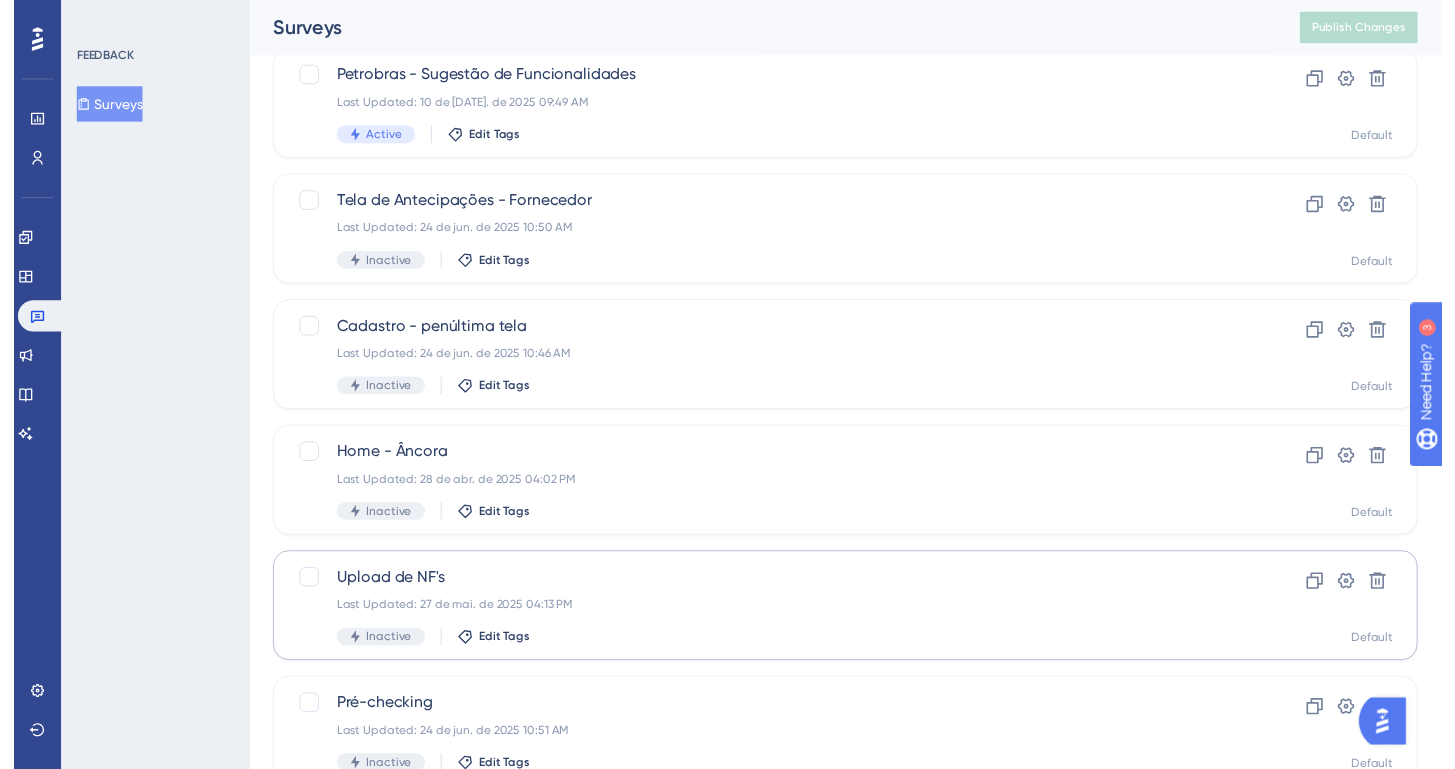 scroll, scrollTop: 0, scrollLeft: 0, axis: both 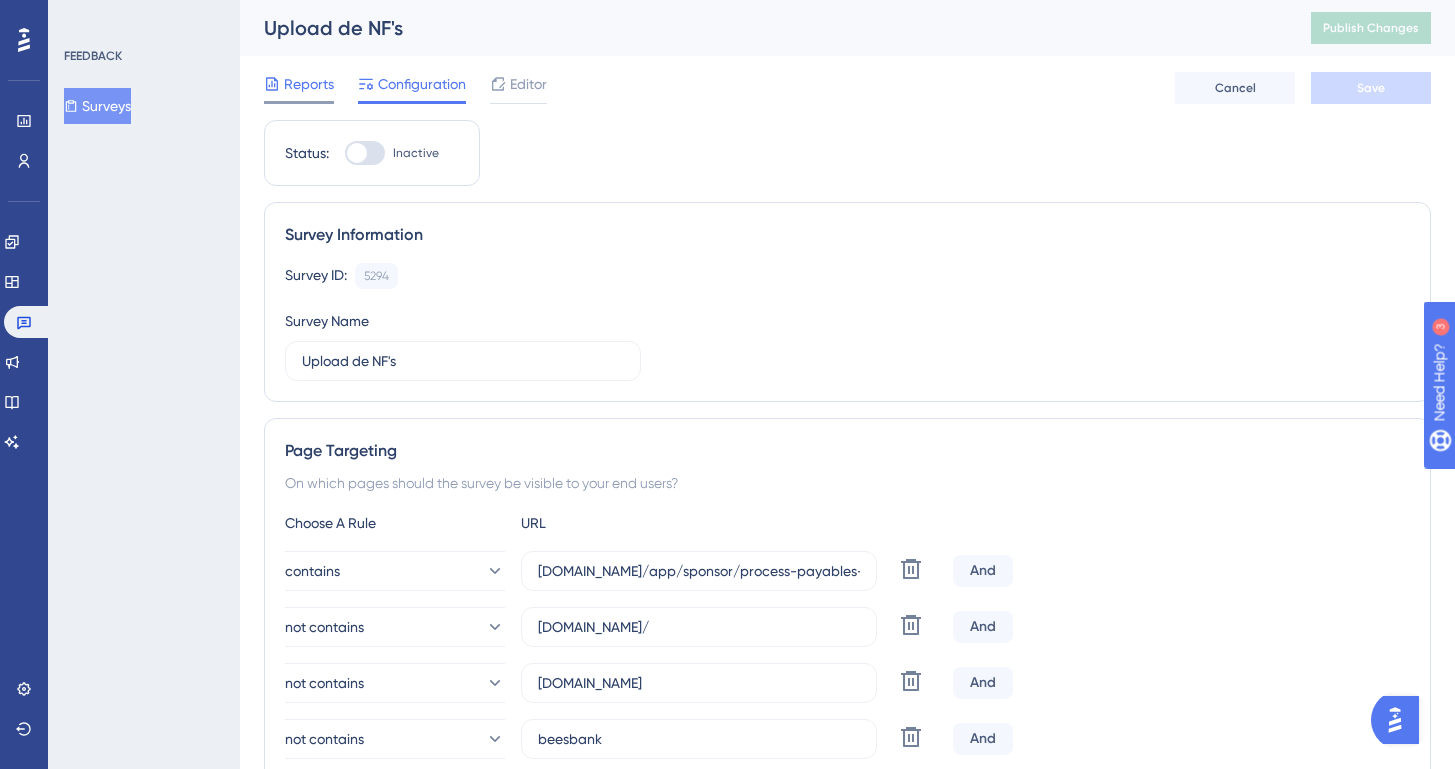 click on "Reports" at bounding box center [309, 84] 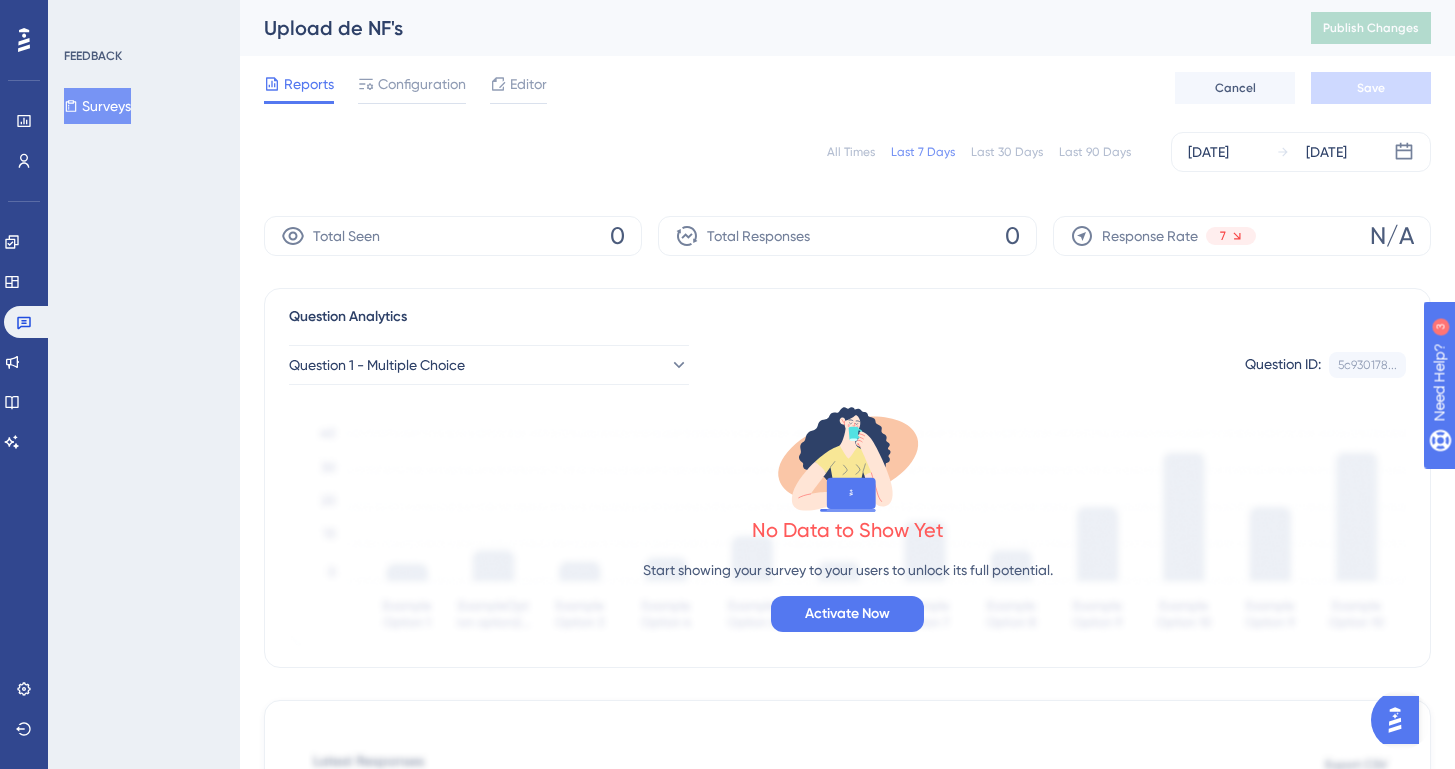 click on "All Times" at bounding box center (851, 152) 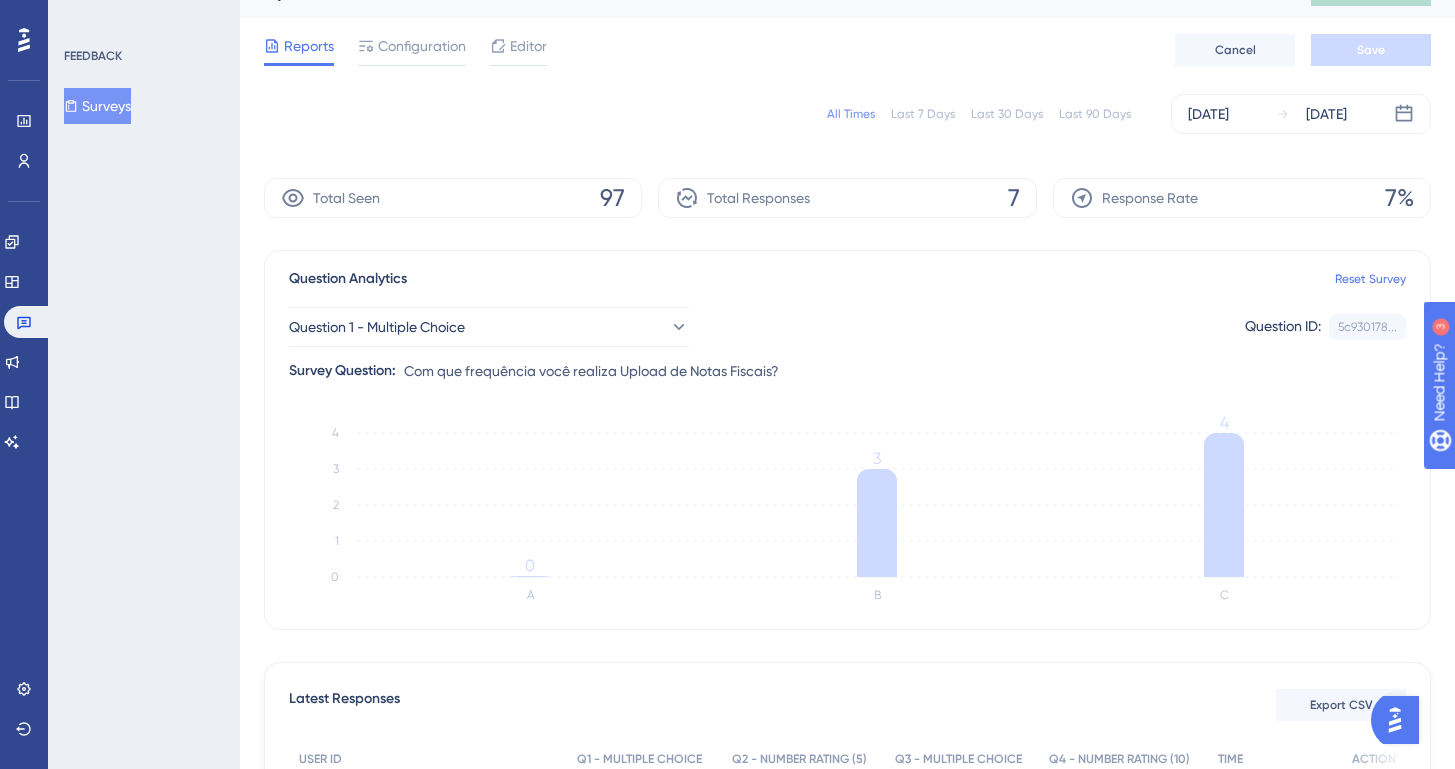scroll, scrollTop: 0, scrollLeft: 0, axis: both 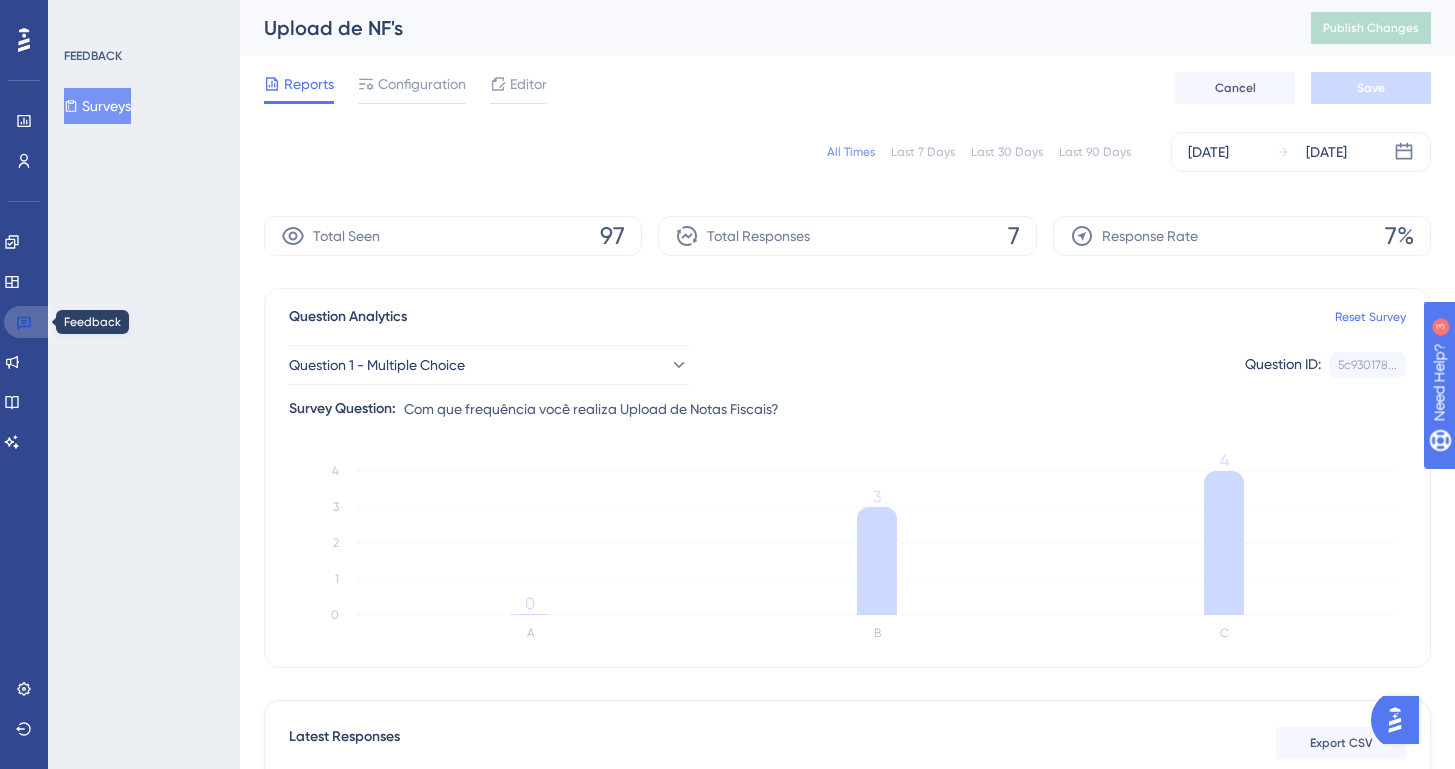 click 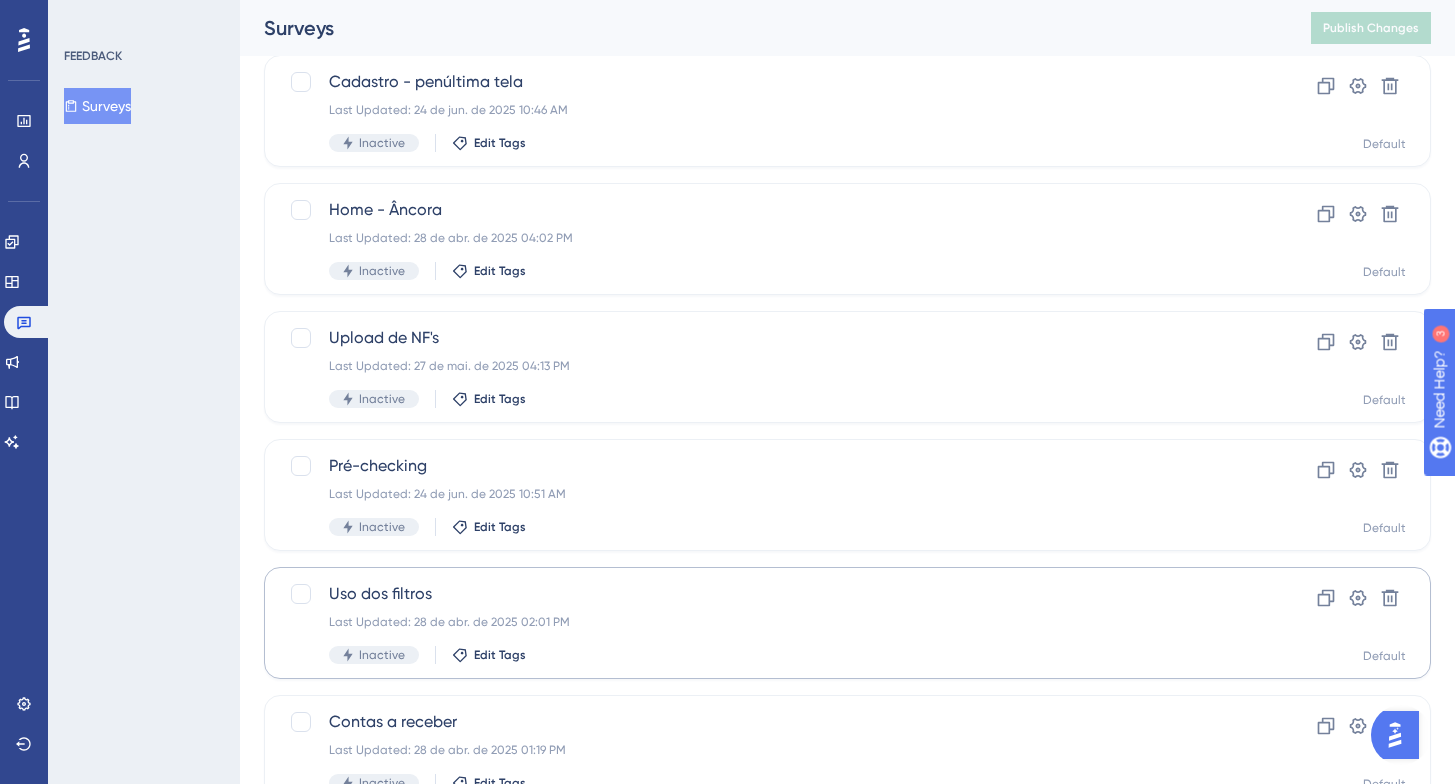 scroll, scrollTop: 532, scrollLeft: 0, axis: vertical 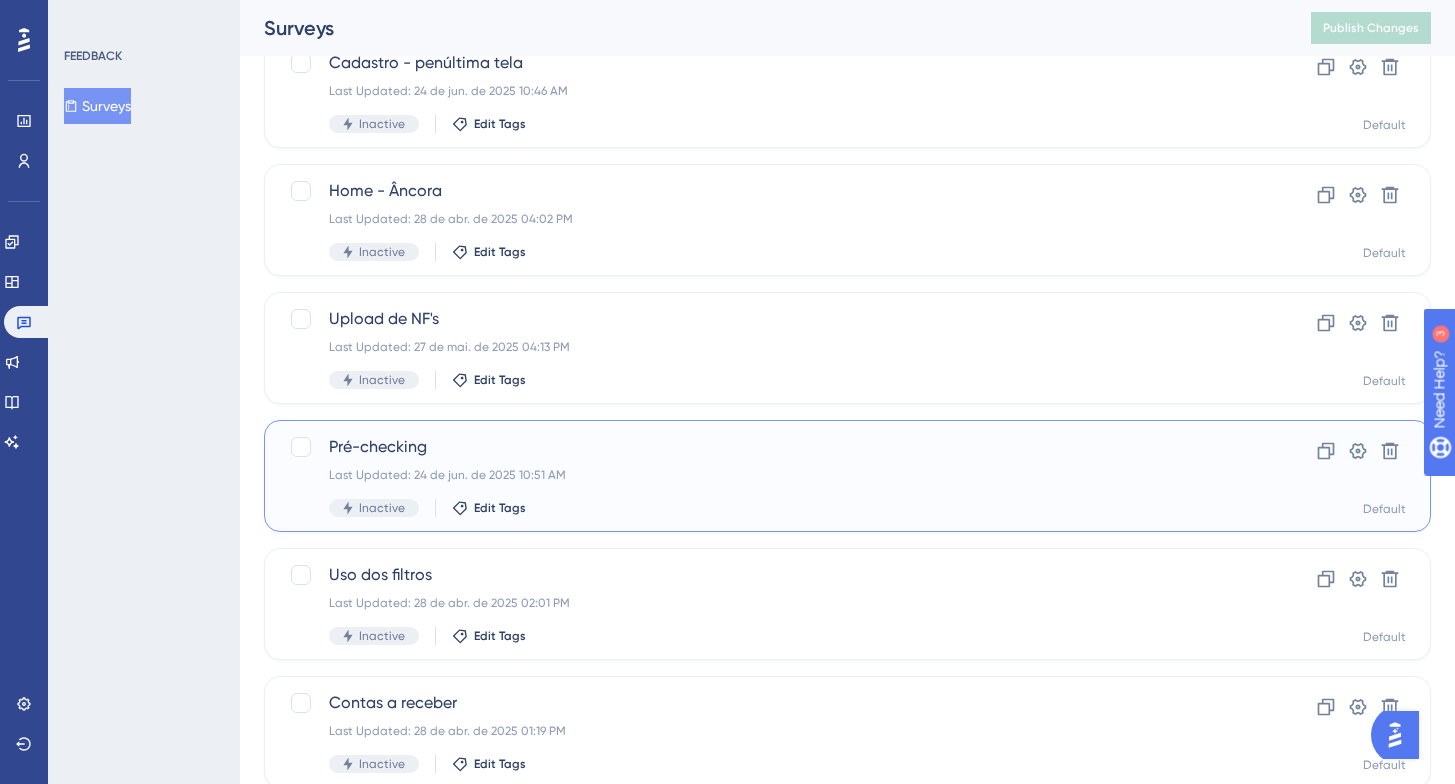 click on "Pré-checking" at bounding box center (767, 447) 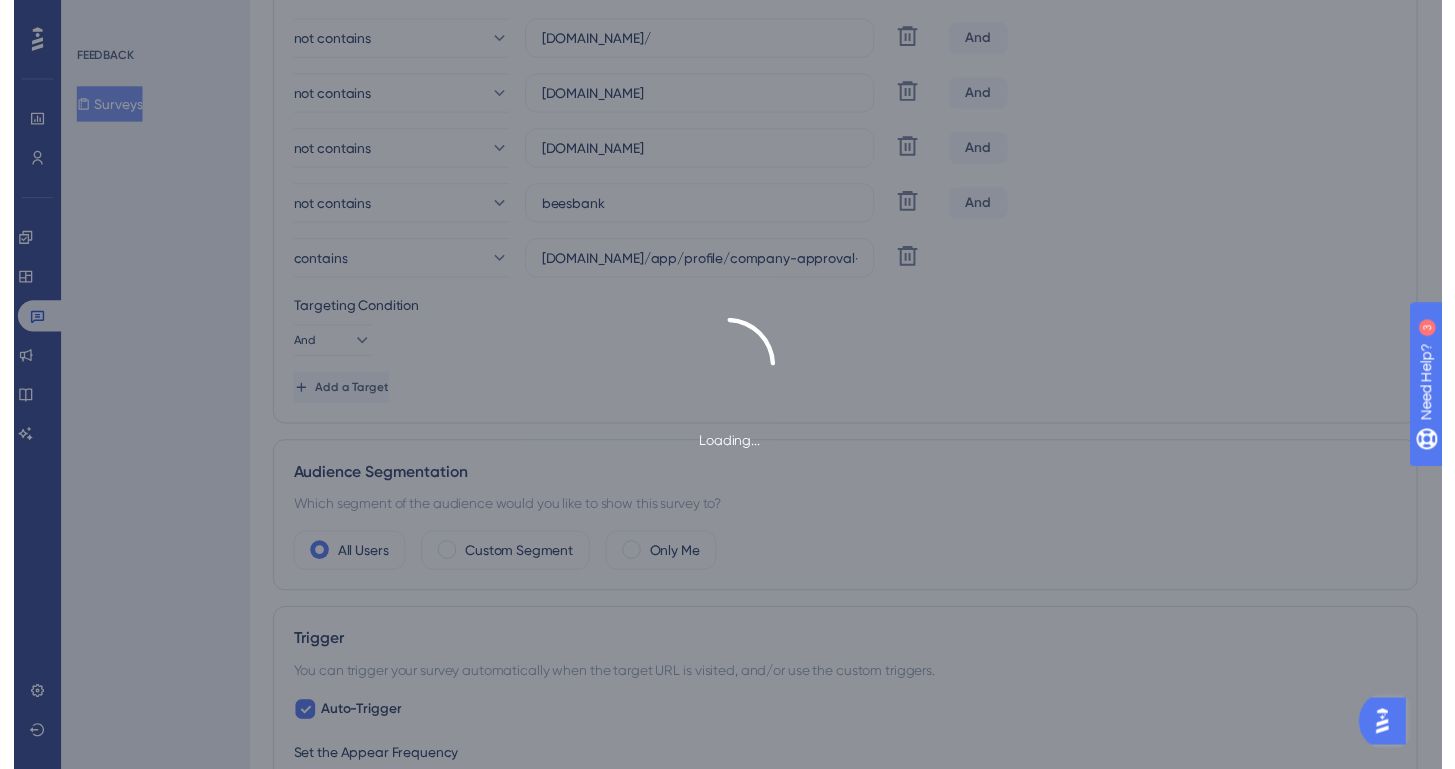 scroll, scrollTop: 0, scrollLeft: 0, axis: both 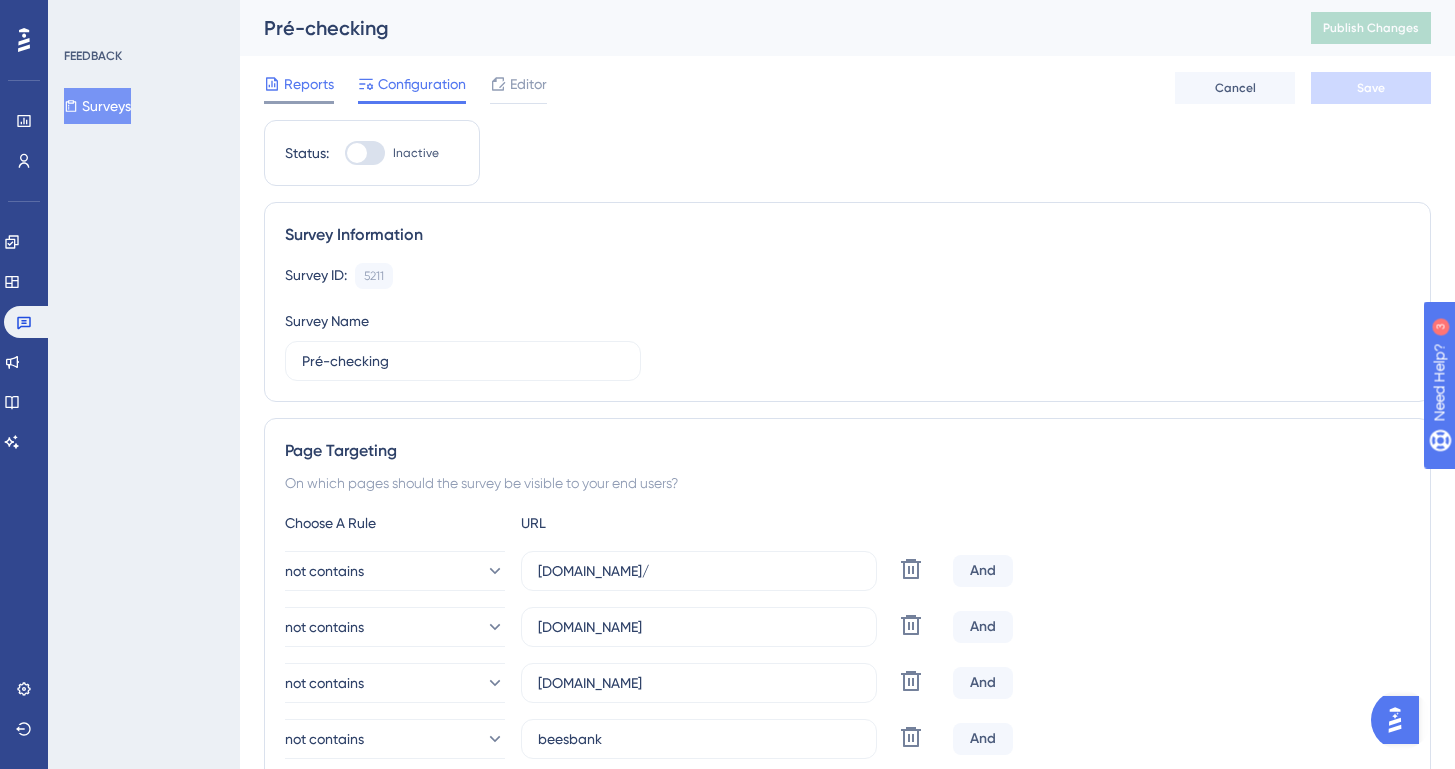click on "Reports" at bounding box center (309, 84) 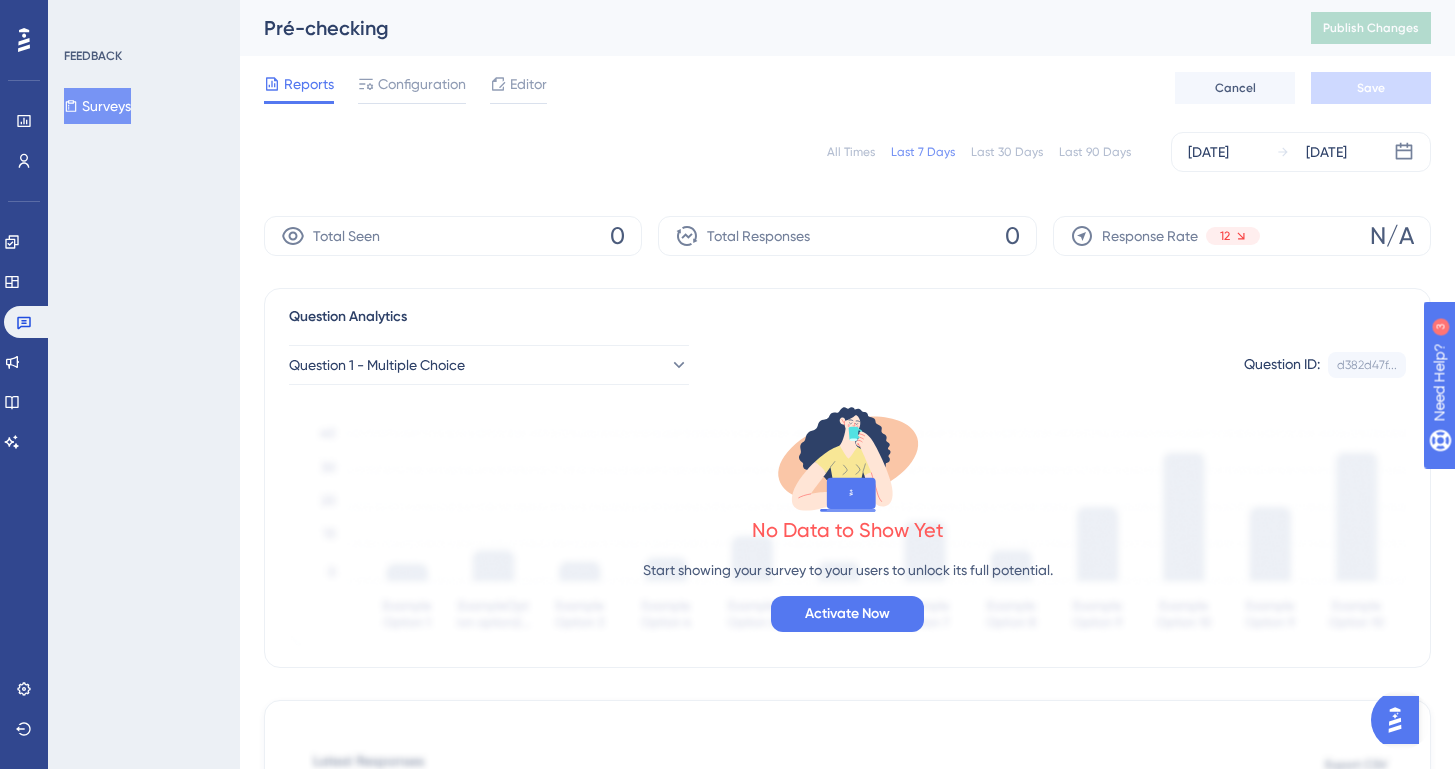 click on "All Times" at bounding box center [851, 152] 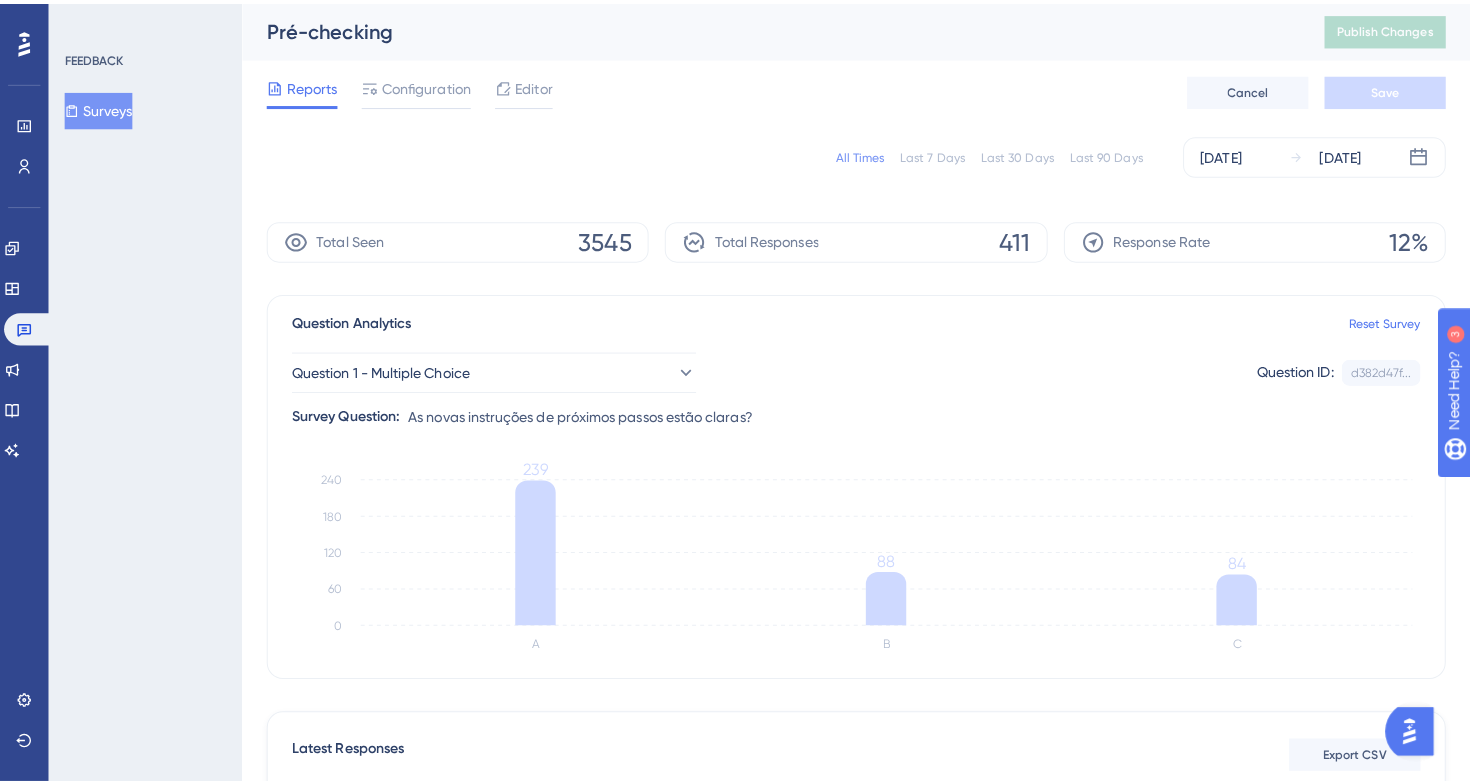 scroll, scrollTop: 351, scrollLeft: 0, axis: vertical 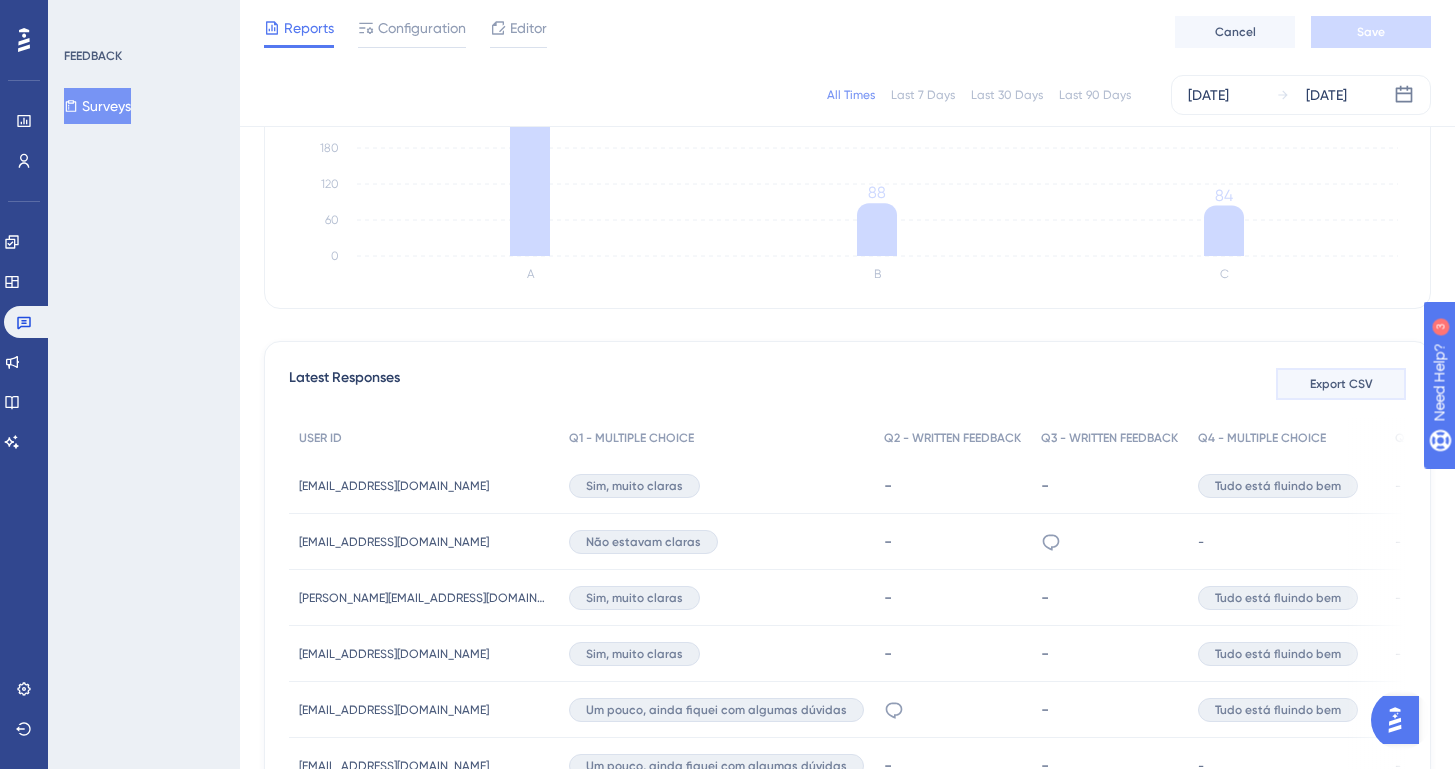 click on "Export CSV" at bounding box center (1341, 384) 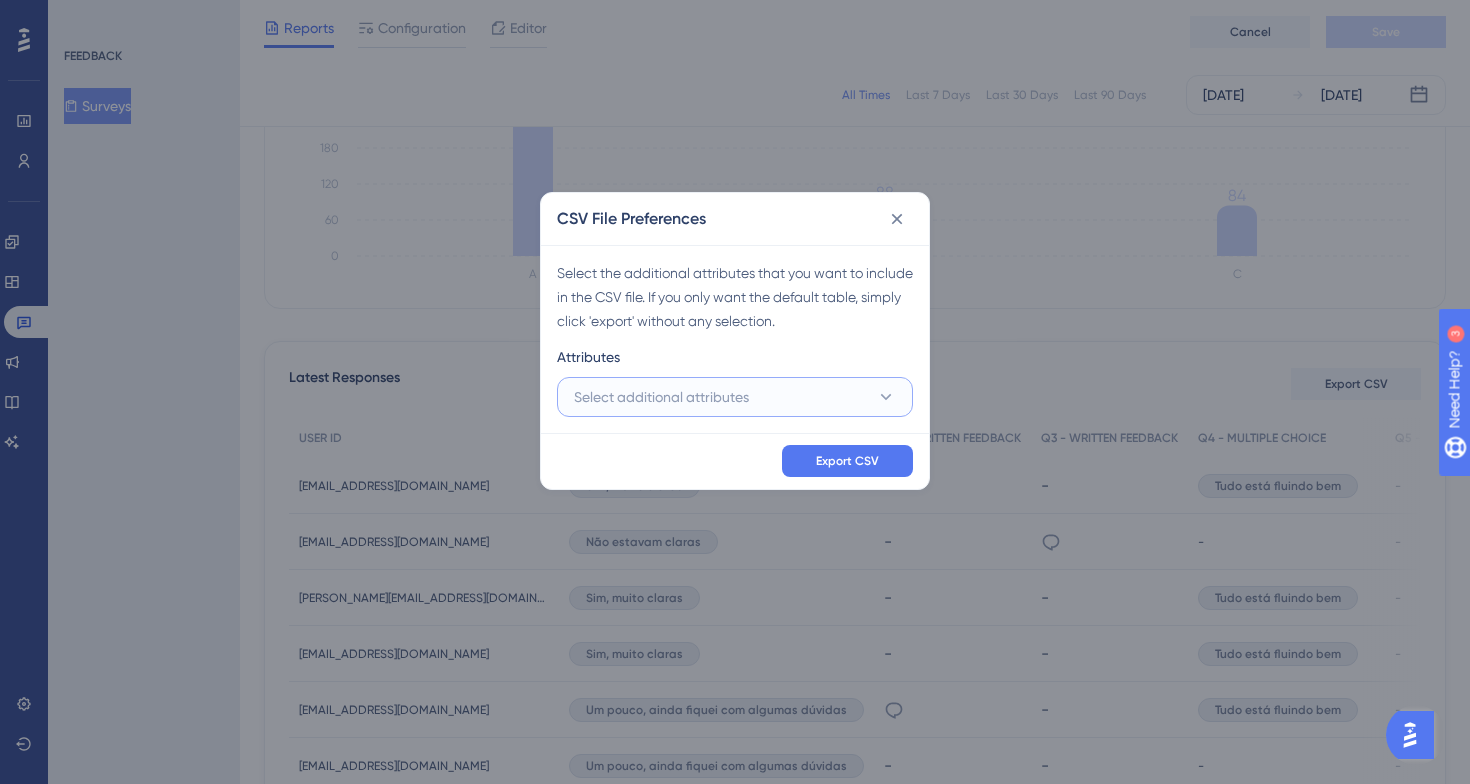 click on "Select additional attributes" at bounding box center [735, 397] 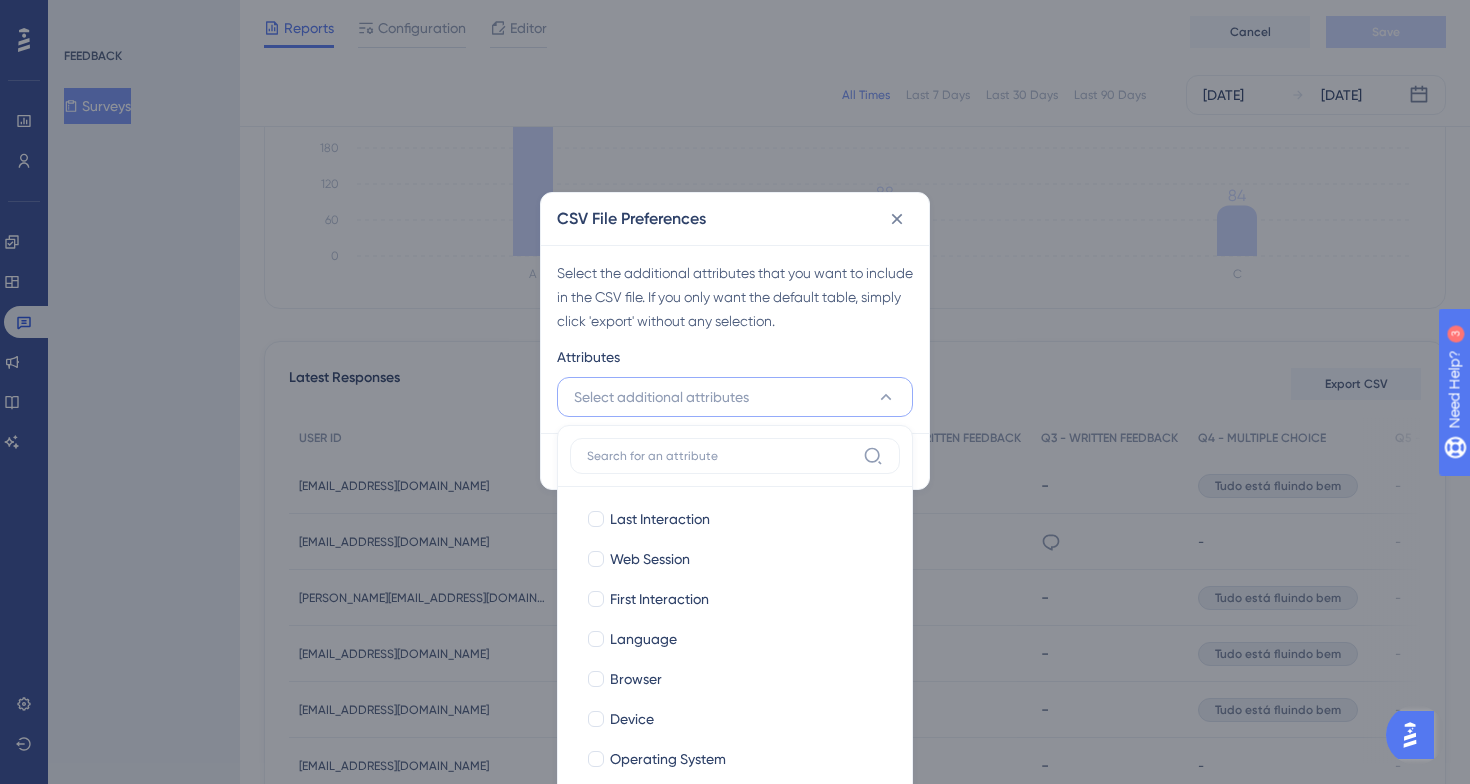 scroll, scrollTop: 408, scrollLeft: 0, axis: vertical 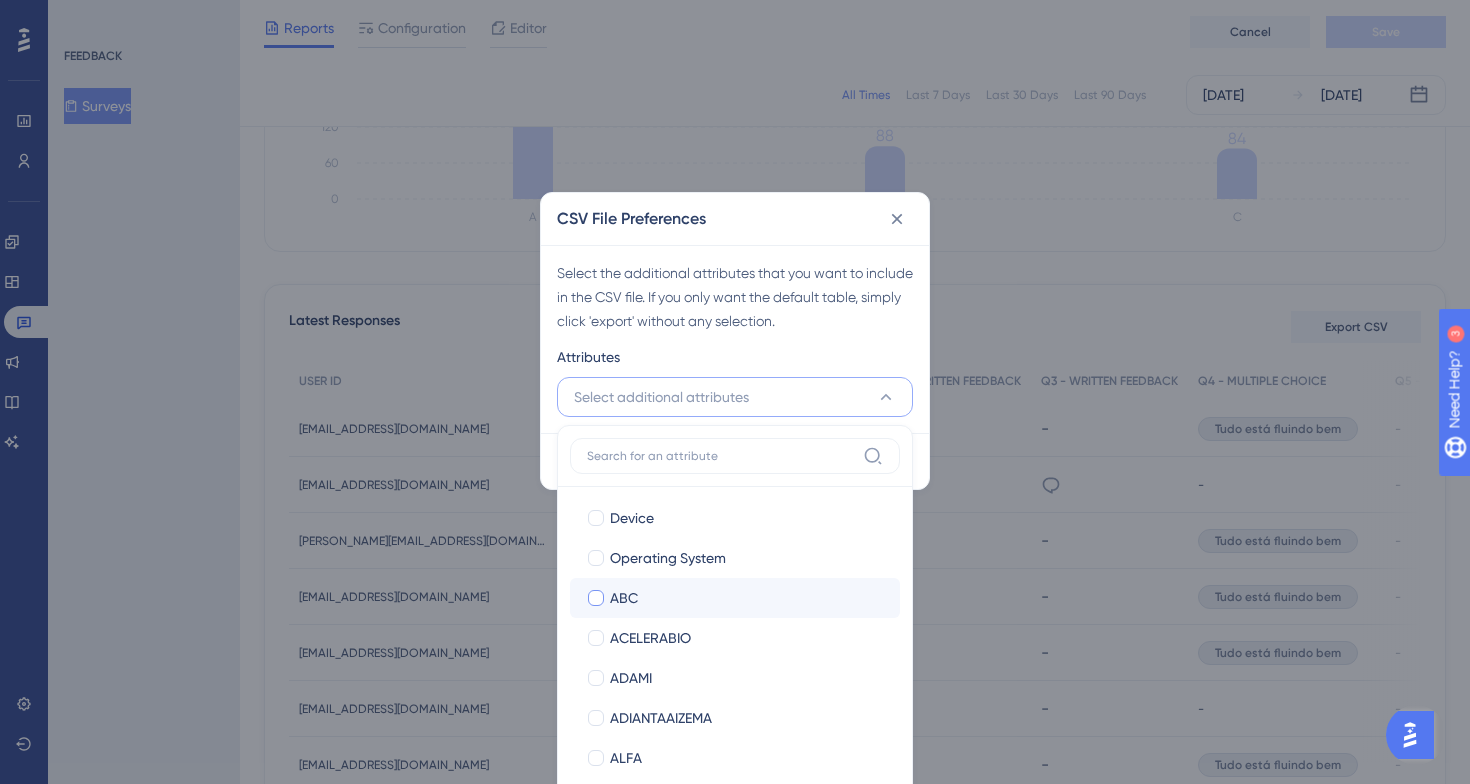 click on "ABC" at bounding box center (747, 598) 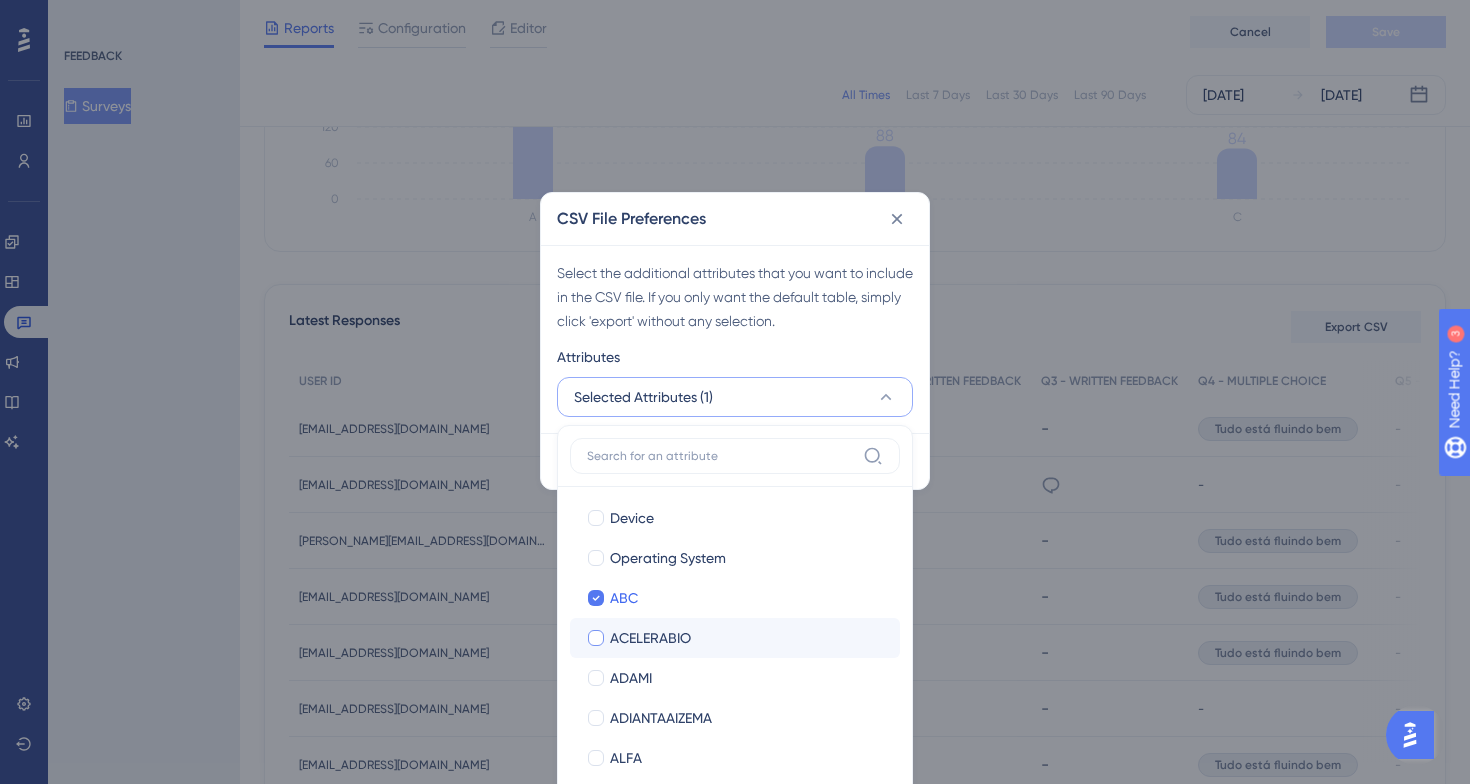 click on "ACELERABIO" at bounding box center (747, 638) 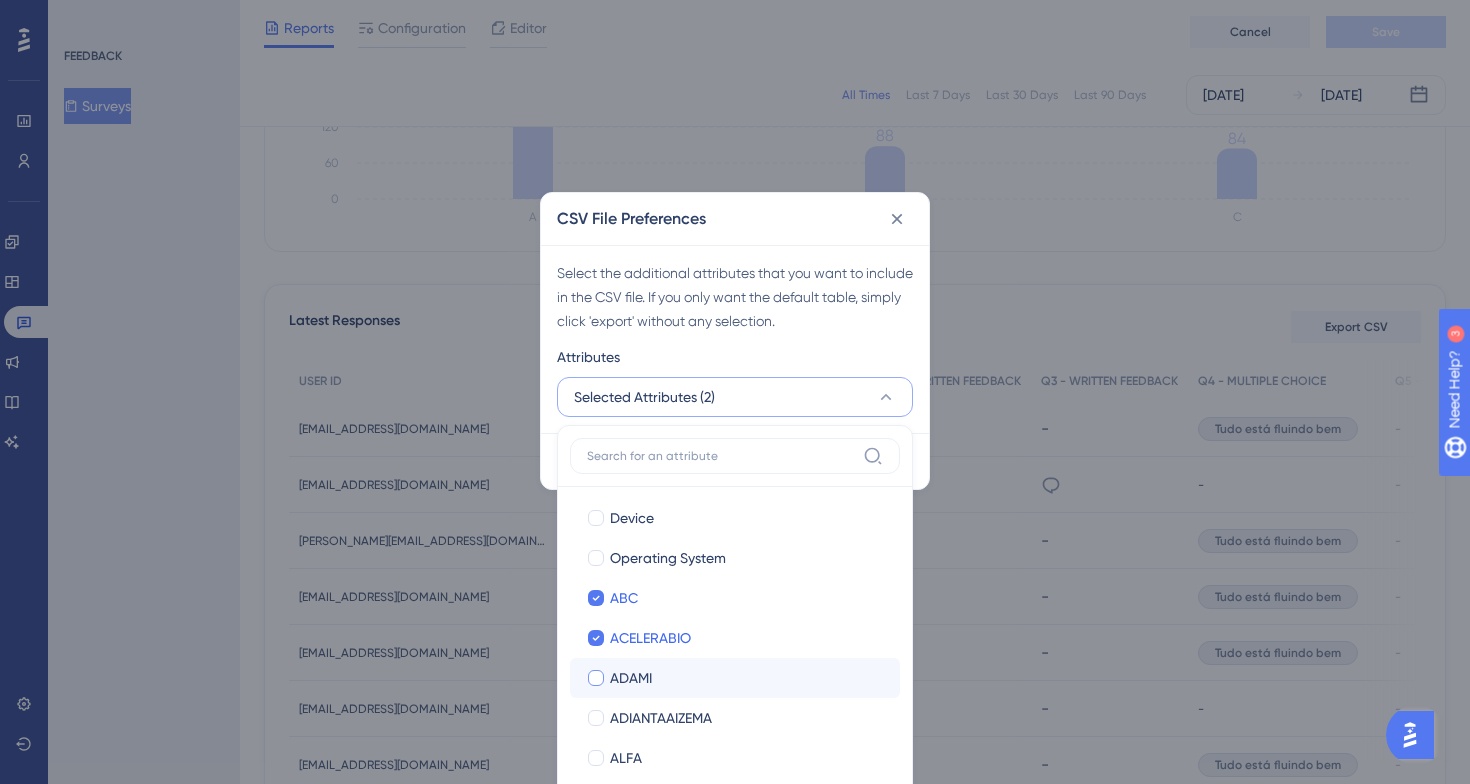 click on "[PERSON_NAME] [PERSON_NAME]" at bounding box center [735, 678] 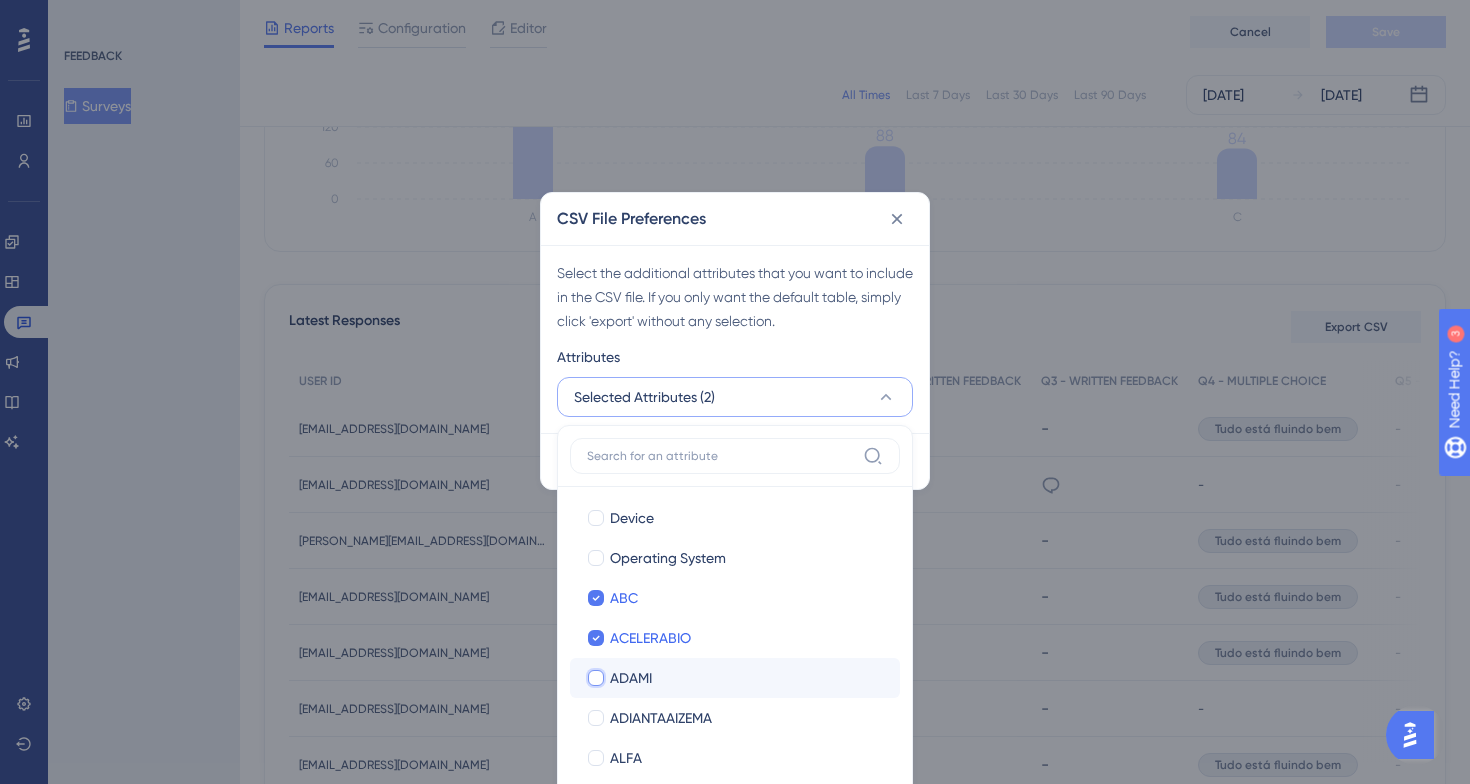 click on "ADAMI" at bounding box center [596, 879] 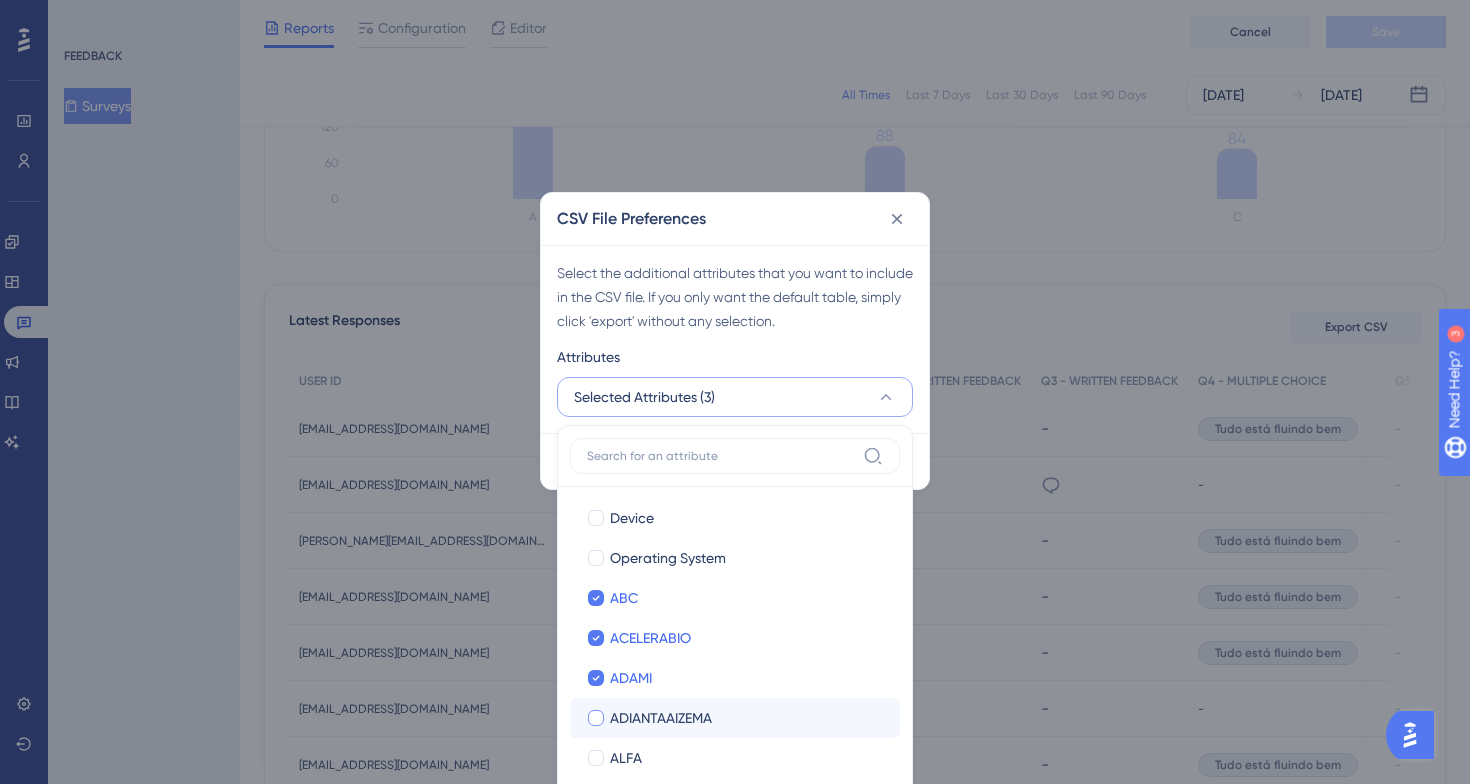 click on "ADIANTAAIZEMA" at bounding box center [747, 718] 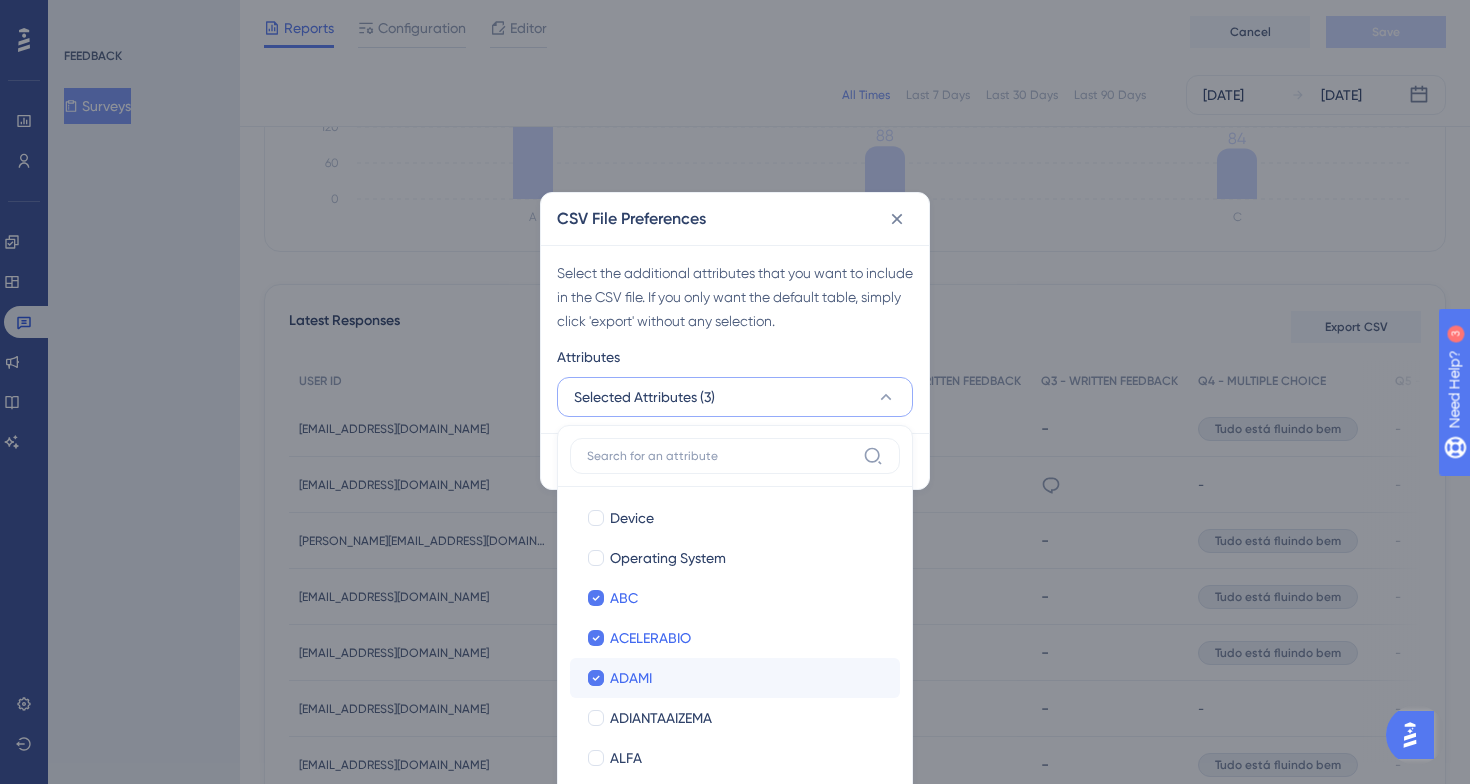 checkbox on "true" 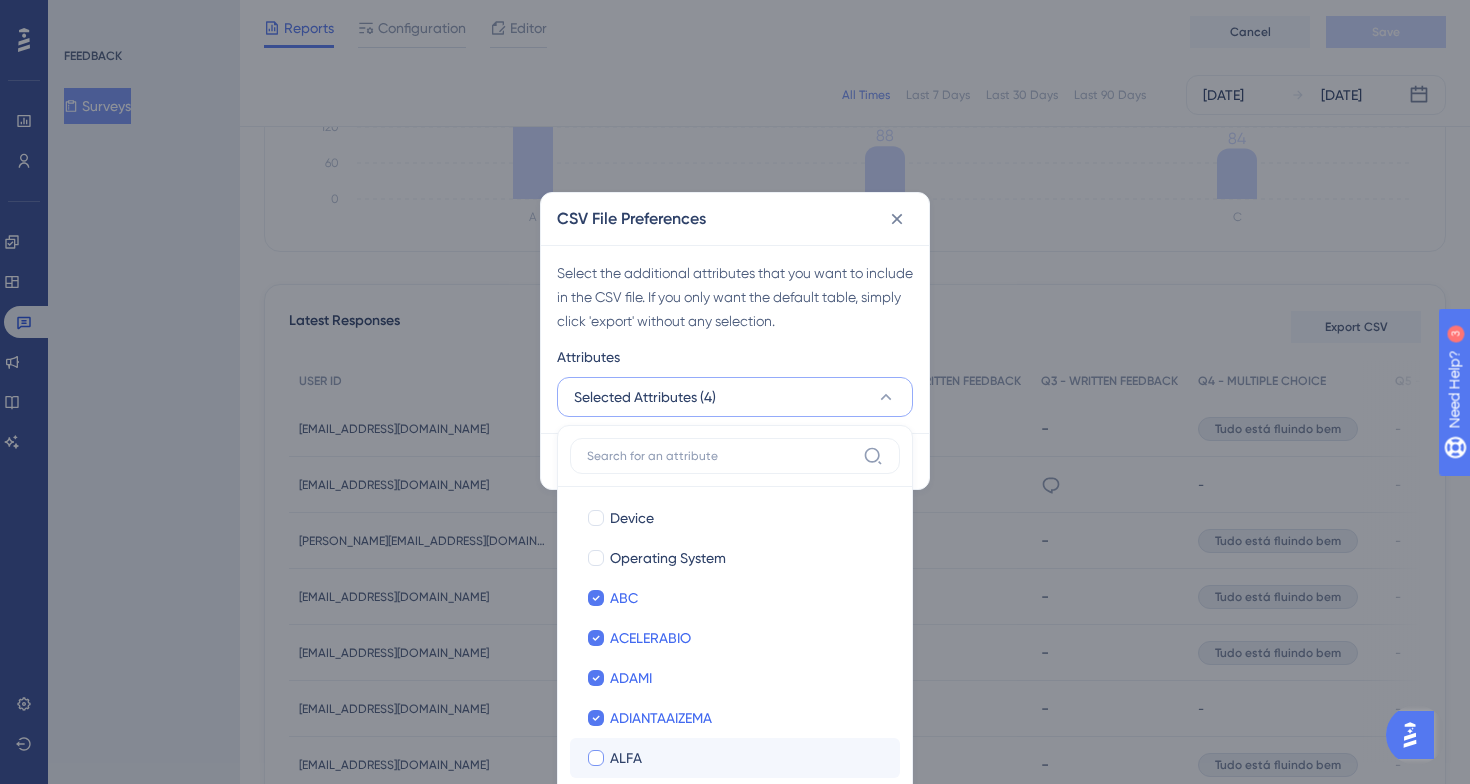 scroll, scrollTop: 366, scrollLeft: 0, axis: vertical 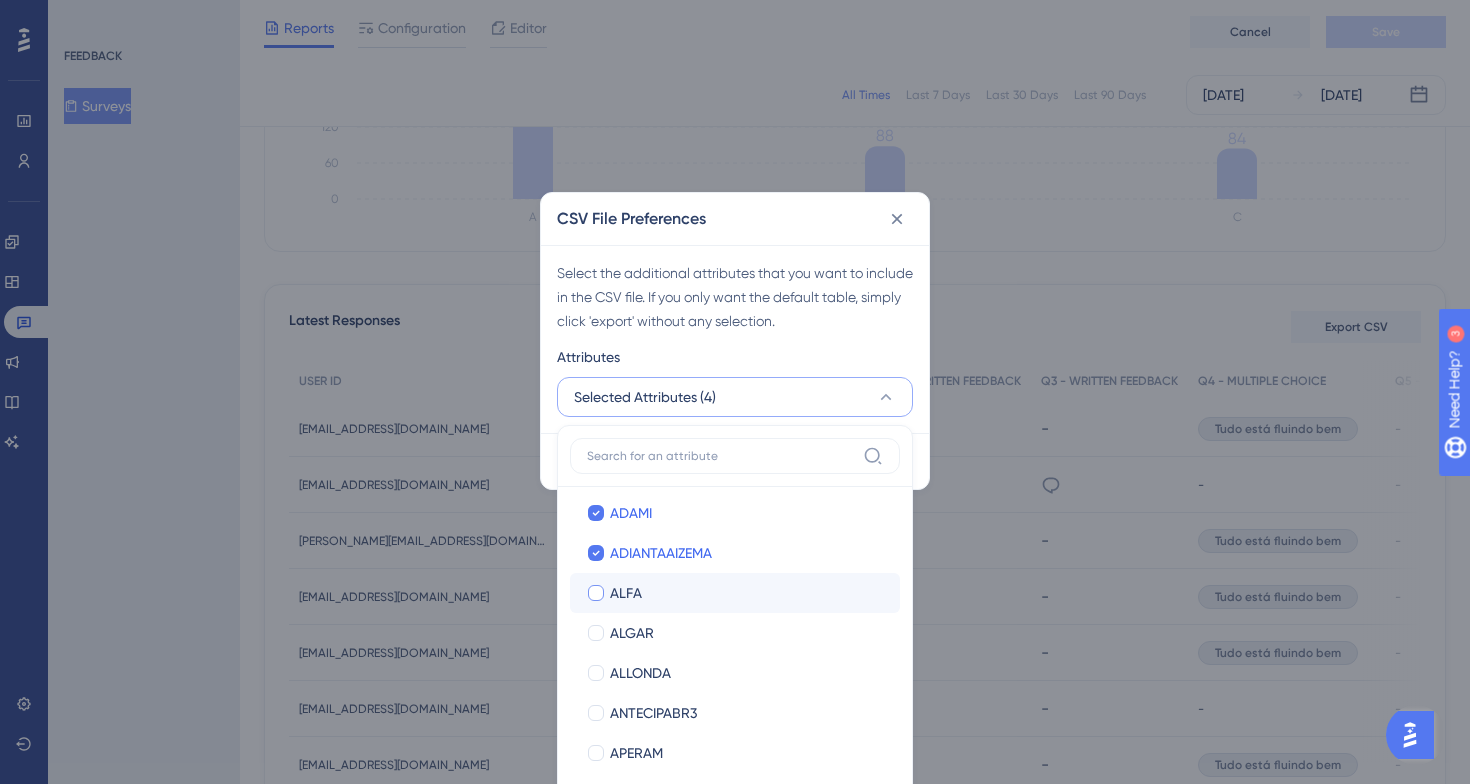click on "ALFA" at bounding box center (747, 593) 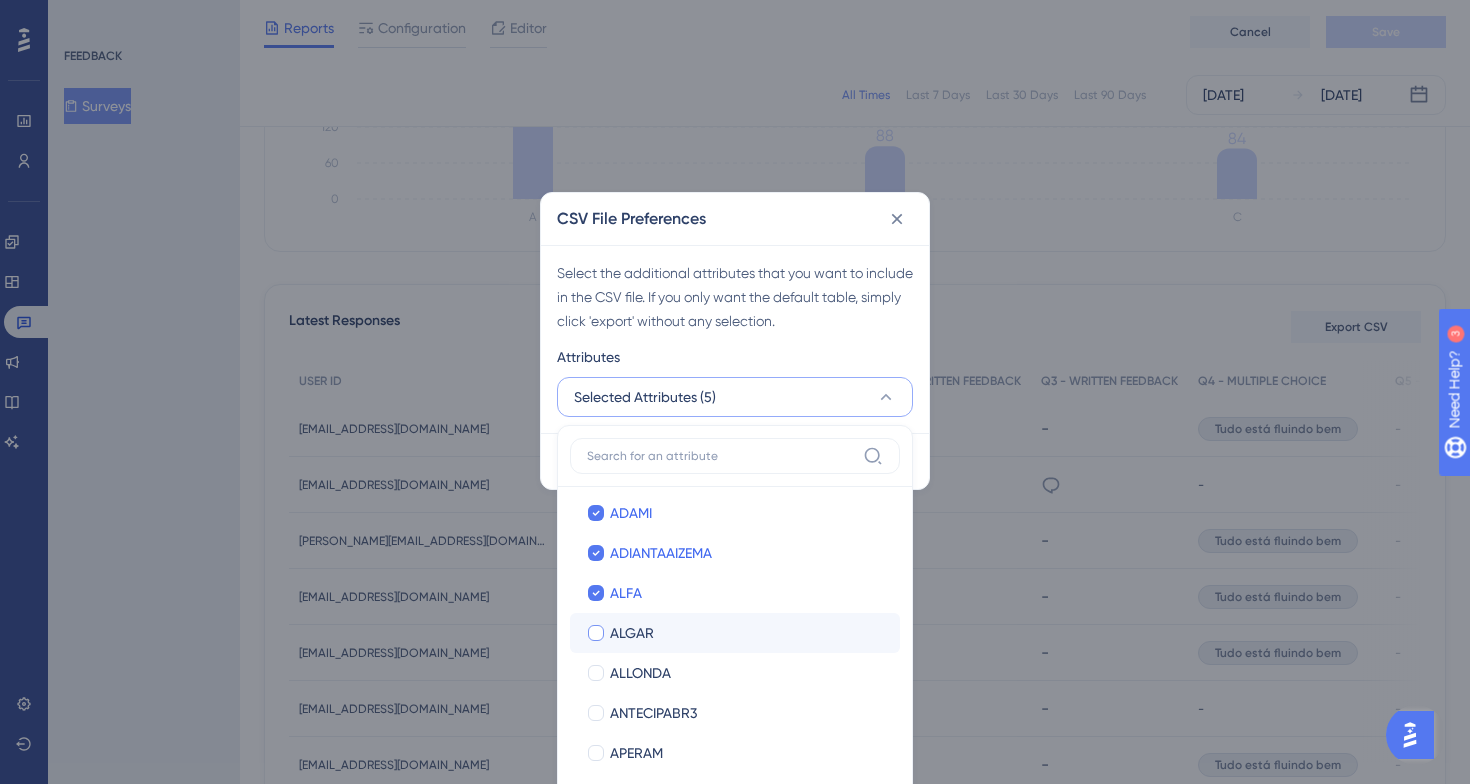 click on "ALGAR ALGAR" at bounding box center [735, 633] 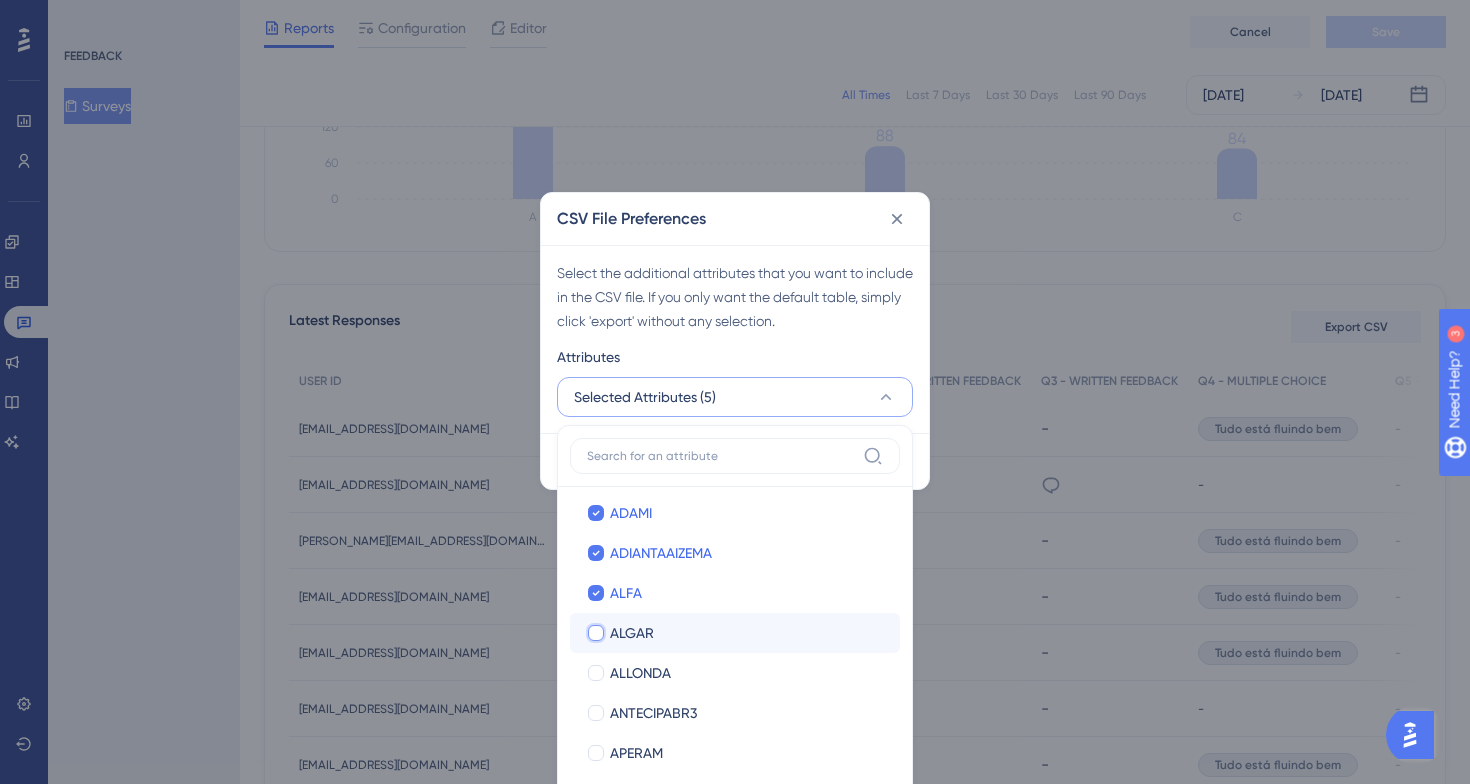 click on "ALGAR" at bounding box center (596, 999) 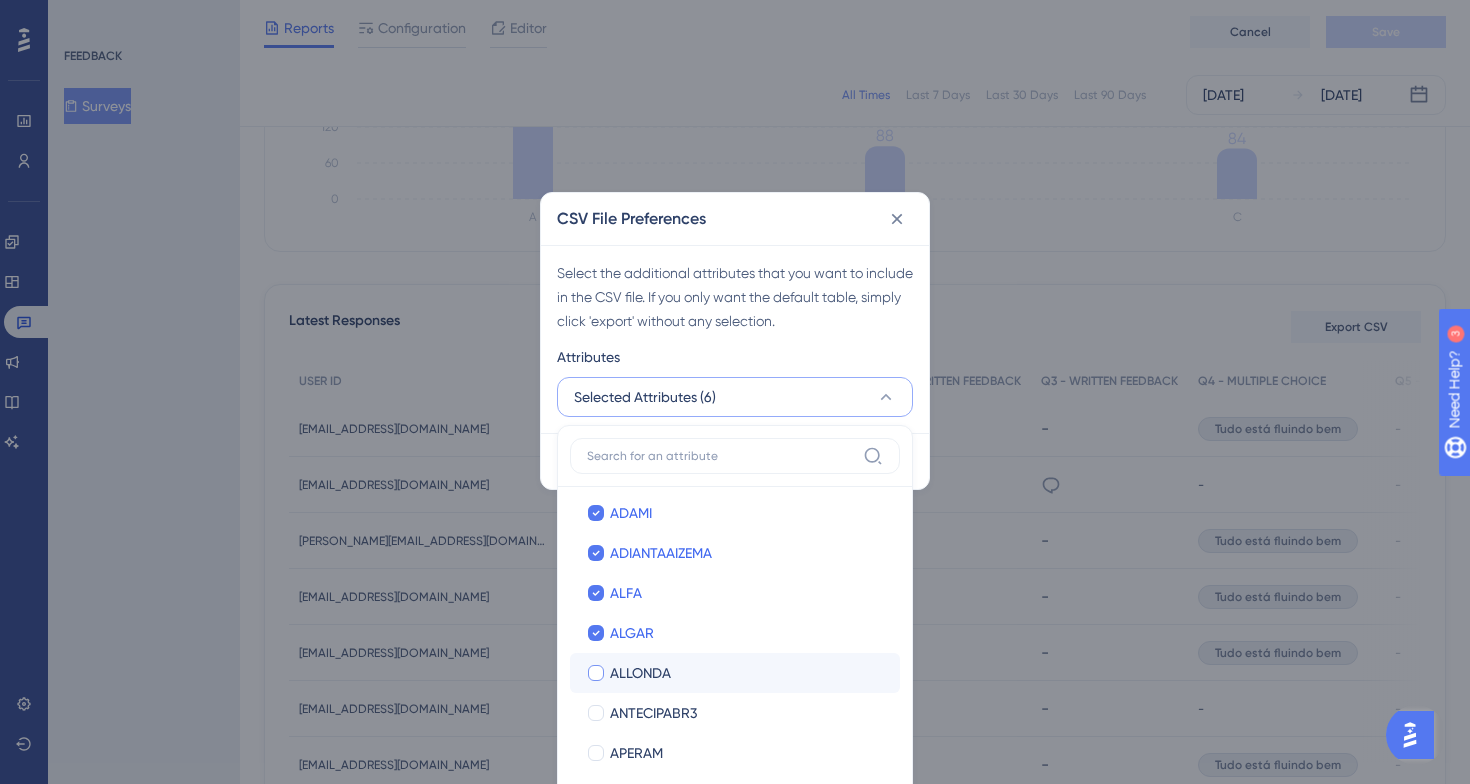 click on "ALLONDA" at bounding box center [747, 673] 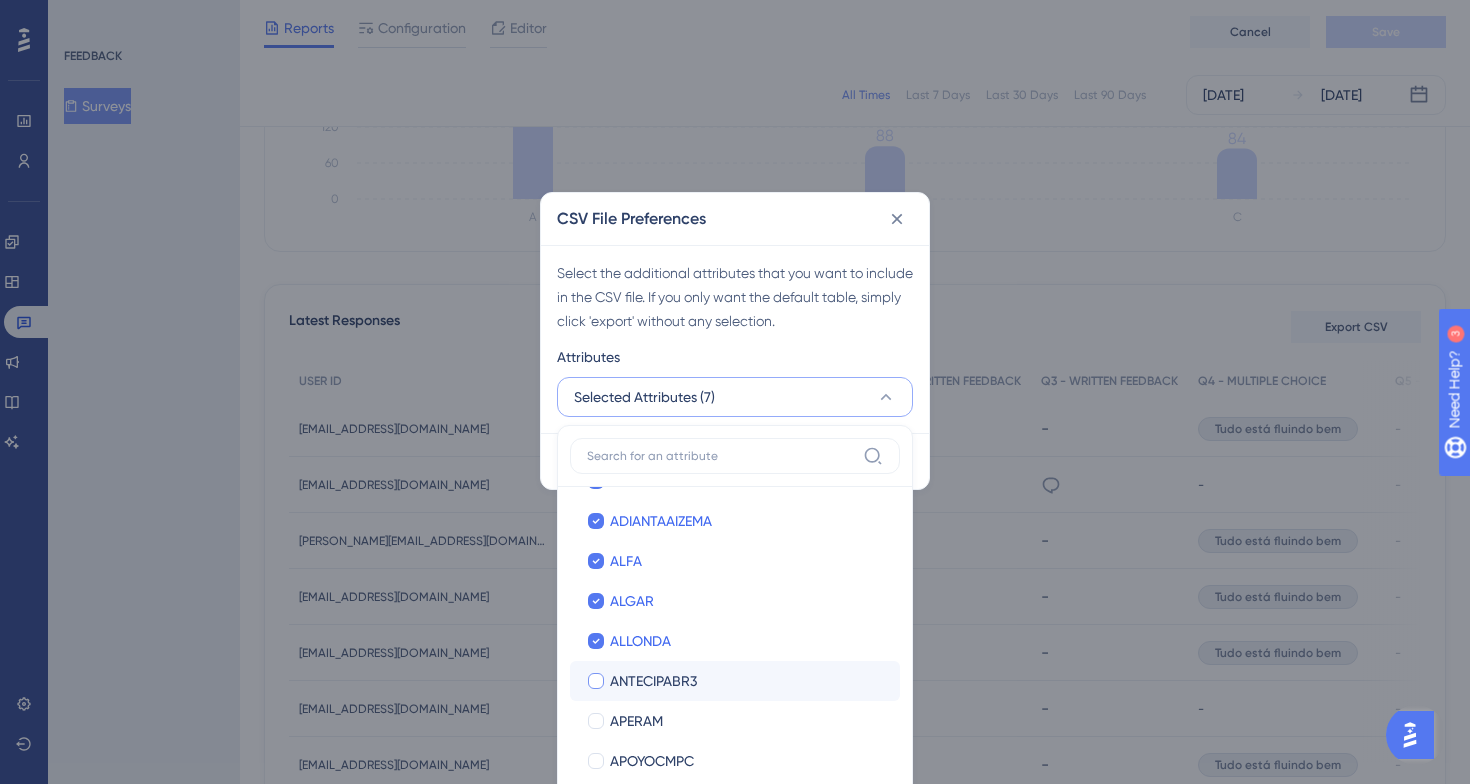 click on "ANTECIPABR3" at bounding box center (747, 681) 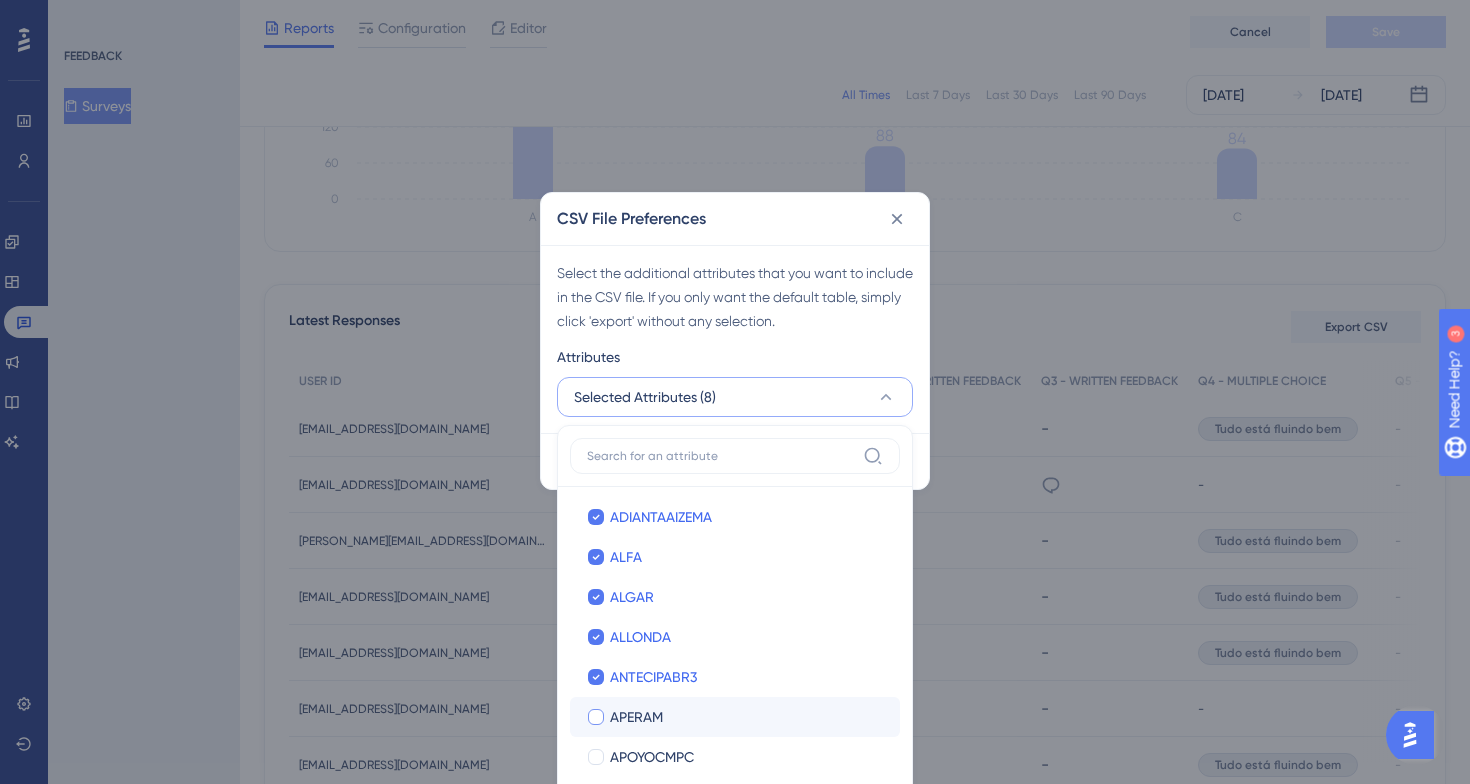 click on "APERAM" at bounding box center [747, 717] 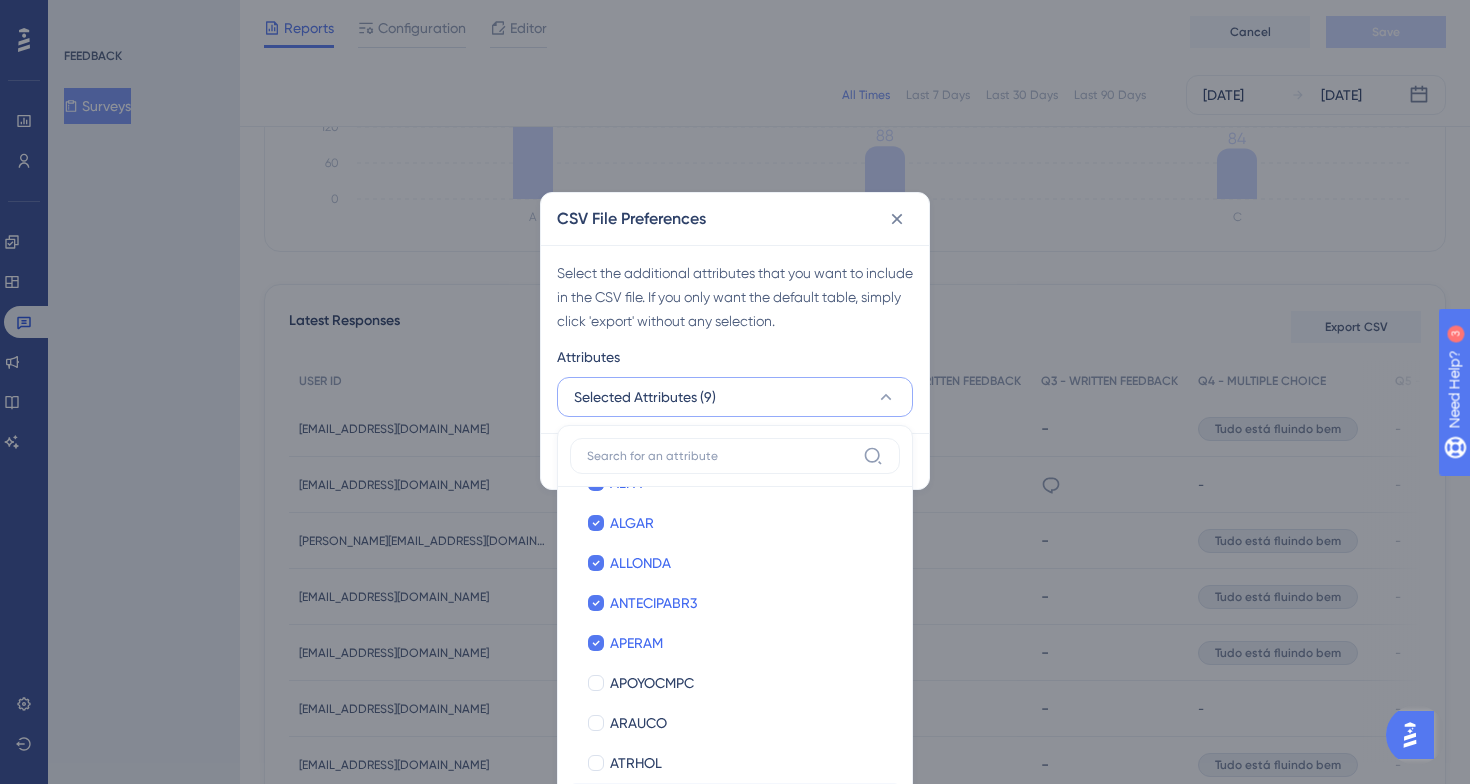 scroll, scrollTop: 558, scrollLeft: 0, axis: vertical 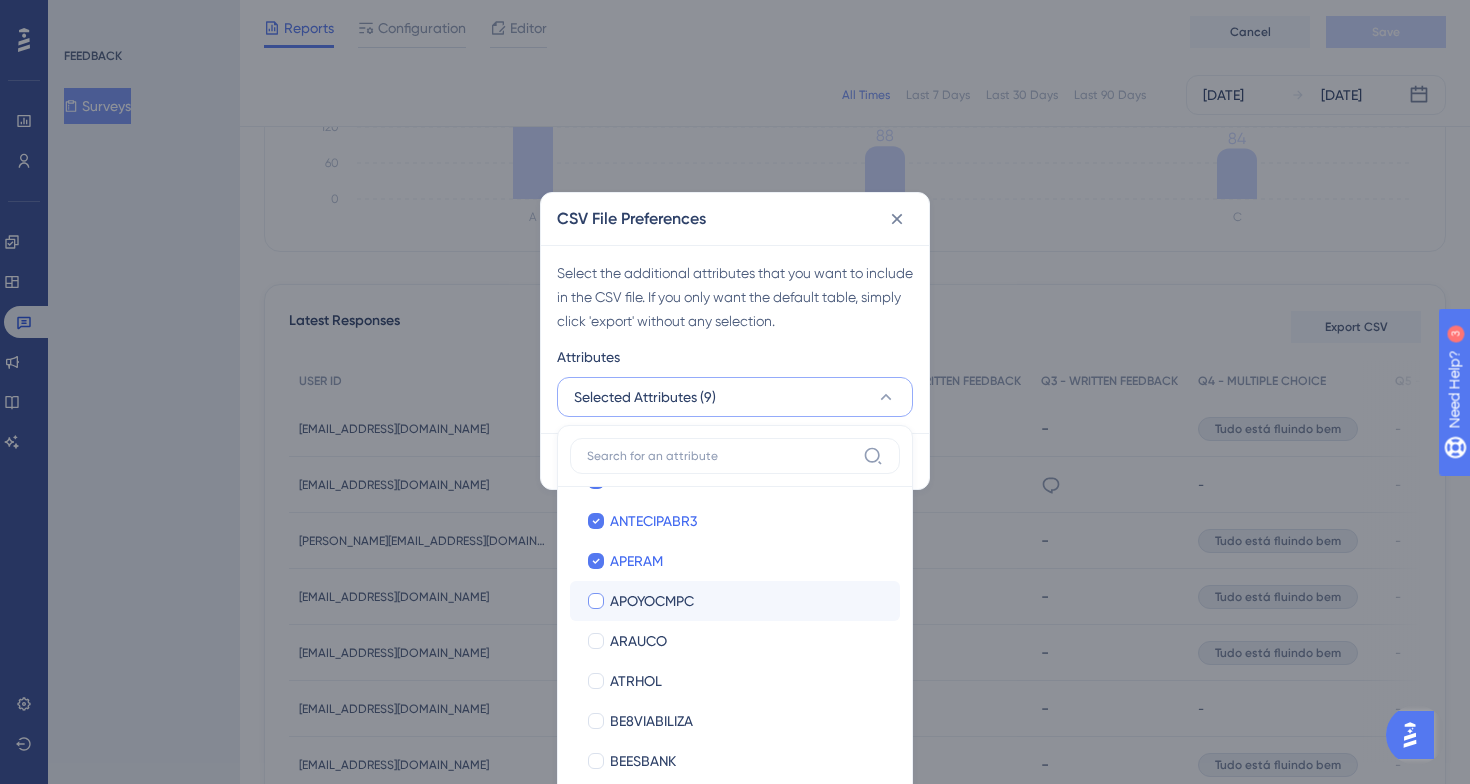 click on "APOYOCMPC" at bounding box center (747, 601) 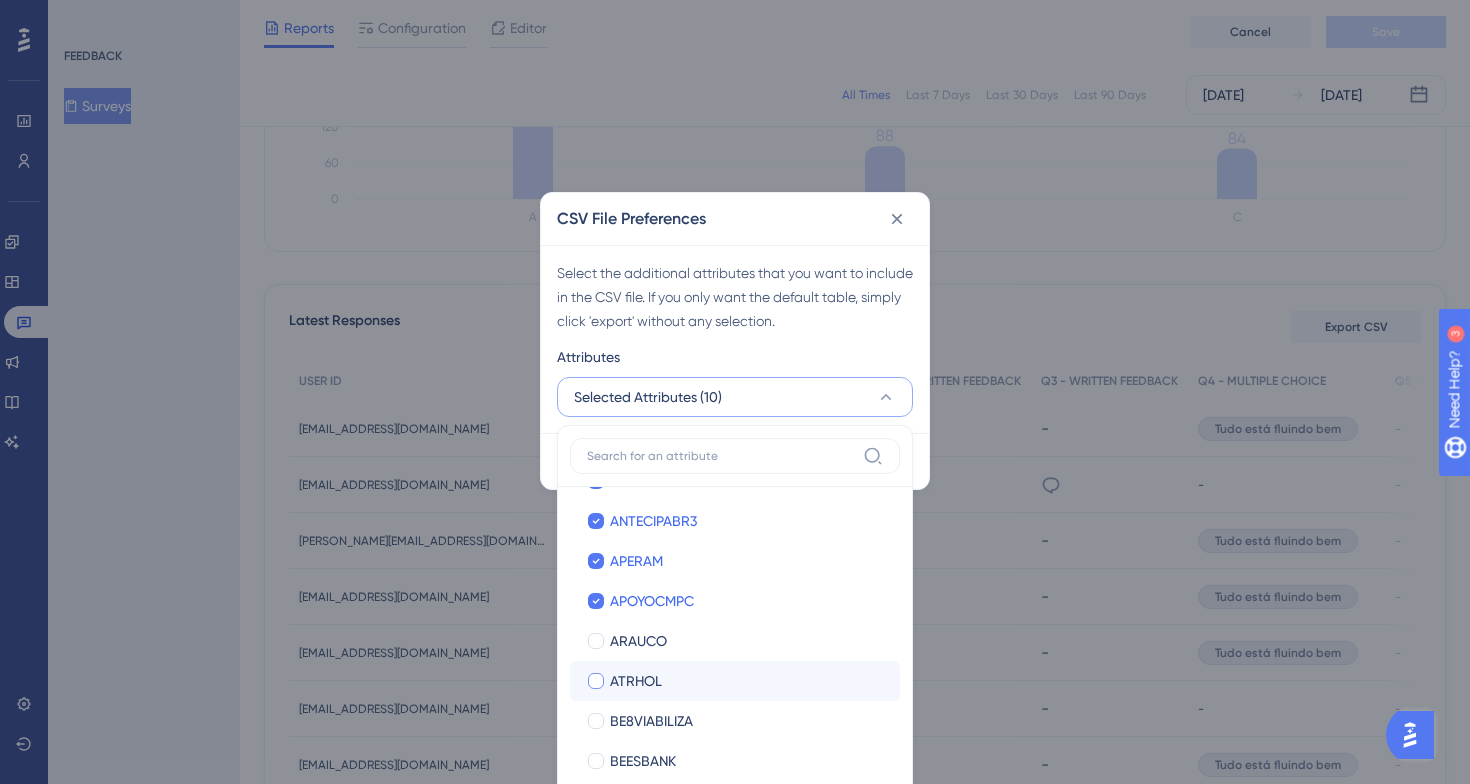 click on "ARAUCO ARAUCO" at bounding box center [735, 641] 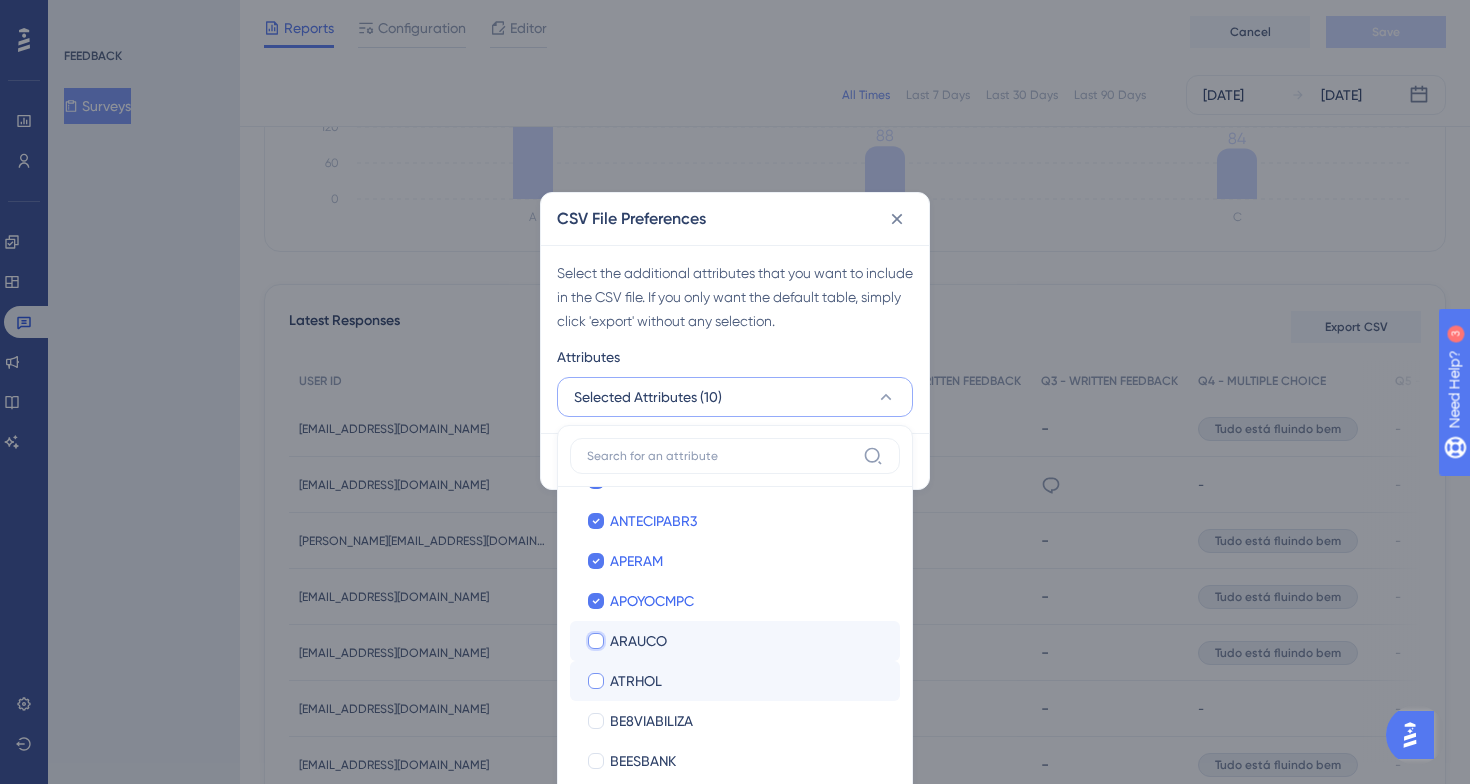 click on "ARAUCO" at bounding box center (596, 1199) 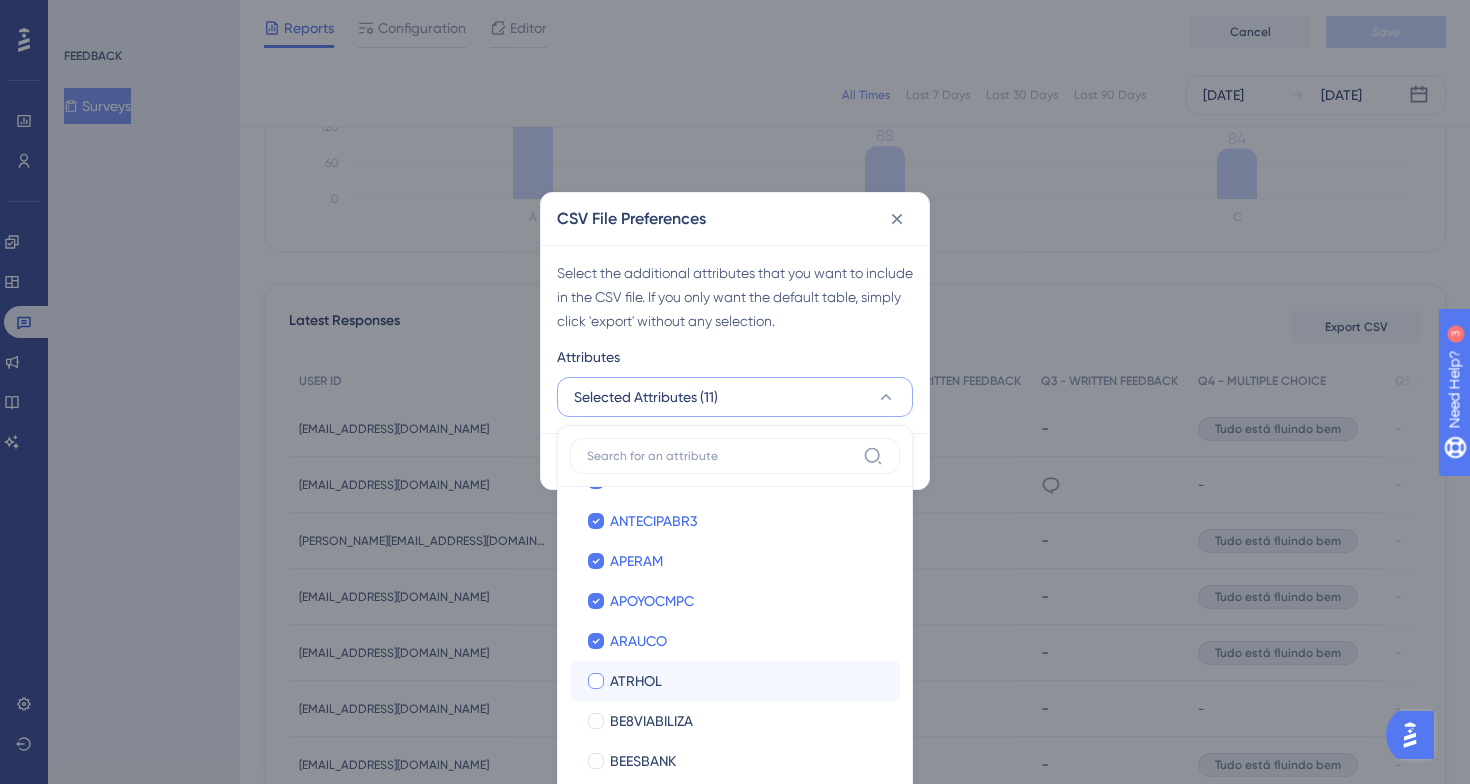 click on "ATRHOL" at bounding box center (747, 681) 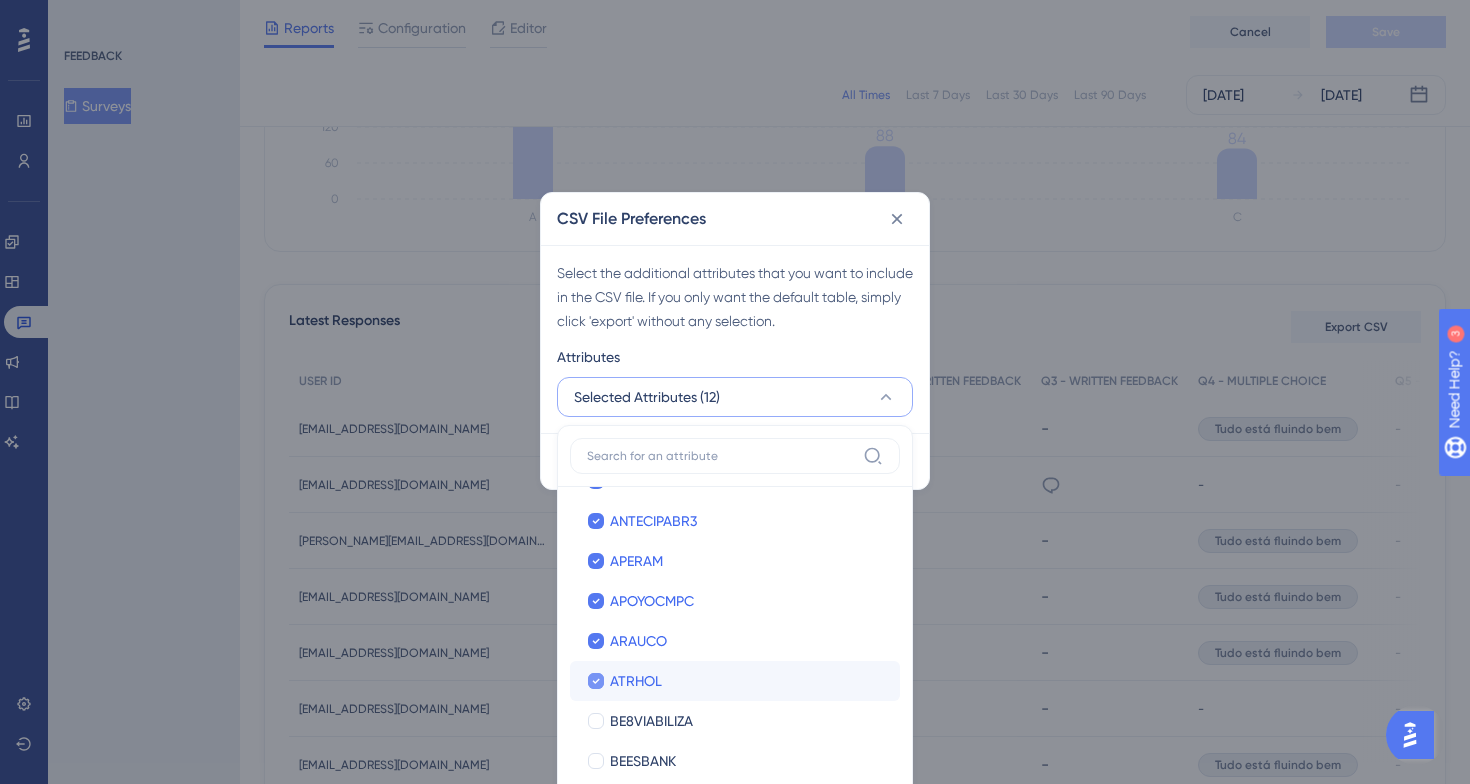 scroll, scrollTop: 717, scrollLeft: 0, axis: vertical 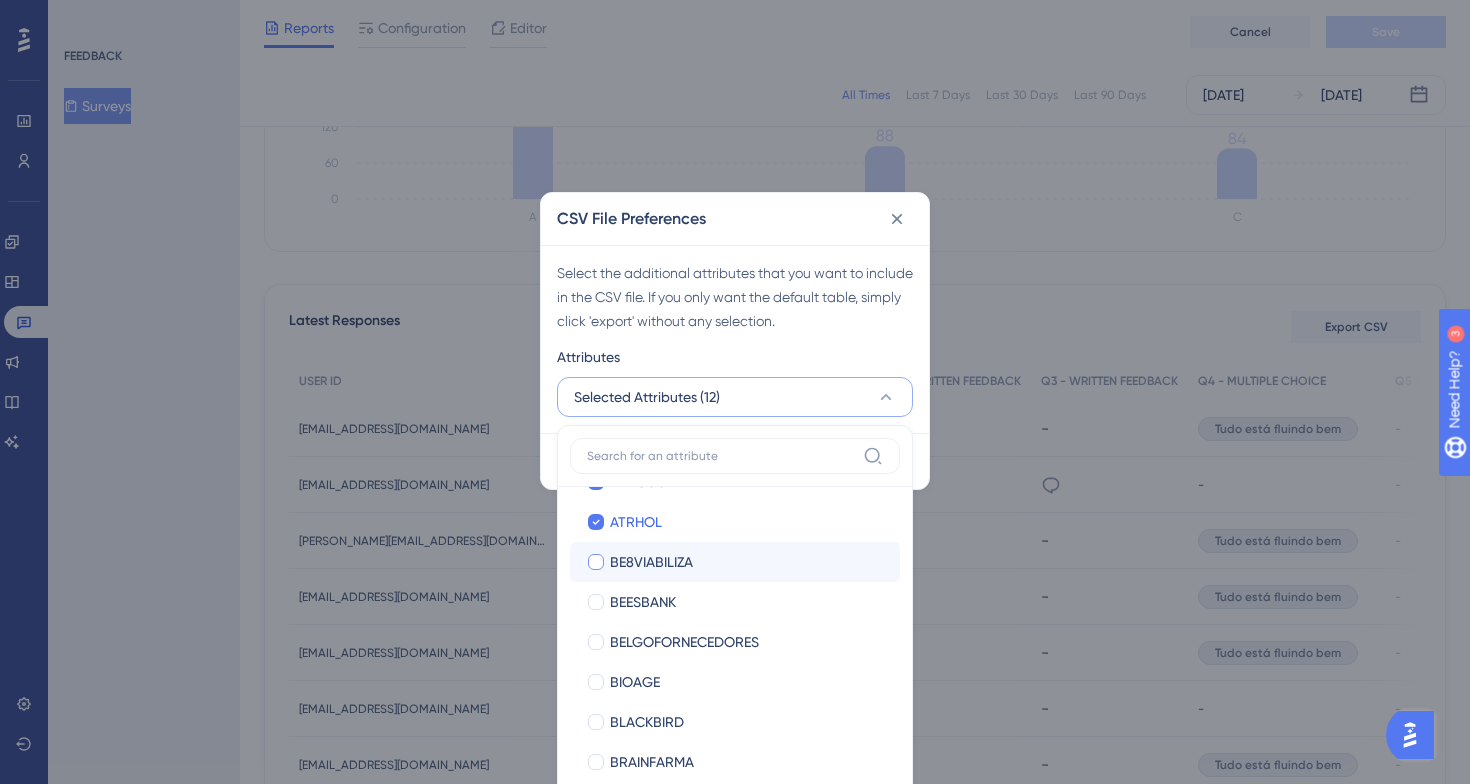 click on "BE8VIABILIZA" at bounding box center [747, 562] 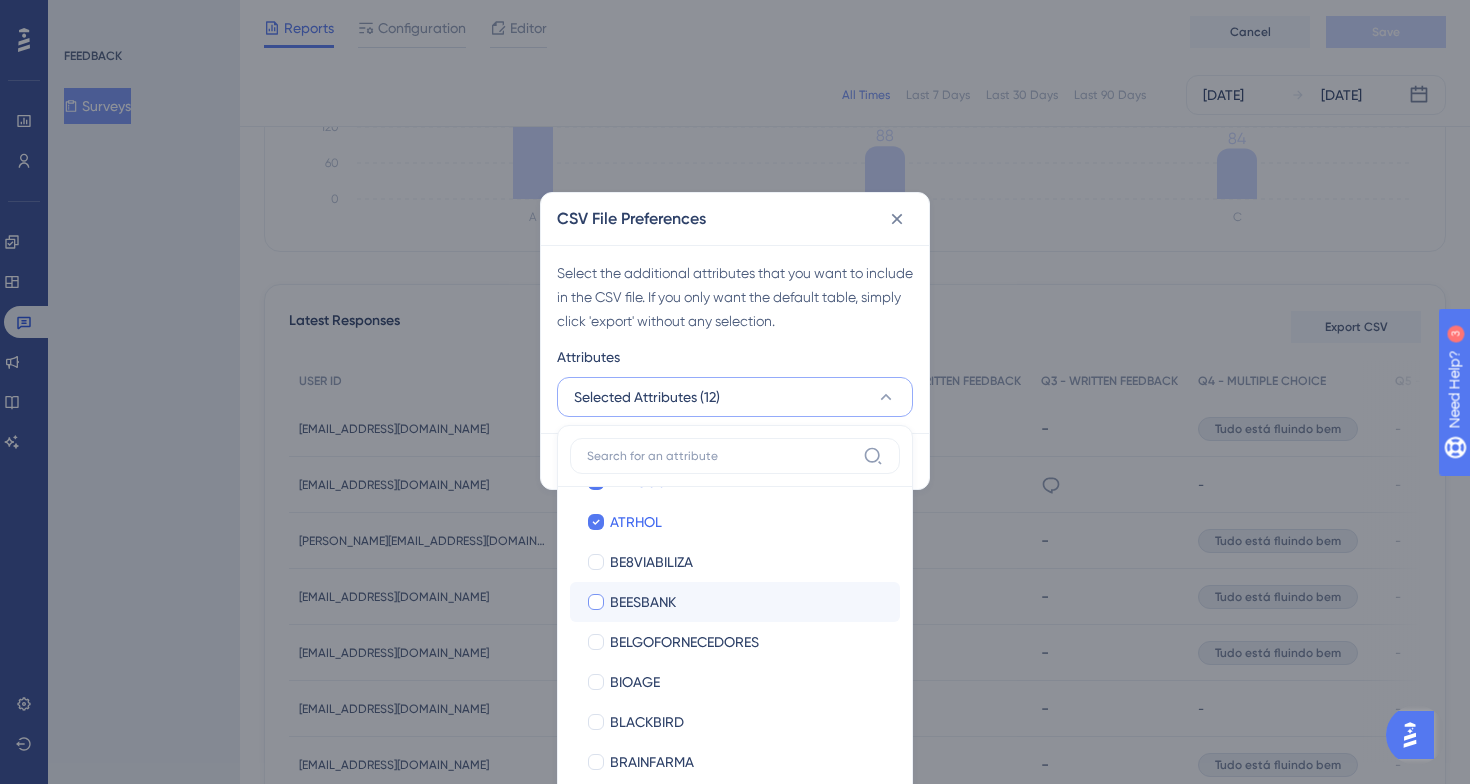 checkbox on "true" 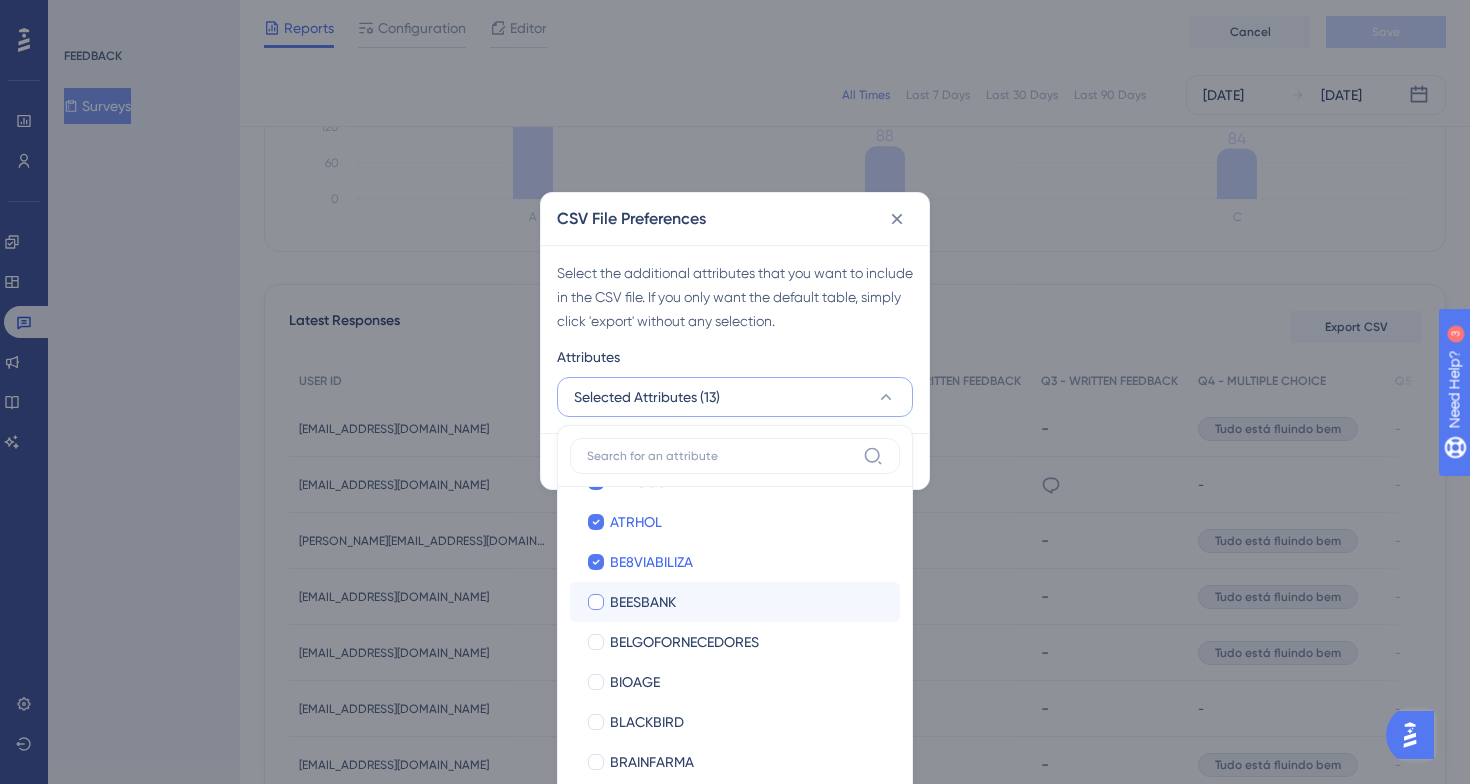 click on "BEESBANK" at bounding box center (747, 602) 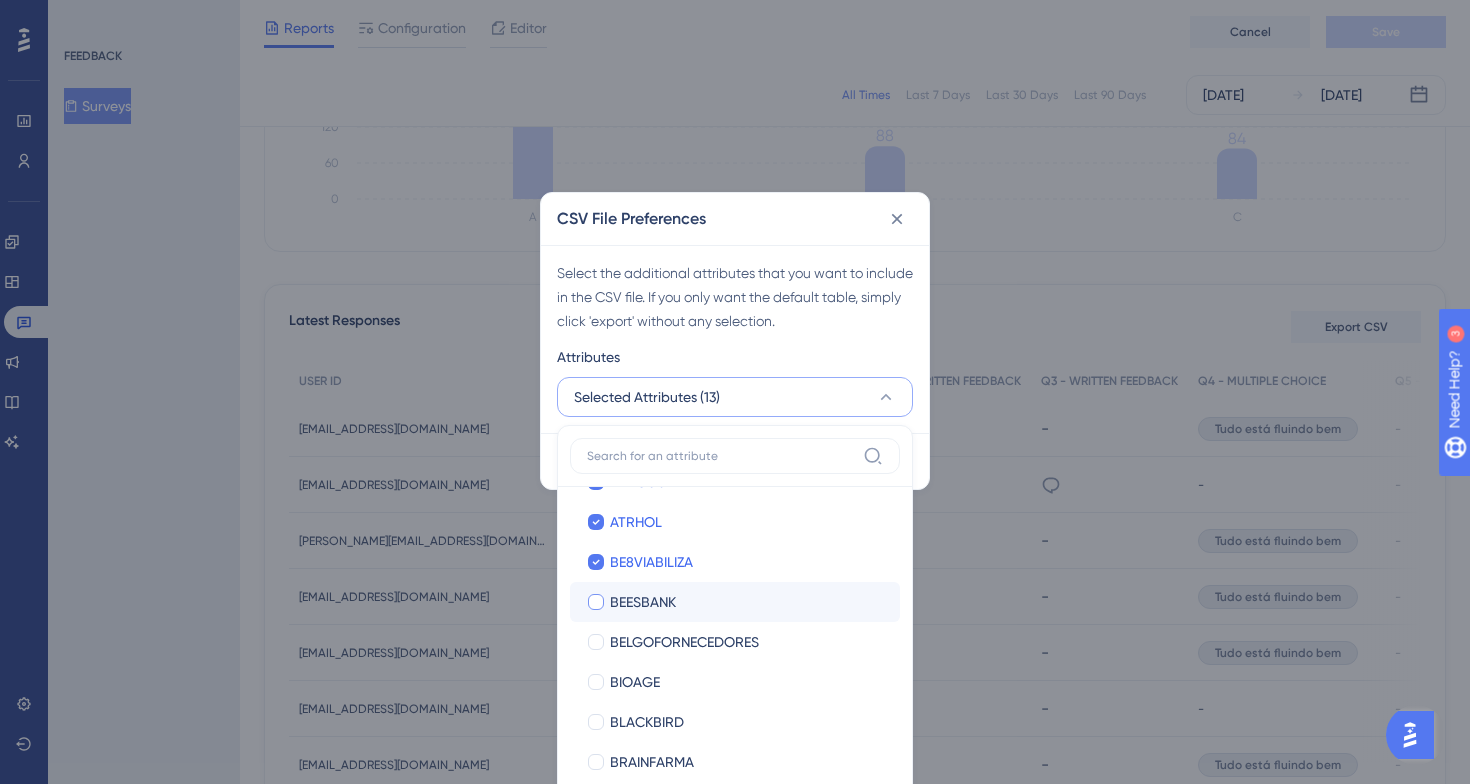 checkbox on "true" 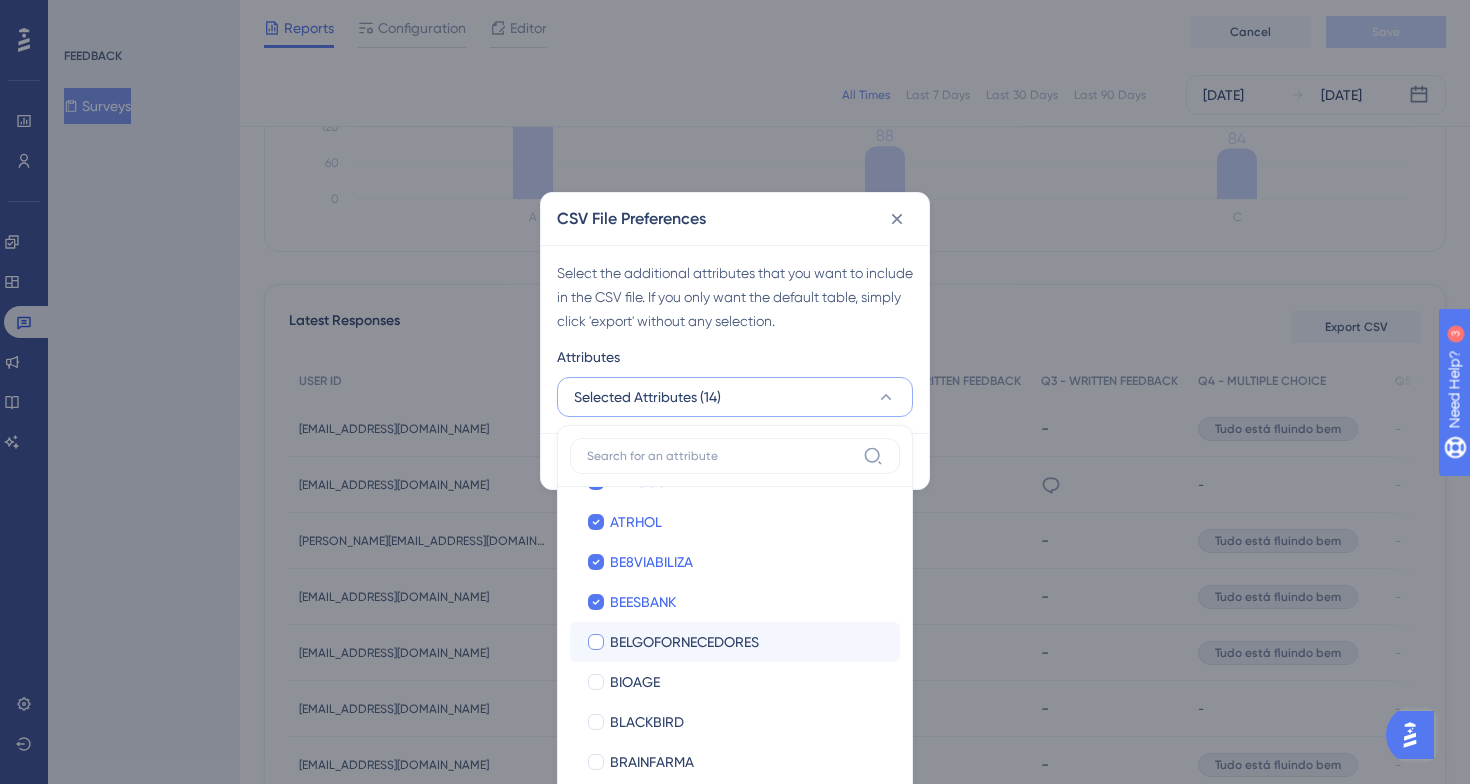 click on "BELGOFORNECEDORES" at bounding box center [747, 642] 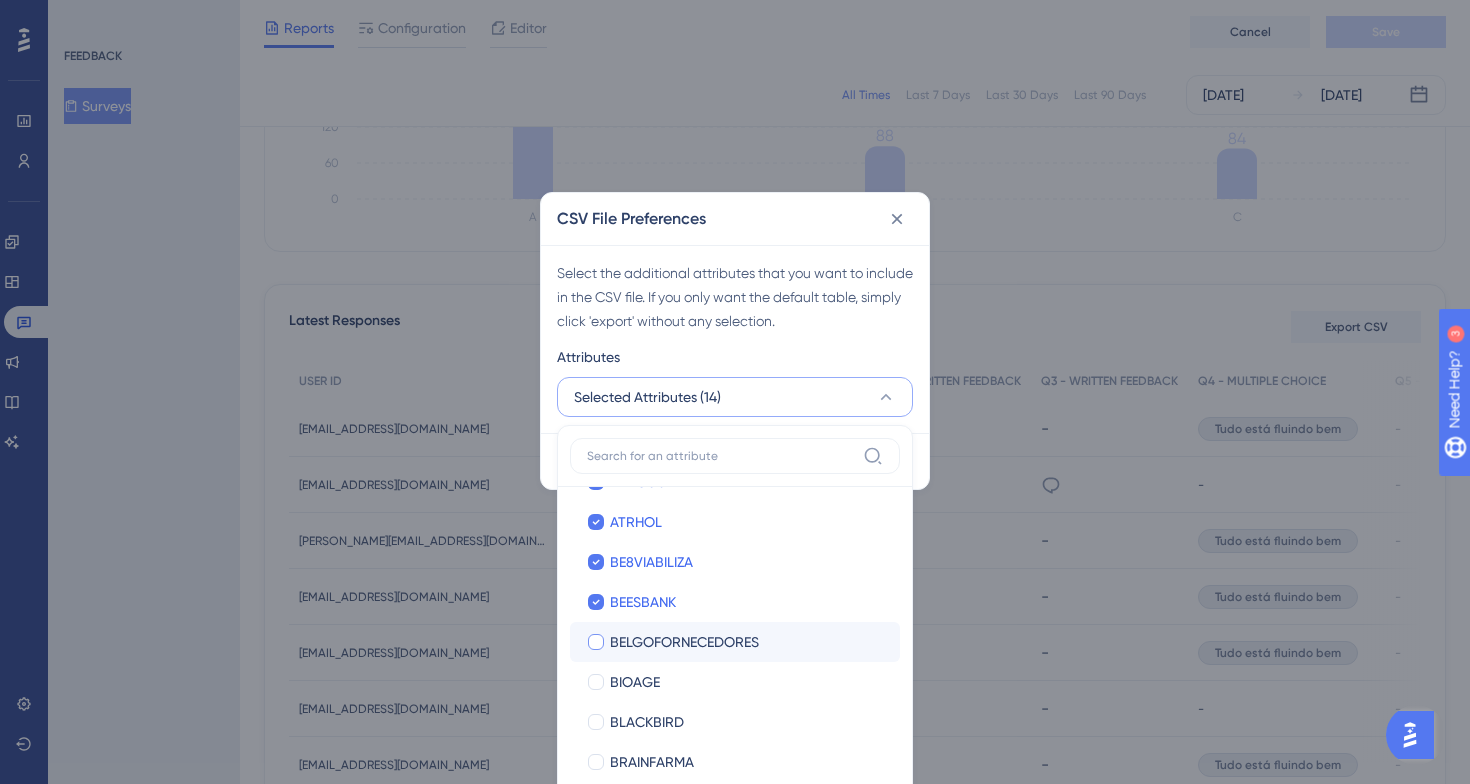 checkbox on "true" 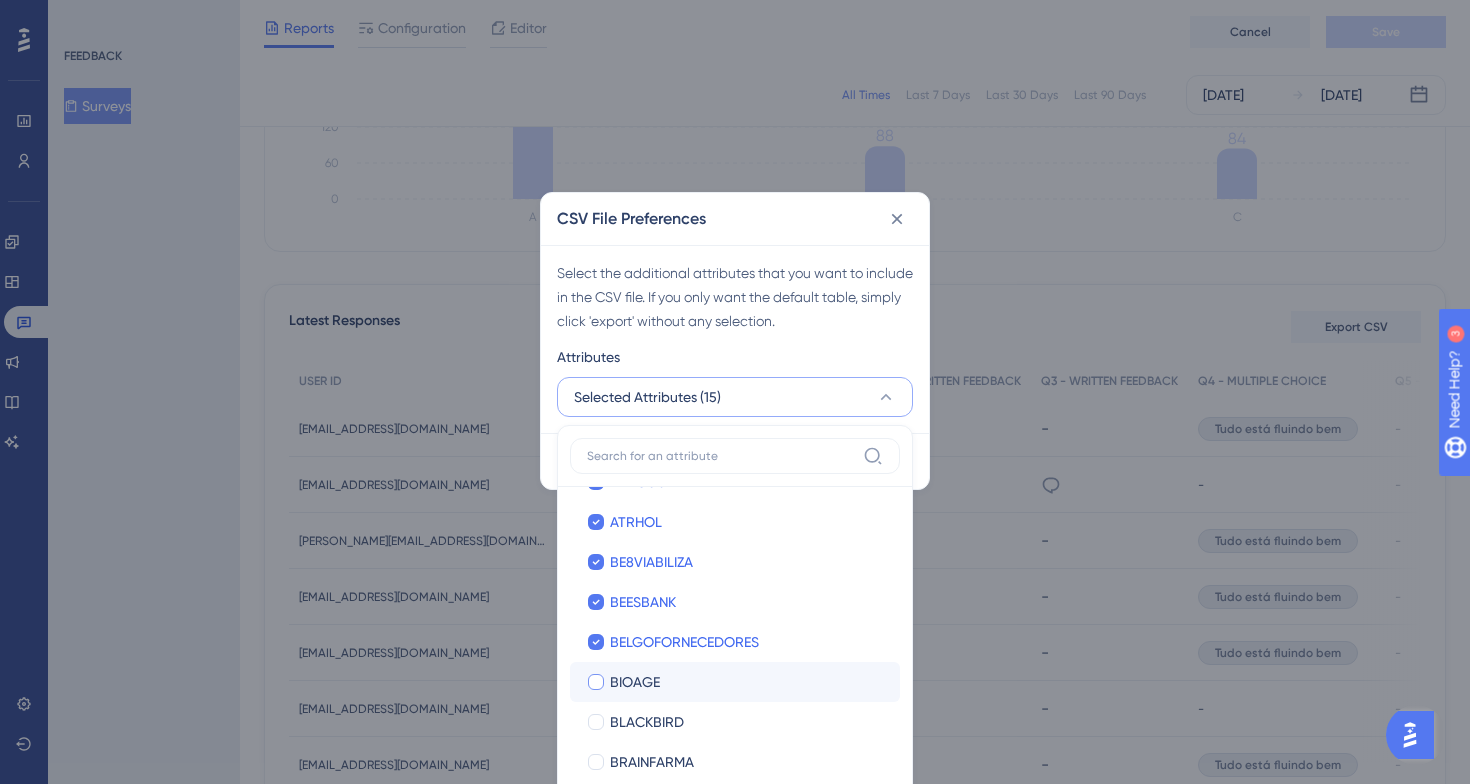 click on "BIOAGE" at bounding box center [747, 682] 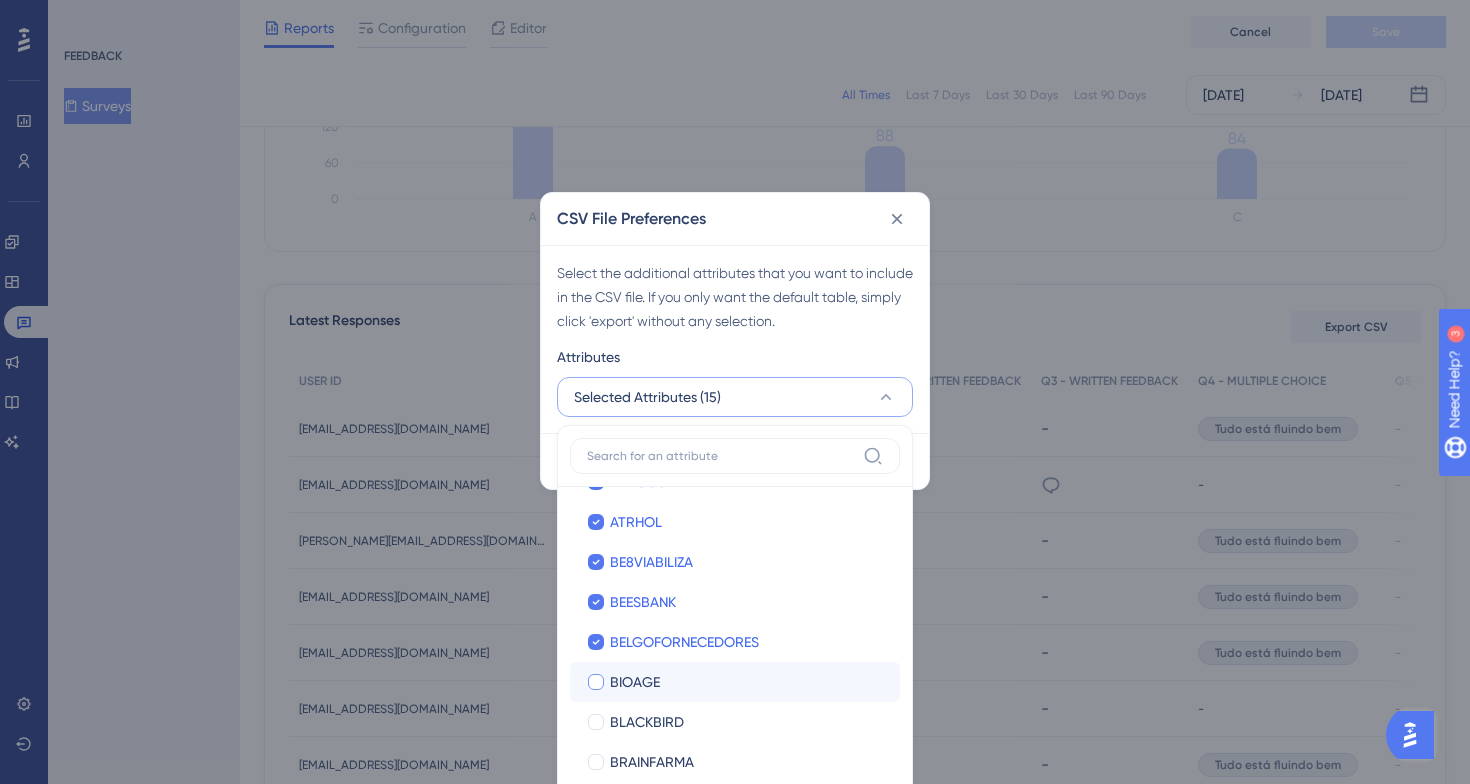 checkbox on "true" 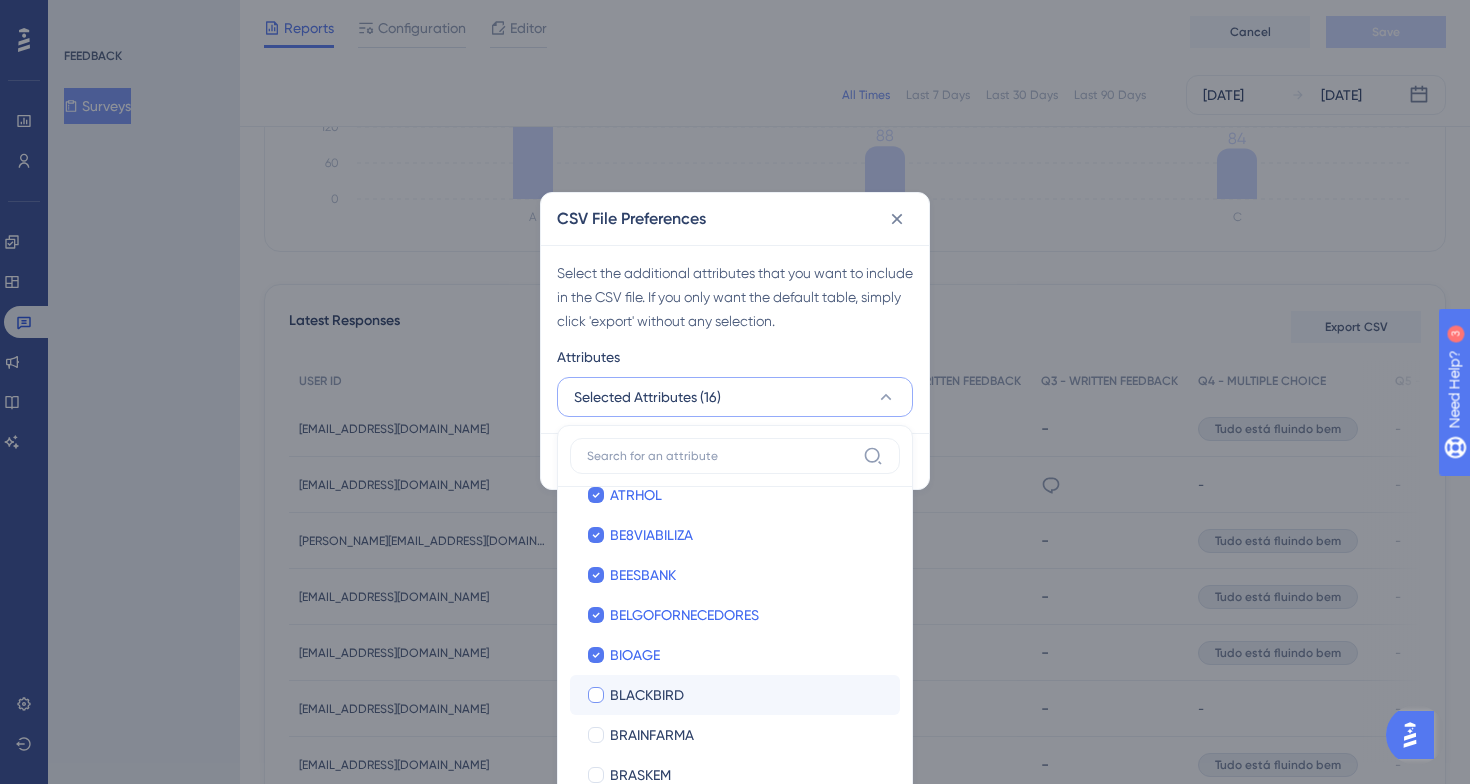 click on "BLACKBIRD" at bounding box center [747, 695] 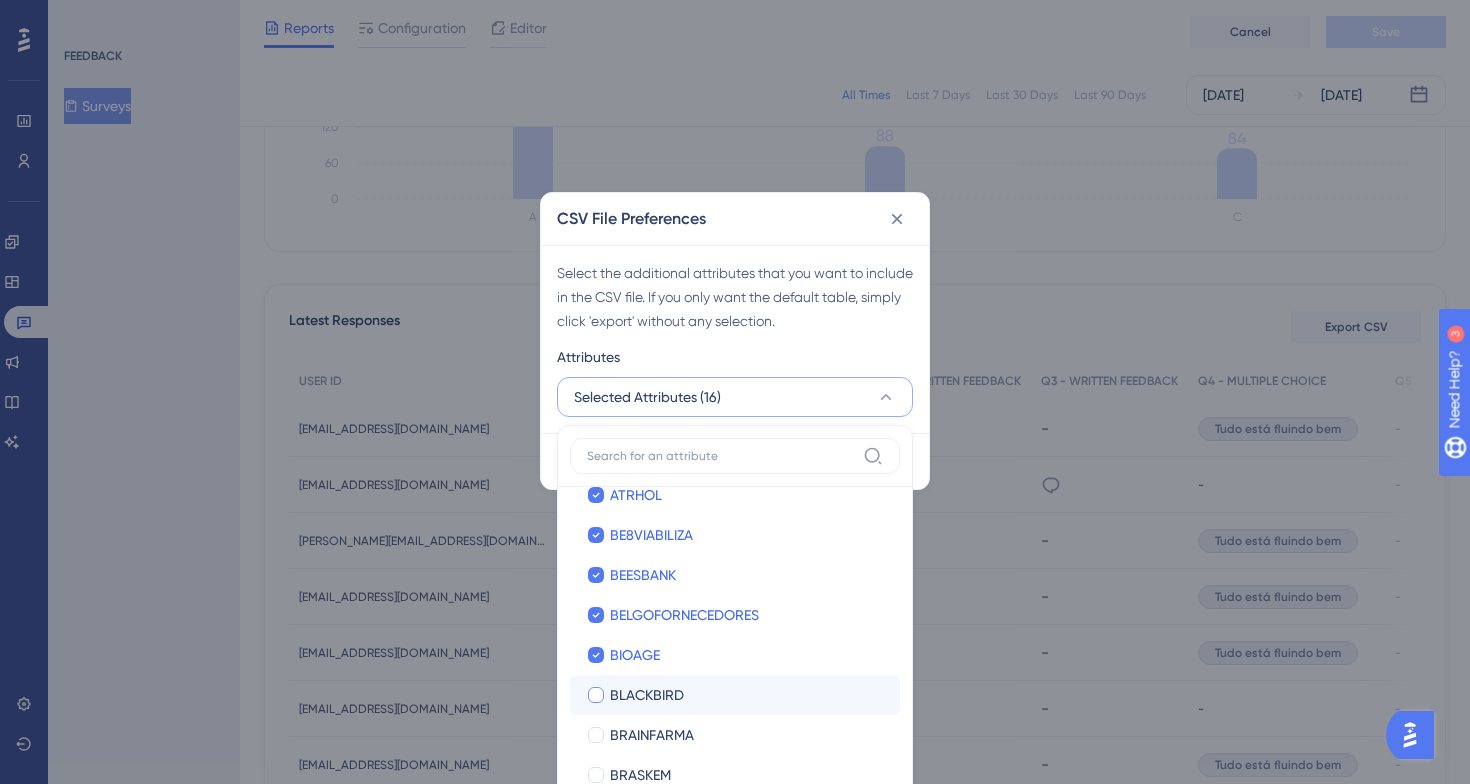 checkbox on "true" 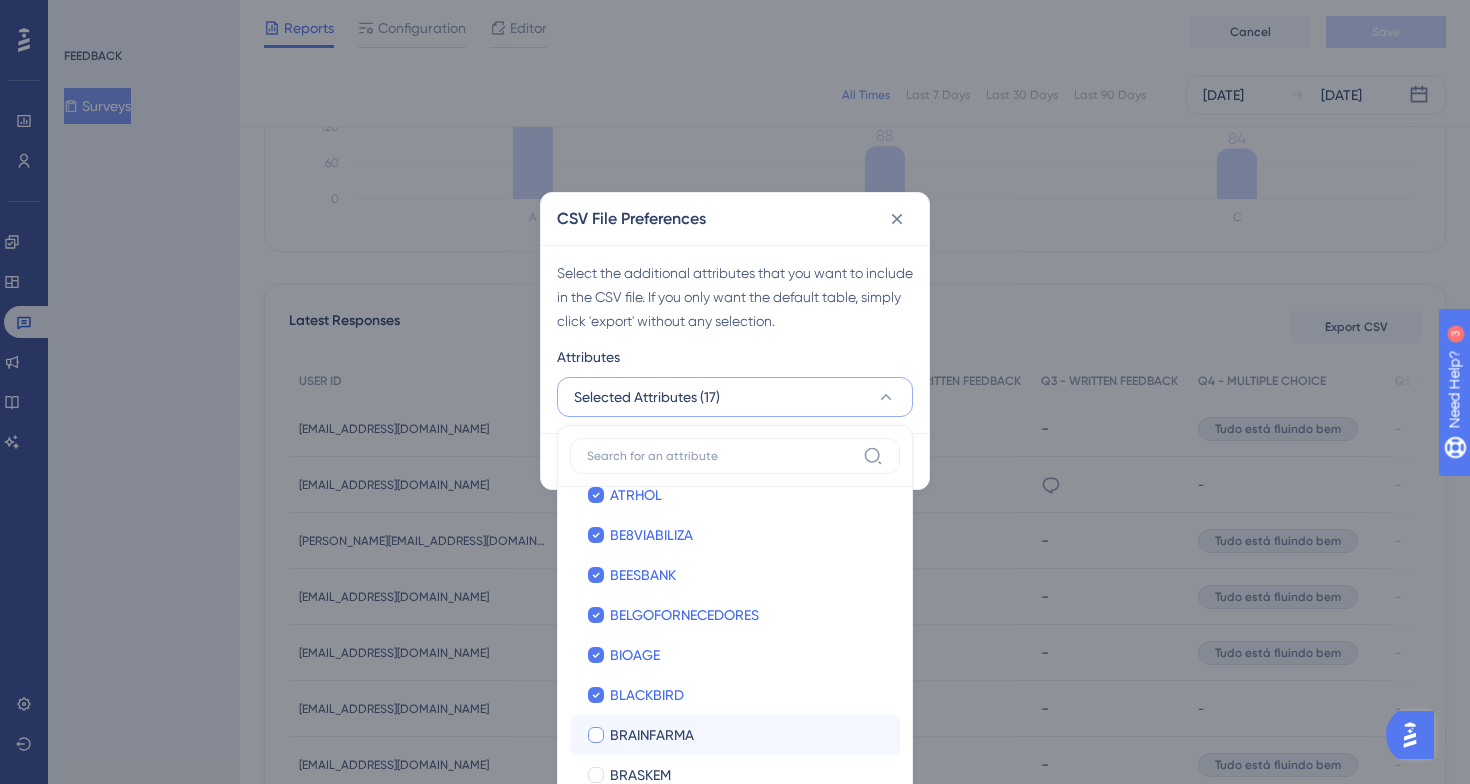 click on "BRAINFARMA" at bounding box center (747, 735) 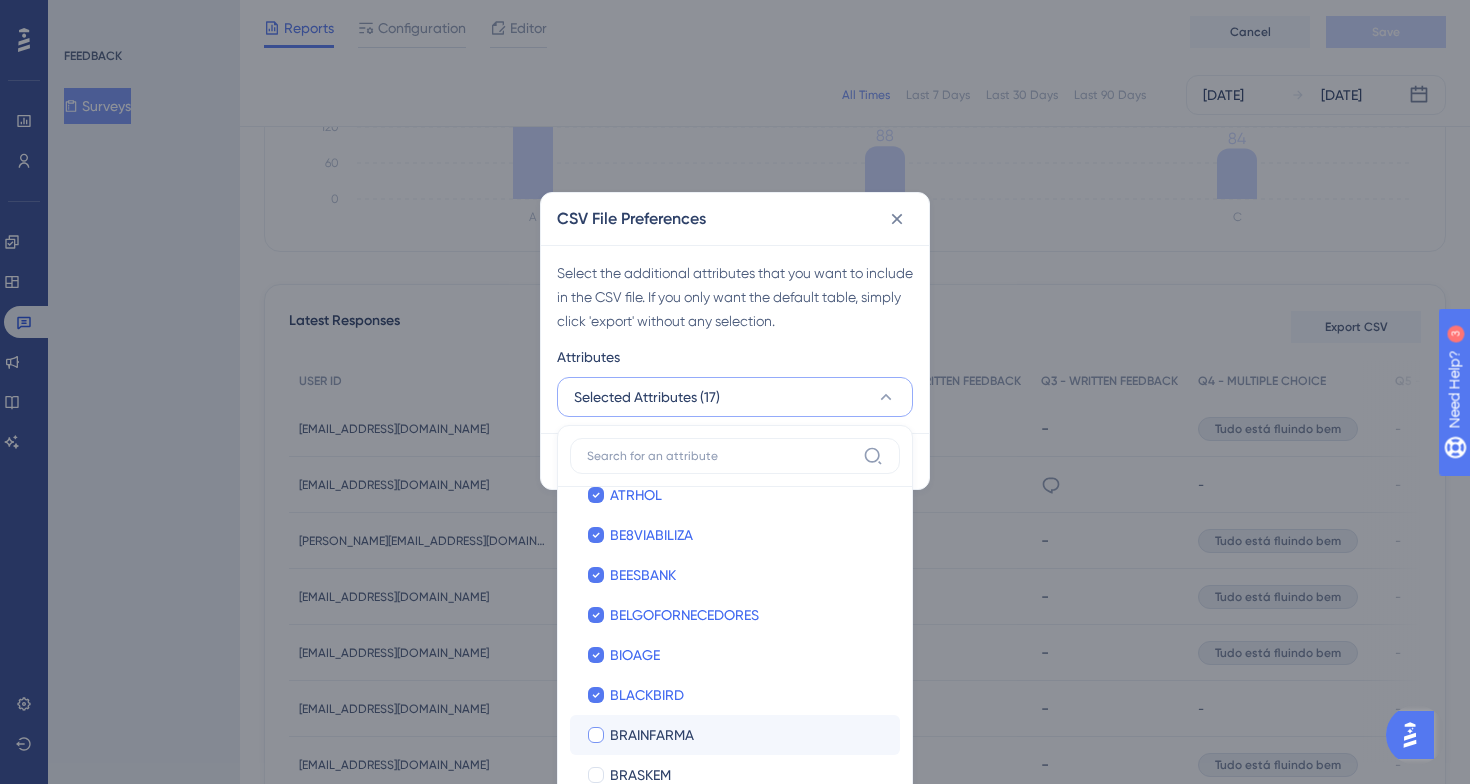 checkbox on "true" 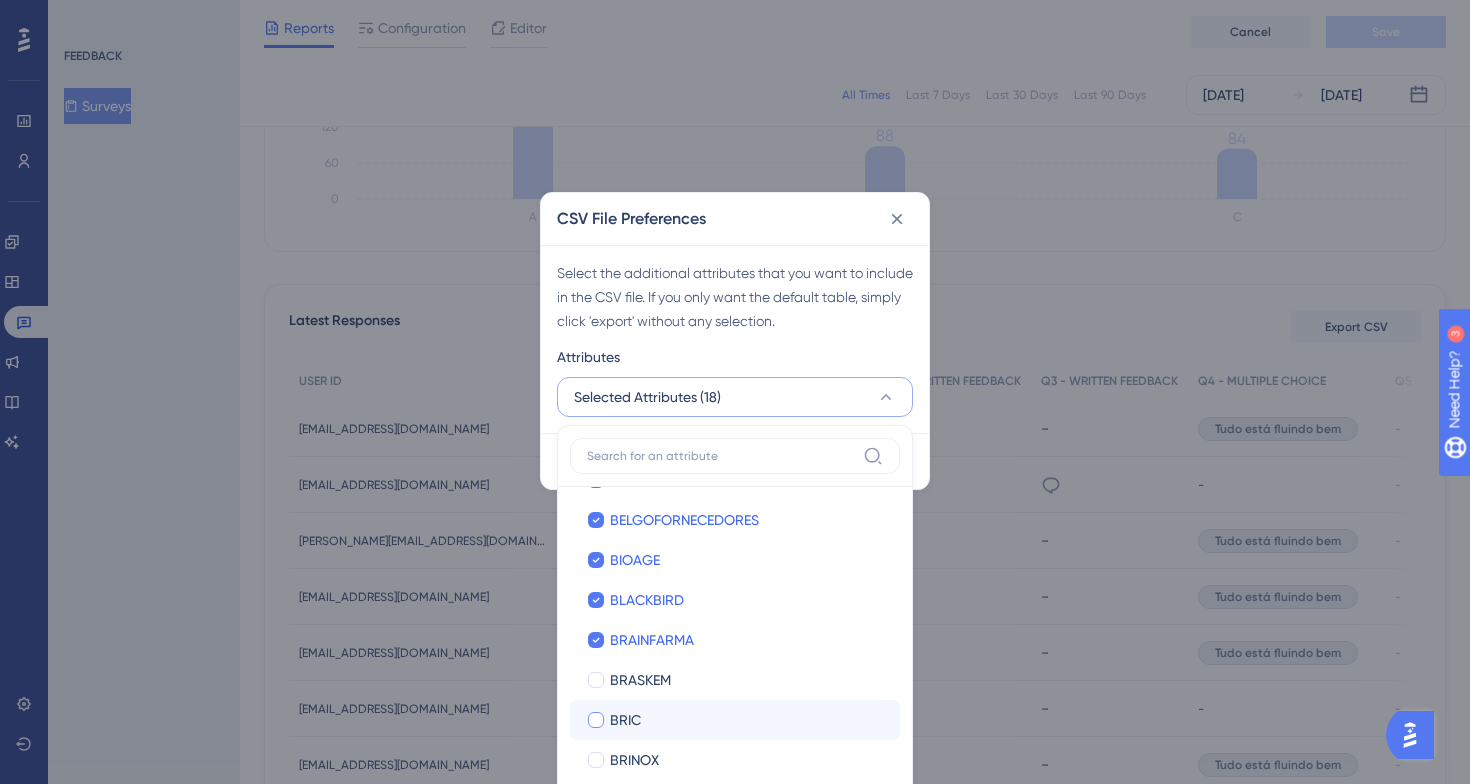 scroll, scrollTop: 854, scrollLeft: 0, axis: vertical 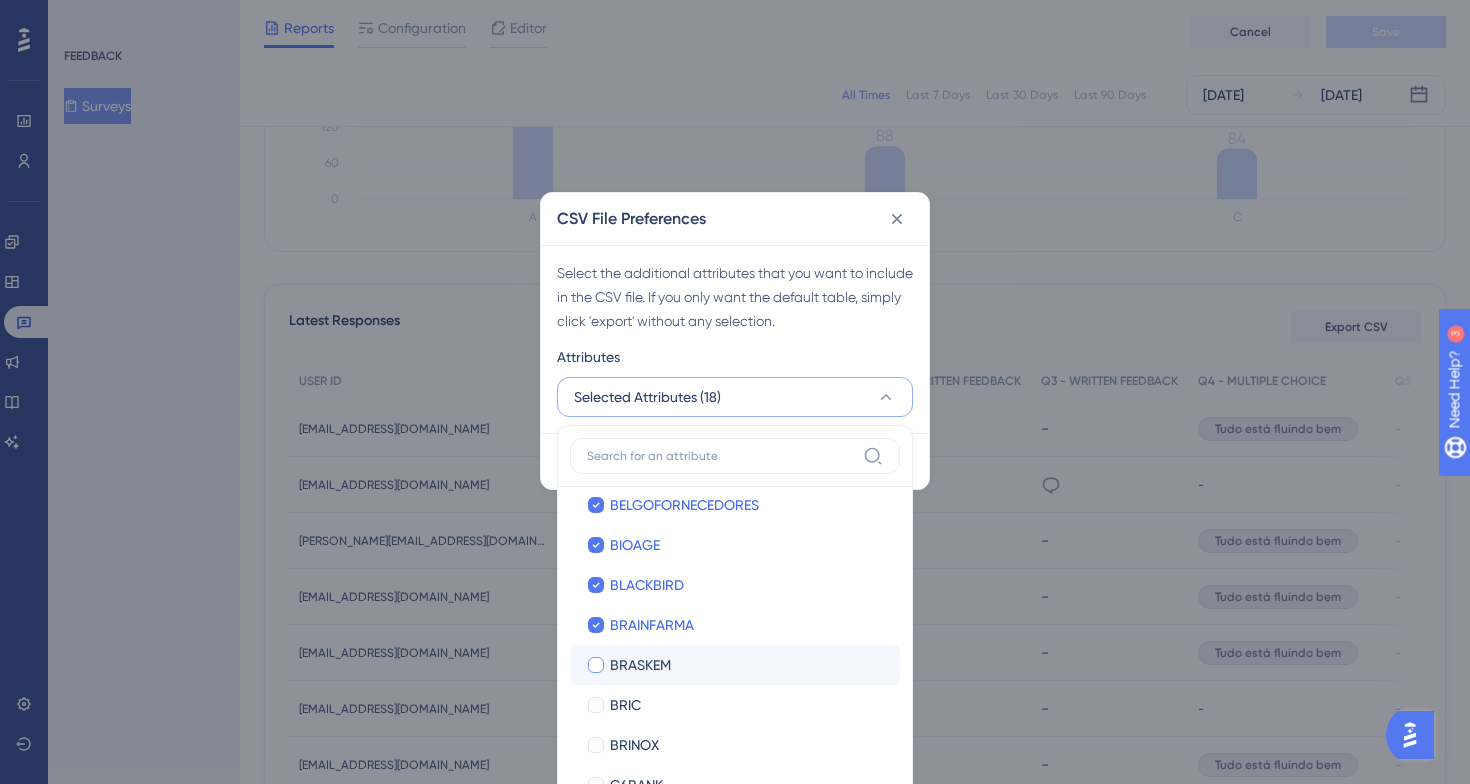 click on "BRASKEM" at bounding box center [747, 665] 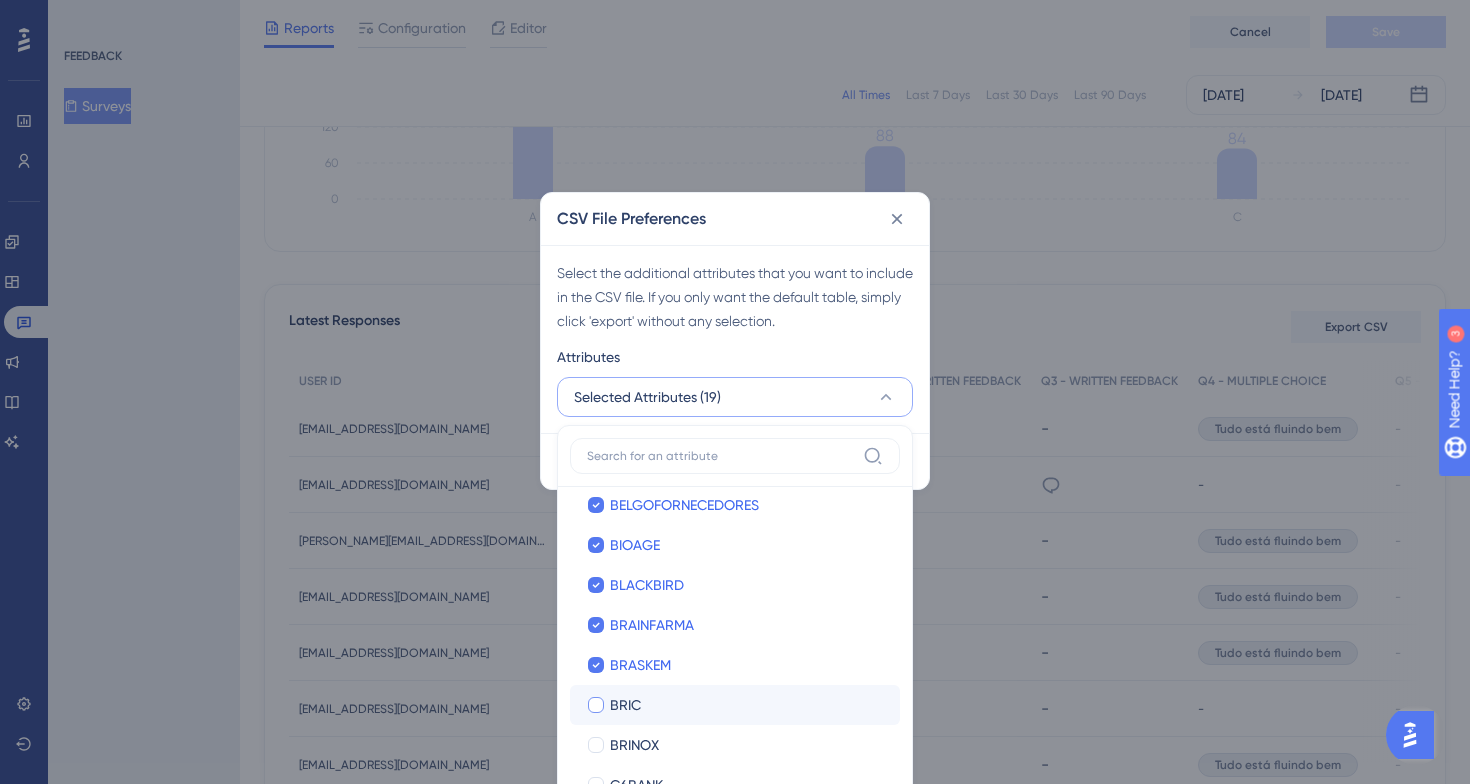 click on "BRIC" at bounding box center (747, 705) 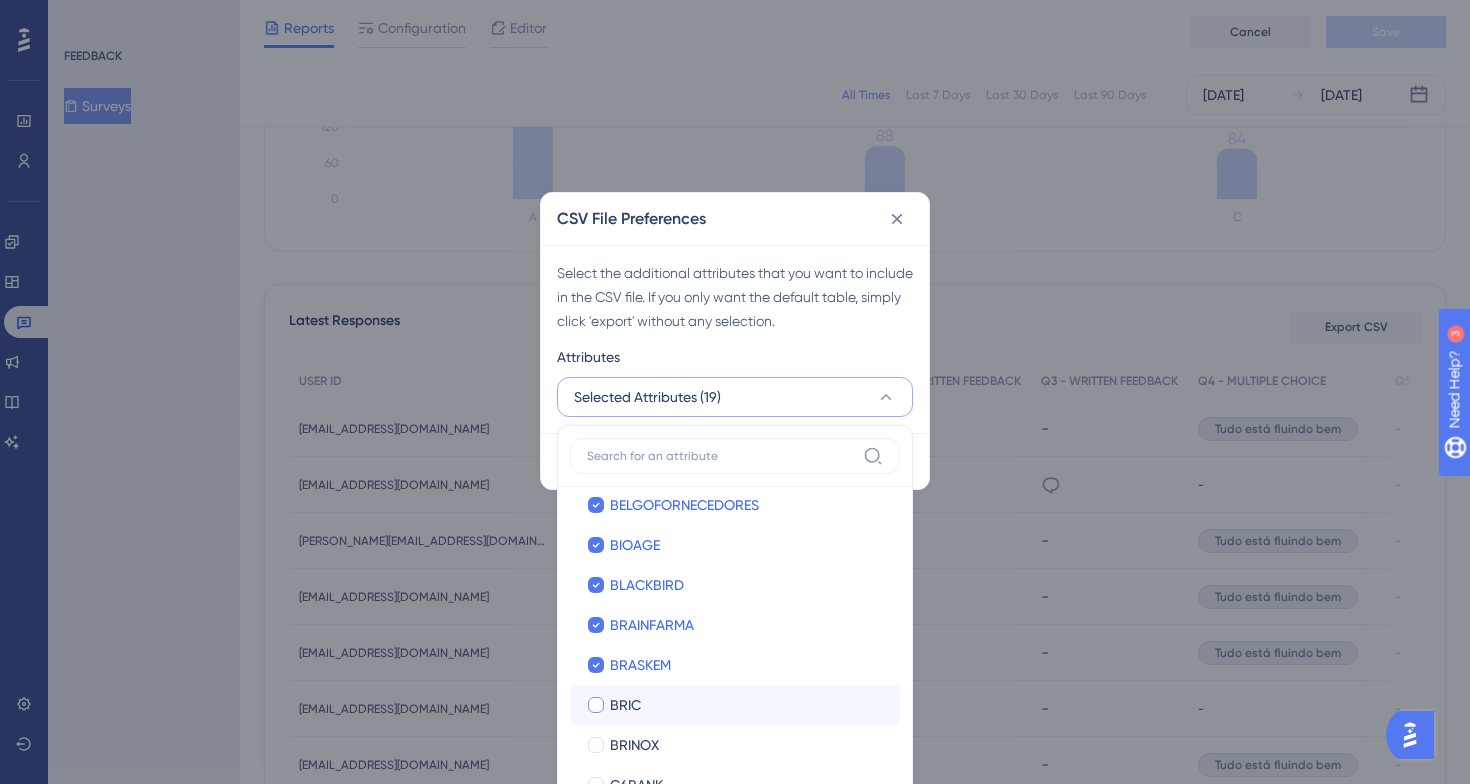checkbox on "true" 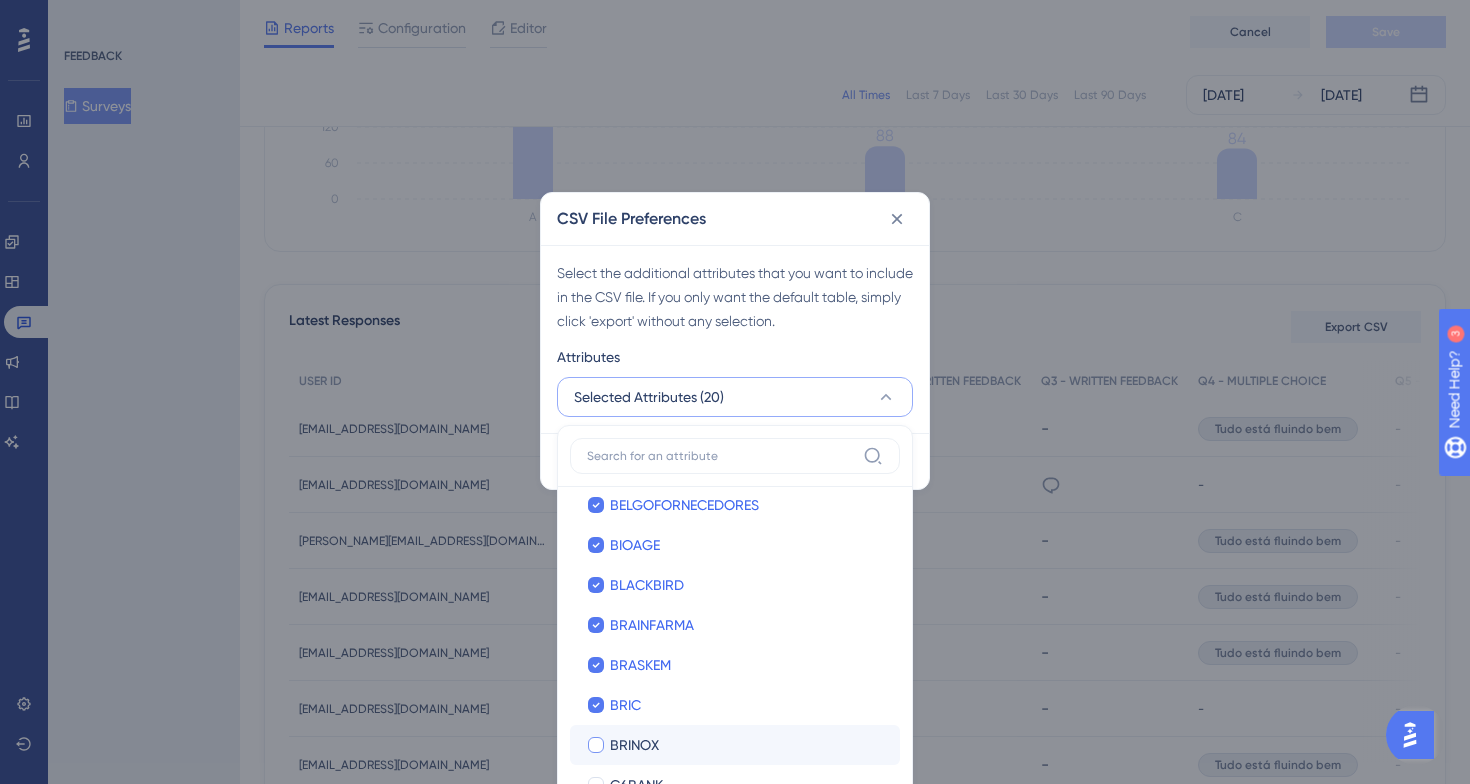 click on "BRINOX" at bounding box center (747, 745) 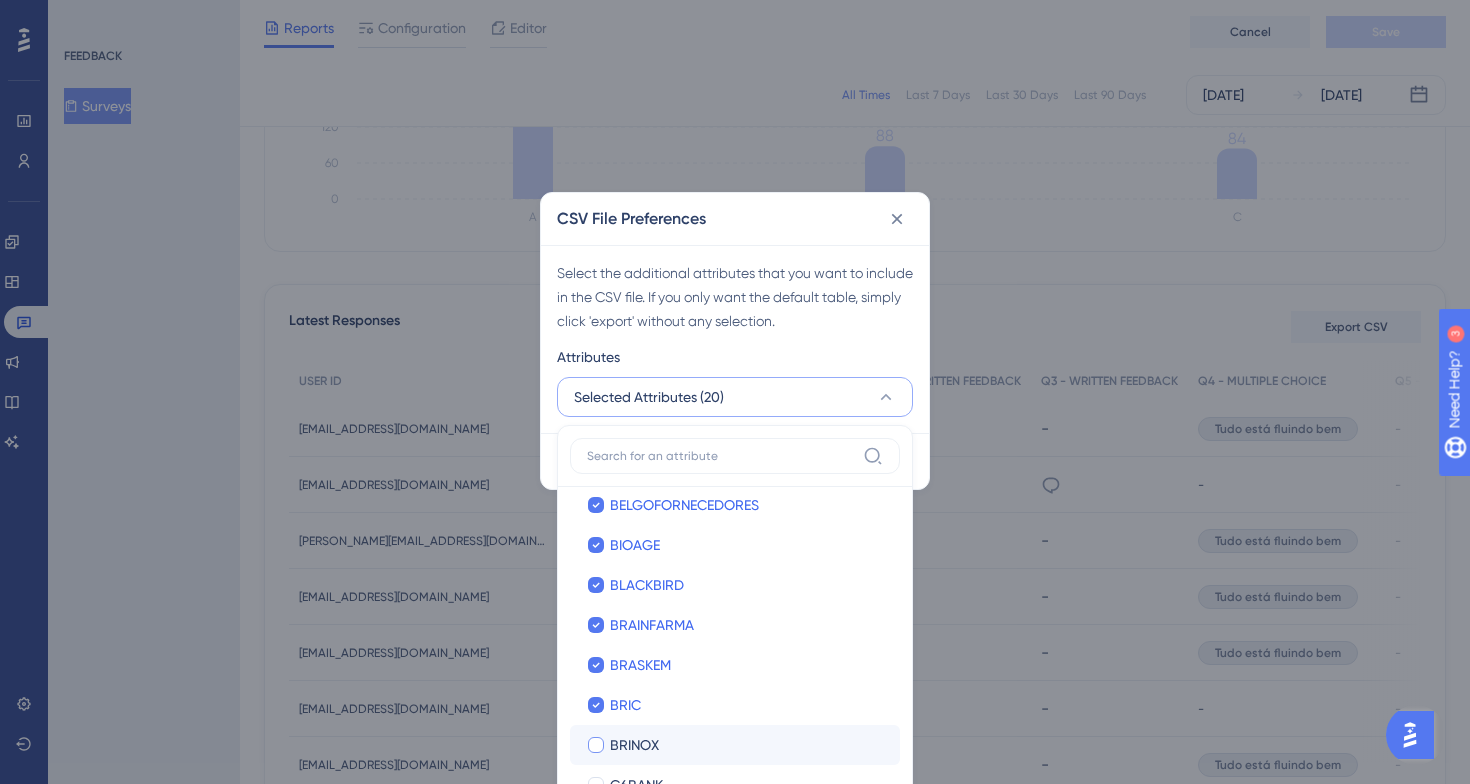 checkbox on "true" 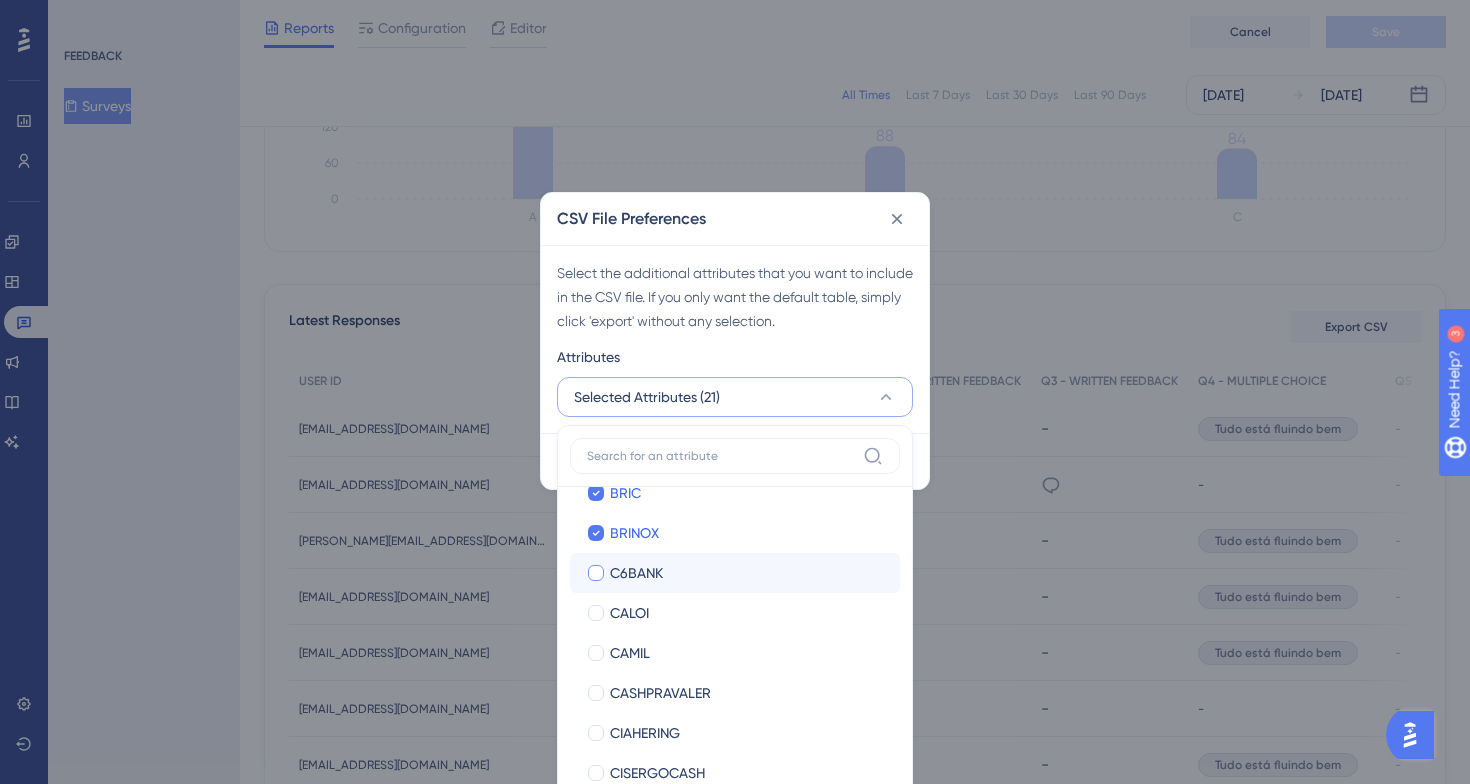 scroll, scrollTop: 1066, scrollLeft: 0, axis: vertical 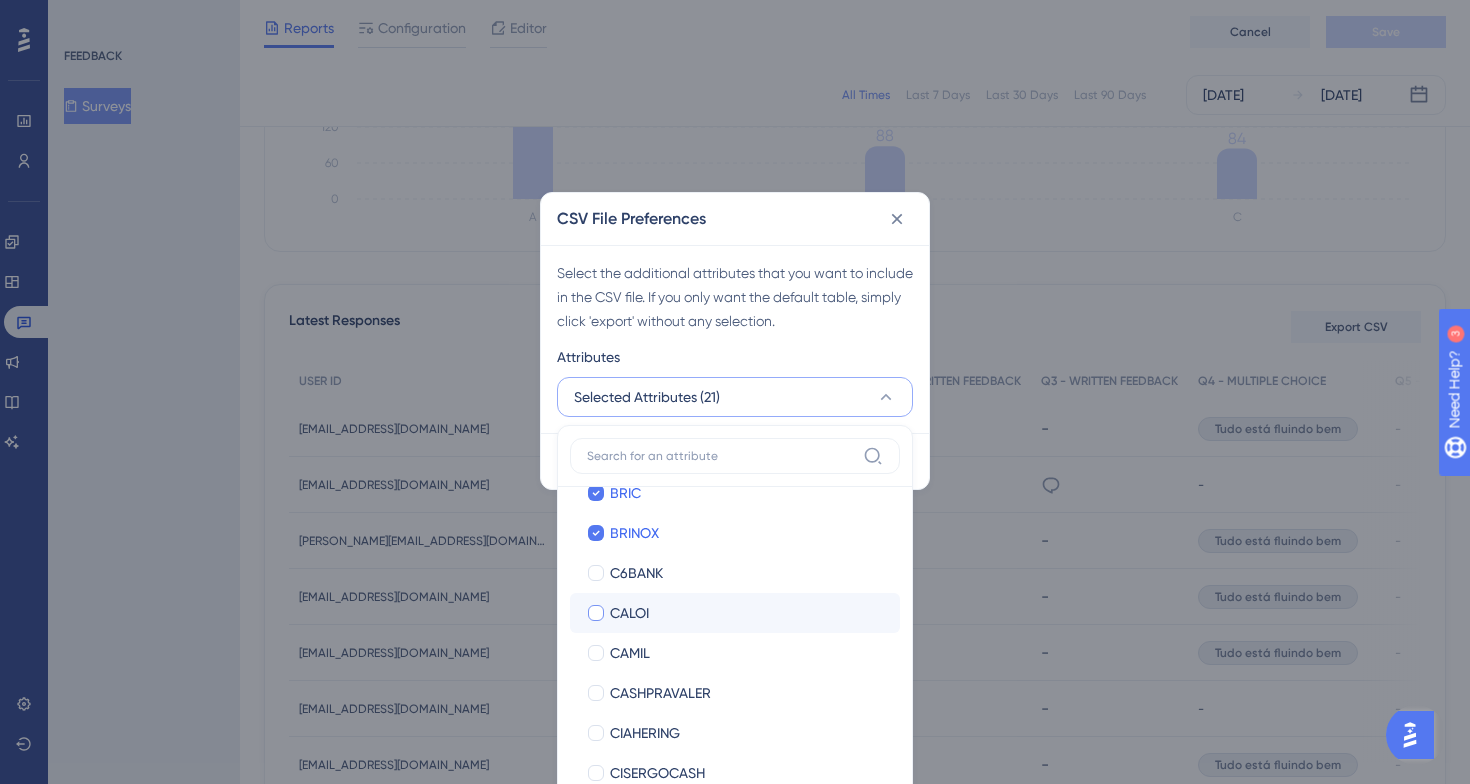 checkbox on "true" 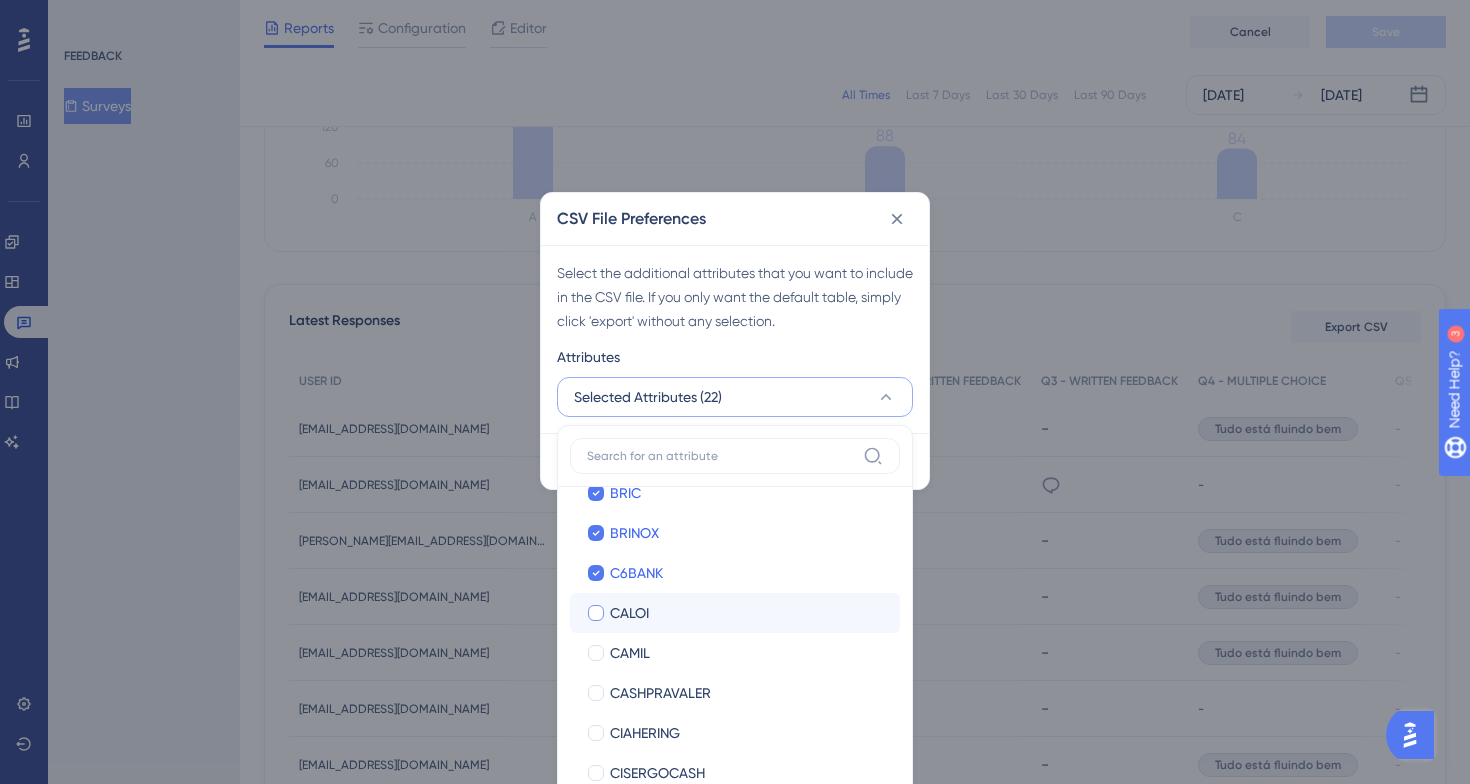 click on "CALOI" at bounding box center [747, 613] 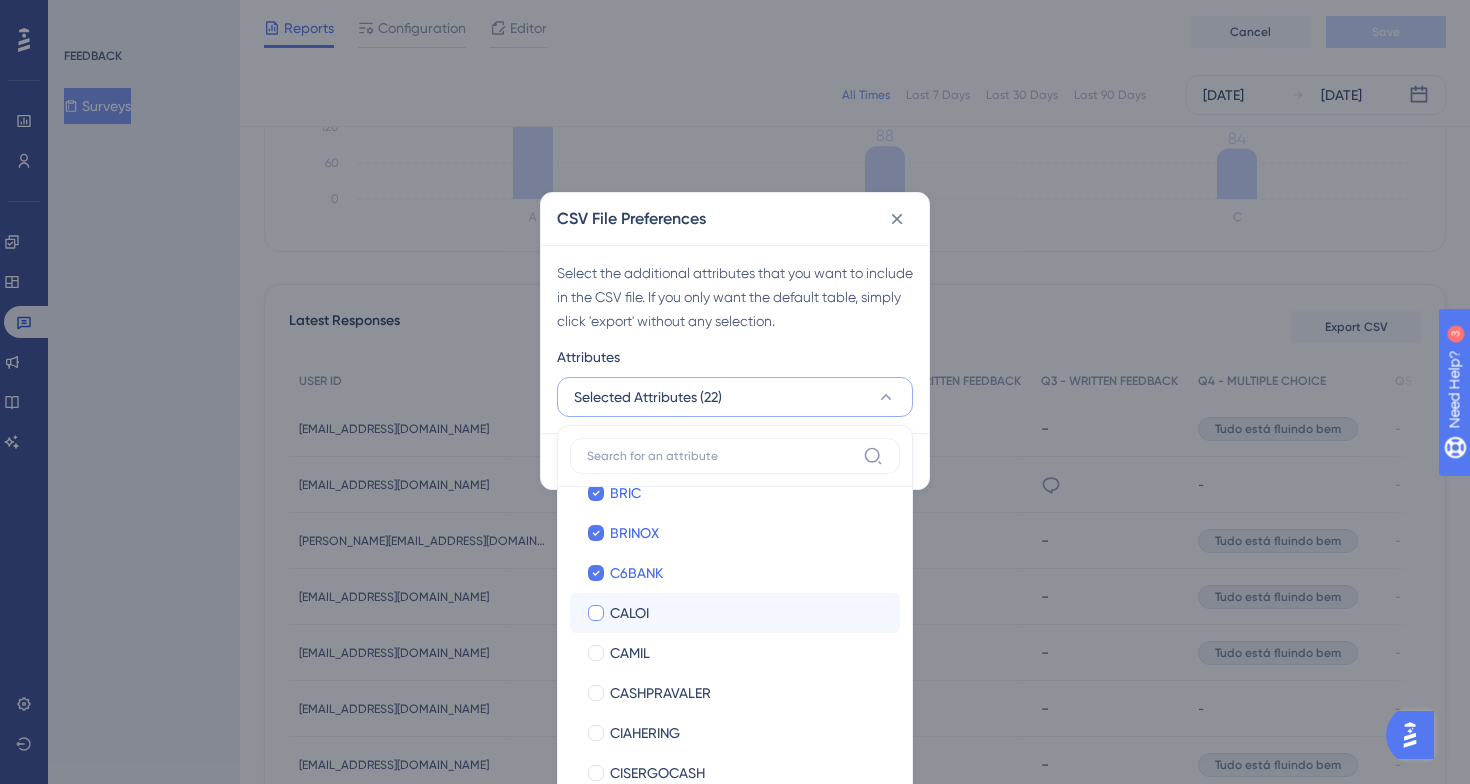 checkbox on "true" 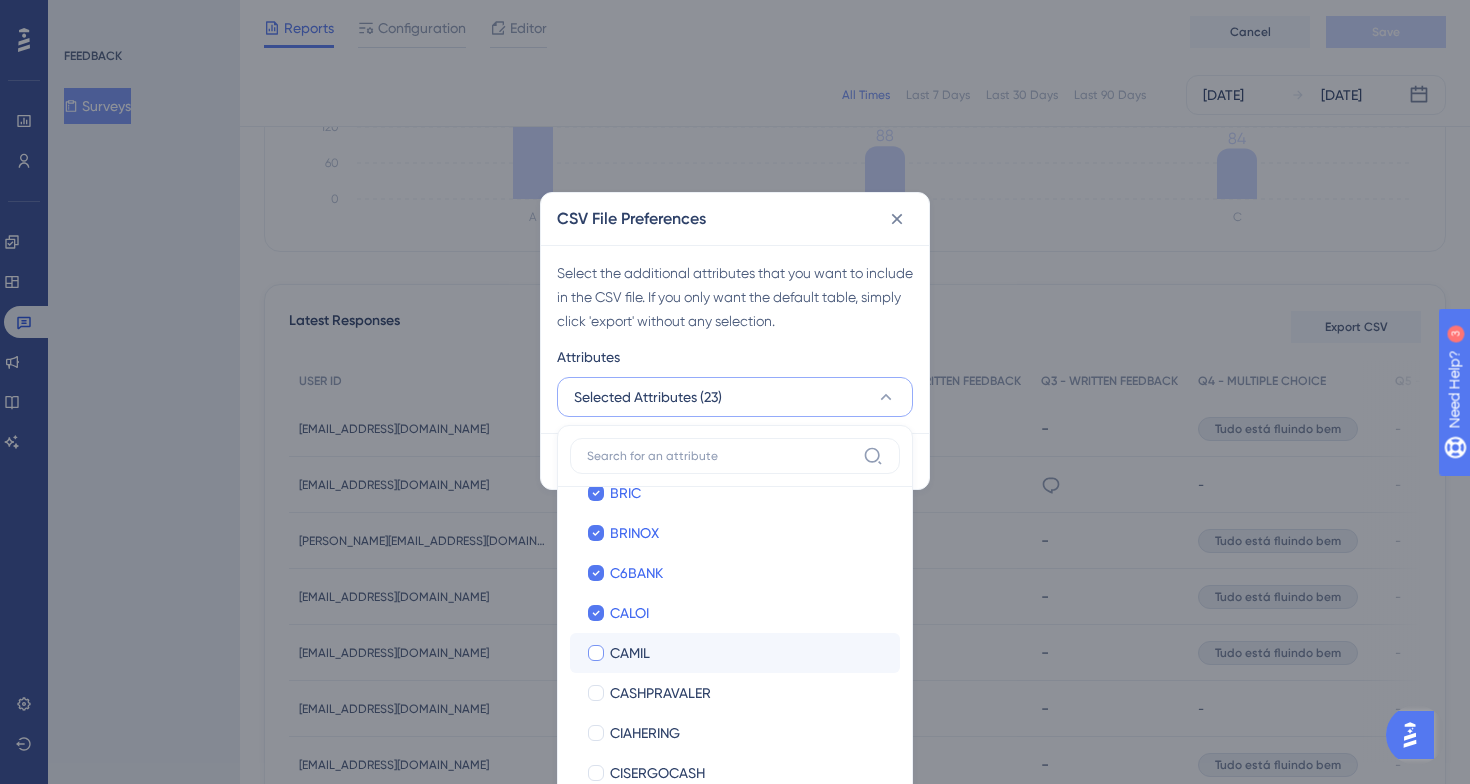 click on "CAMIL" at bounding box center [747, 653] 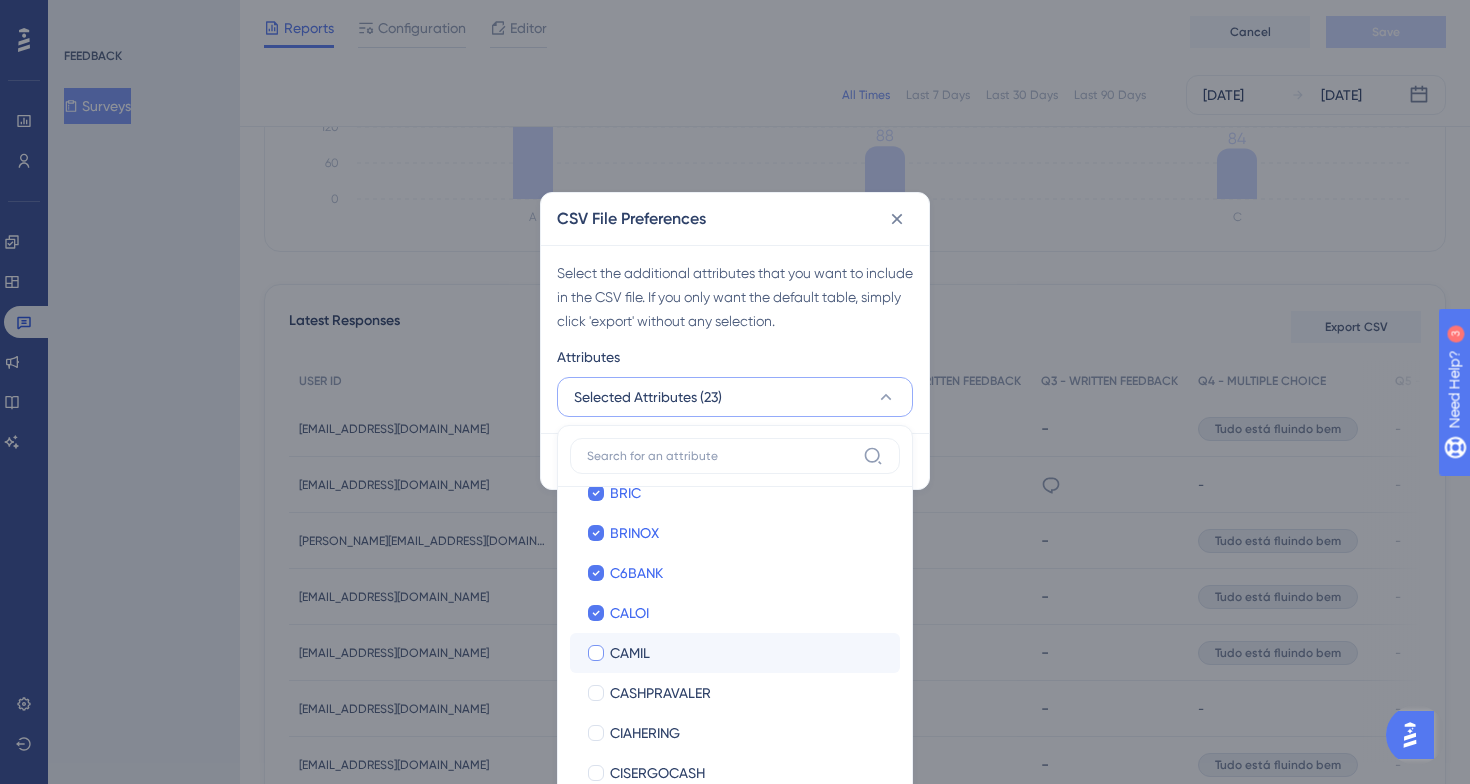 checkbox on "true" 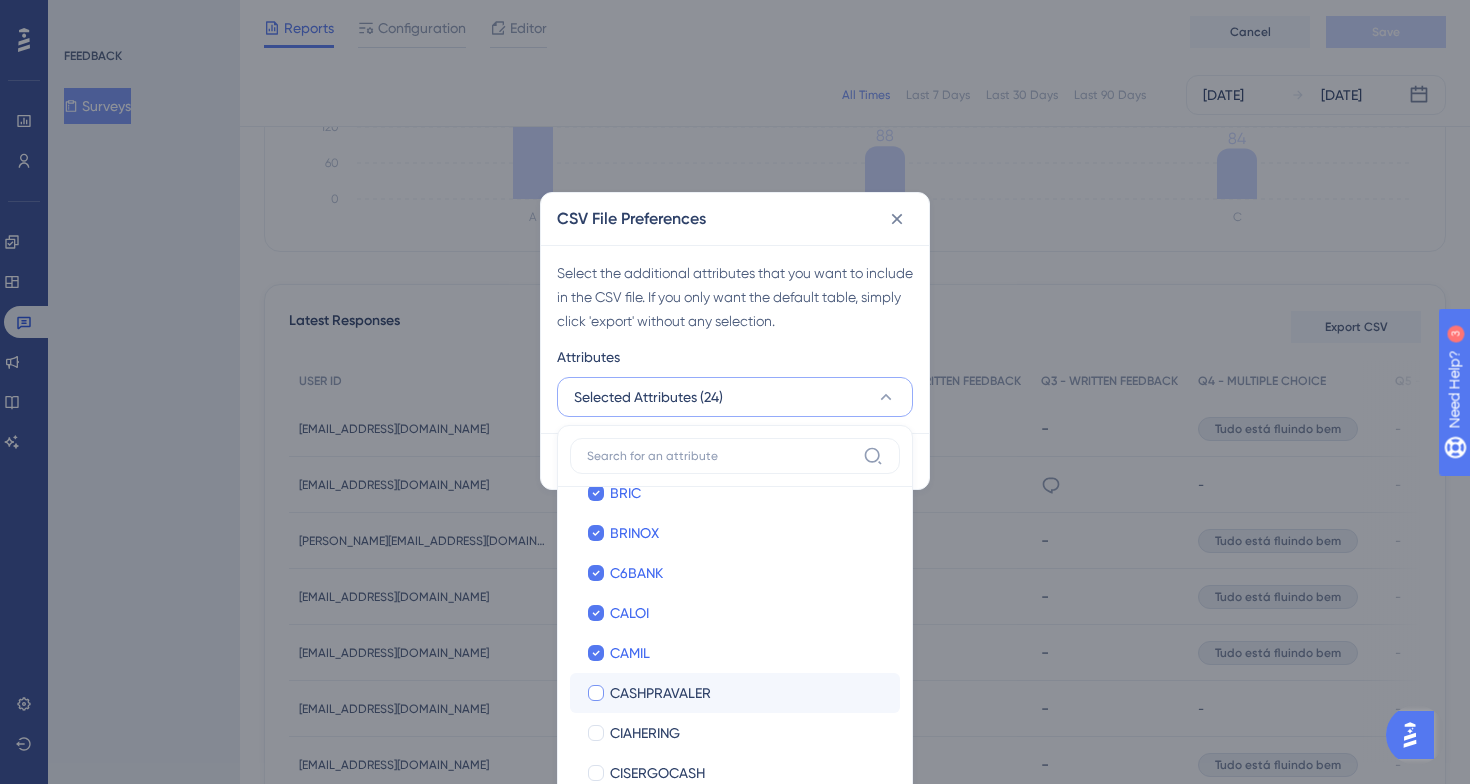 click on "CASHPRAVALER" at bounding box center (747, 693) 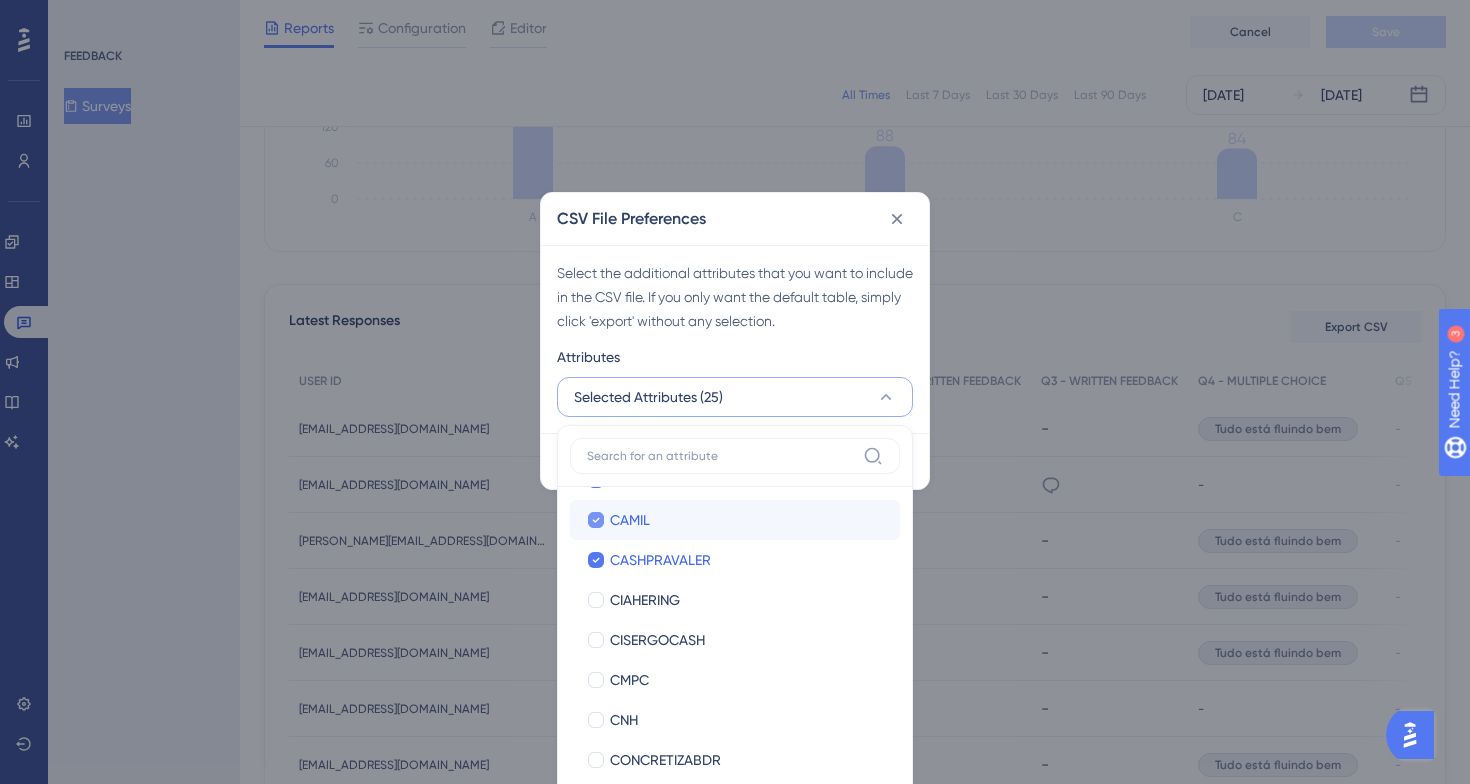 scroll, scrollTop: 1205, scrollLeft: 0, axis: vertical 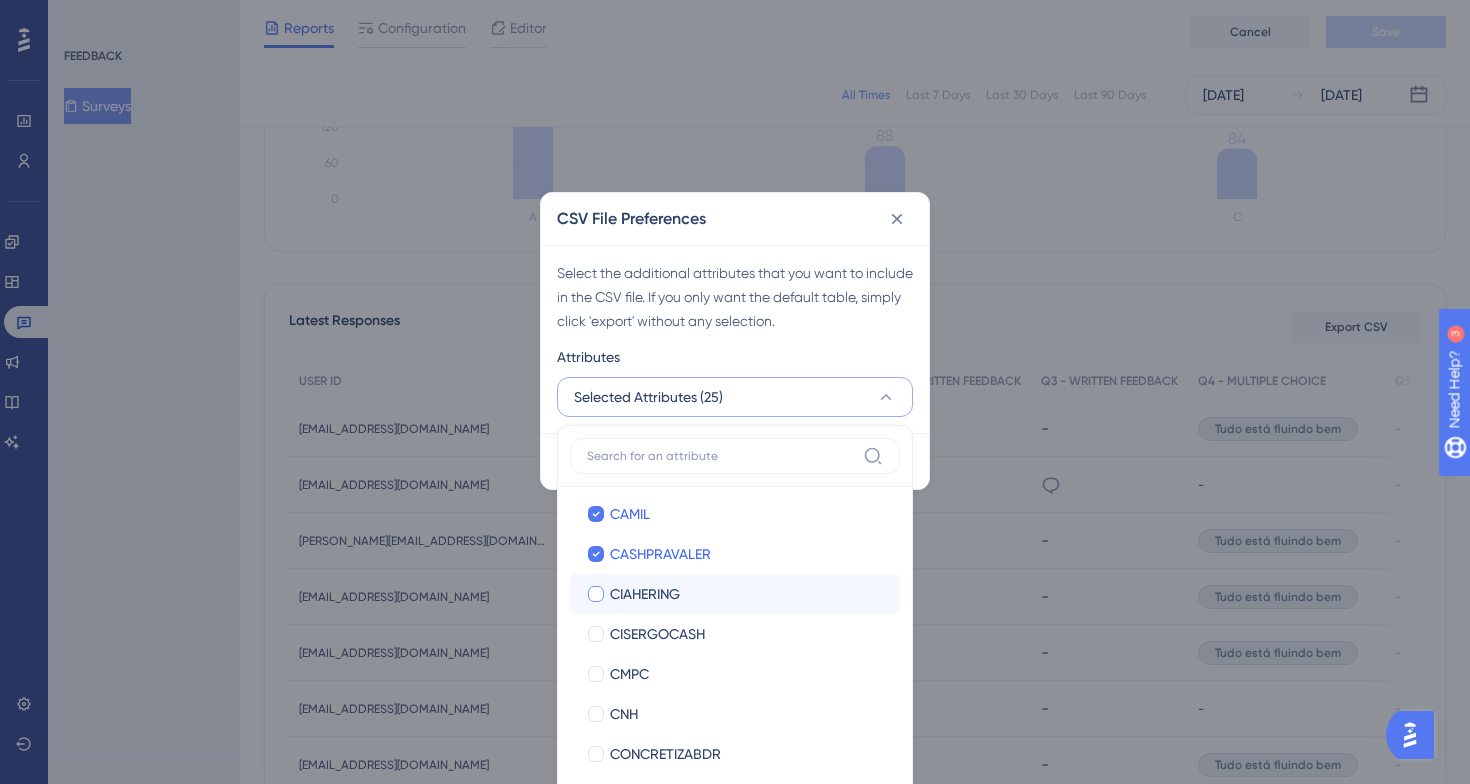 click on "CIAHERING" at bounding box center [747, 594] 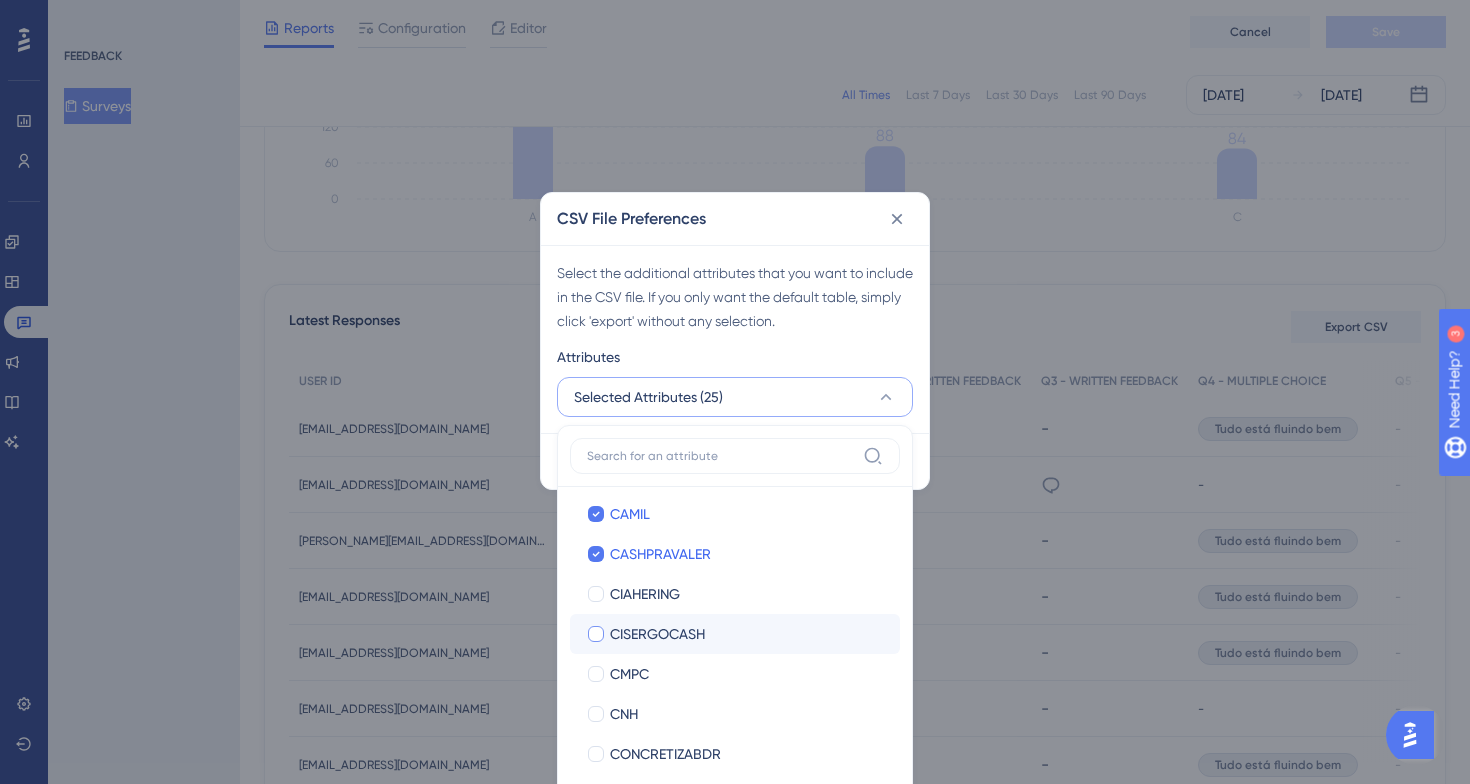 checkbox on "true" 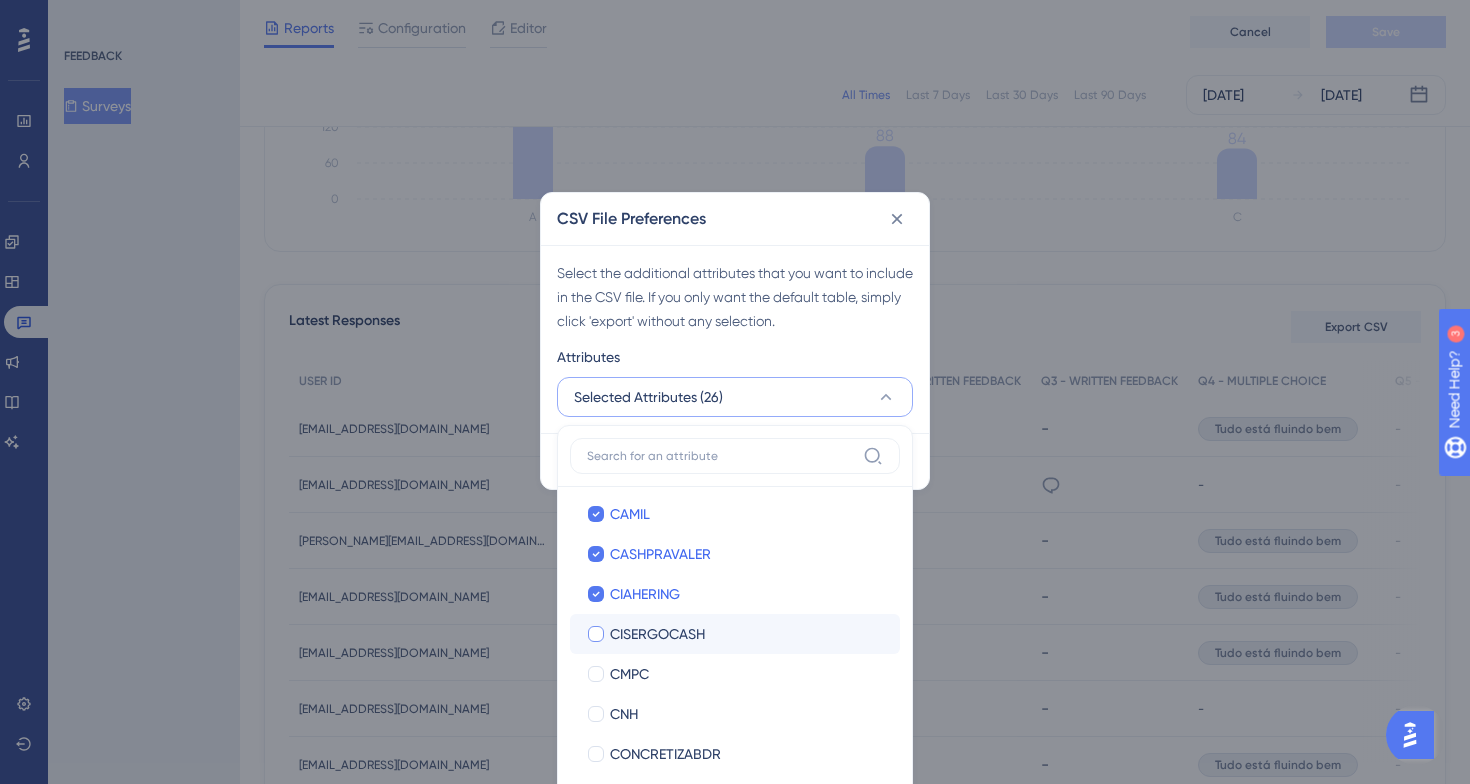 click on "CISERGOCASH" at bounding box center (747, 634) 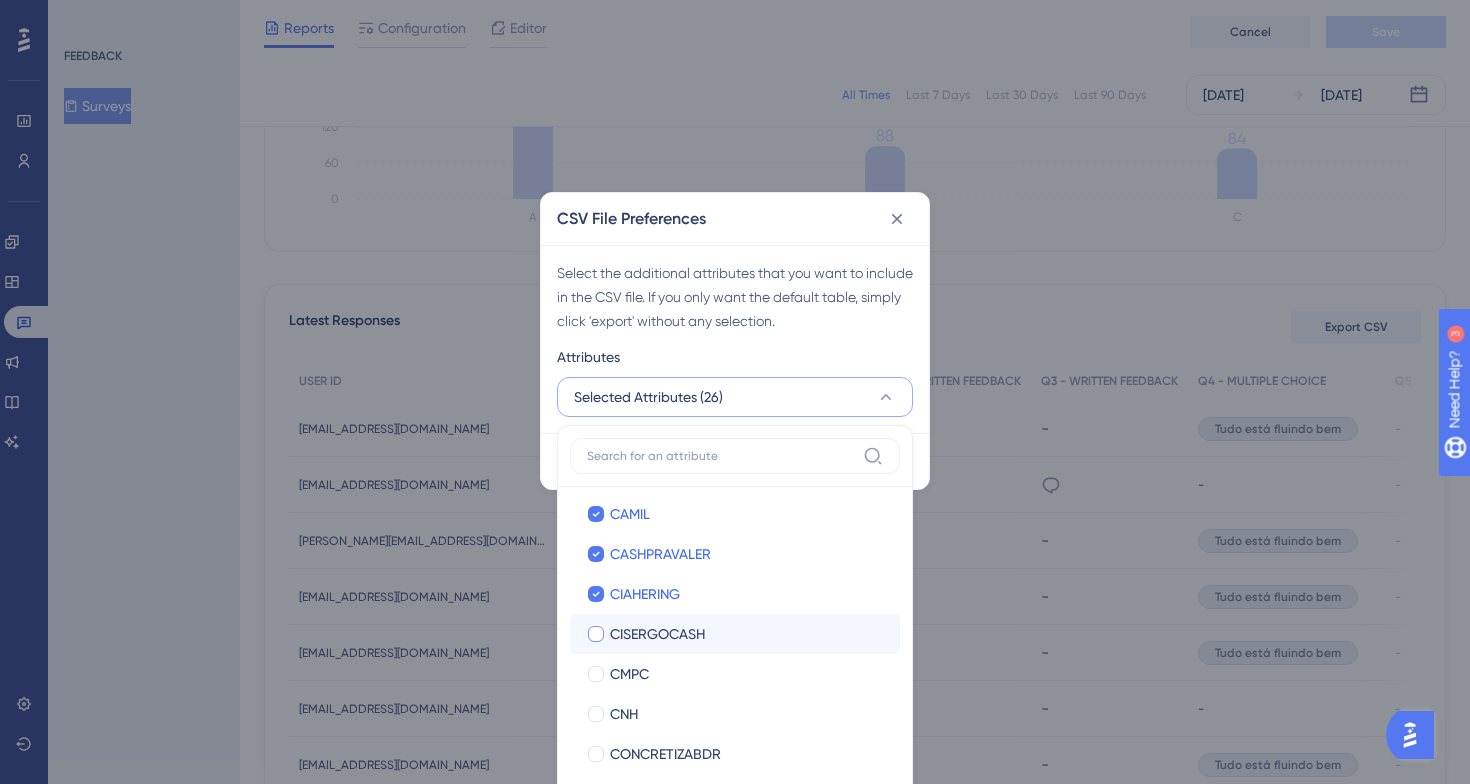 checkbox on "true" 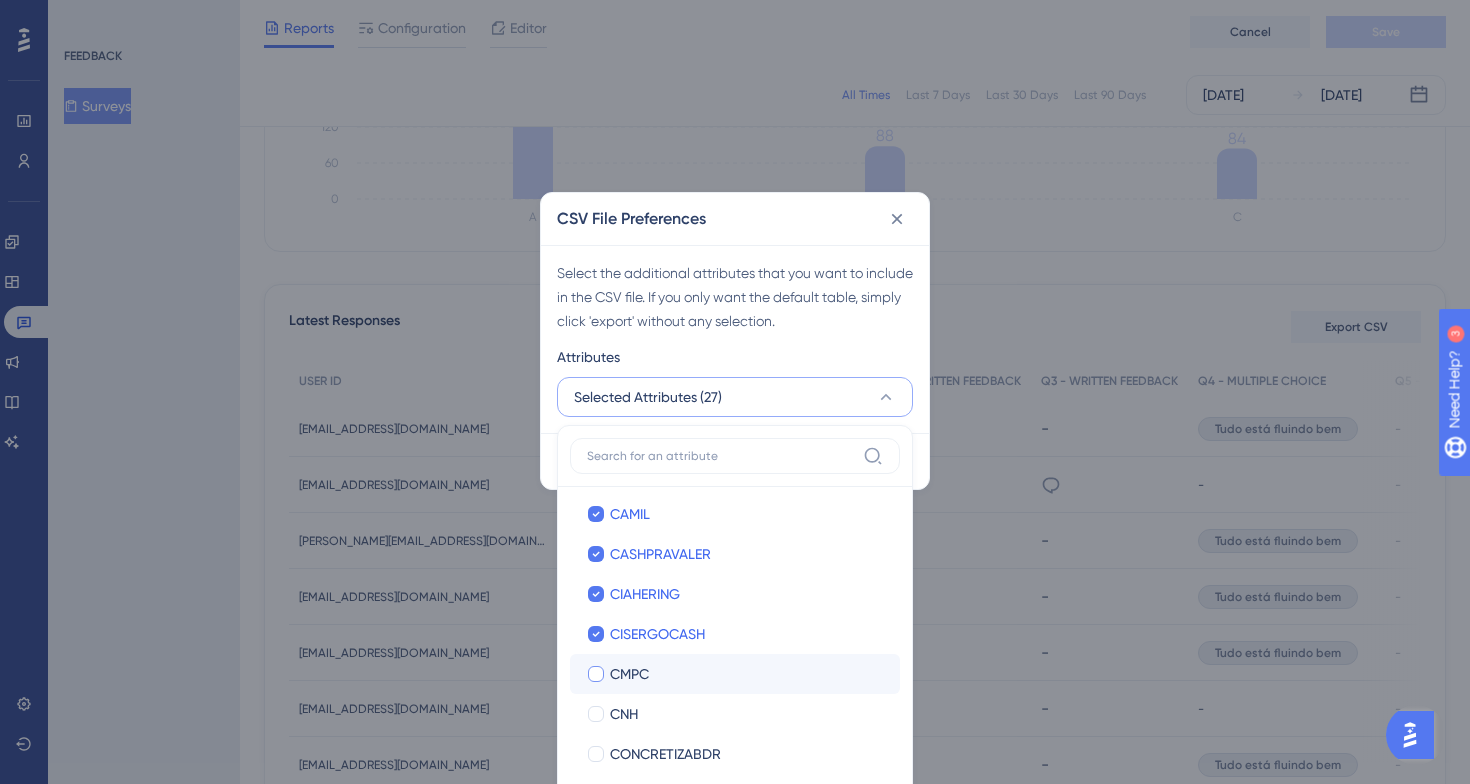 click on "CMPC" at bounding box center (747, 674) 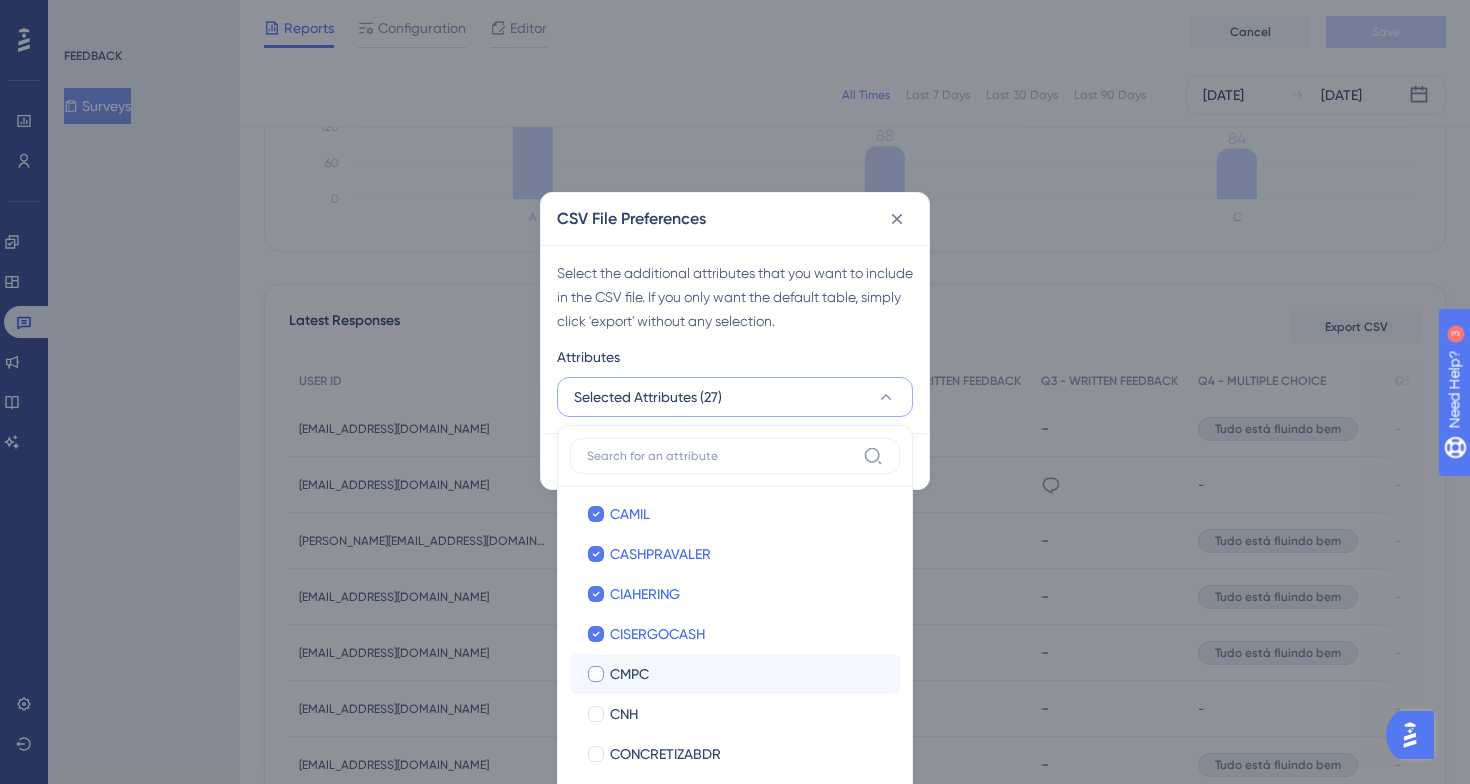 checkbox on "true" 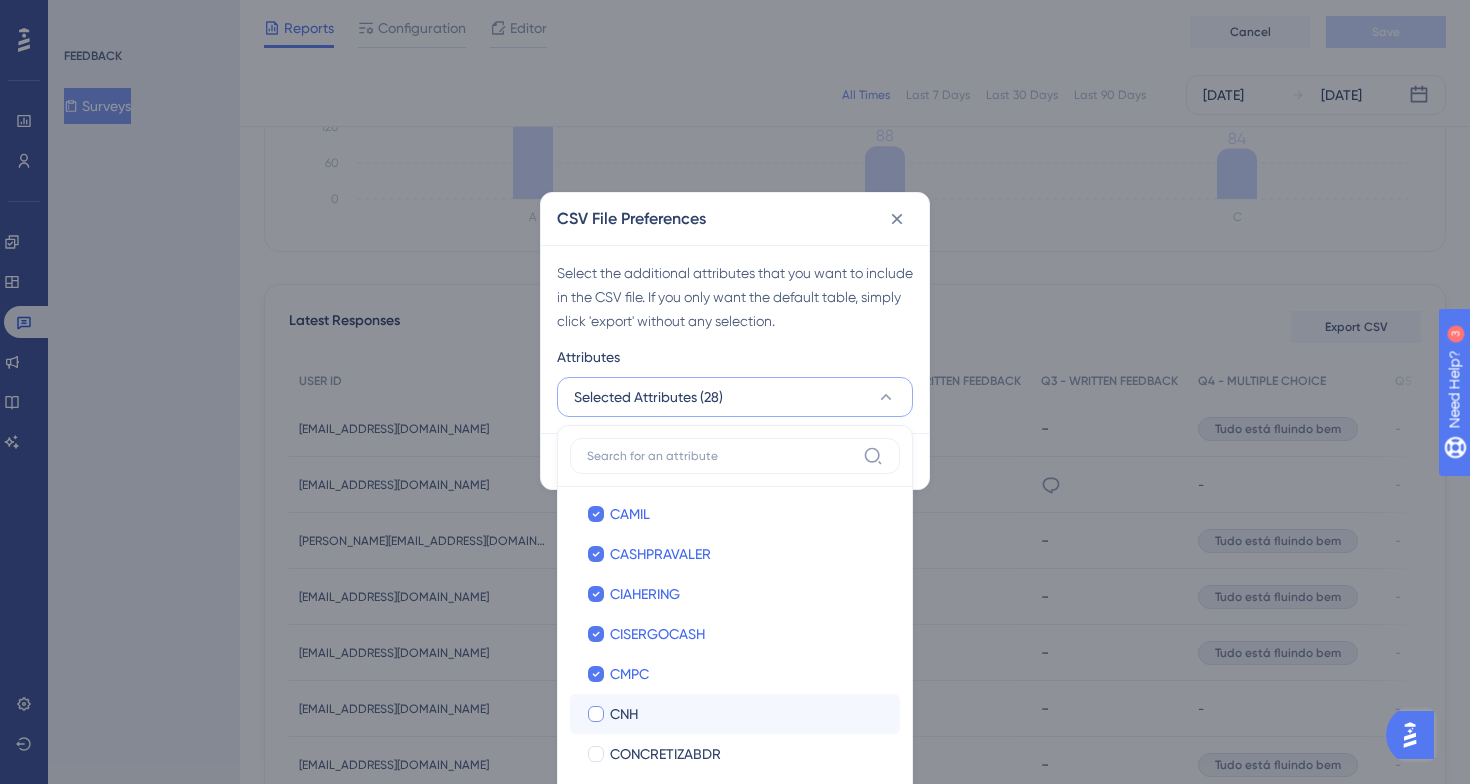 click on "CNH" at bounding box center [747, 714] 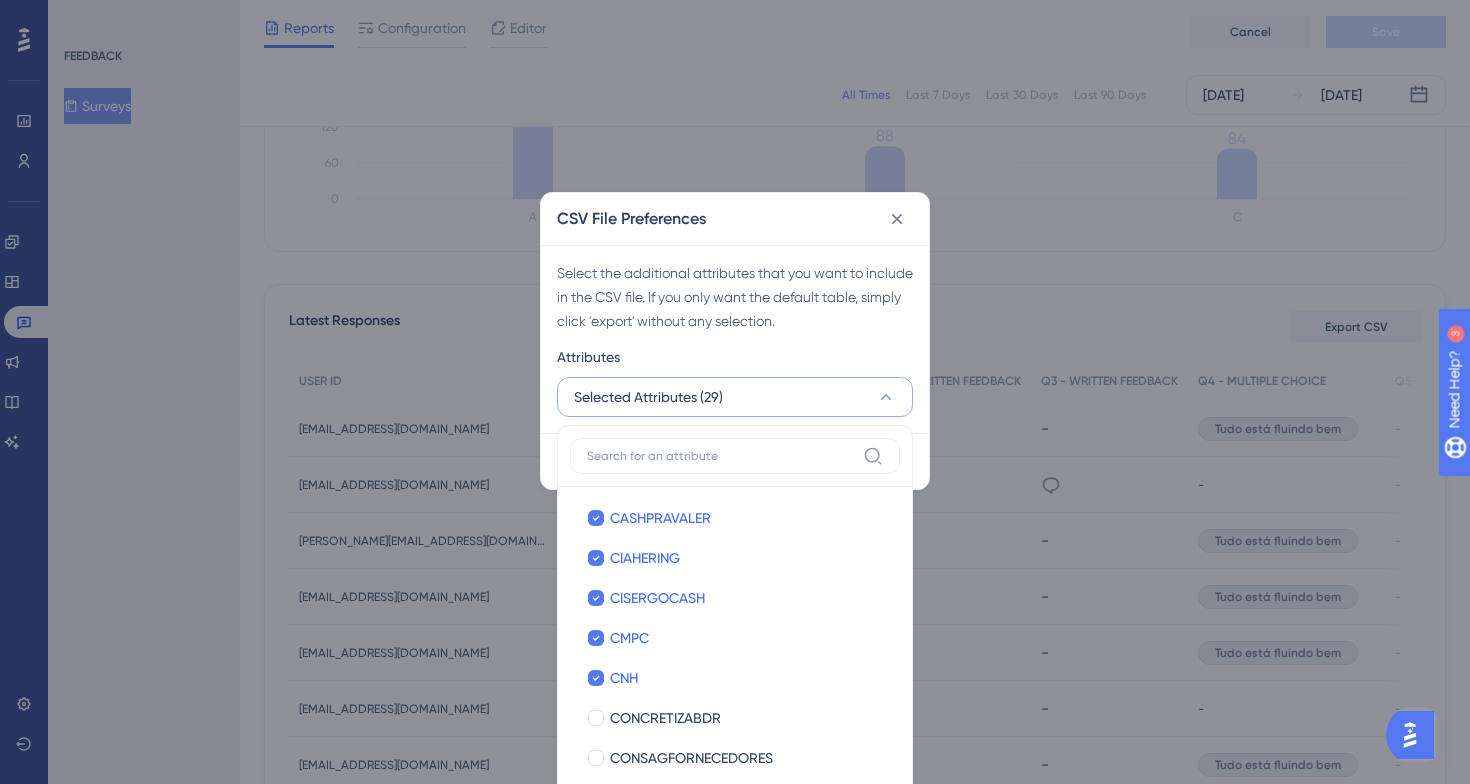 scroll, scrollTop: 1356, scrollLeft: 0, axis: vertical 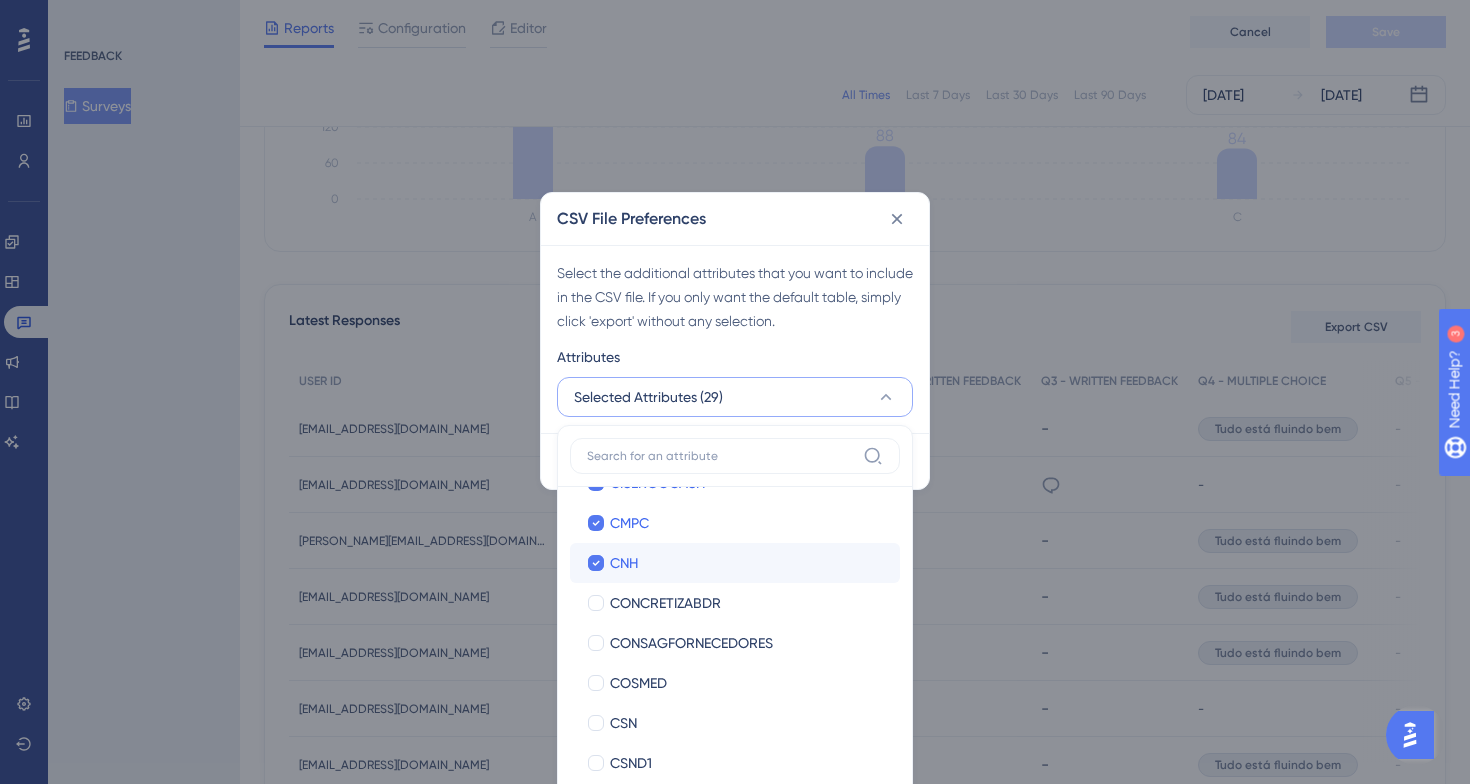 click on "CNH CNH" at bounding box center [735, 563] 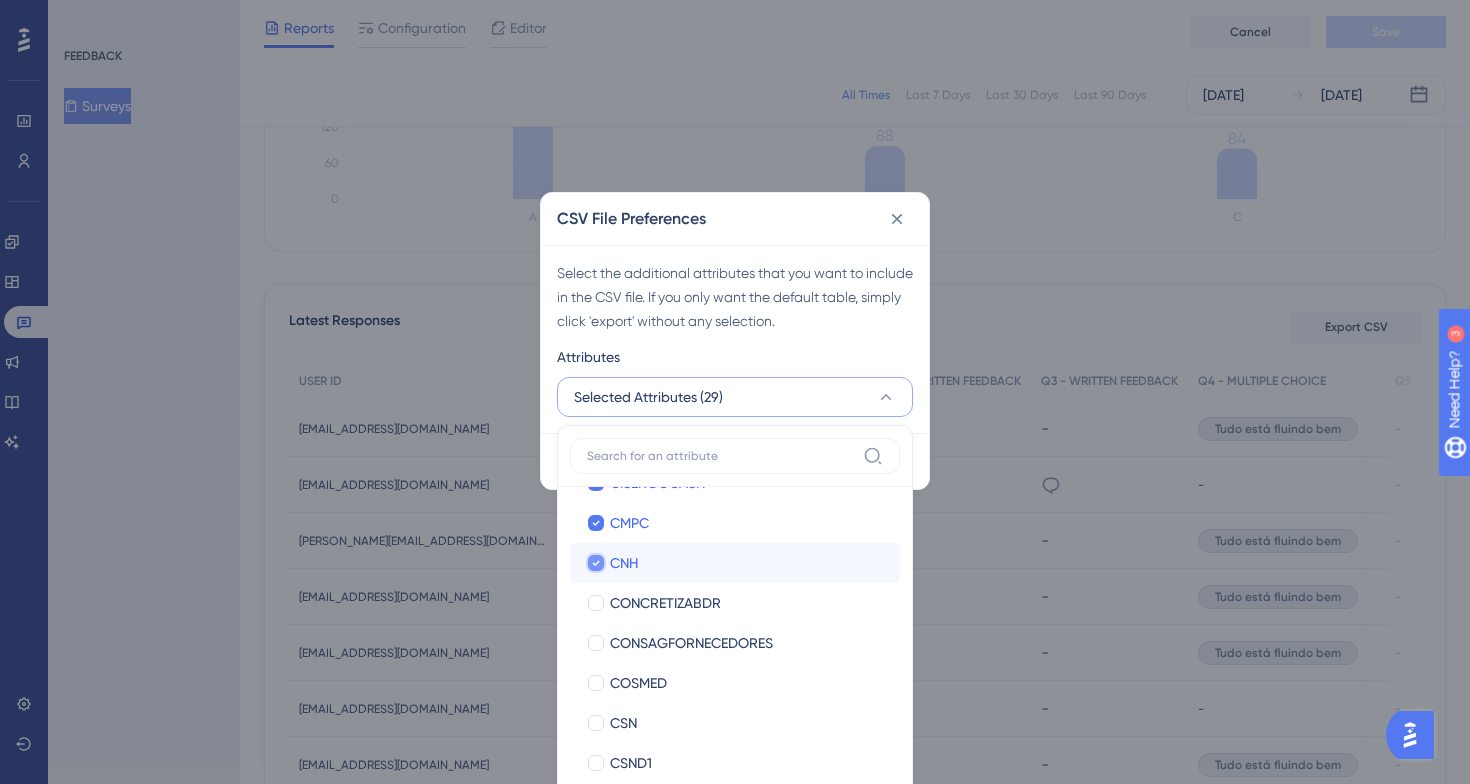 click on "CNH" at bounding box center [596, 1919] 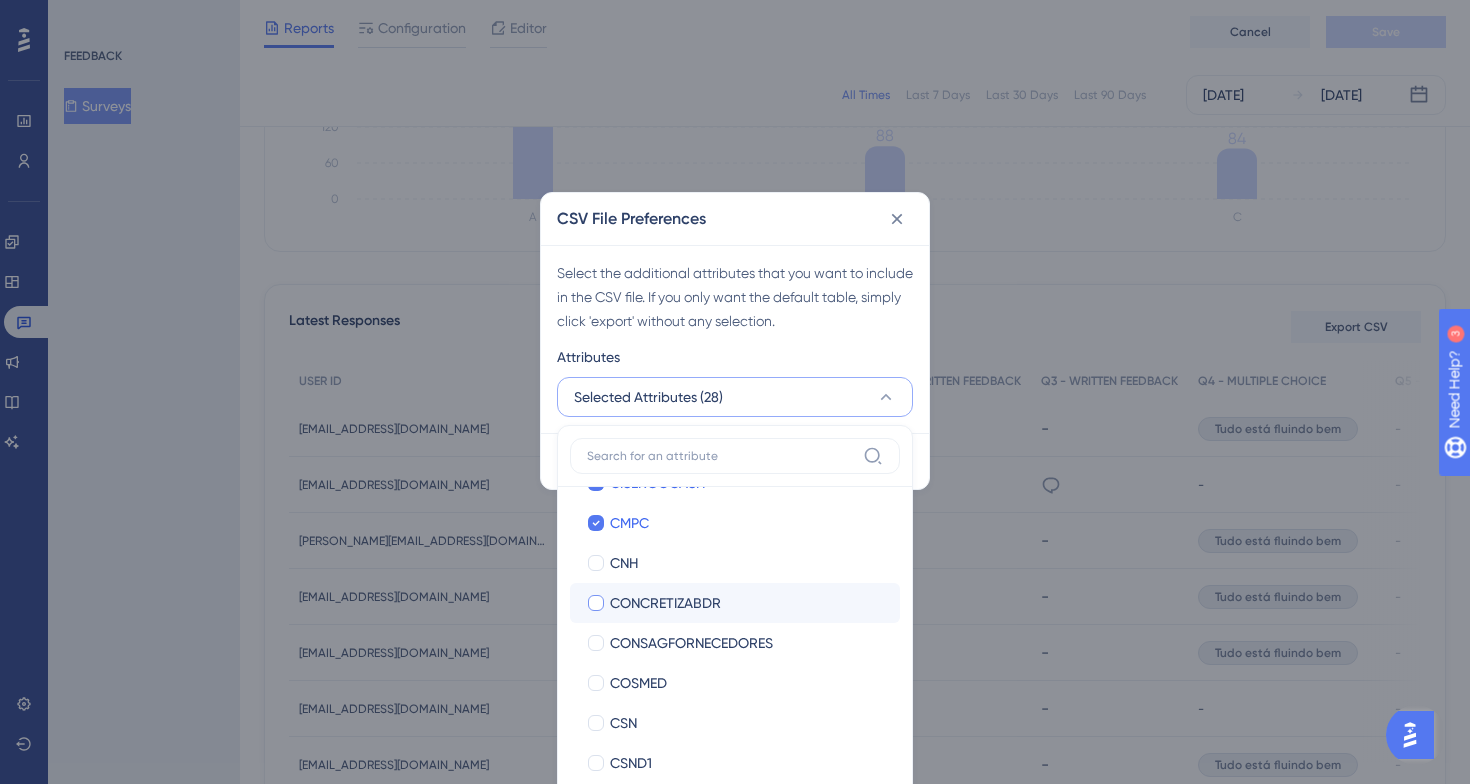click on "CONCRETIZABDR" at bounding box center (747, 603) 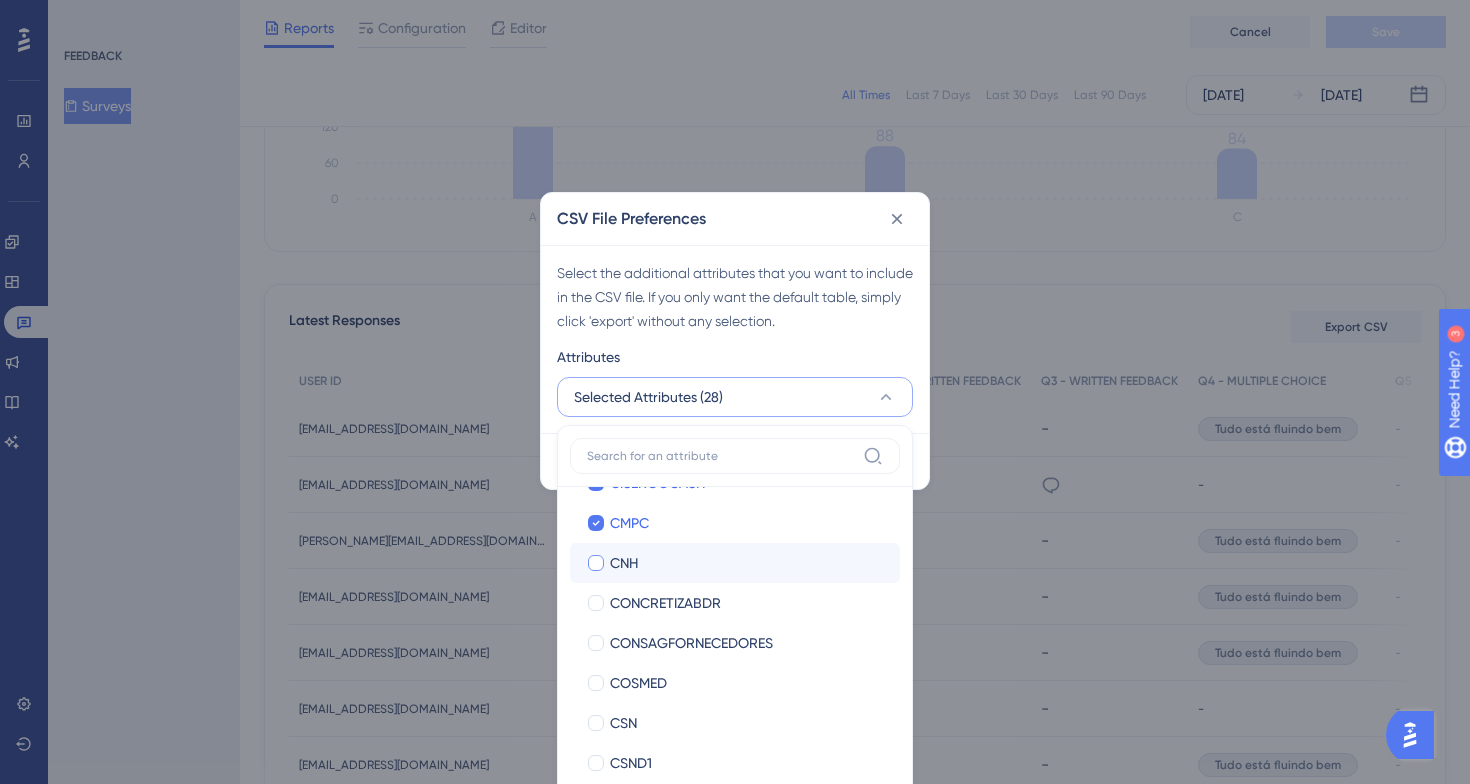 checkbox on "false" 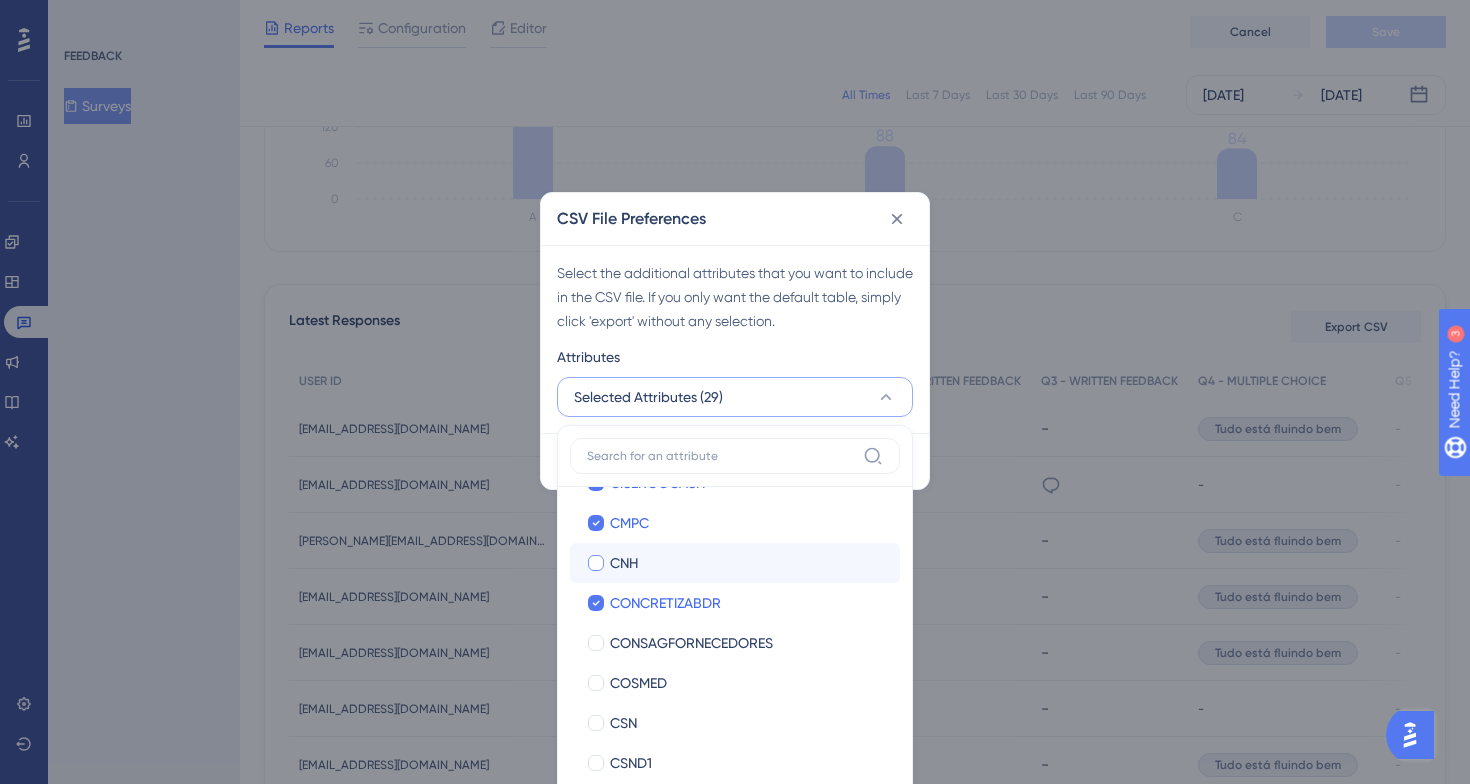 click on "CNH" at bounding box center (747, 563) 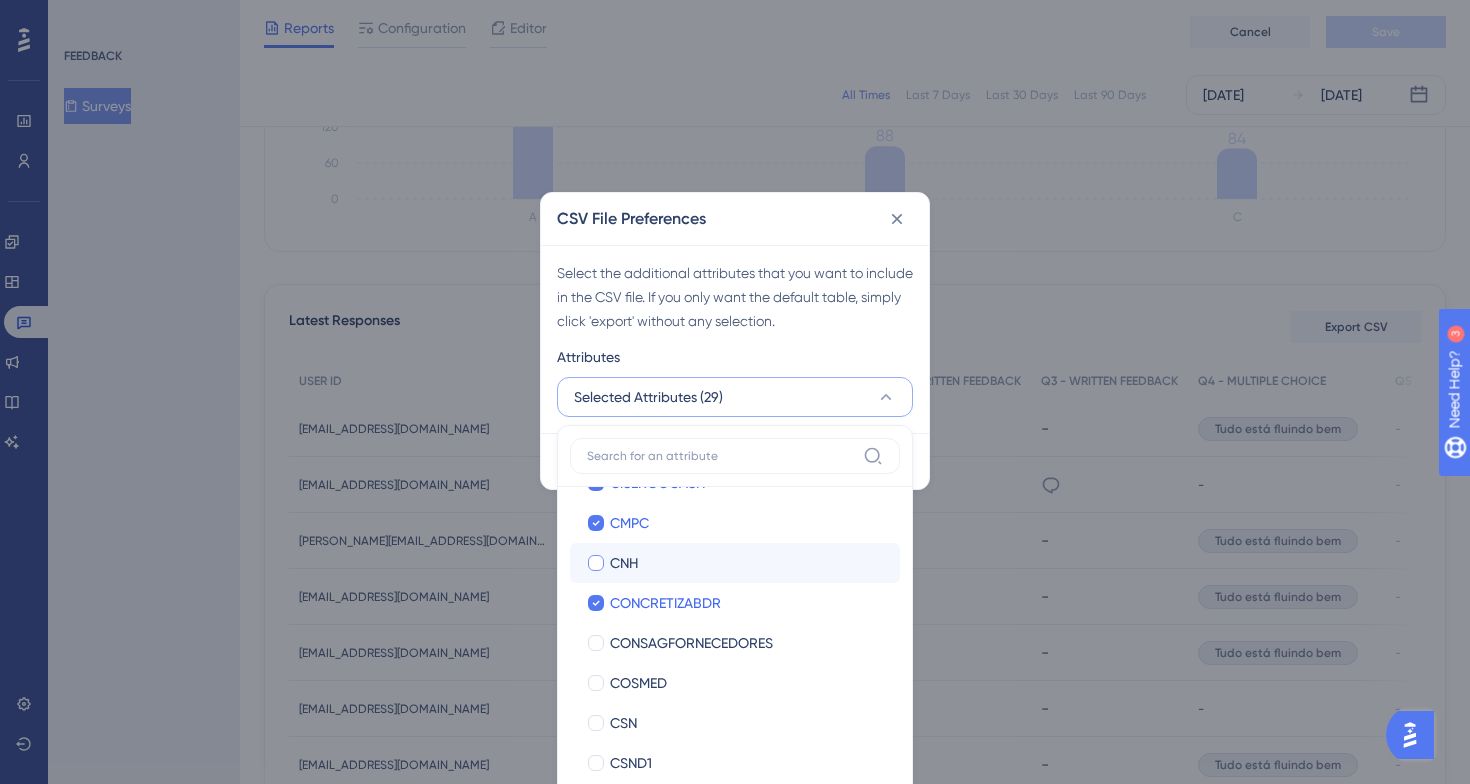 checkbox on "true" 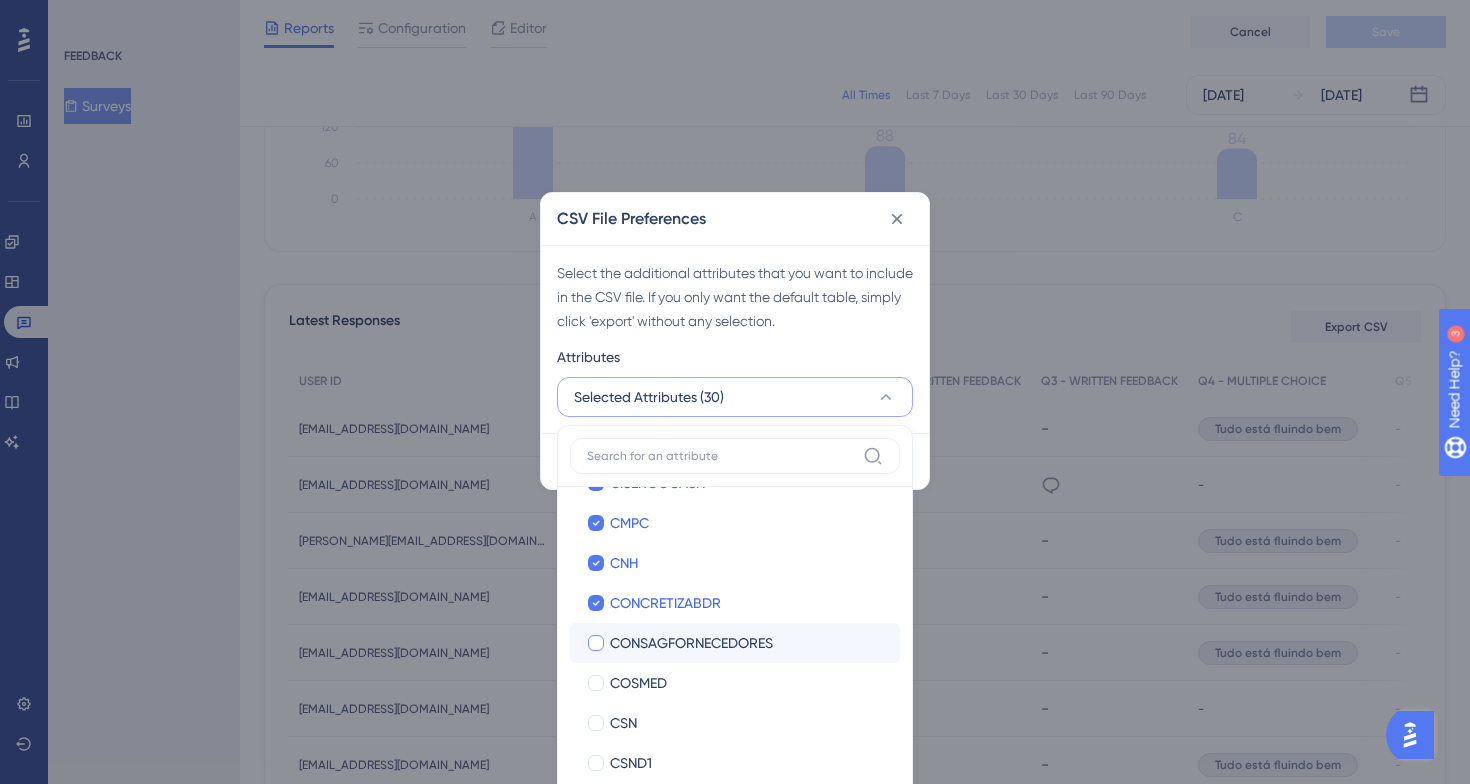 click on "CONSAGFORNECEDORES" at bounding box center (691, 643) 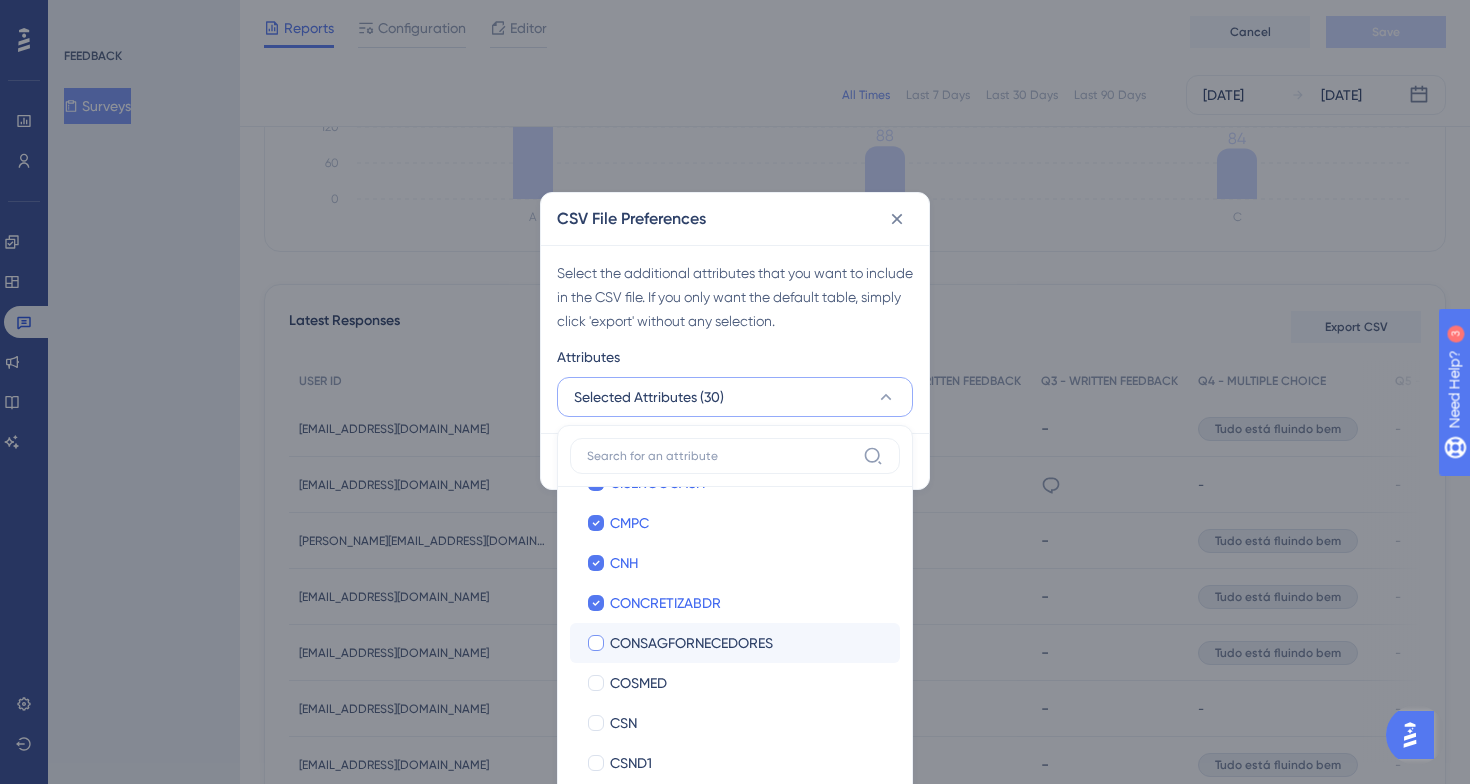 checkbox on "true" 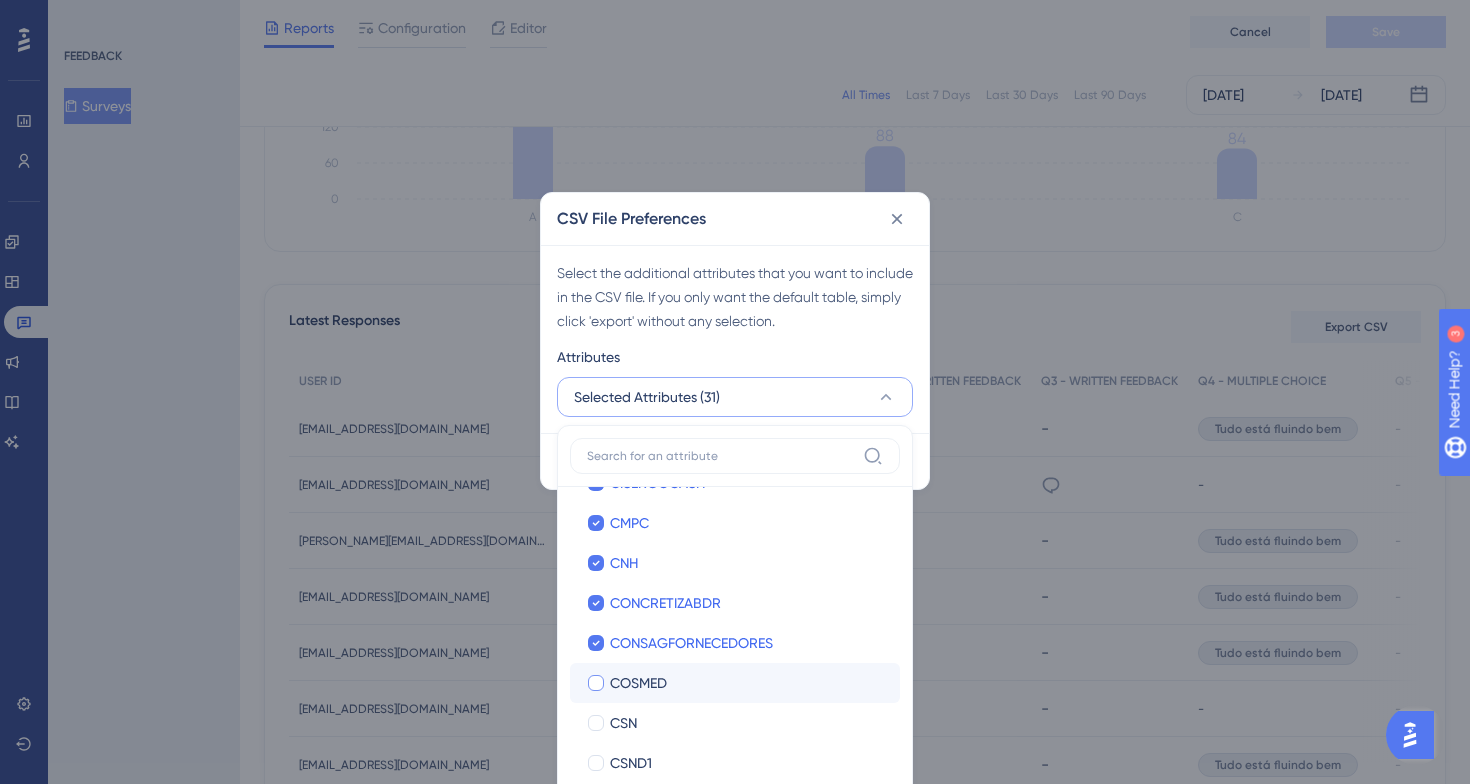 click on "COSMED" at bounding box center [747, 683] 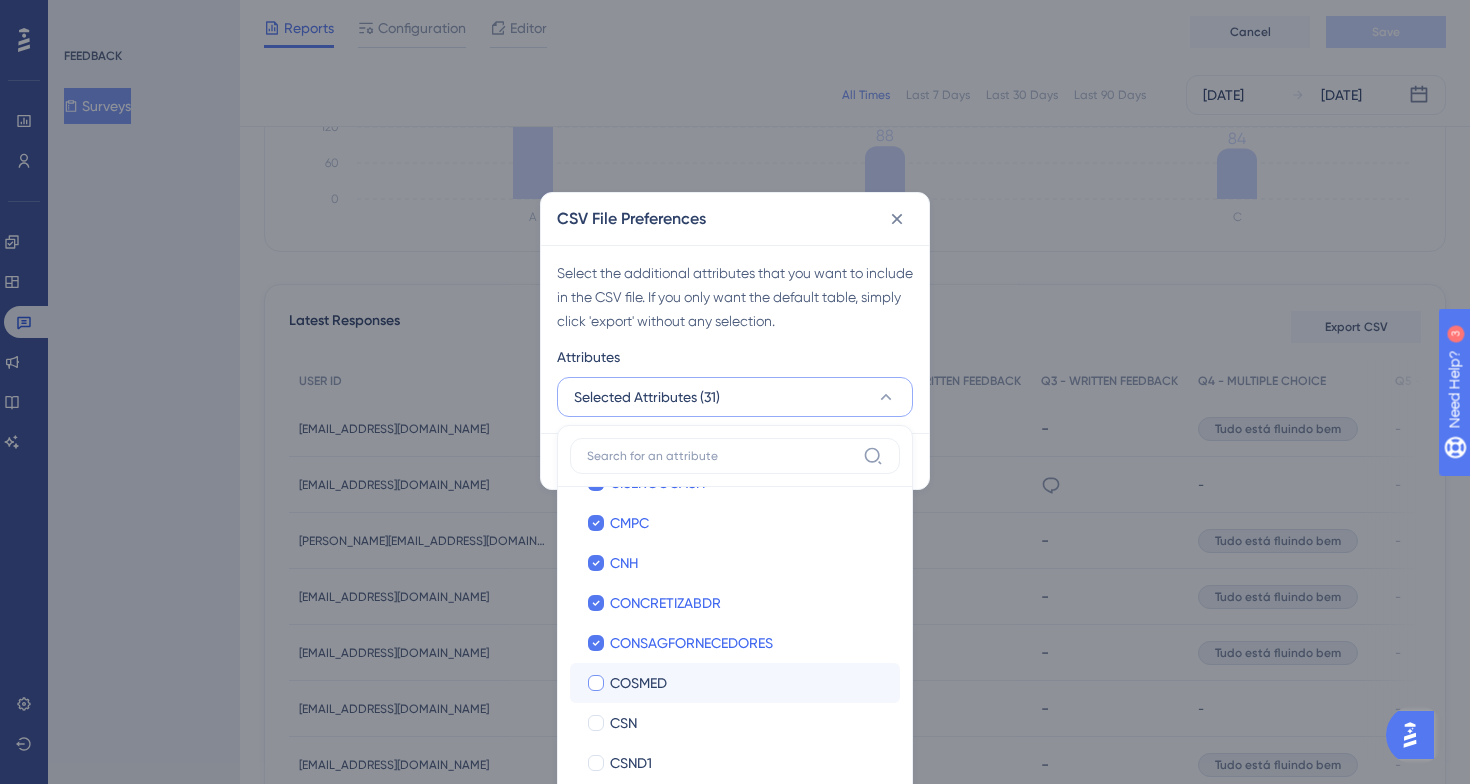 checkbox on "true" 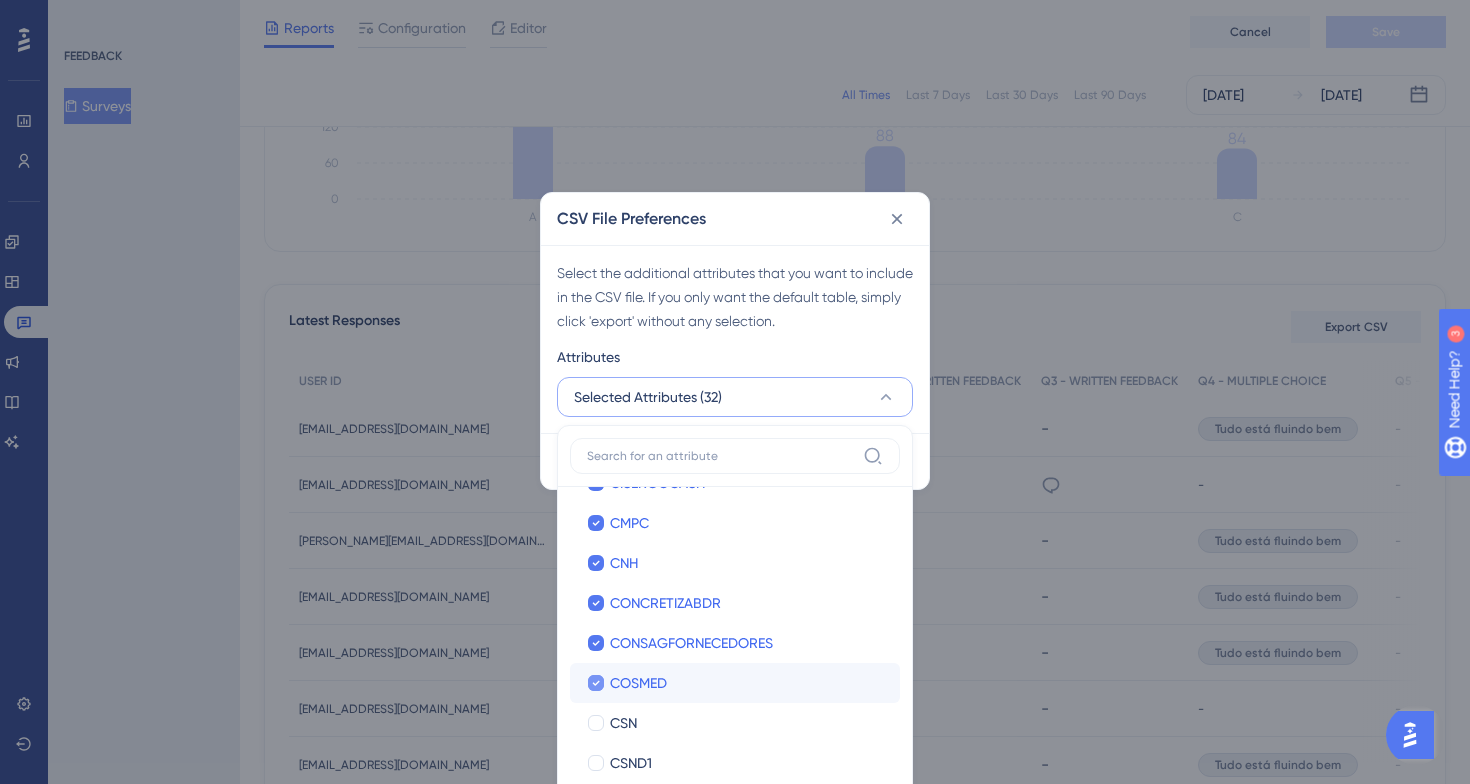 scroll, scrollTop: 1496, scrollLeft: 0, axis: vertical 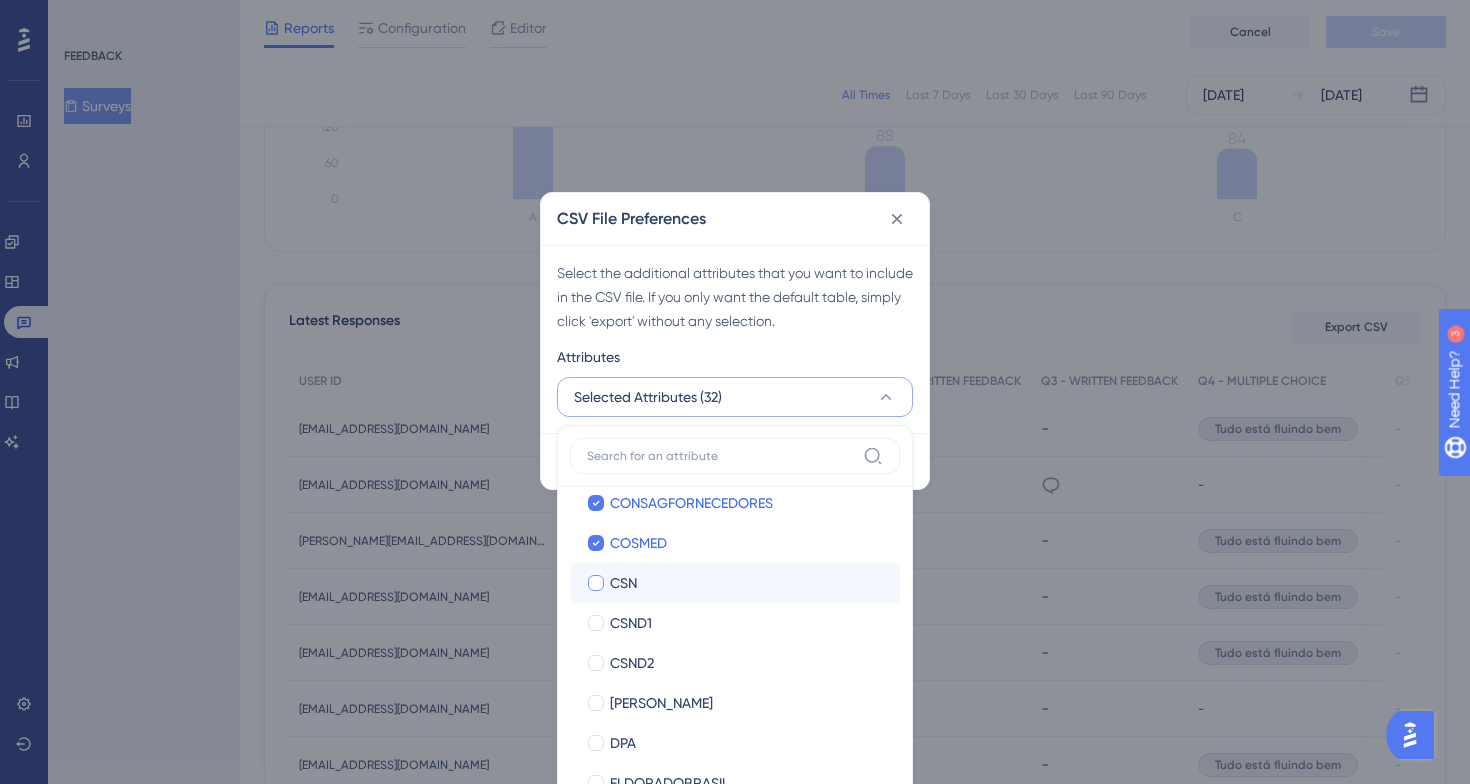 click on "CSN" at bounding box center [747, 583] 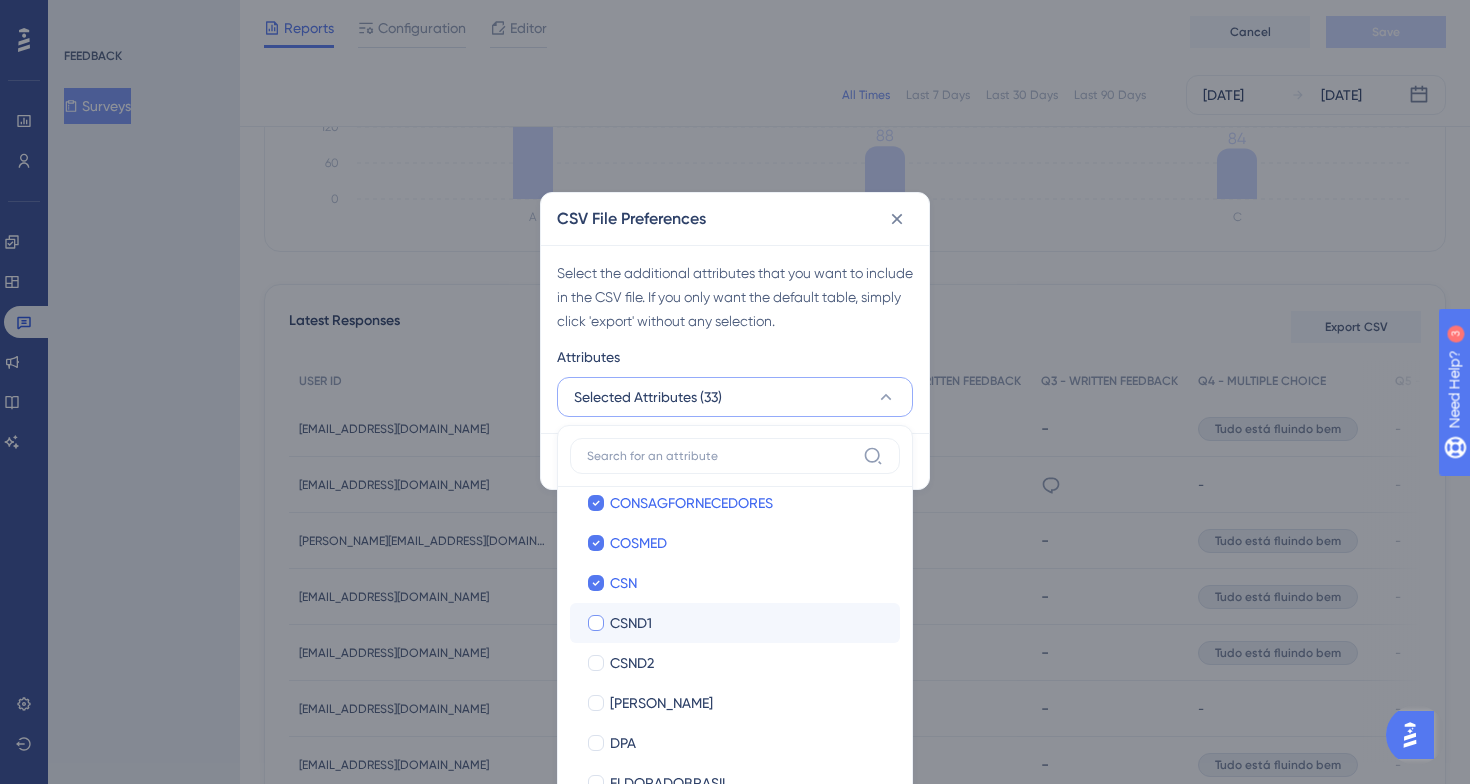 click on "CSND1" at bounding box center (747, 623) 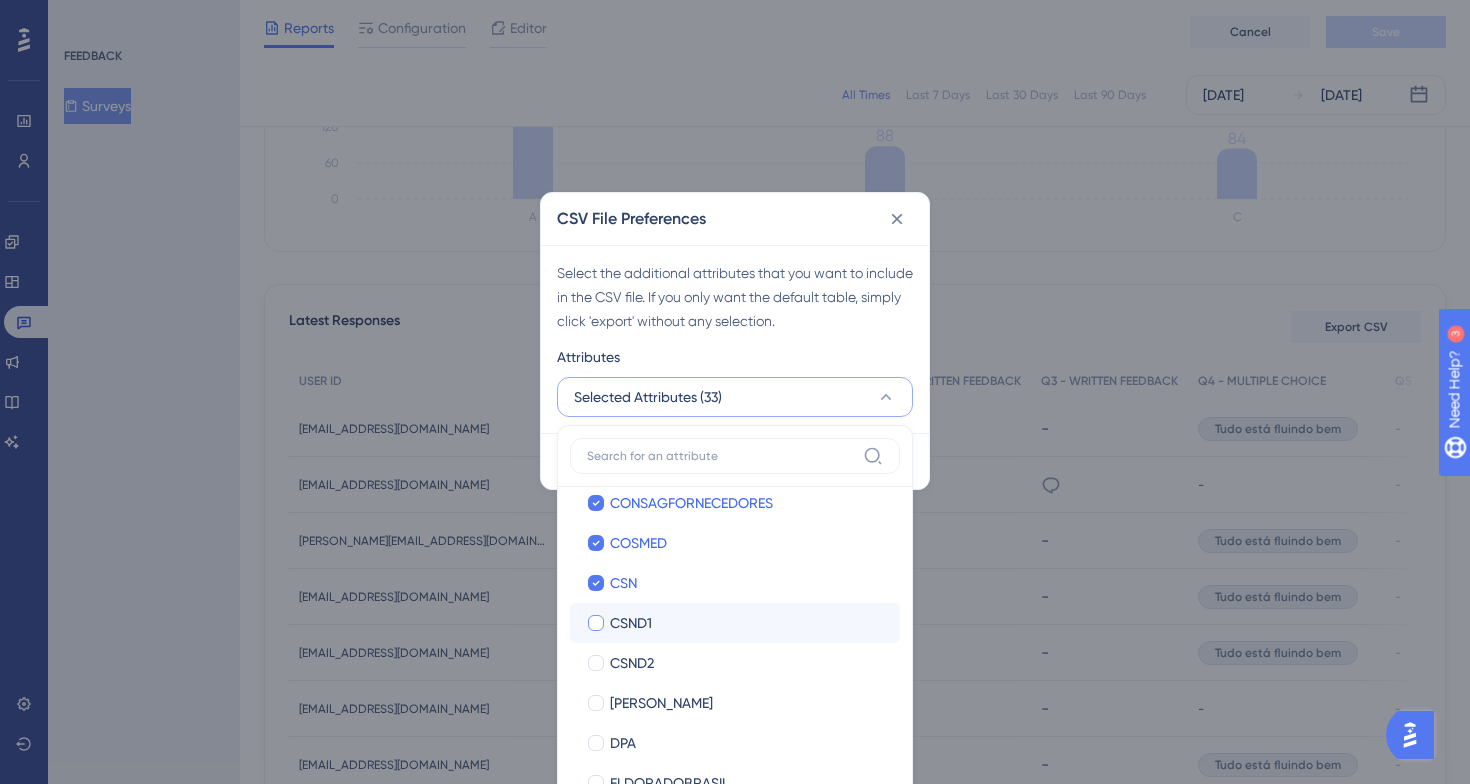 checkbox on "true" 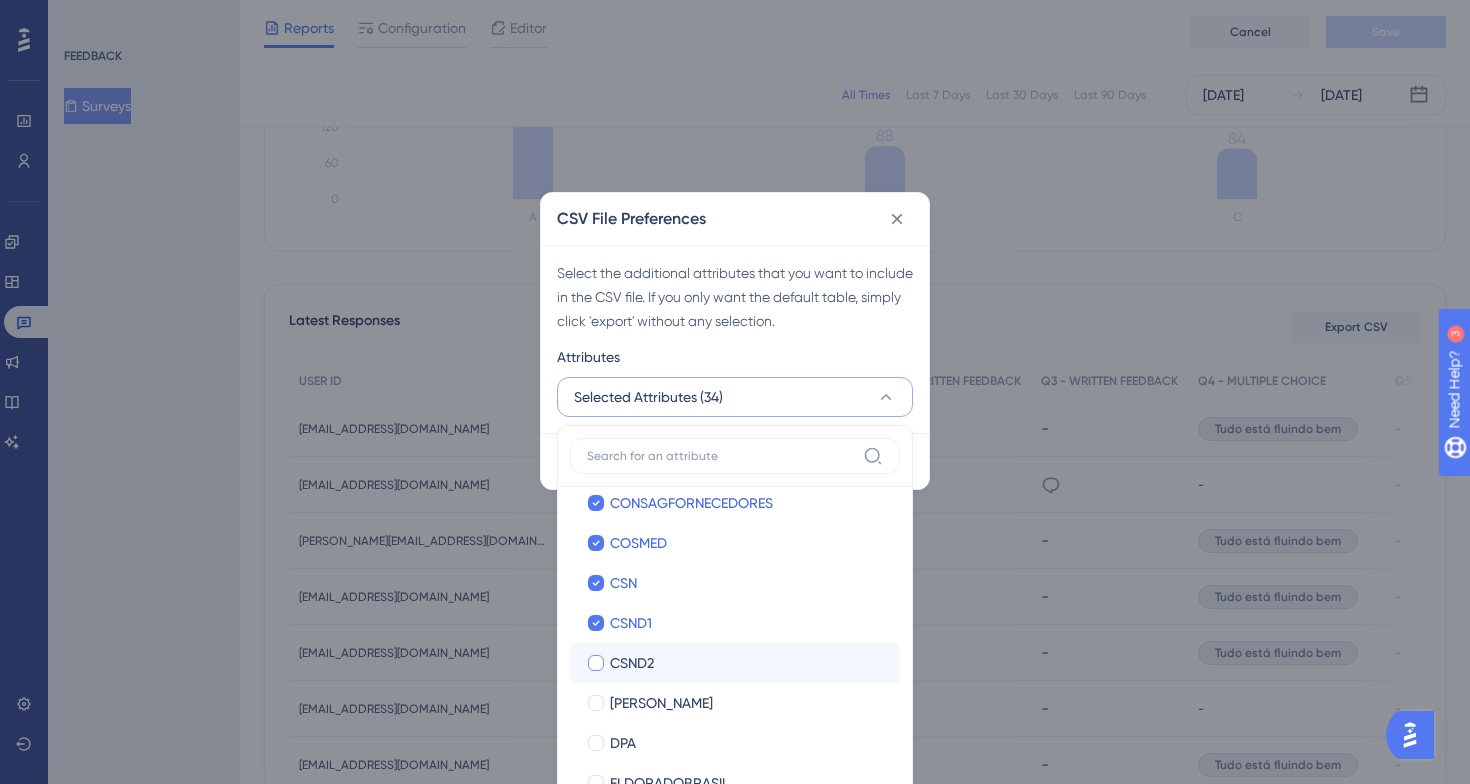 click on "CSND2" at bounding box center (747, 663) 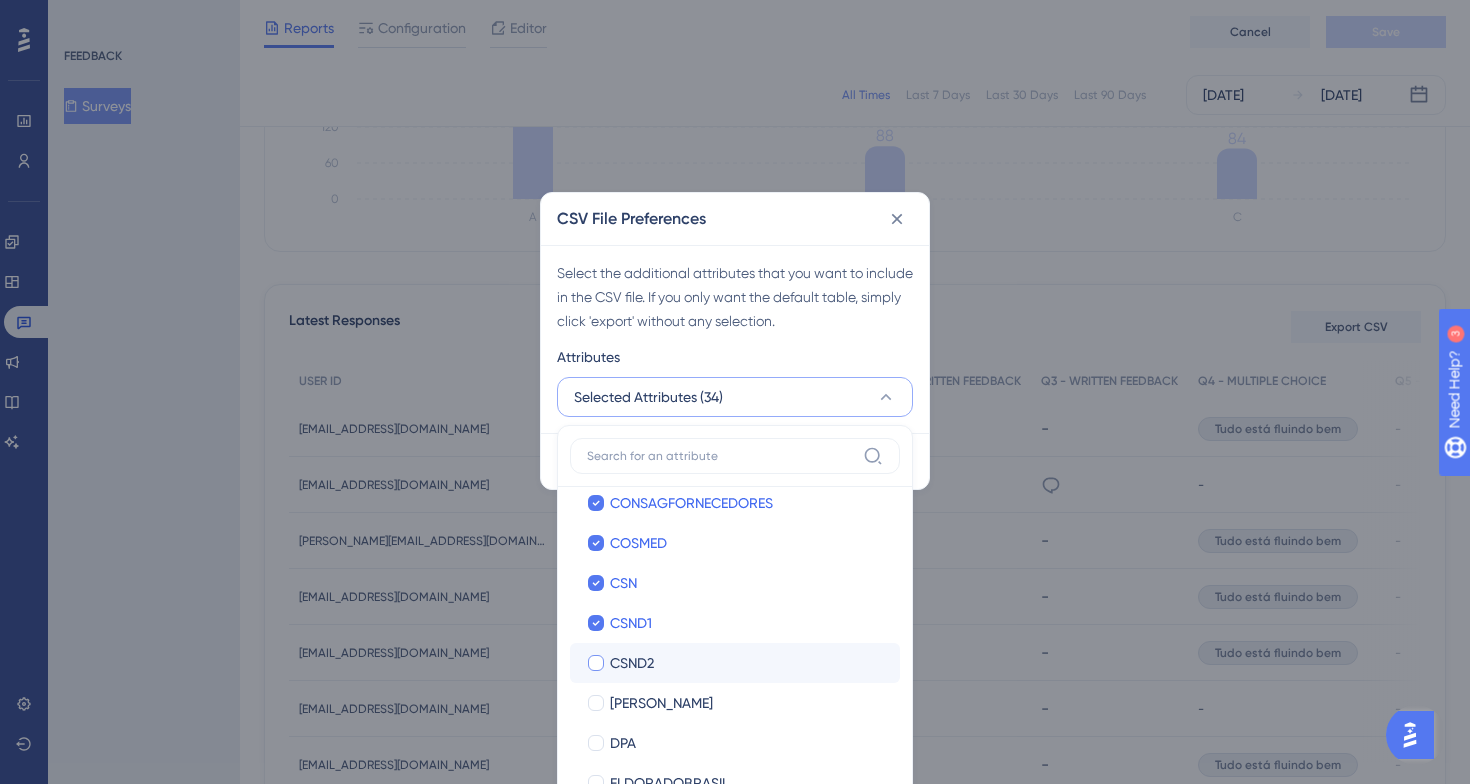 checkbox on "true" 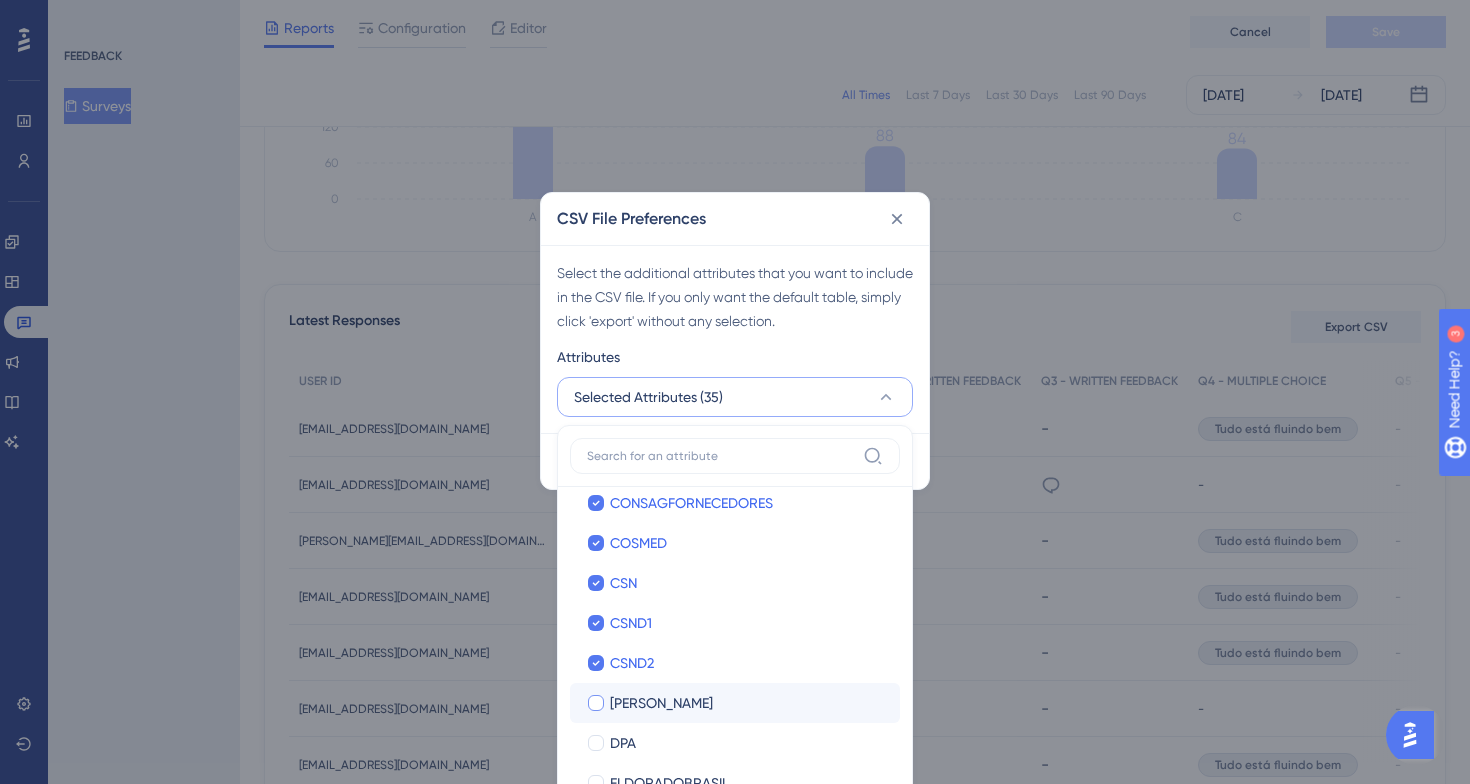 click on "[PERSON_NAME]" at bounding box center [747, 703] 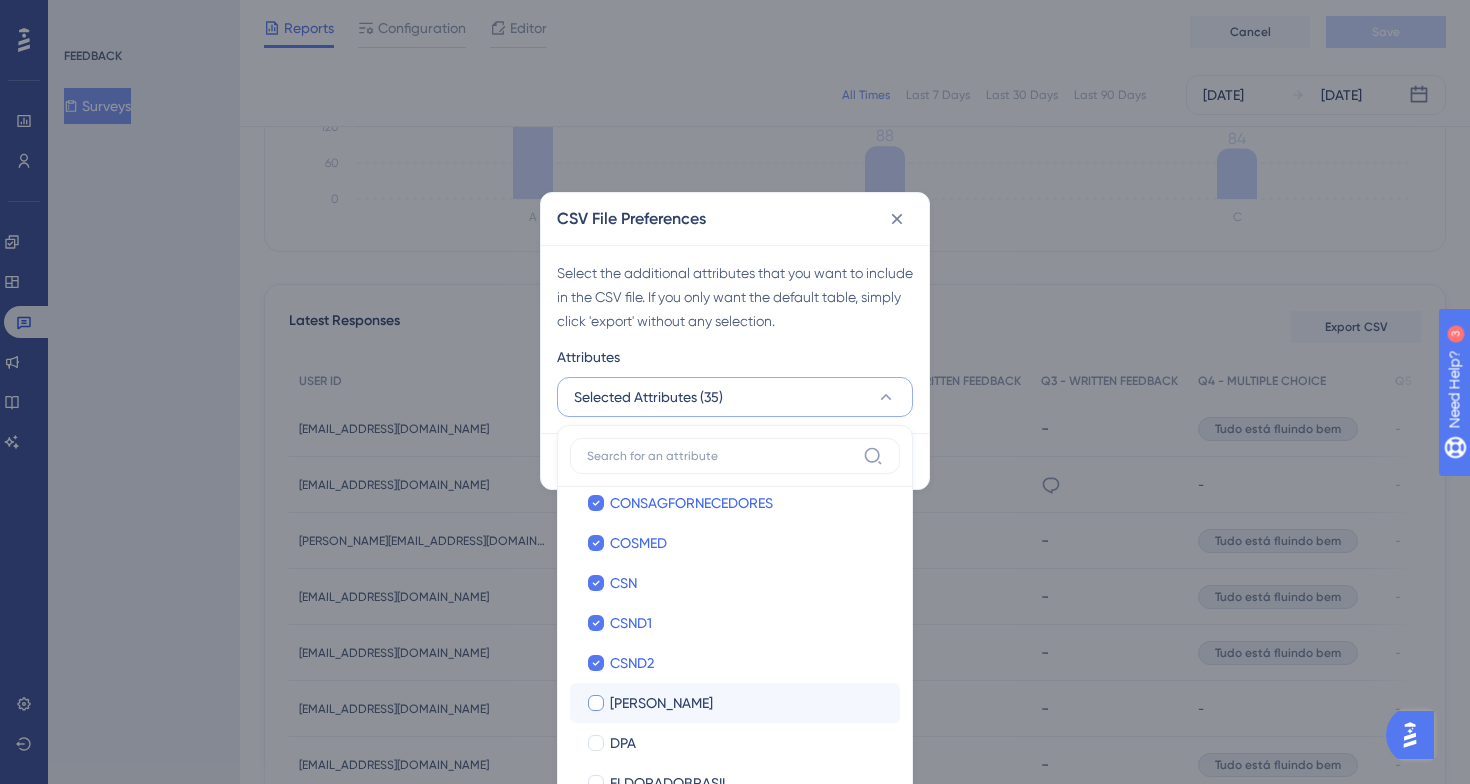 checkbox on "true" 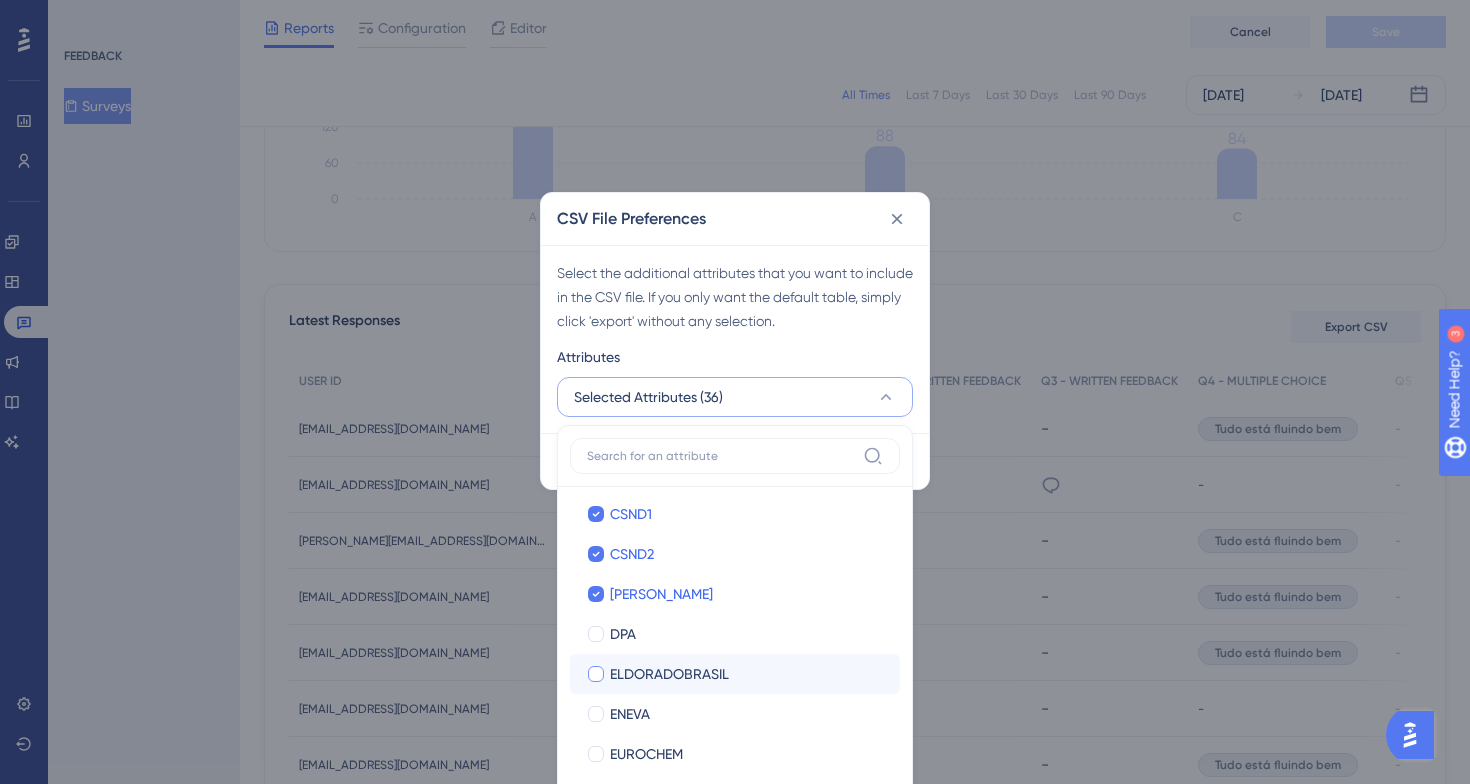 scroll, scrollTop: 1615, scrollLeft: 0, axis: vertical 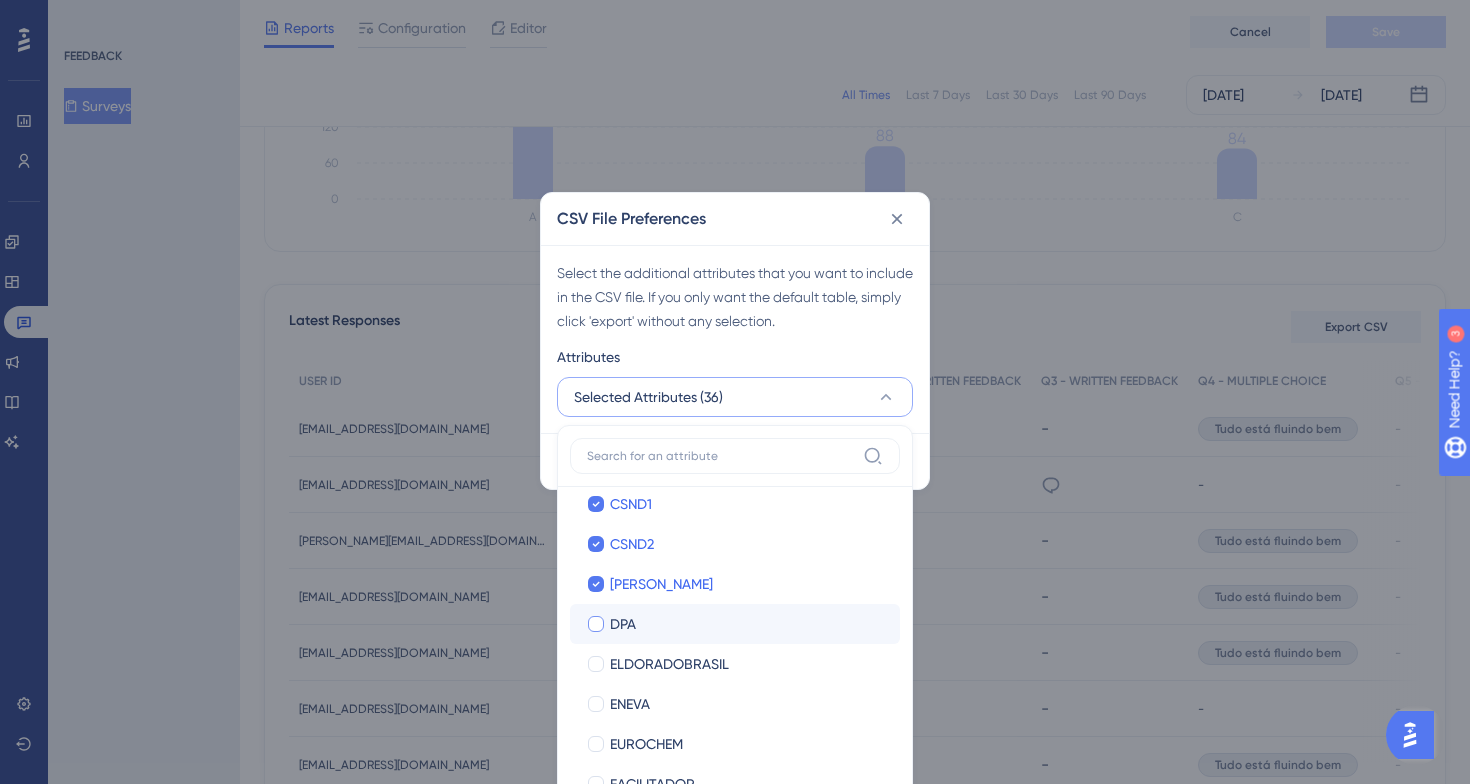 click on "DPA DPA" at bounding box center (735, 624) 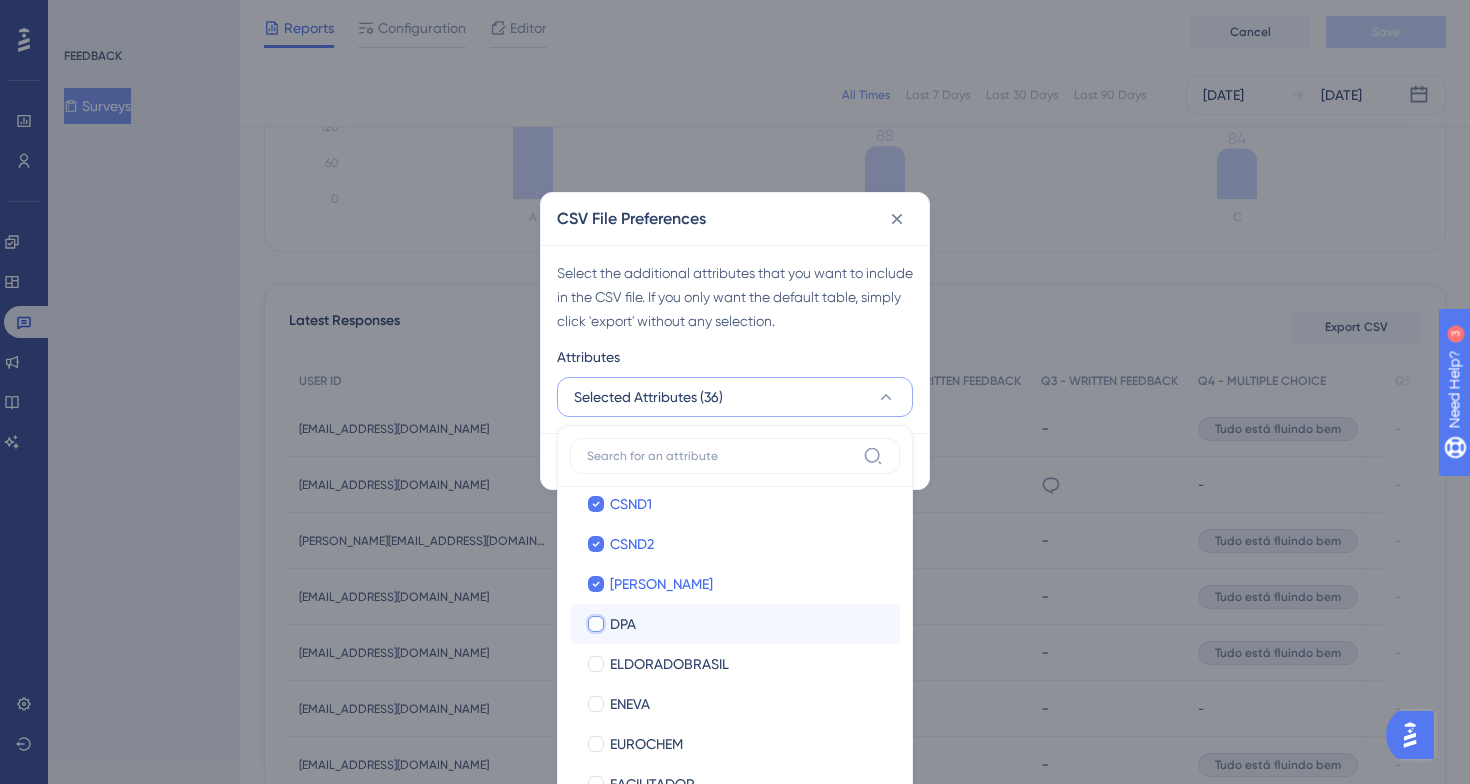 click on "DPA" at bounding box center [596, 2239] 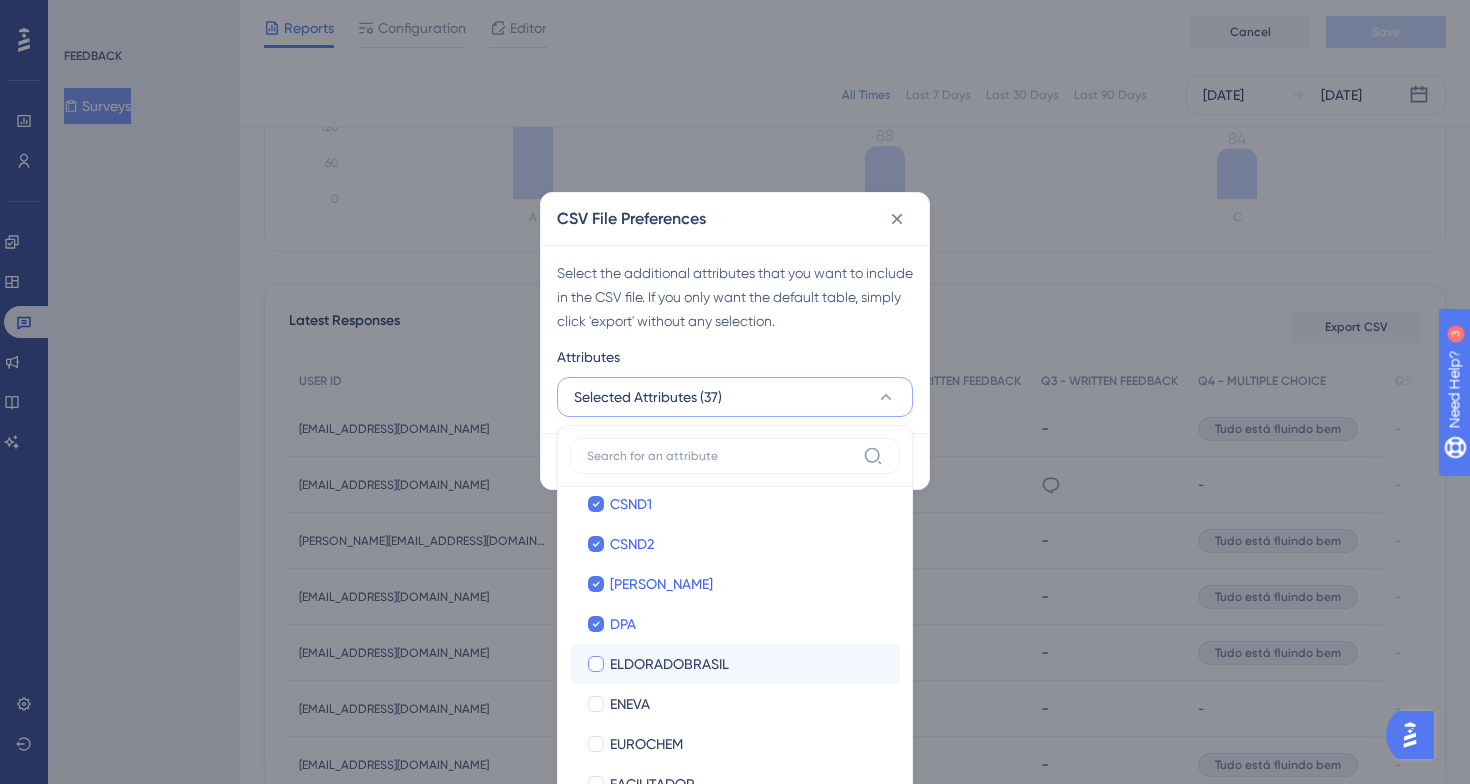 click on "ELDORADOBRASIL" at bounding box center (747, 664) 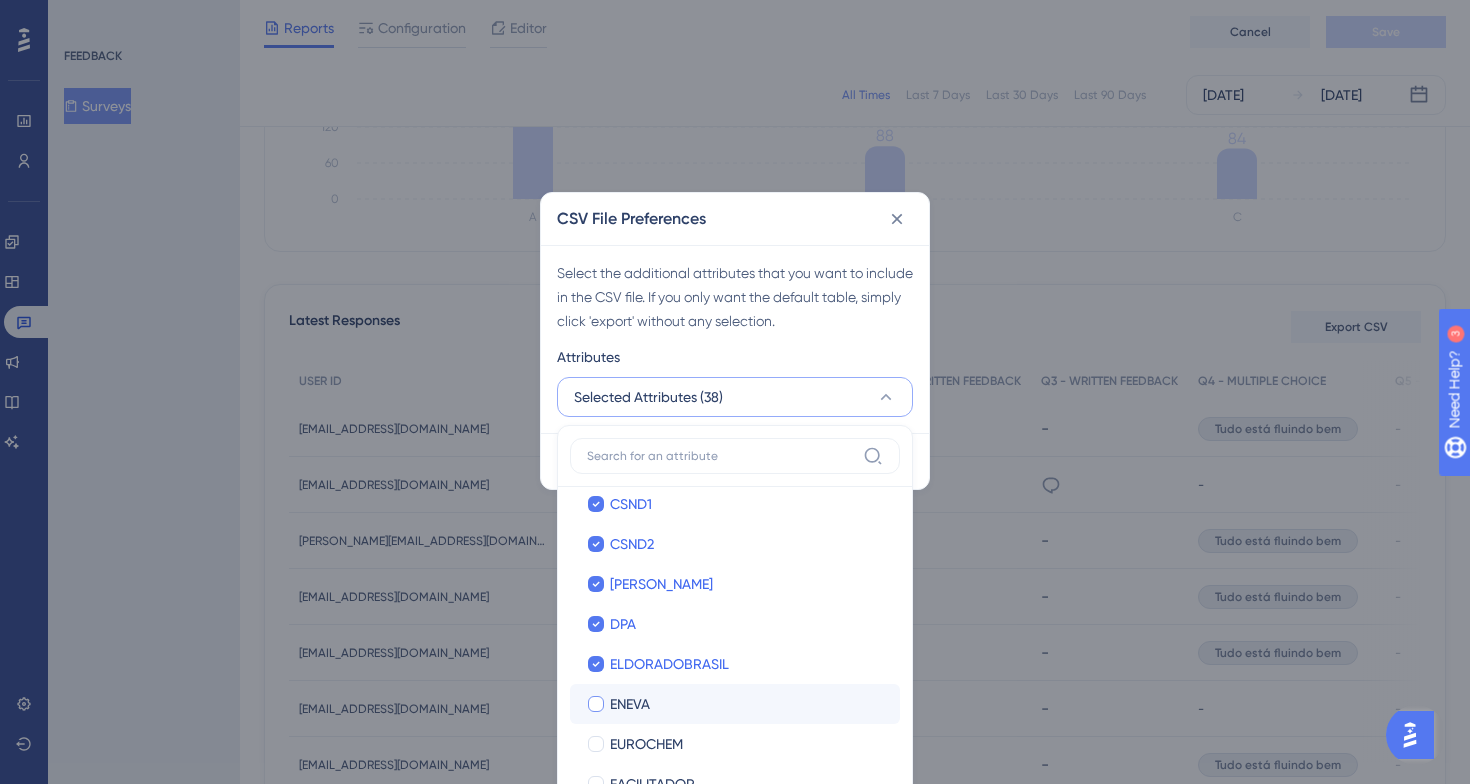 click on "ENEVA" at bounding box center [747, 704] 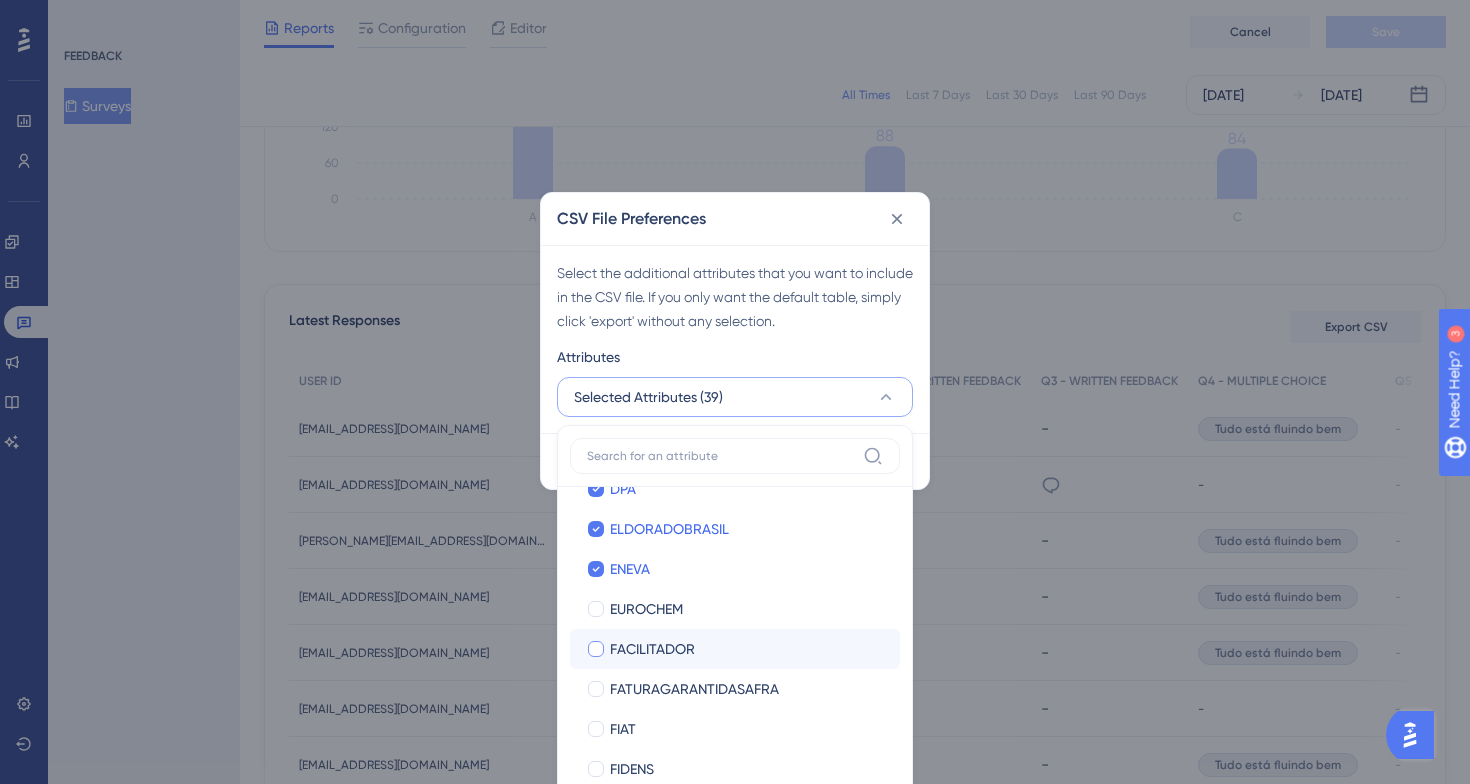 scroll, scrollTop: 1751, scrollLeft: 0, axis: vertical 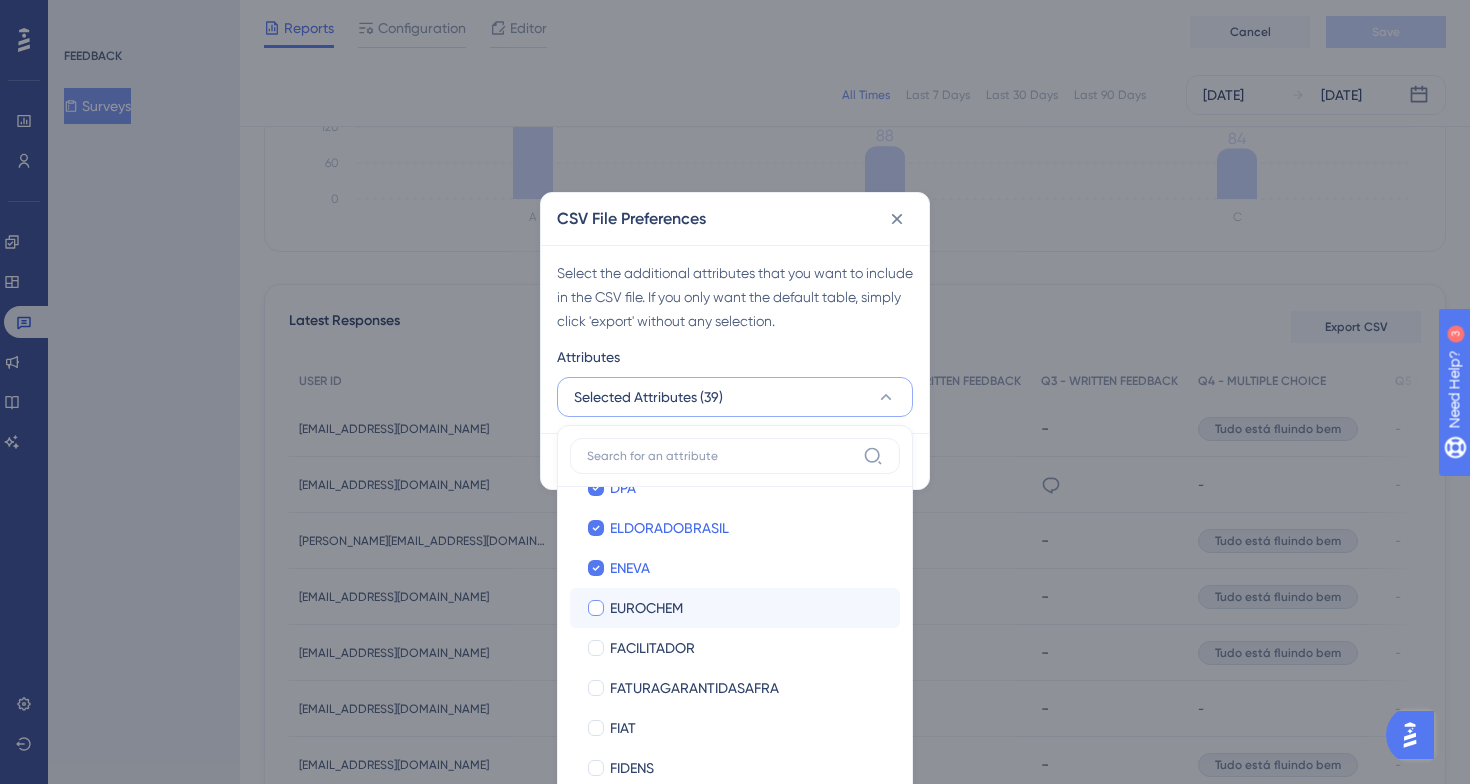 click on "EUROCHEM" at bounding box center [747, 608] 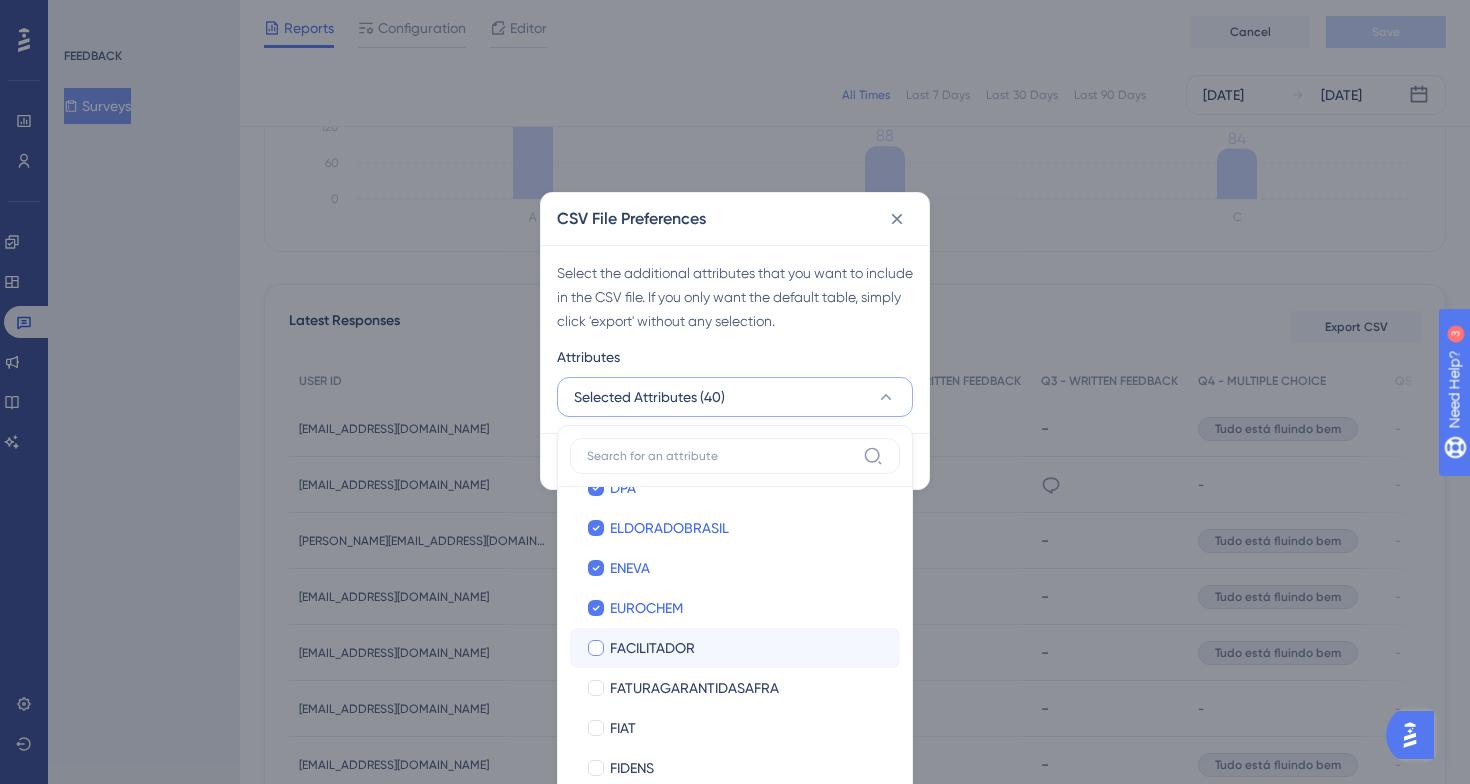 click on "FACILITADOR" at bounding box center [747, 648] 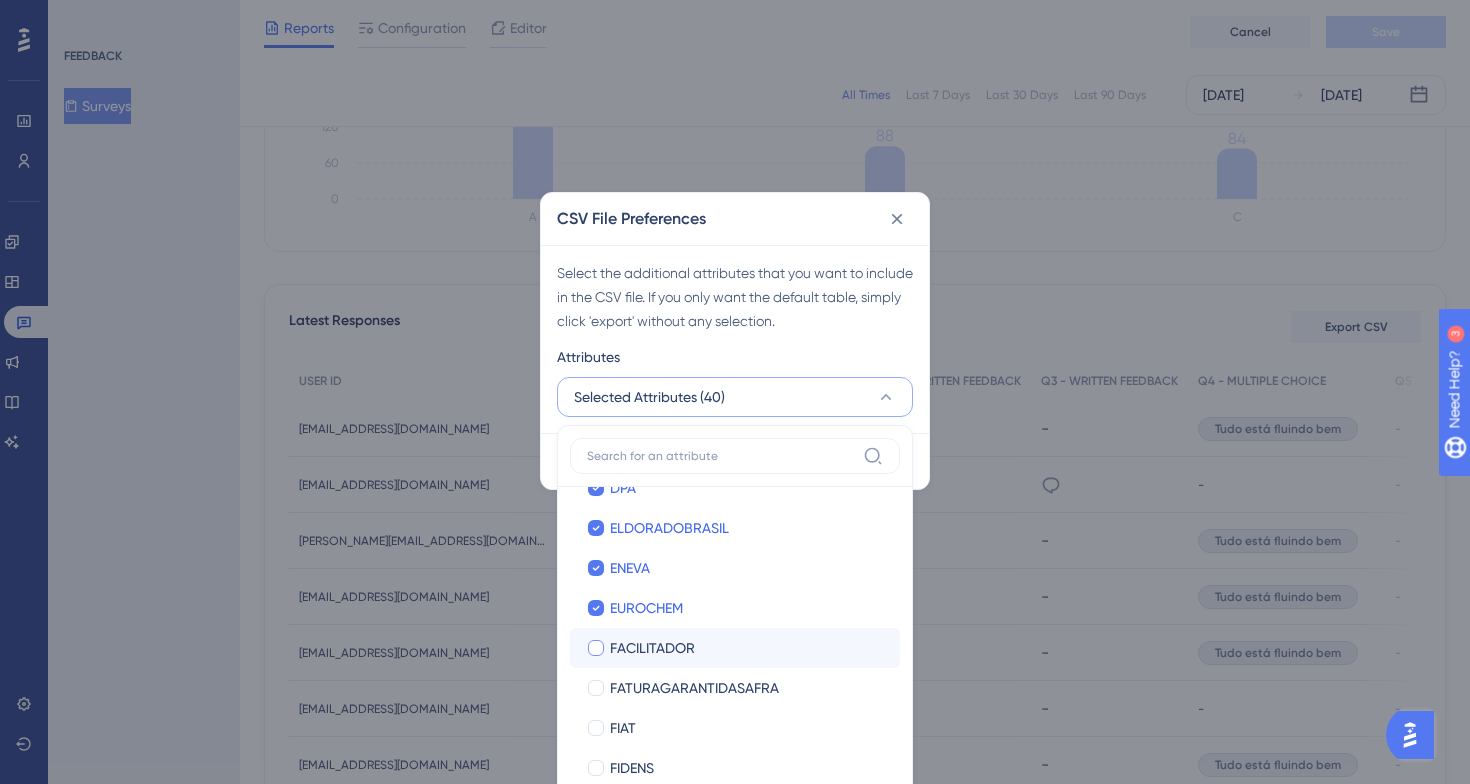 checkbox on "true" 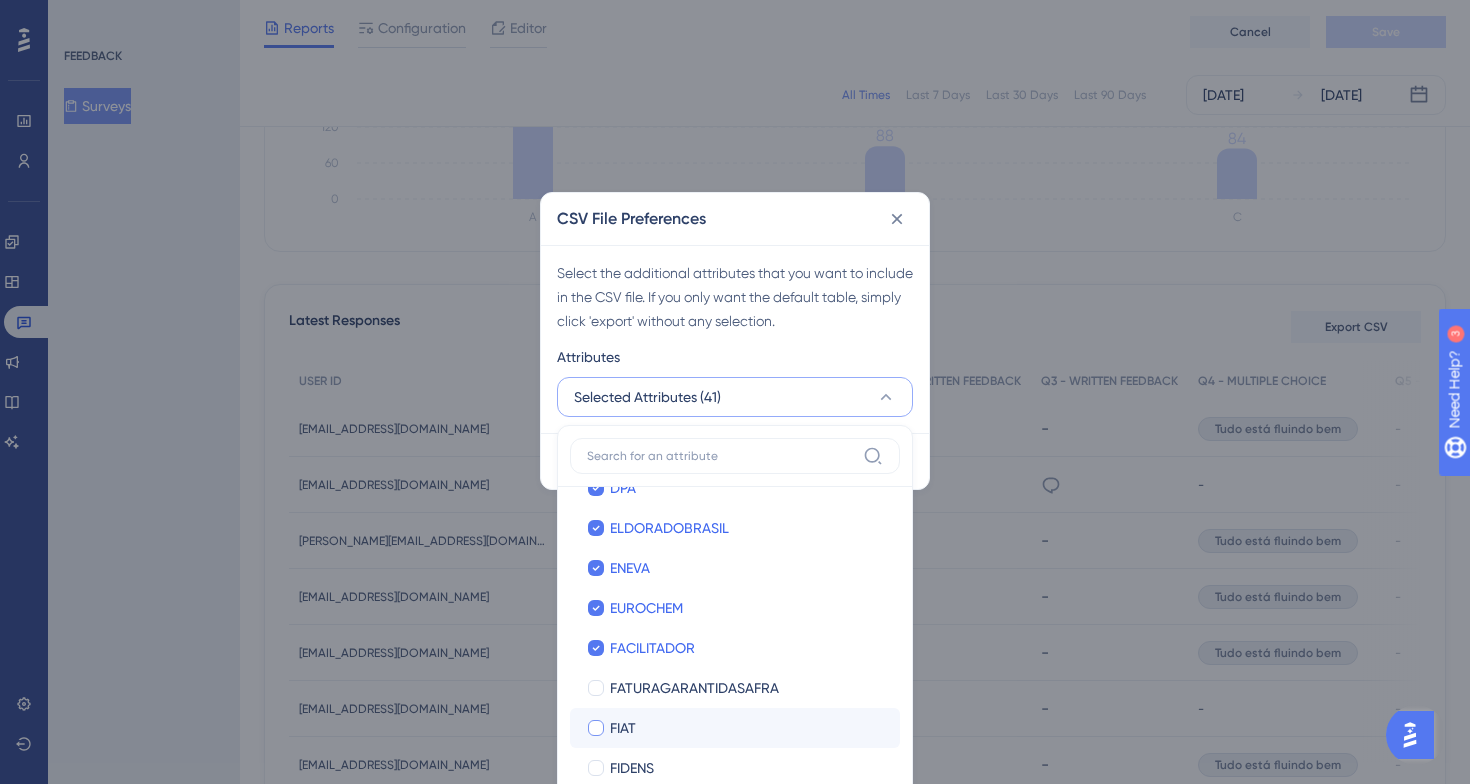 drag, startPoint x: 762, startPoint y: 692, endPoint x: 767, endPoint y: 712, distance: 20.615528 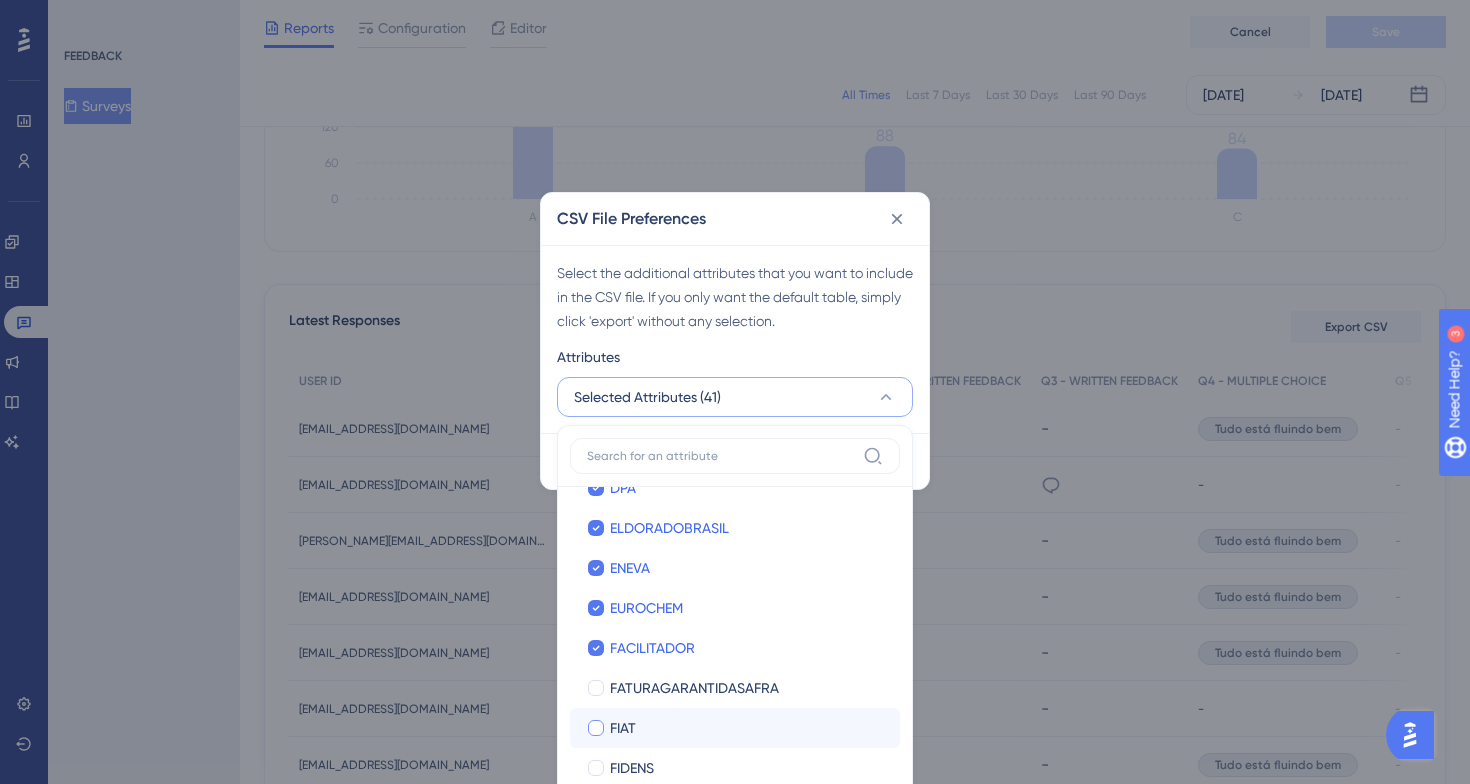 click on "FATURAGARANTIDASAFRA" at bounding box center [694, 688] 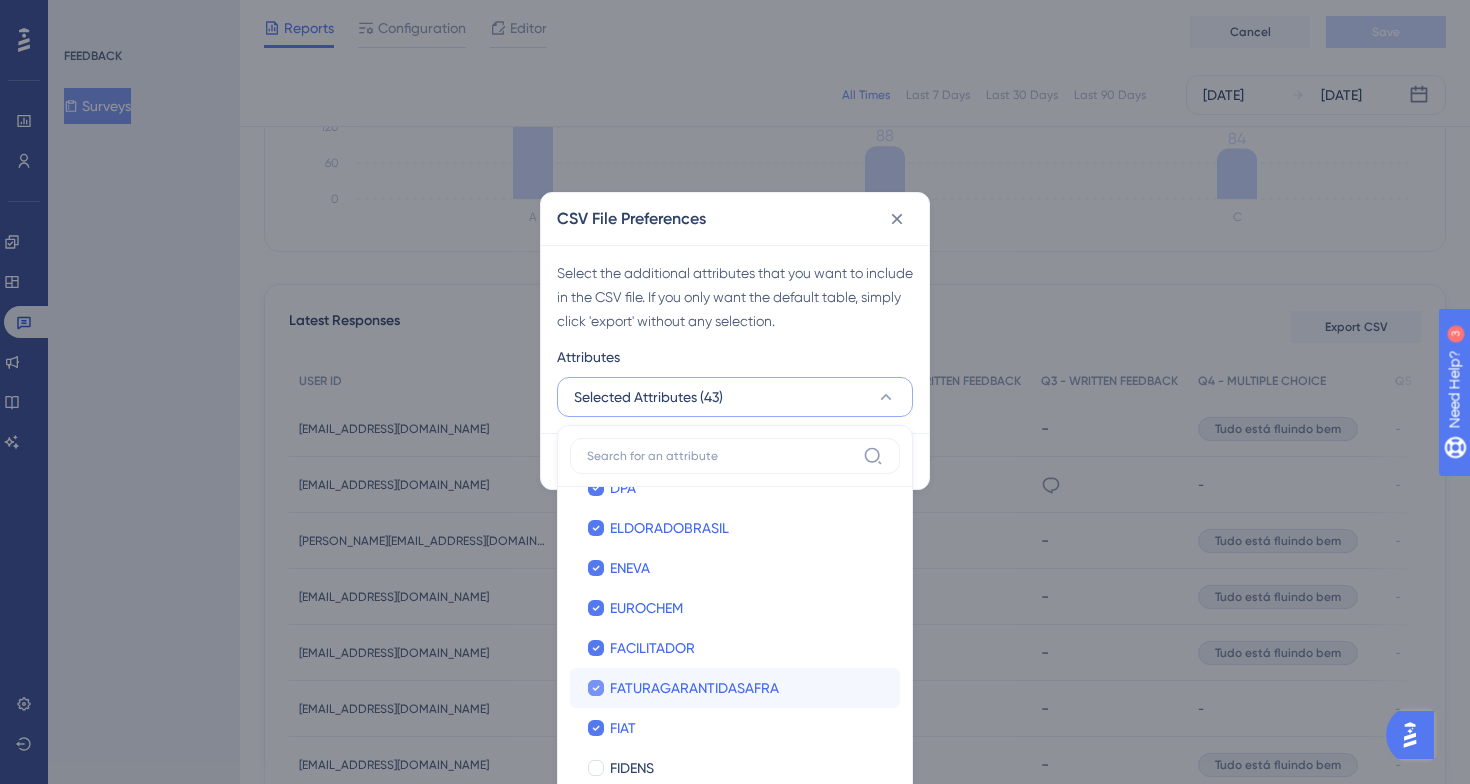 click on "FATURAGARANTIDASAFRA" at bounding box center (694, 688) 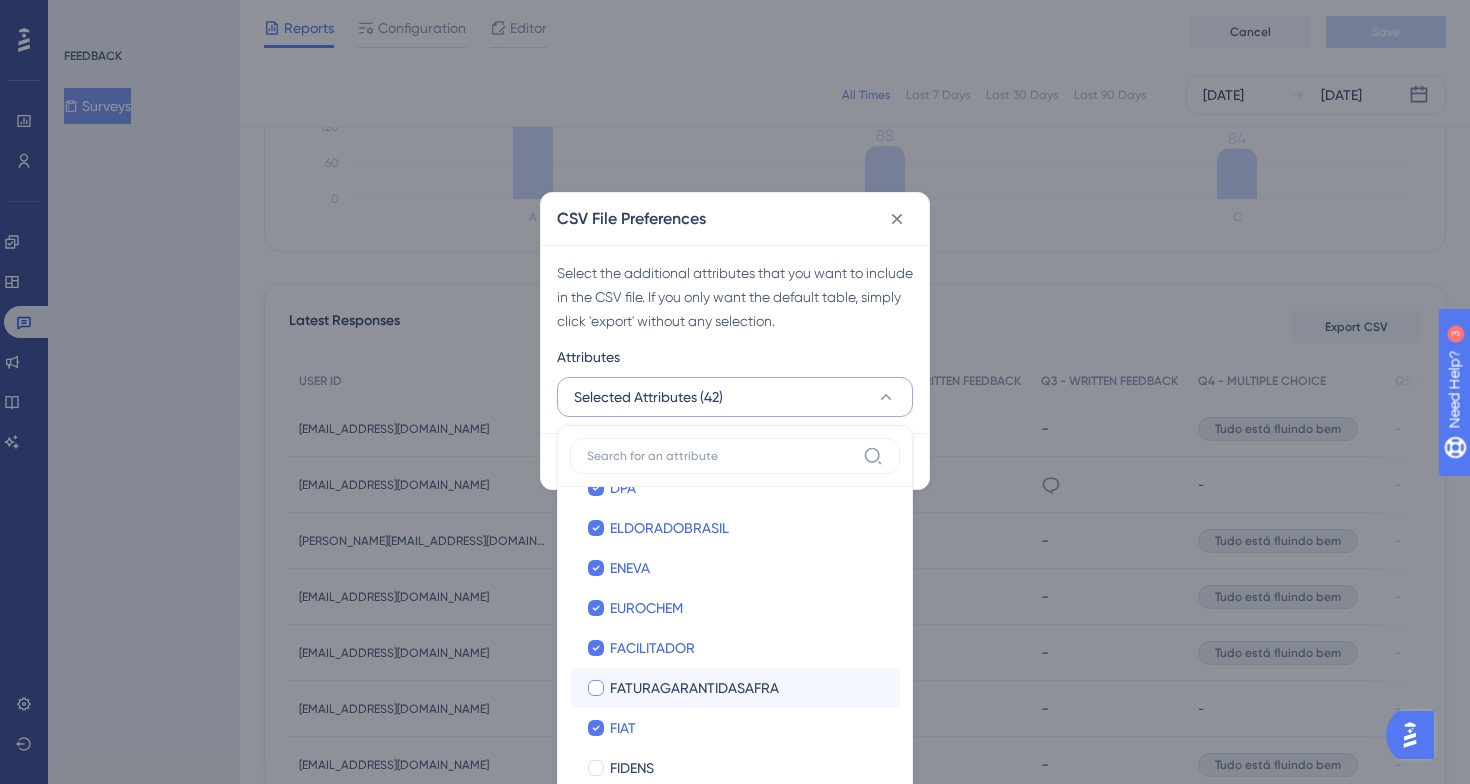 click on "FATURAGARANTIDASAFRA" at bounding box center [694, 688] 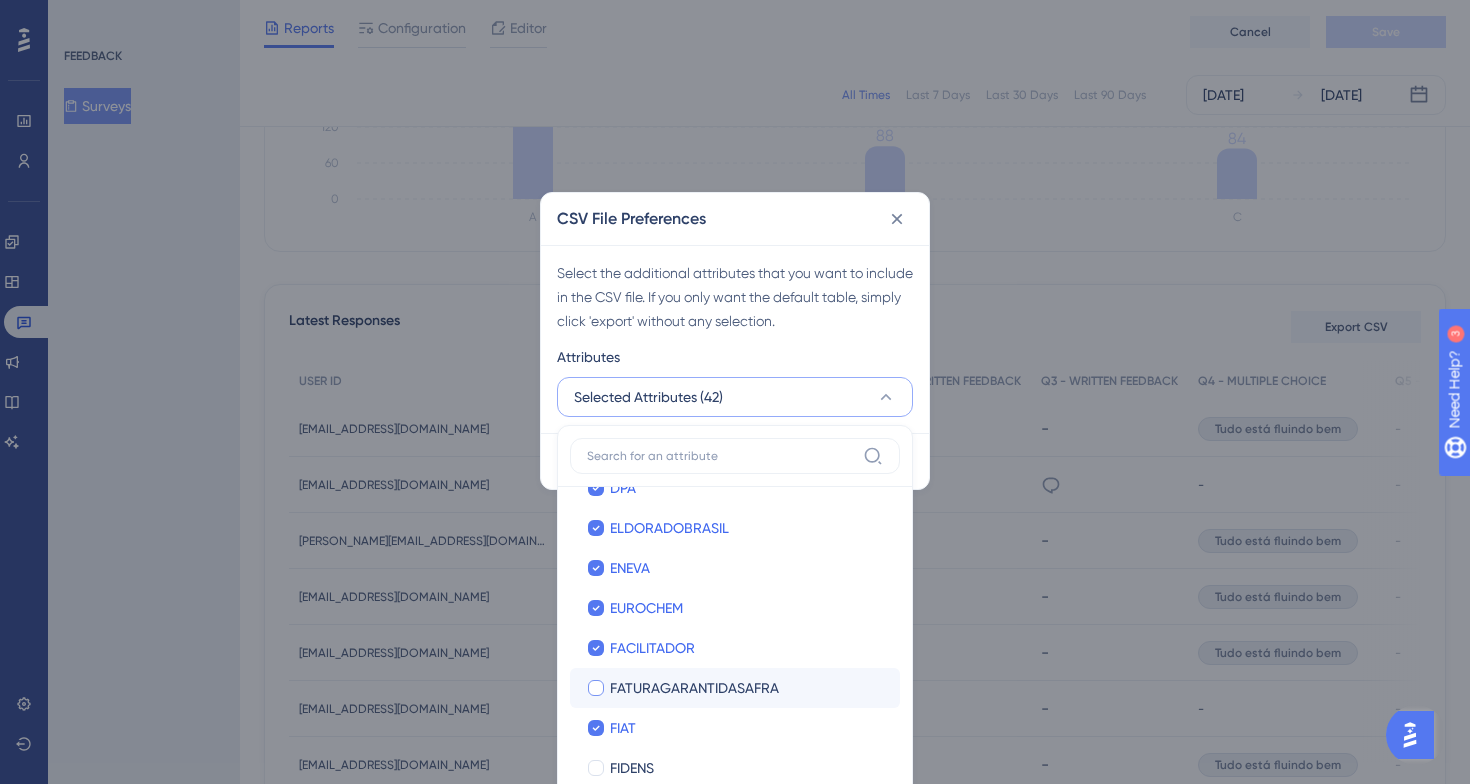 checkbox on "true" 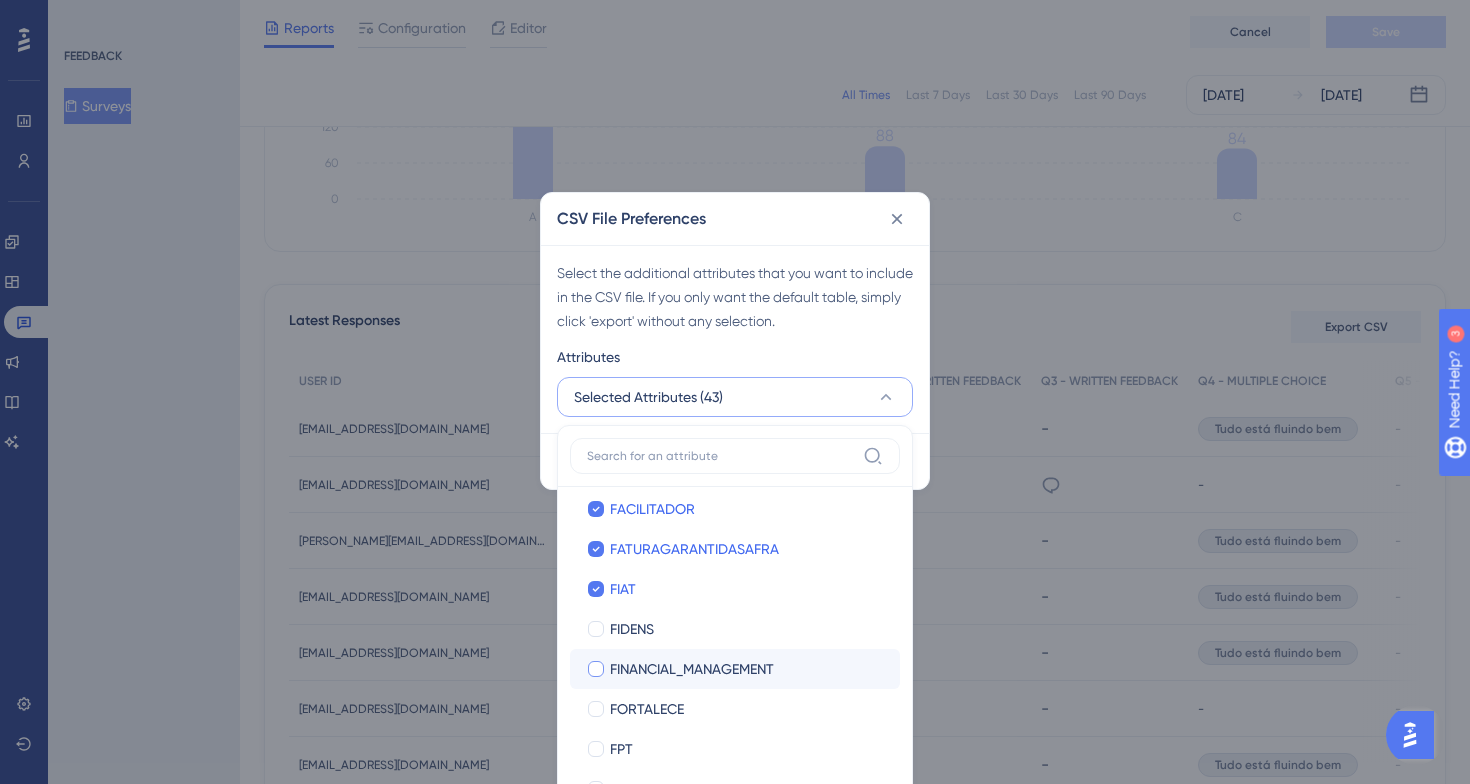 scroll, scrollTop: 1891, scrollLeft: 0, axis: vertical 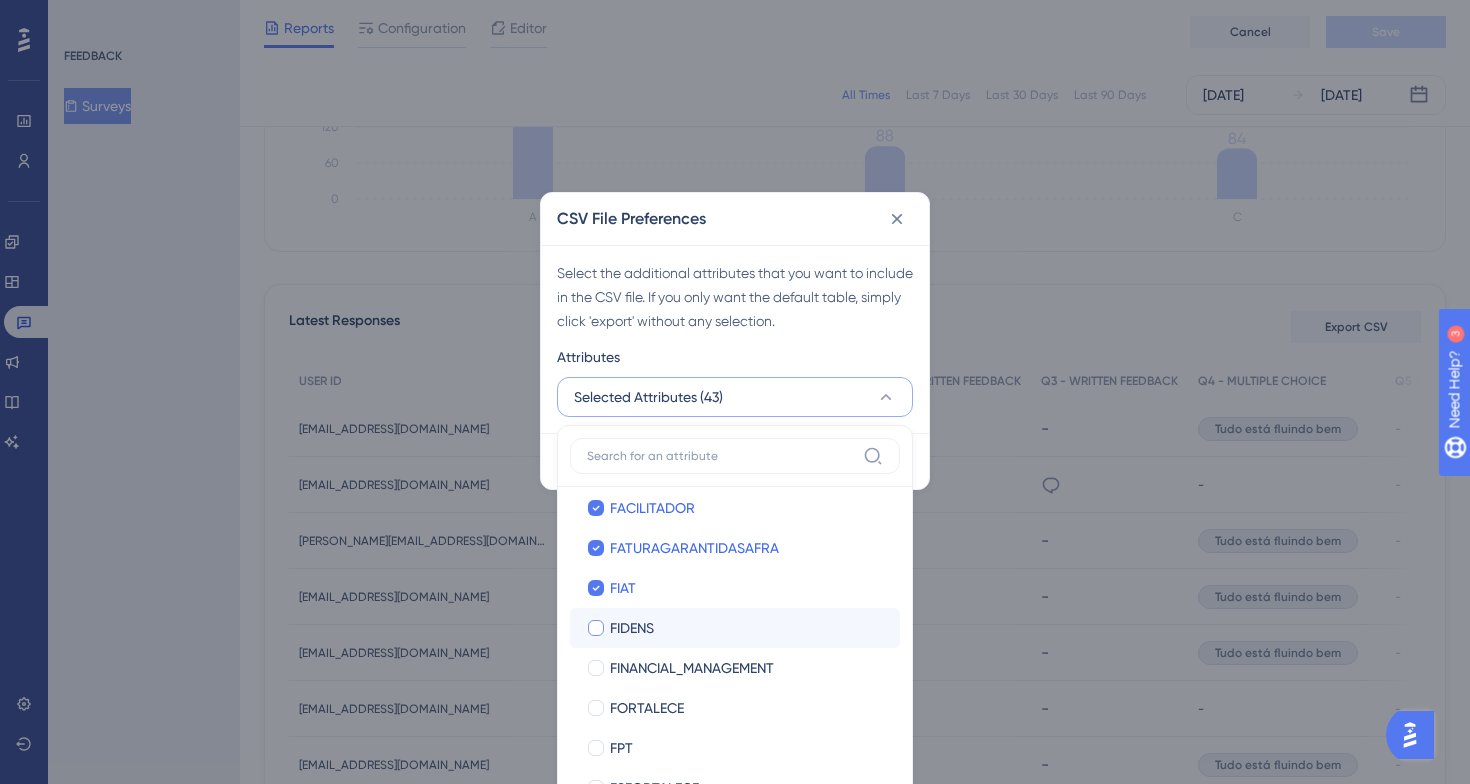 click on "FIDENS" at bounding box center (747, 628) 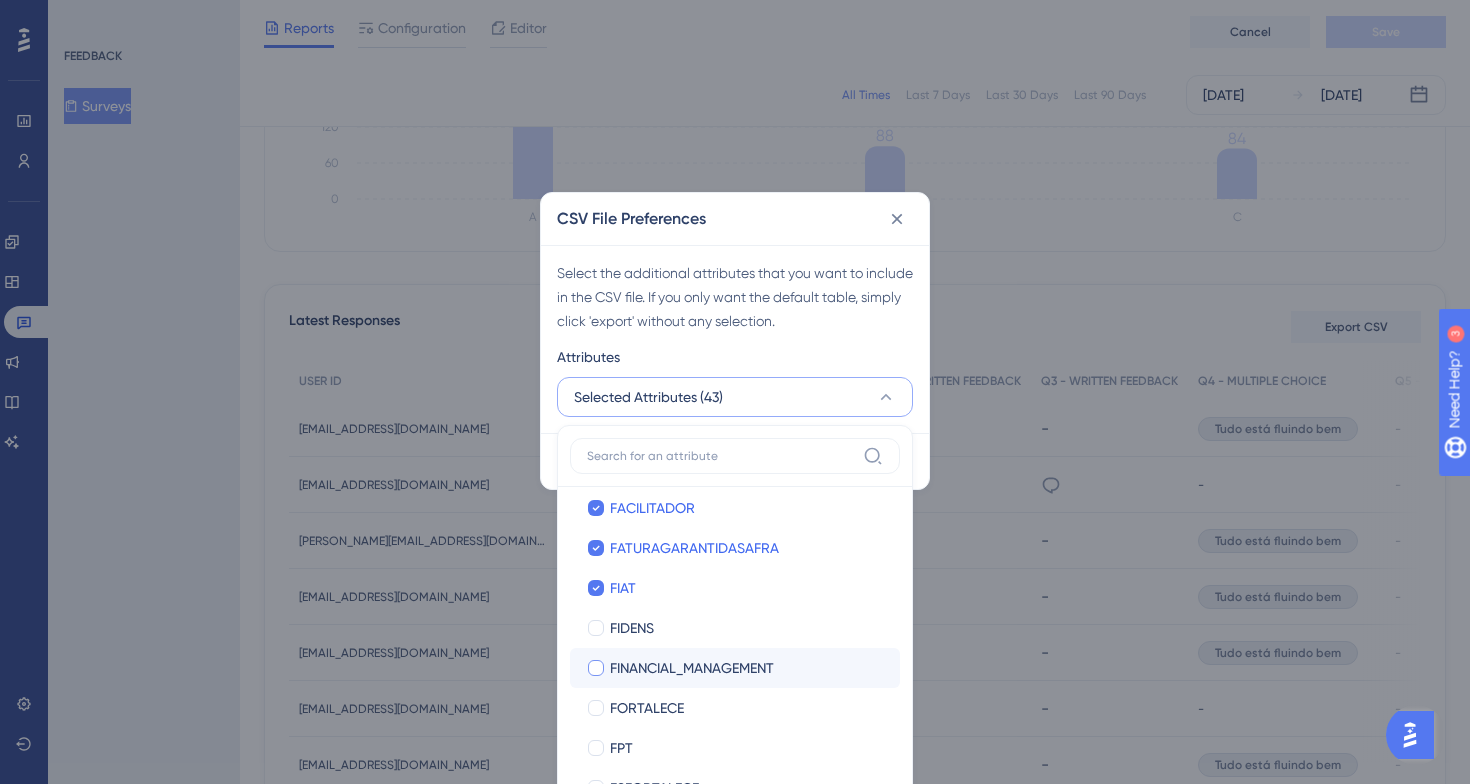 checkbox on "true" 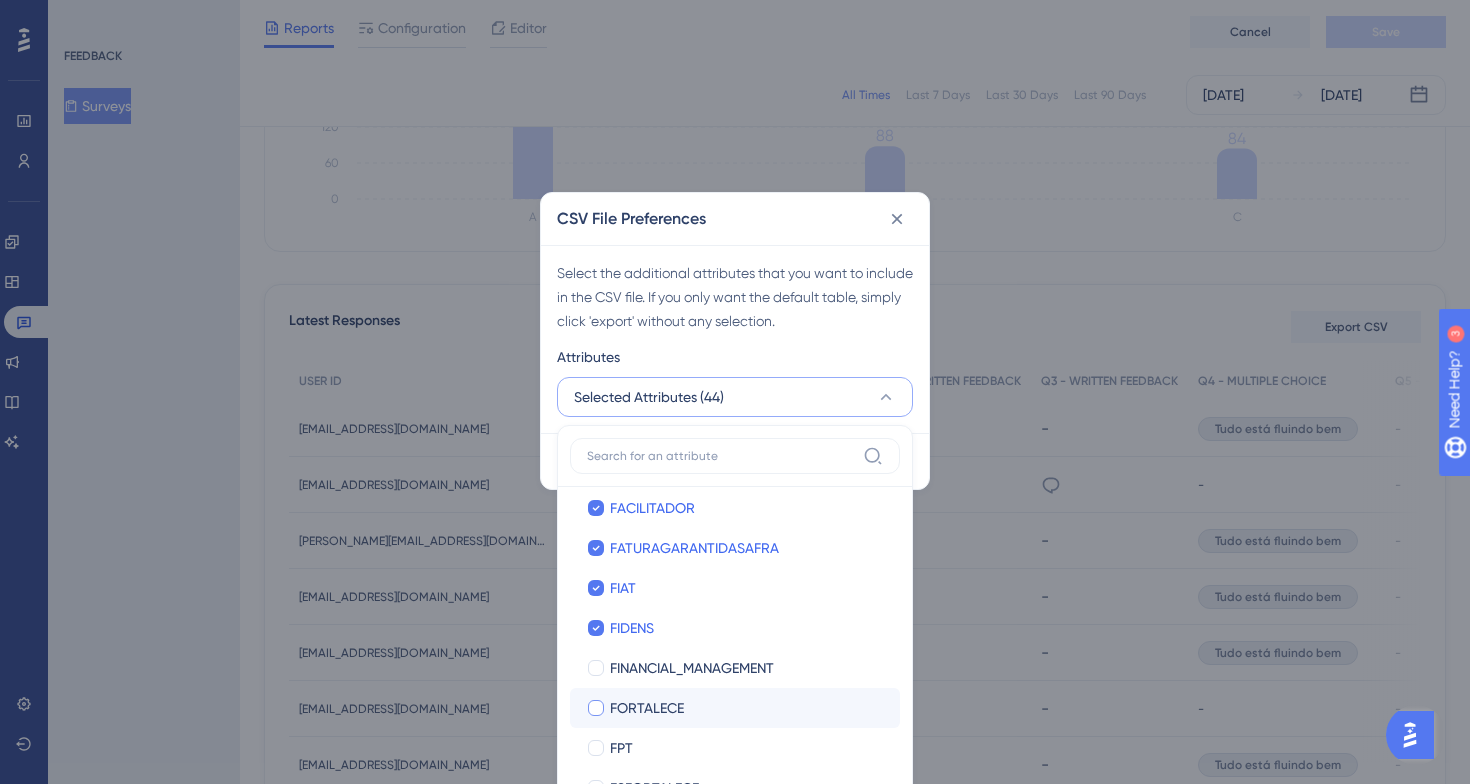 drag, startPoint x: 748, startPoint y: 675, endPoint x: 759, endPoint y: 696, distance: 23.70654 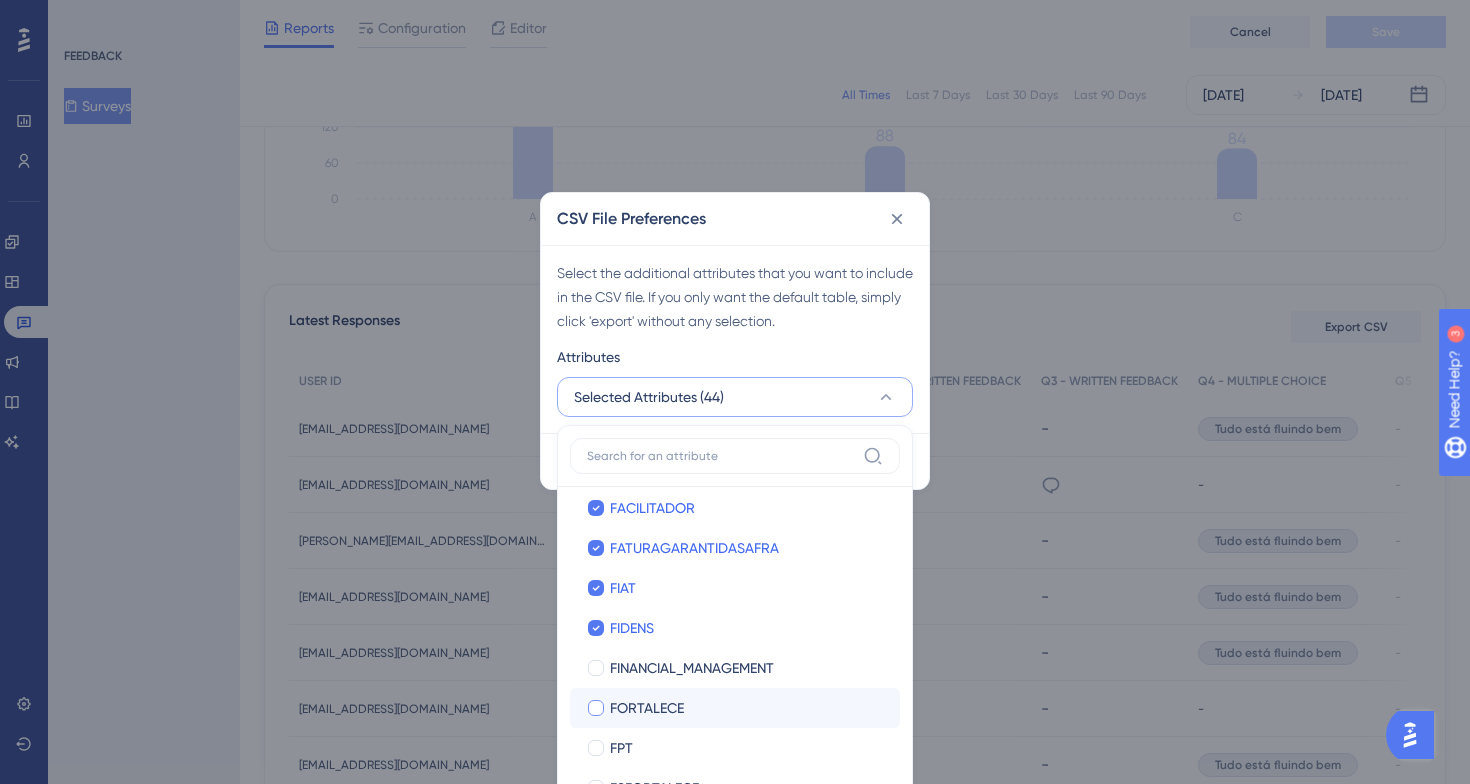 click on "FINANCIAL_MANAGEMENT" at bounding box center [692, 668] 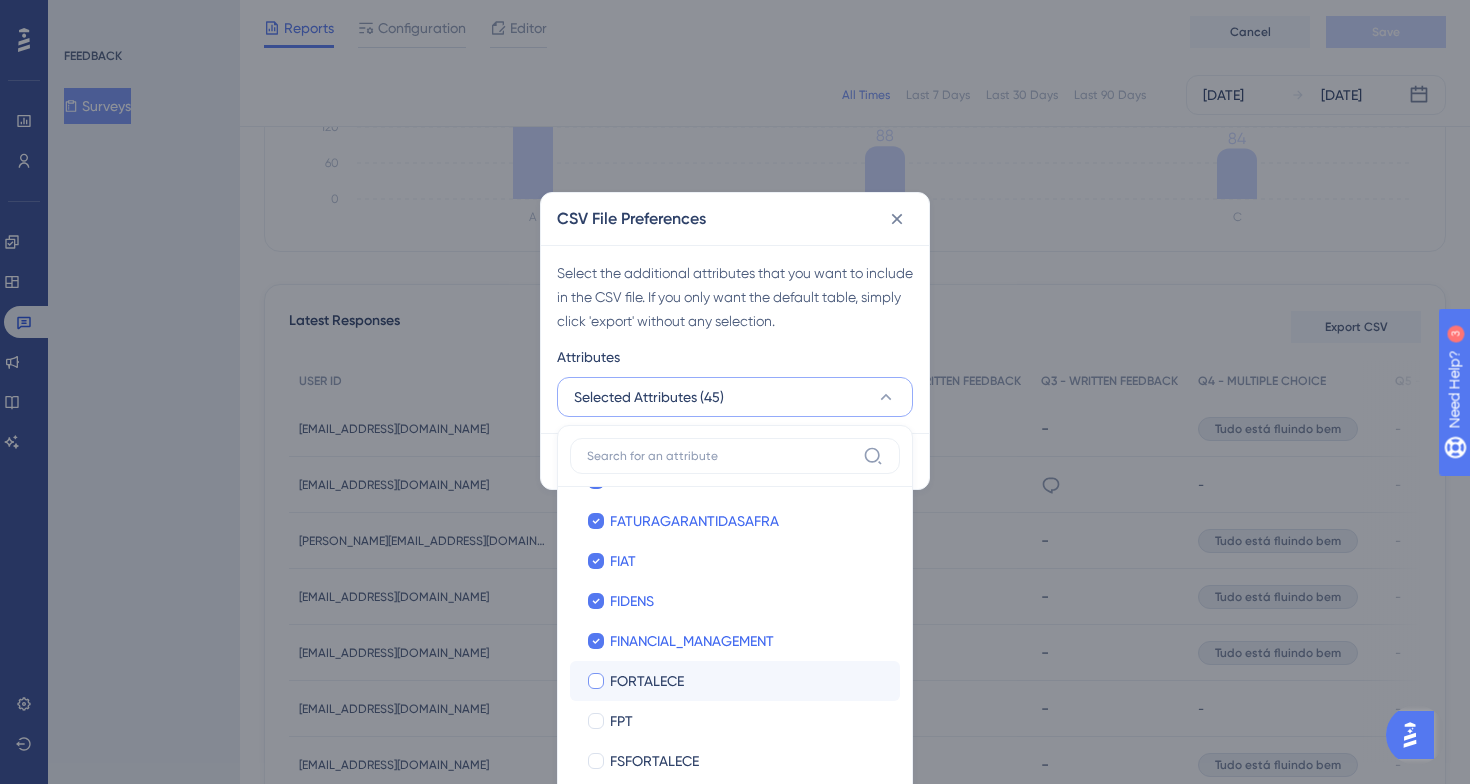 click on "FORTALECE" at bounding box center [747, 681] 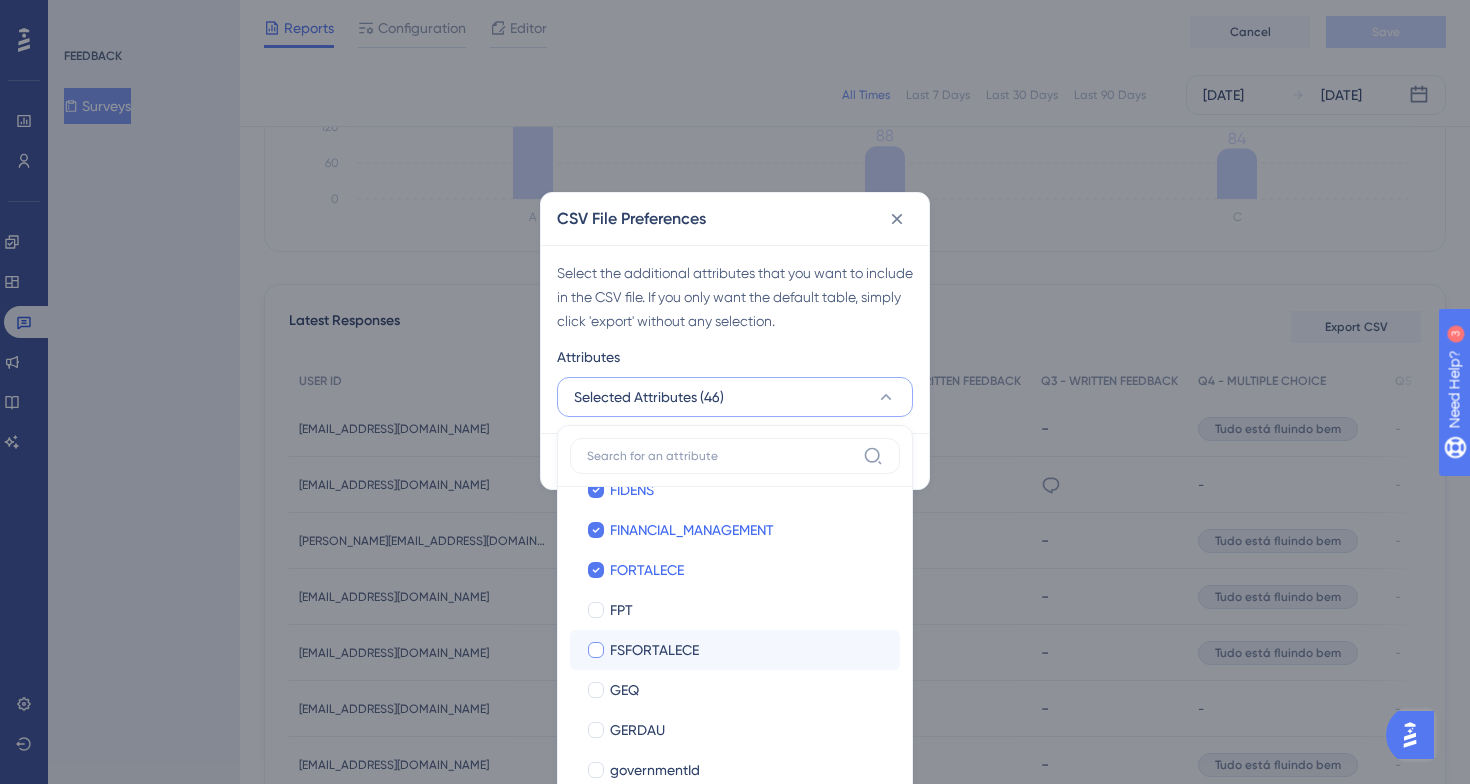 scroll, scrollTop: 2038, scrollLeft: 0, axis: vertical 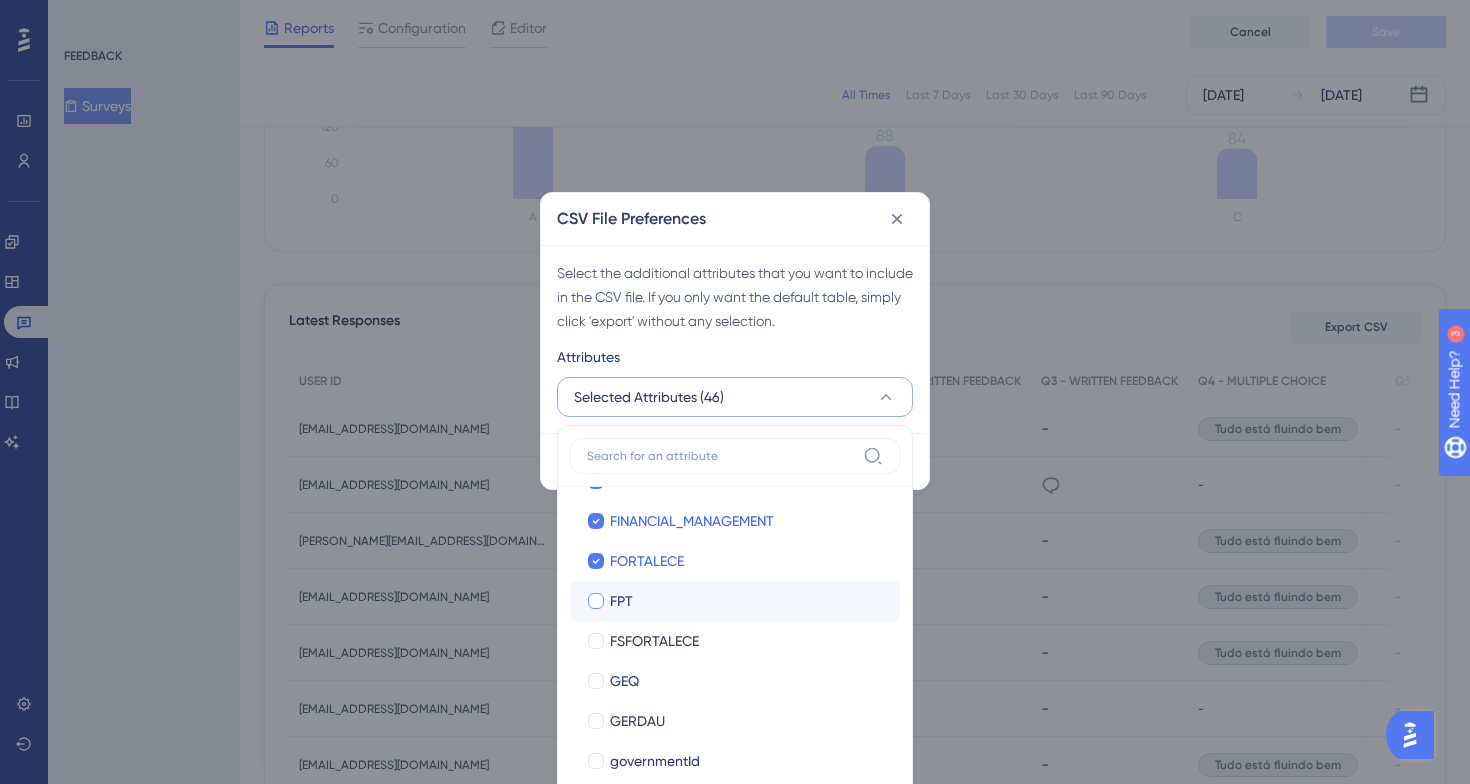 click on "FPT" at bounding box center (747, 601) 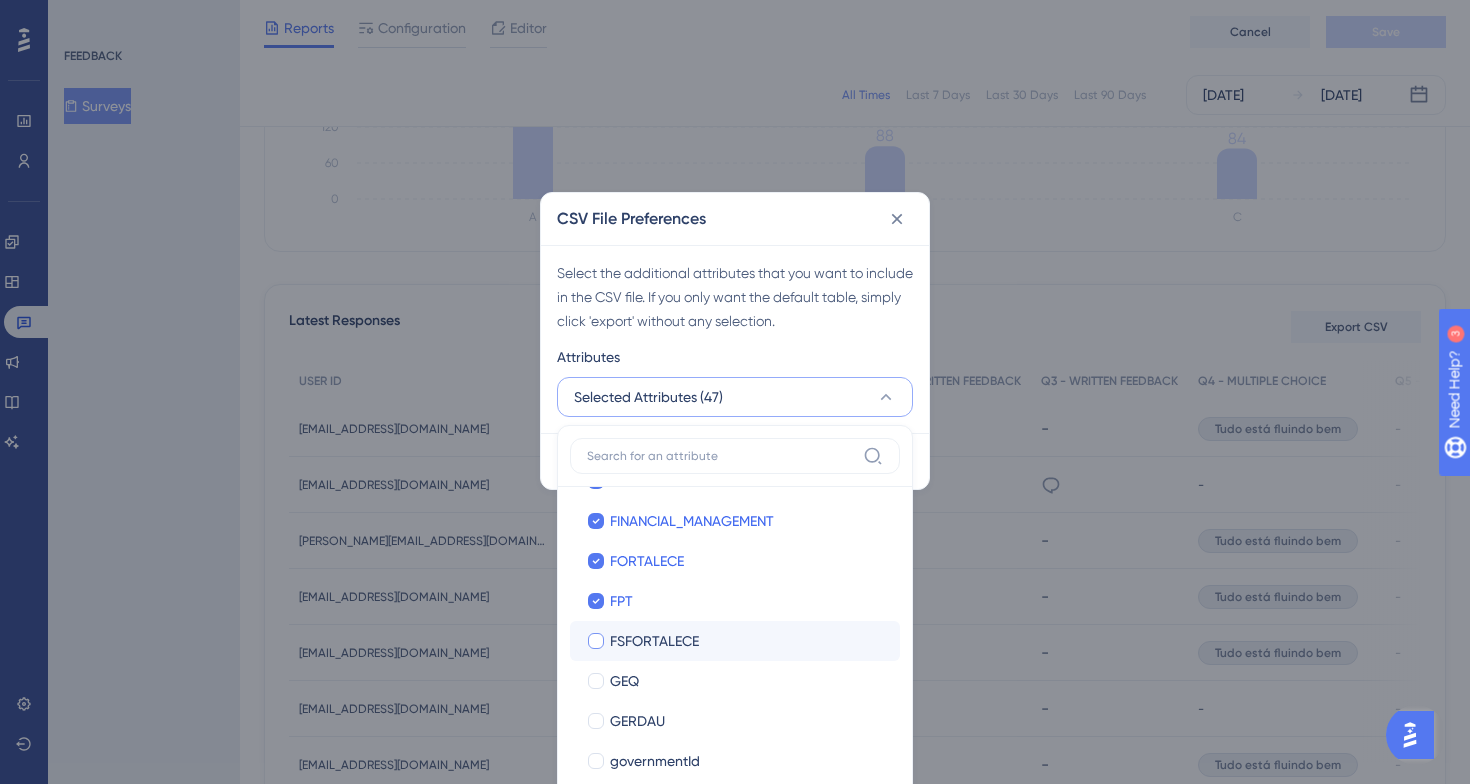 click on "FSFORTALECE" at bounding box center (747, 641) 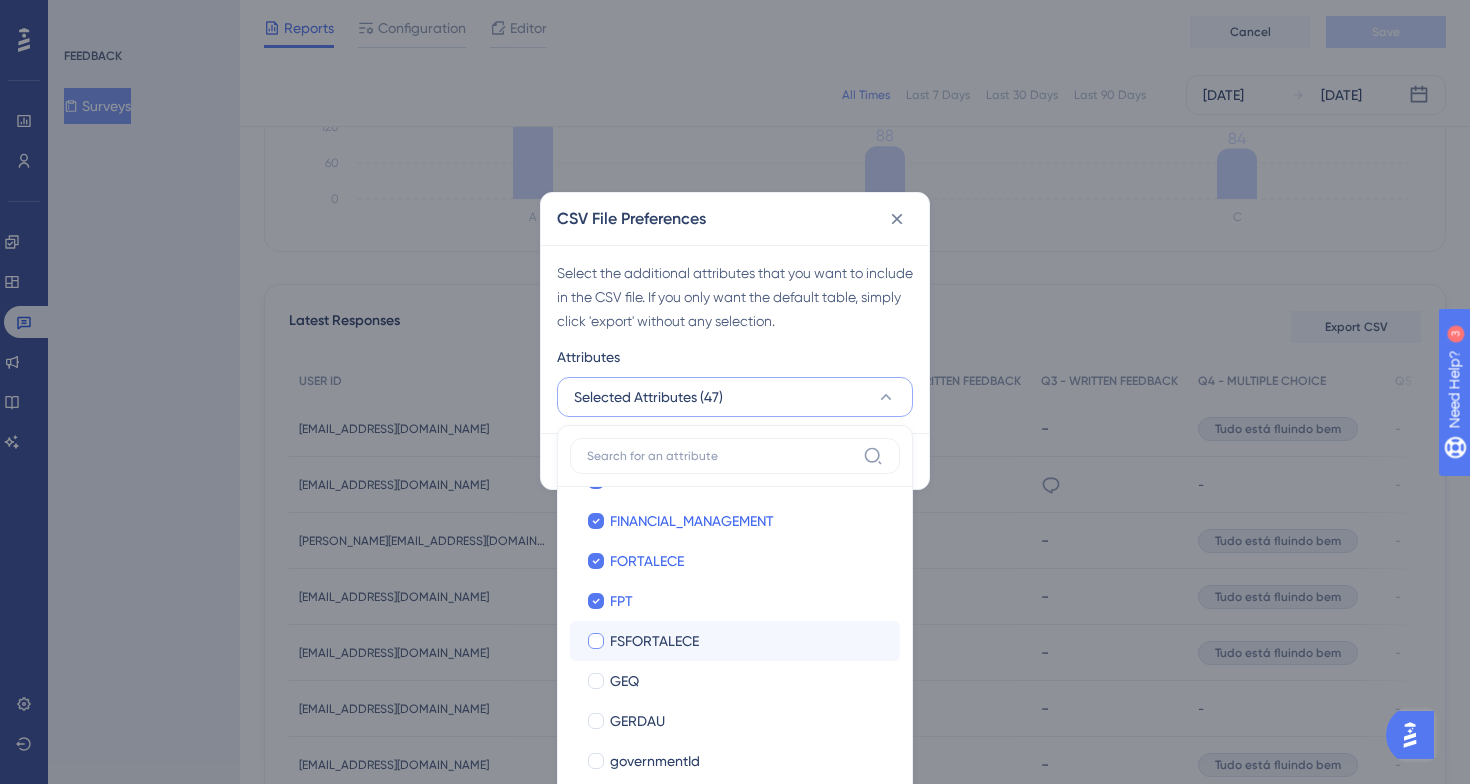 checkbox on "true" 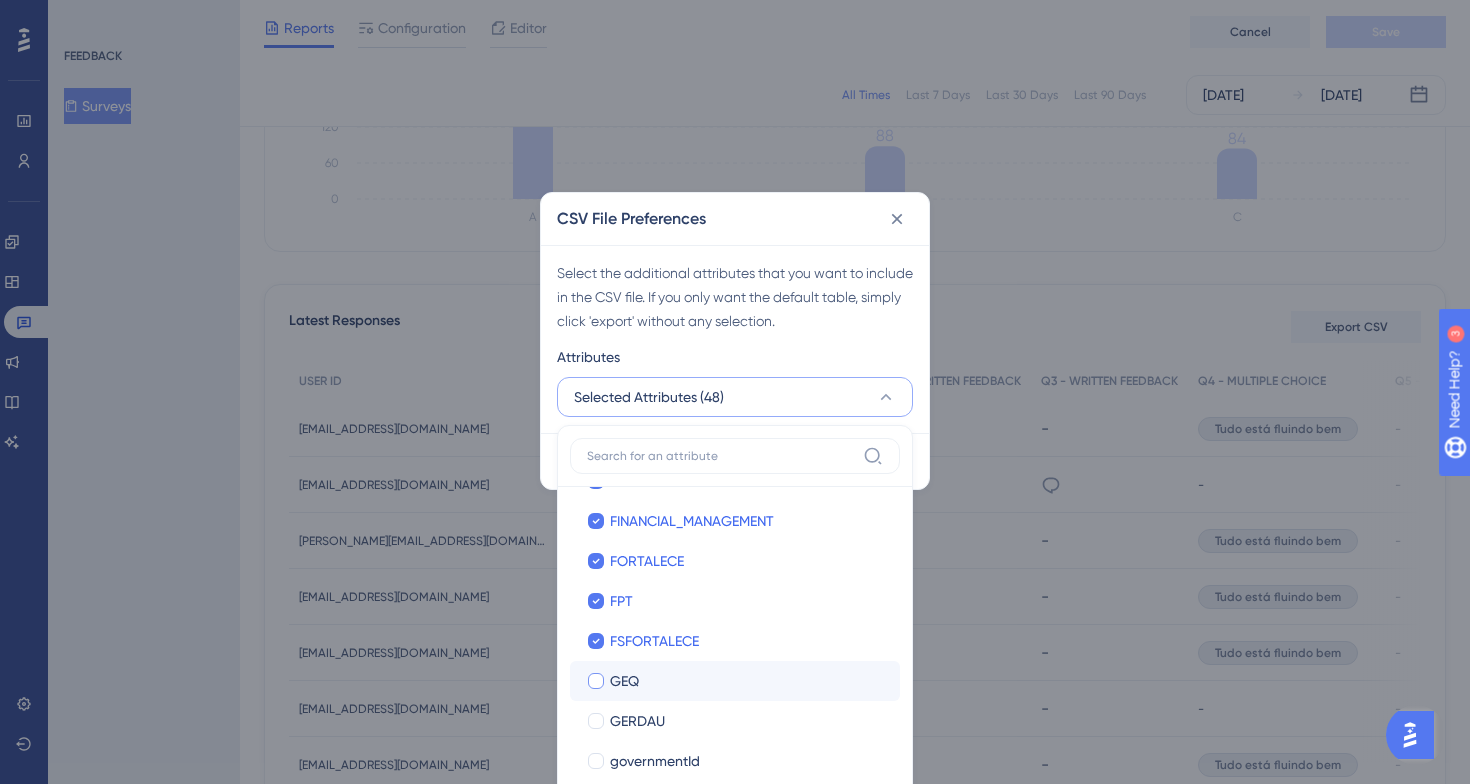 click on "GEQ" at bounding box center (747, 681) 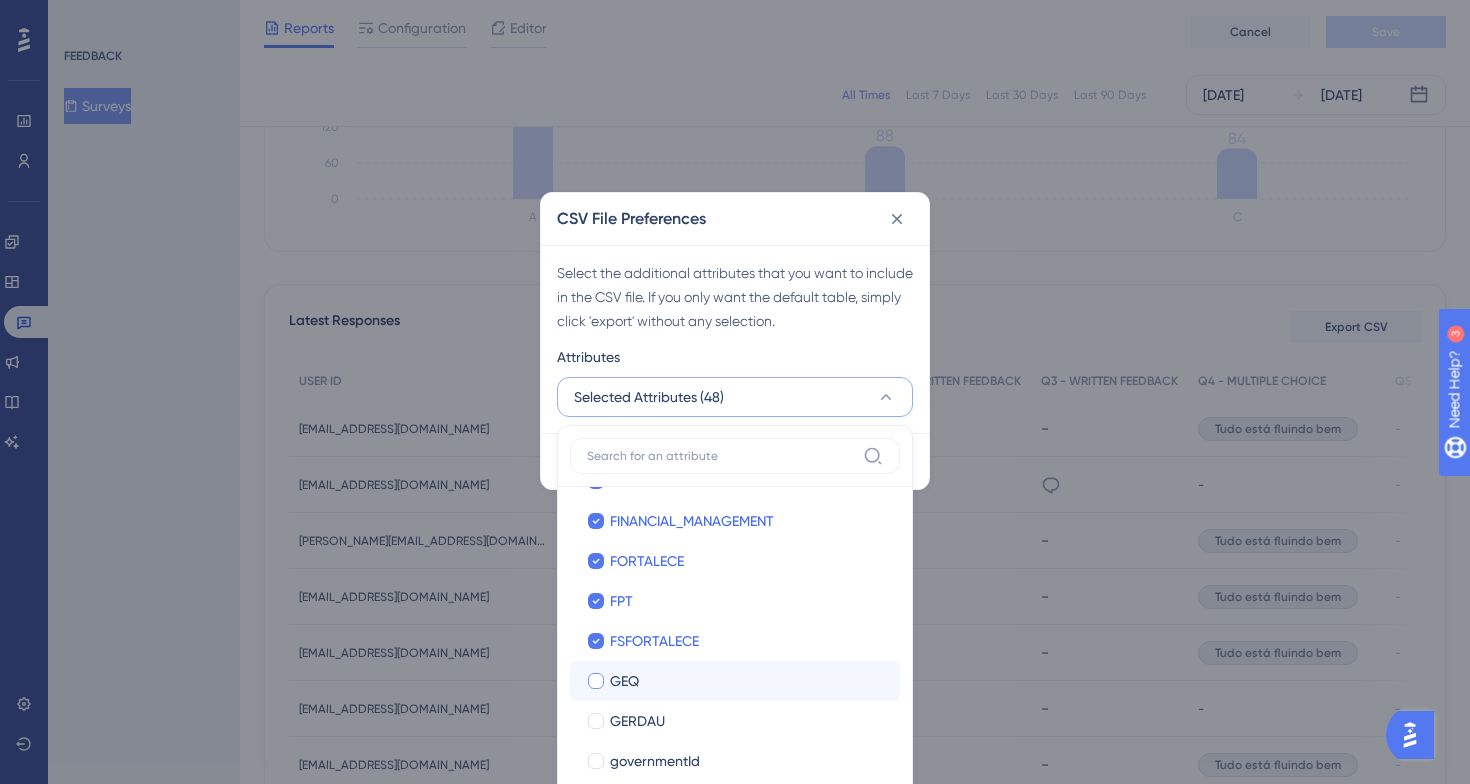 checkbox on "true" 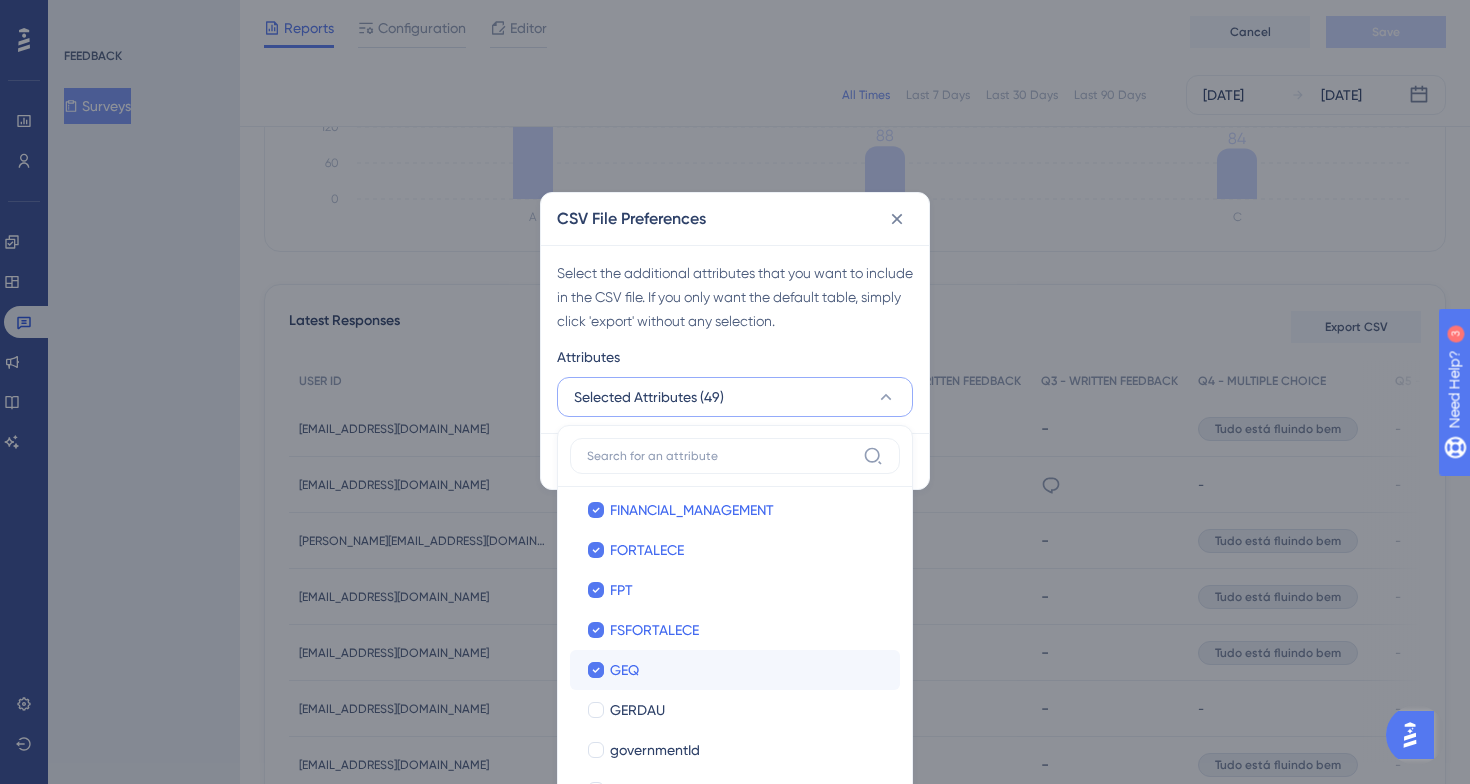 scroll, scrollTop: 2177, scrollLeft: 0, axis: vertical 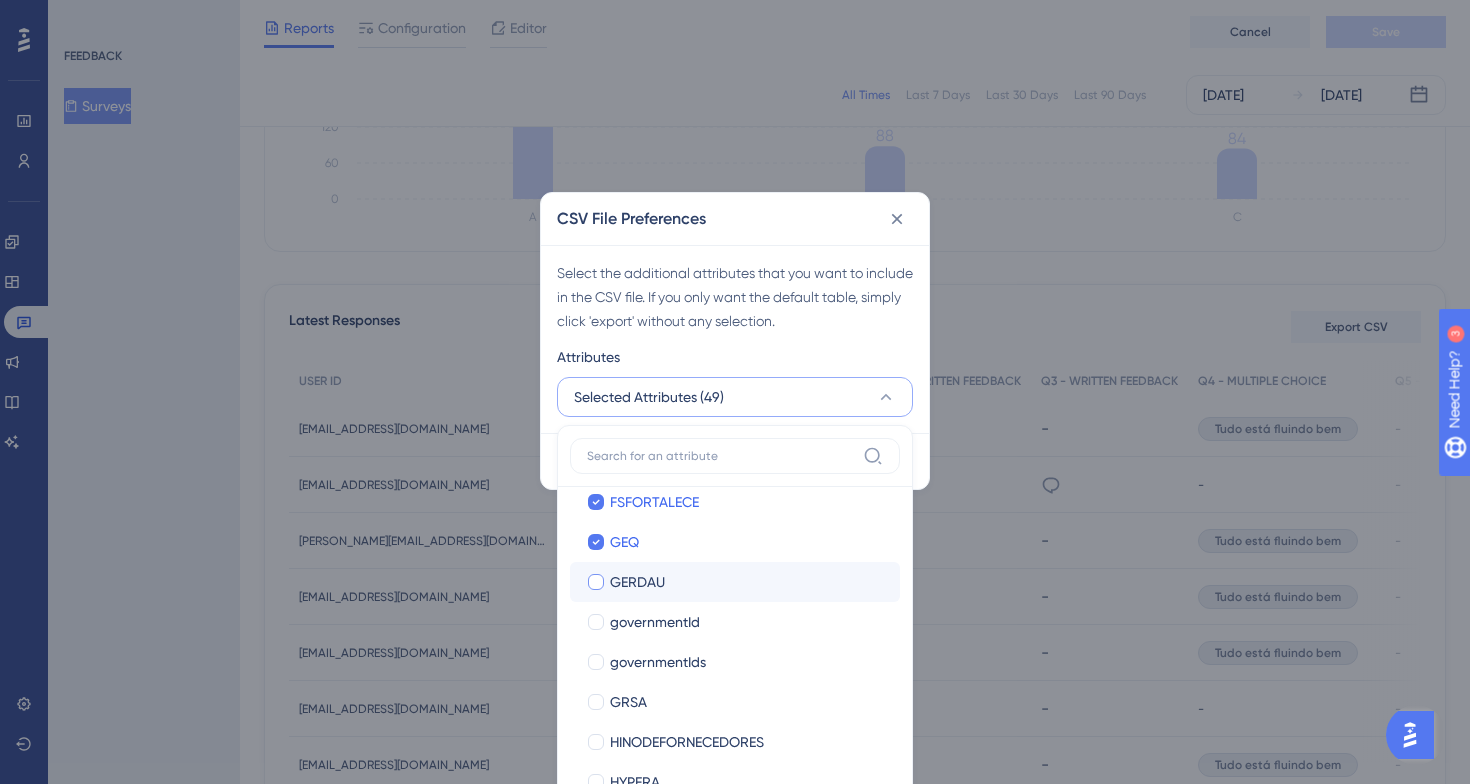 click on "GERDAU" at bounding box center [747, 582] 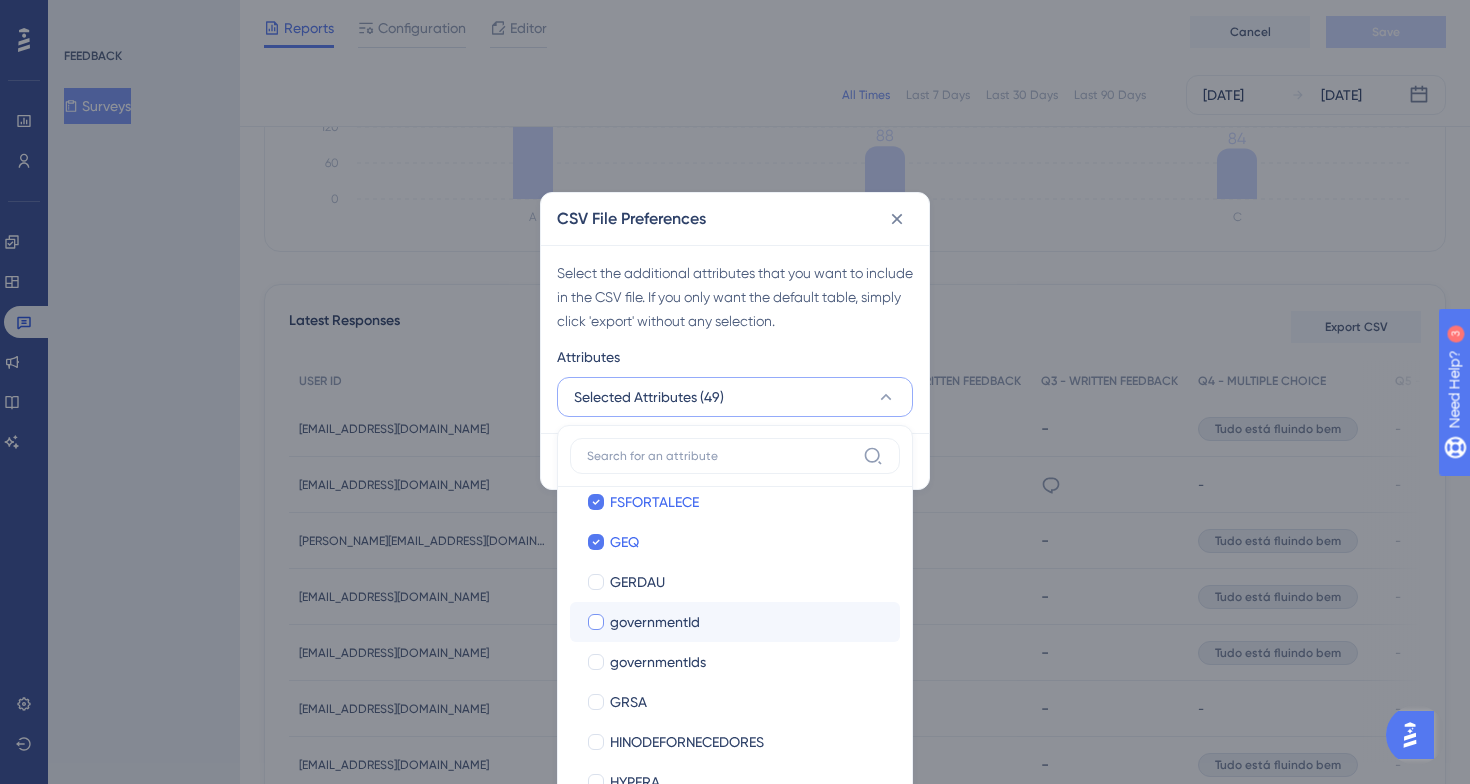 checkbox on "true" 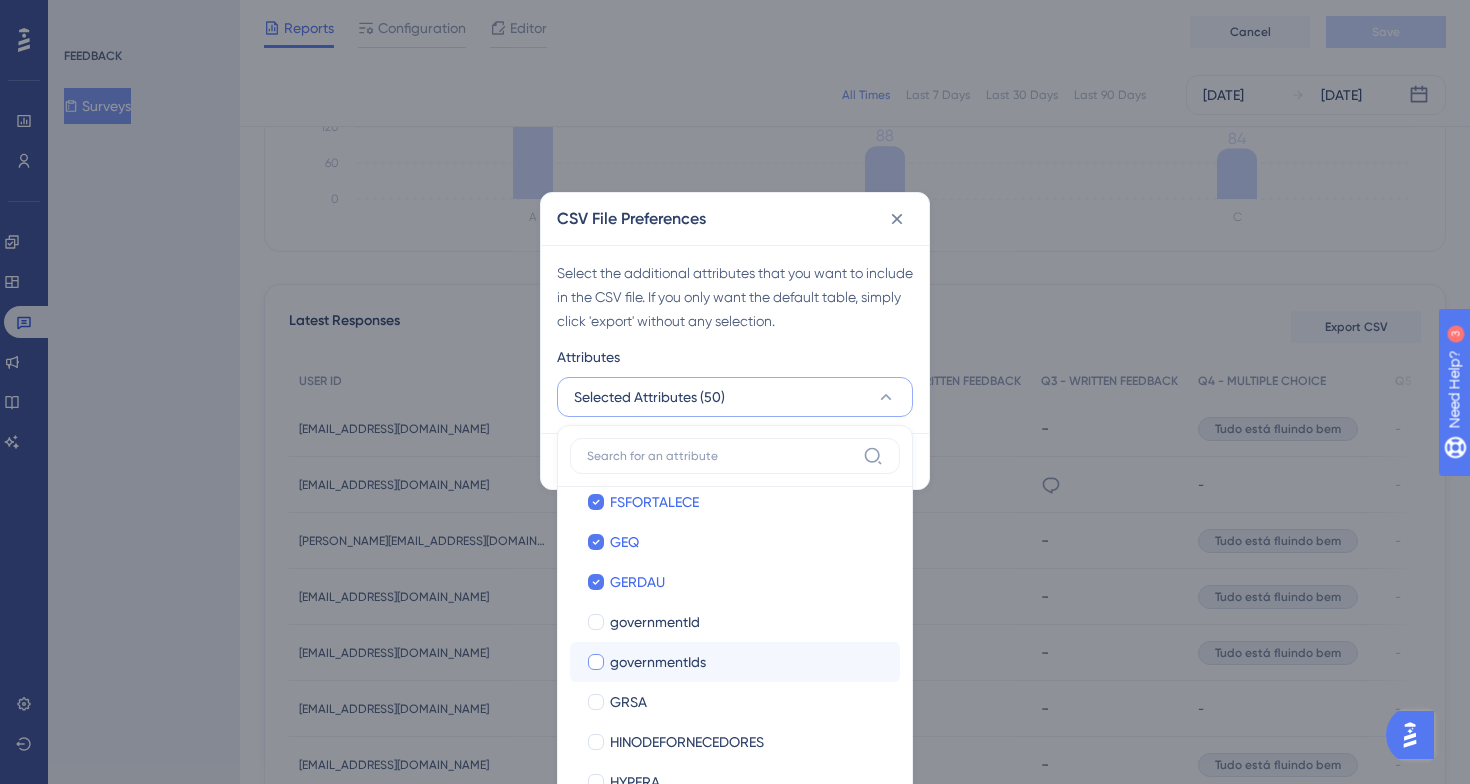 click on "governmentIds" at bounding box center [747, 662] 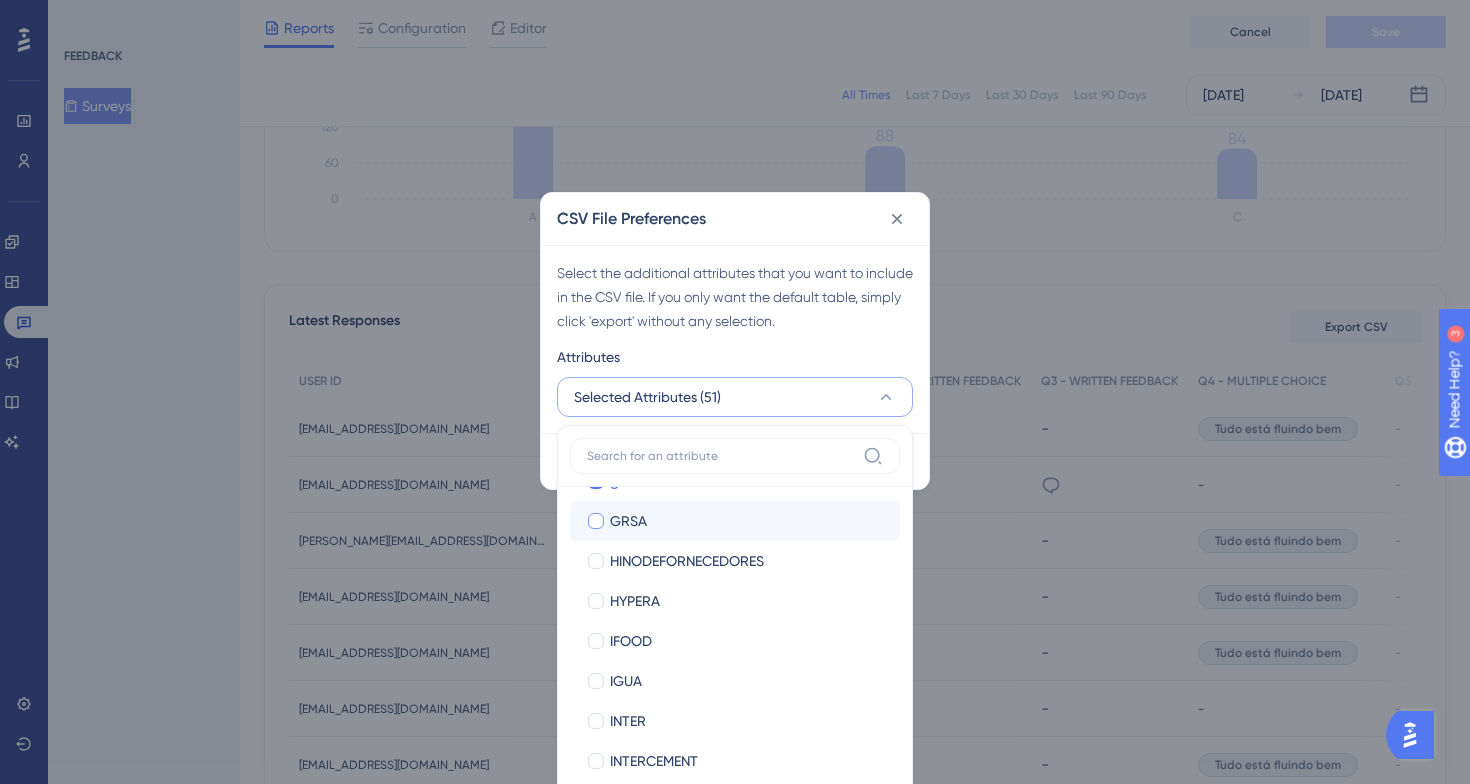 click on "GRSA" at bounding box center (747, 521) 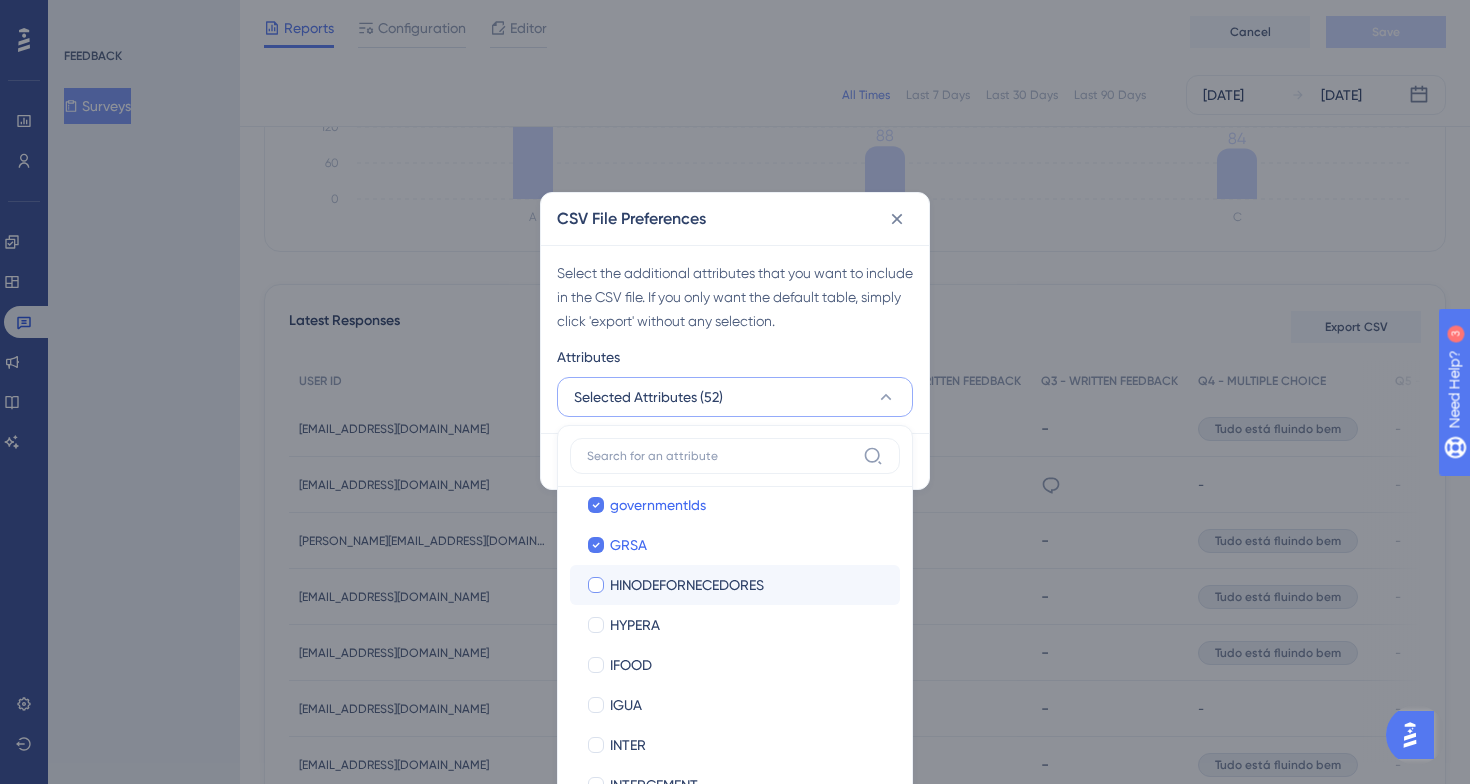 click on "HINODEFORNECEDORES" at bounding box center (687, 585) 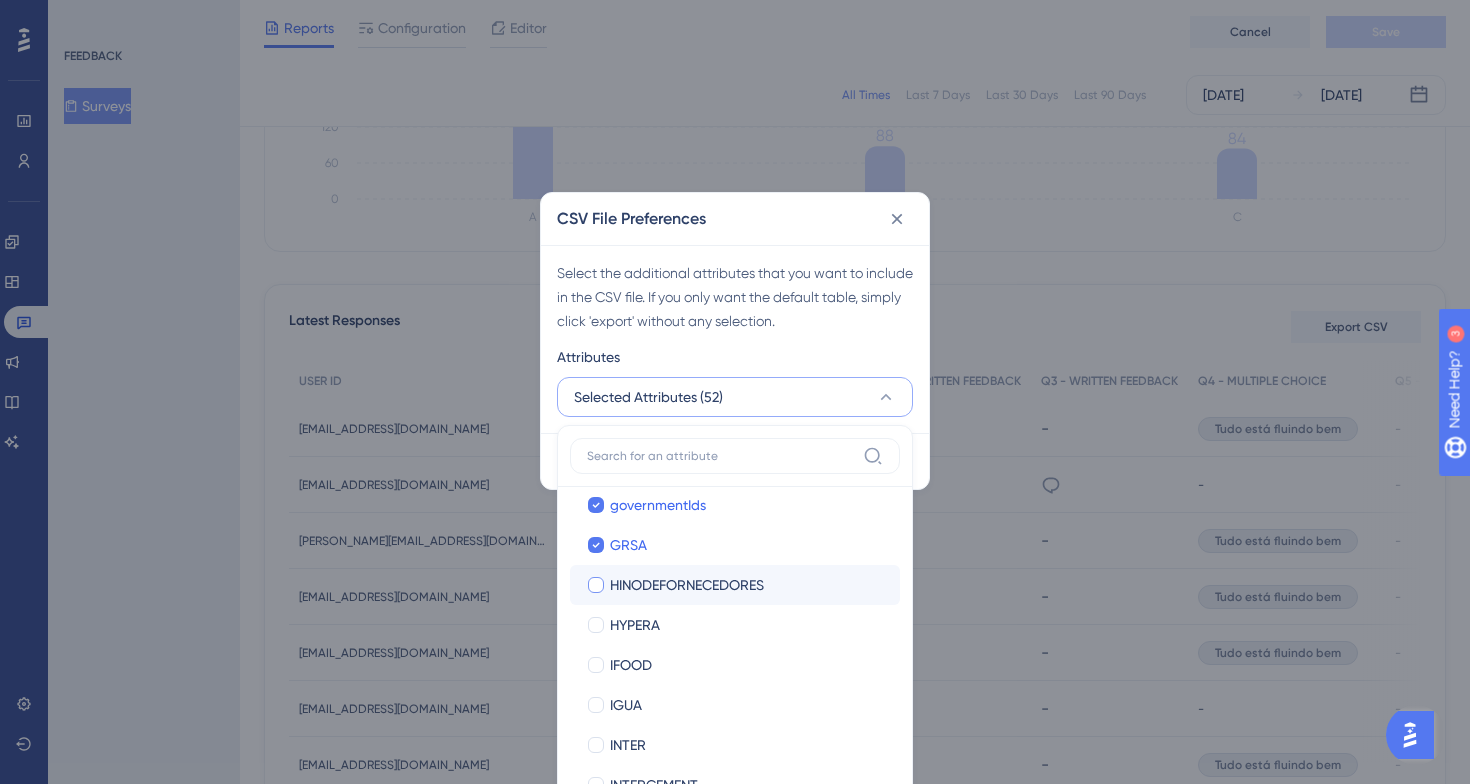 checkbox on "true" 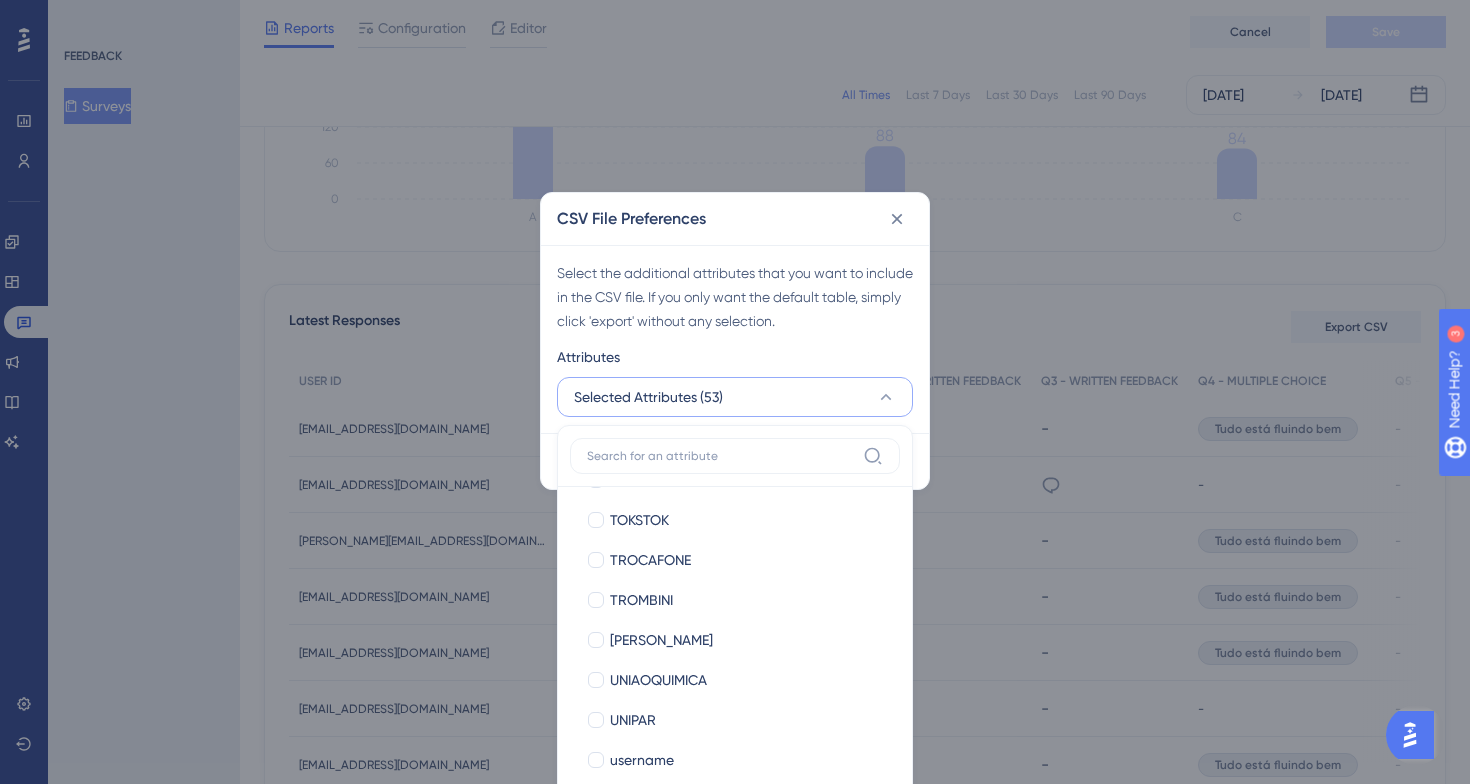scroll, scrollTop: 4857, scrollLeft: 0, axis: vertical 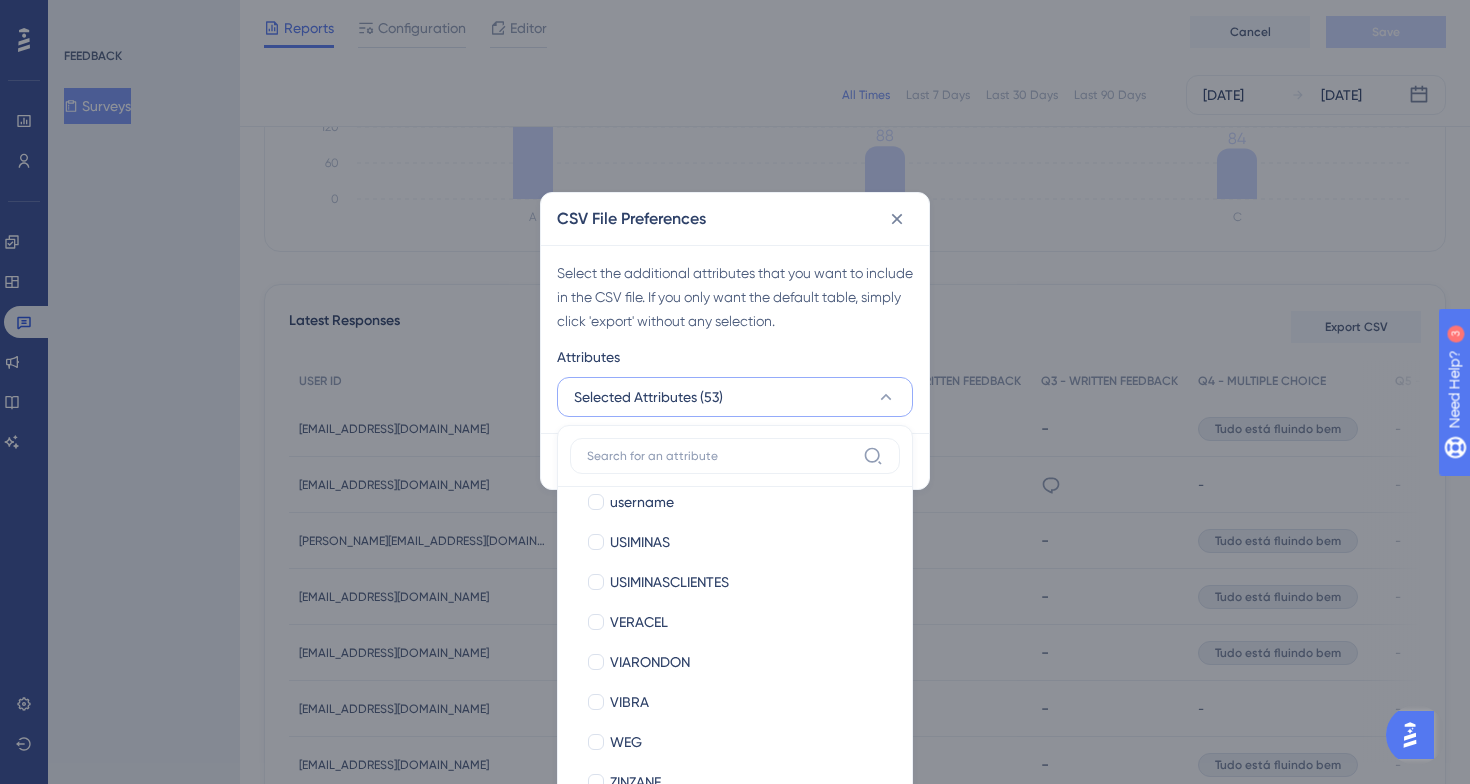 click on "CSV File Preferences Select the additional attributes that you want to include in the CSV file.
If you only want the default table, simply click 'export' without any selection. Attributes Selected Attributes (53) Last Interaction Last Interaction Web Session Web Session First Interaction First Interaction Language Language Browser Browser Device Device Operating System Operating System ABC ABC ACELERABIO ACELERABIO ADAMI ADAMI ADIANTAAIZEMA ADIANTAAIZEMA ALFA ALFA ALGAR [PERSON_NAME] ALLONDA ANTECIPABR3 ANTECIPABR3 APERAM APERAM APOYOCMPC APOYOCMPC ARAUCO ARAUCO ATRHOL ATRHOL BE8VIABILIZA BE8VIABILIZA BEESBANK BEESBANK BELGOFORNECEDORES BELGOFORNECEDORES BIOAGE BIOAGE BLACKBIRD BLACKBIRD BRAINFARMA BRAINFARMA BRASKEM BRASKEM BRIC BRIC BRINOX BRINOX C6BANK C6BANK CALOI CALOI [PERSON_NAME] CASHPRAVALER CASHPRAVALER CIAHERING CIAHERING CISERGOCASH CISERGOCASH CMPC CMPC CNH CNH CONCRETIZABDR CONCRETIZABDR CONSAGFORNECEDORES CONSAGFORNECEDORES COSMED COSMED CSN CSN CSND1 CSND1 CSND2 CSND2 [PERSON_NAME] DPA DPA ENEVA" at bounding box center [735, 392] 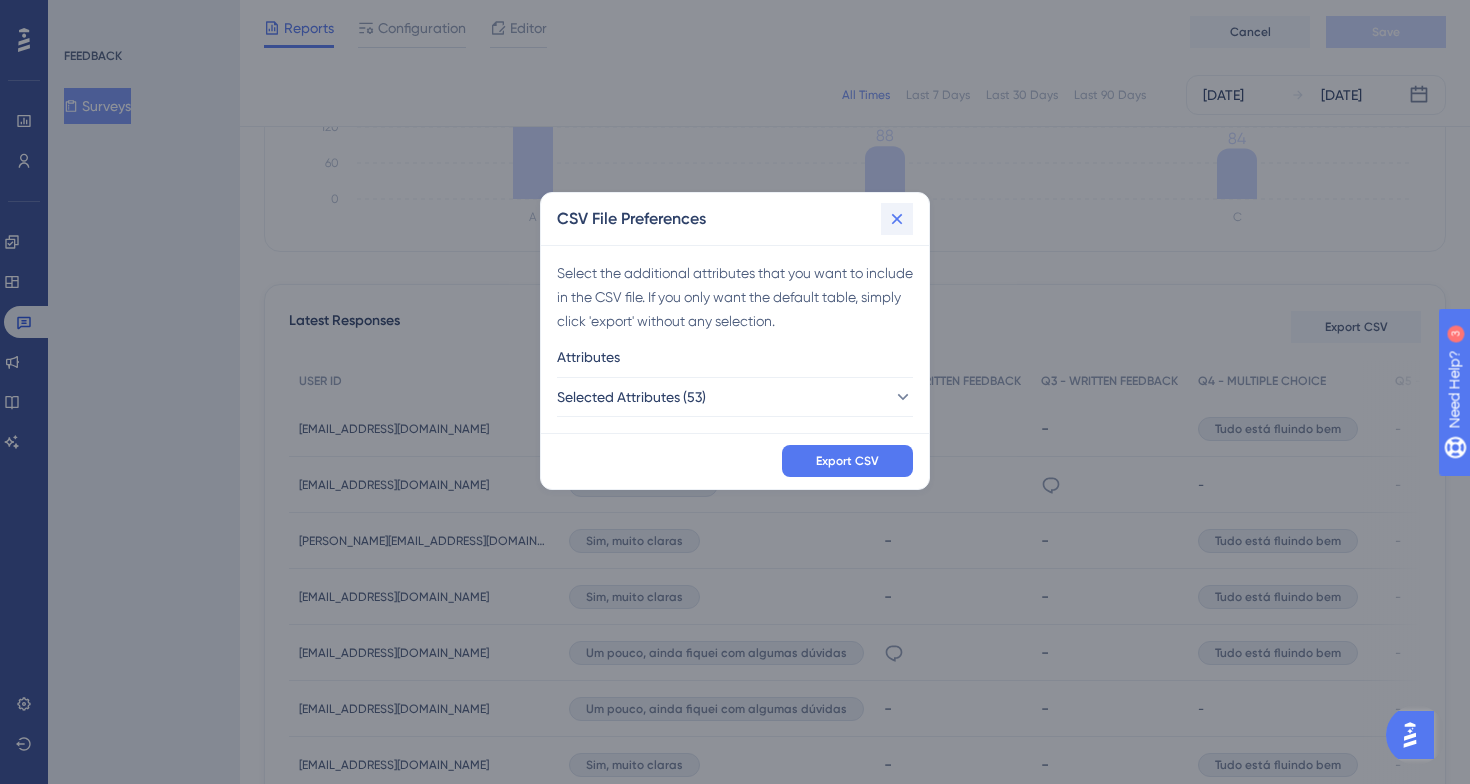 click 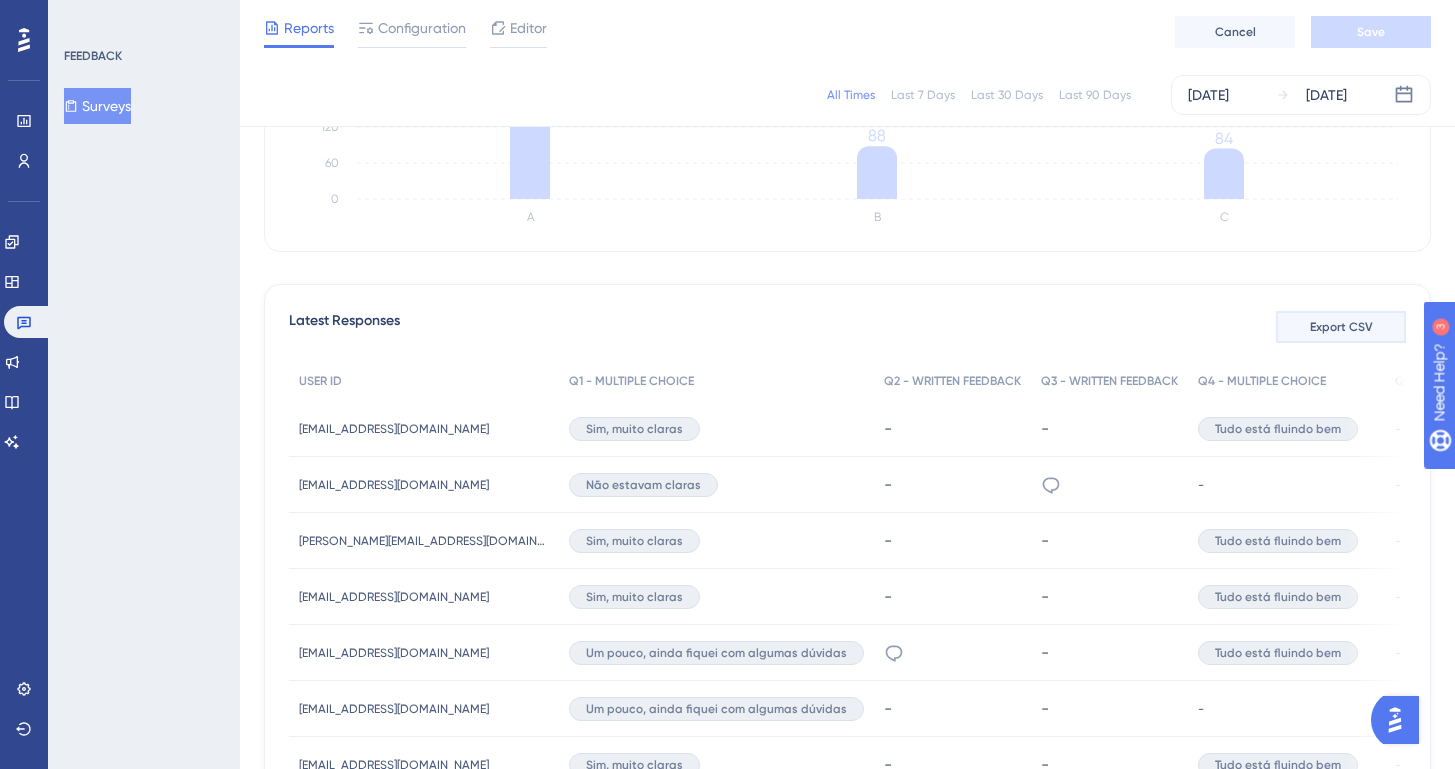 click on "Export CSV" at bounding box center [1341, 327] 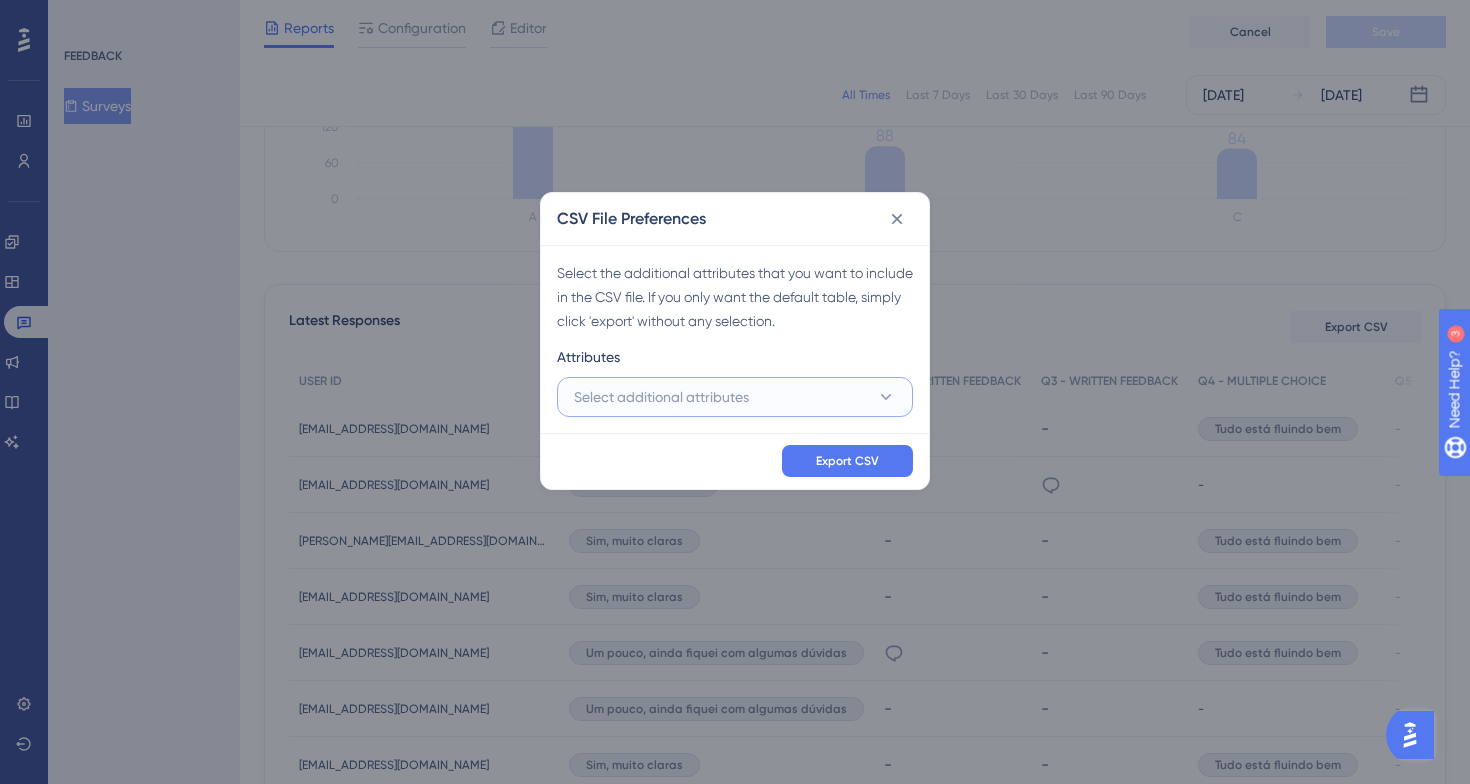 click on "Select additional attributes" at bounding box center [661, 397] 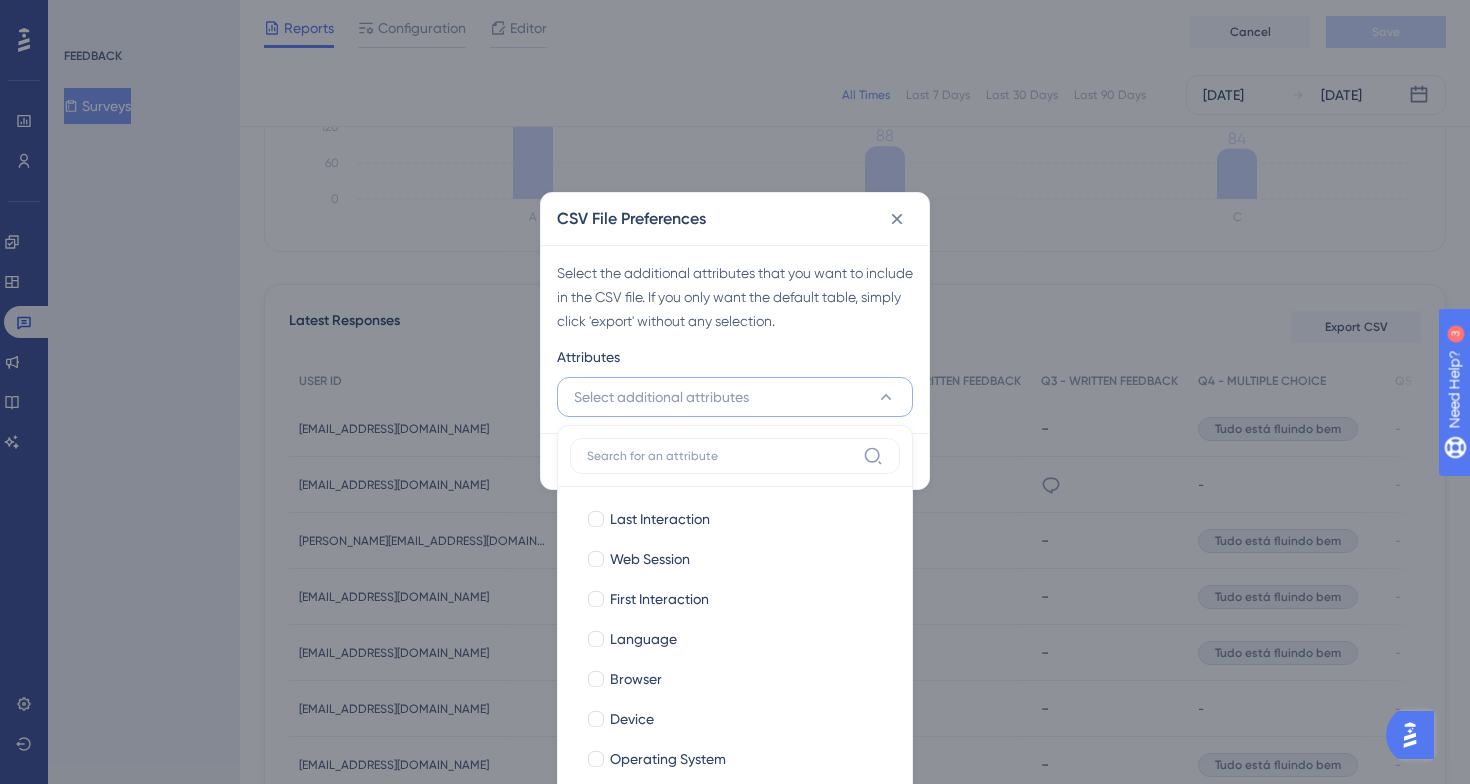 scroll, scrollTop: 465, scrollLeft: 0, axis: vertical 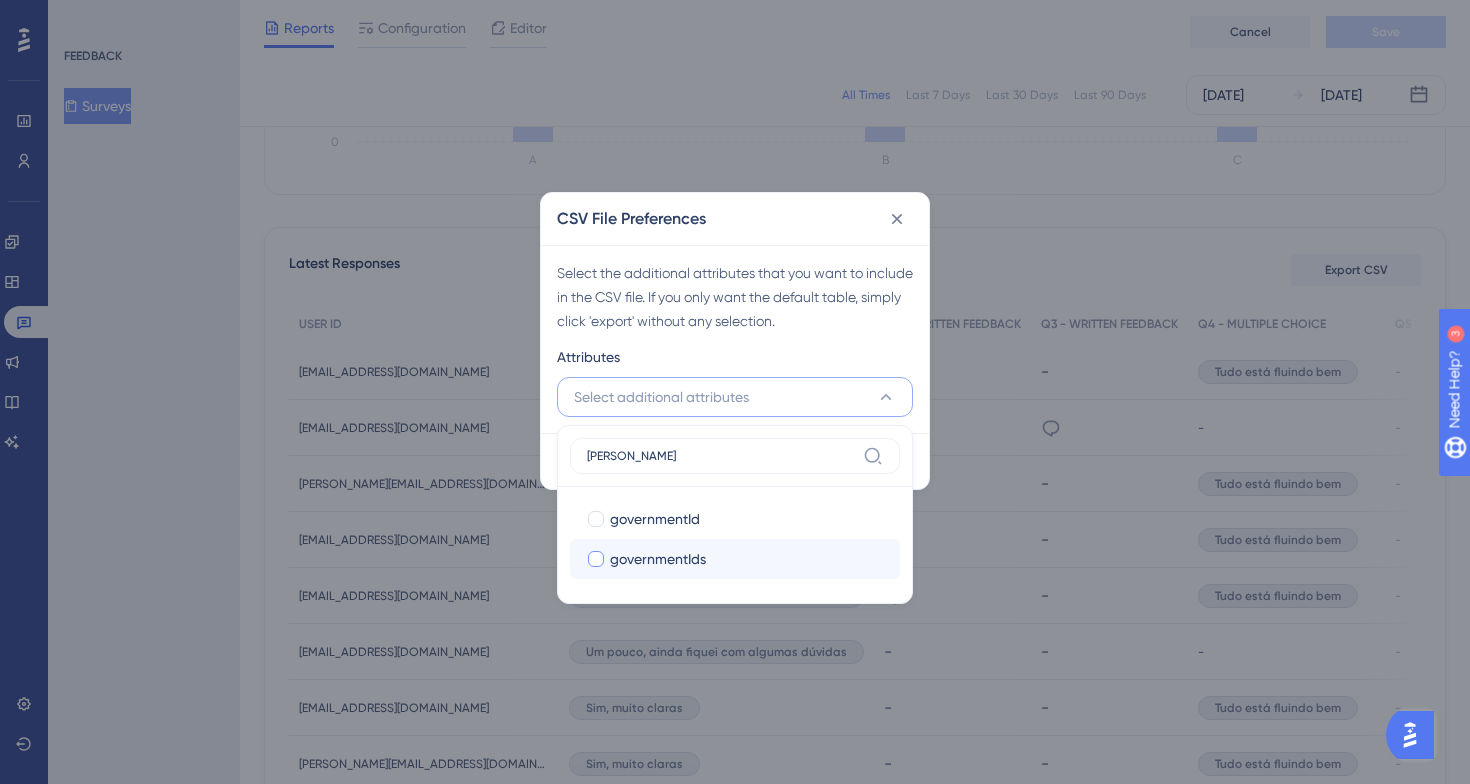 type on "[PERSON_NAME]" 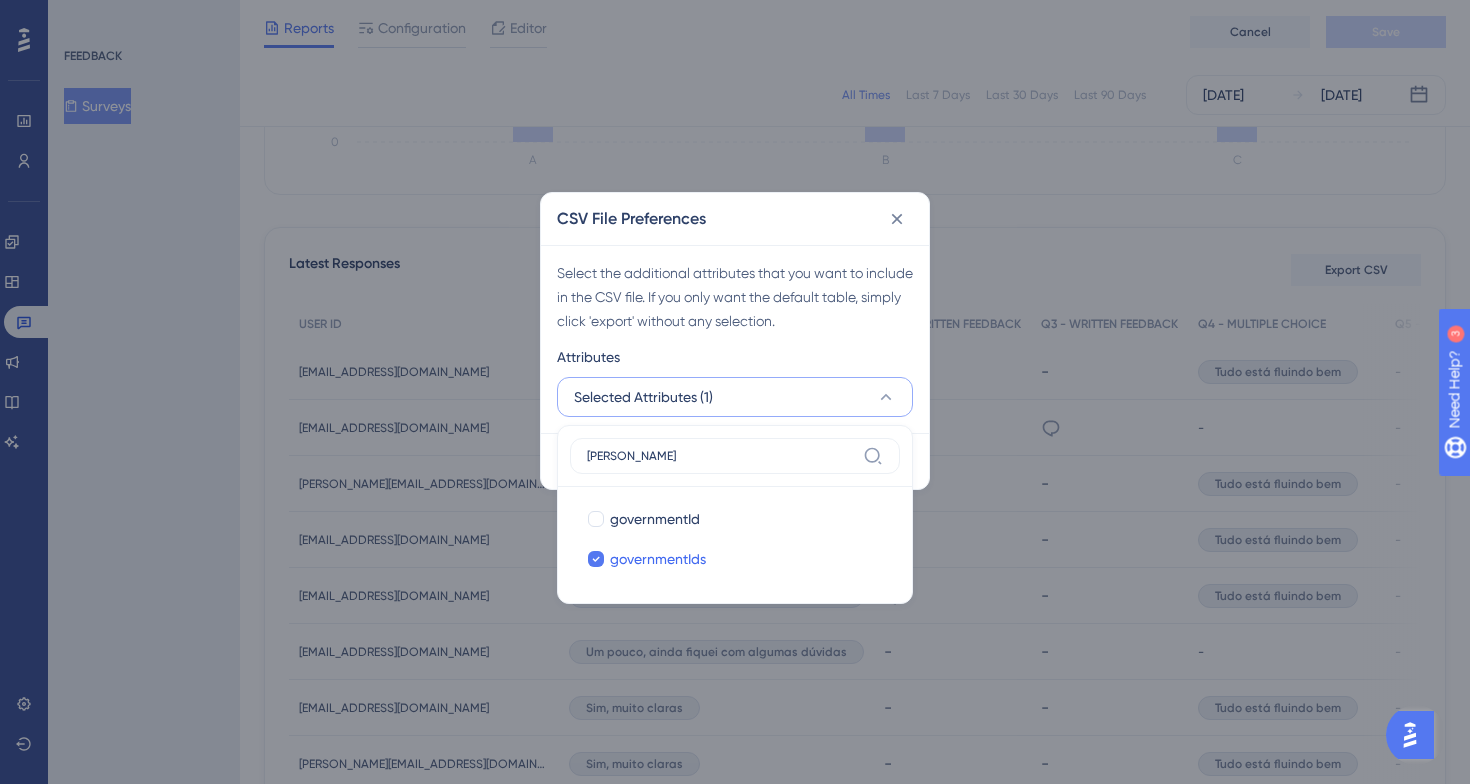 click on "Attributes" at bounding box center (735, 361) 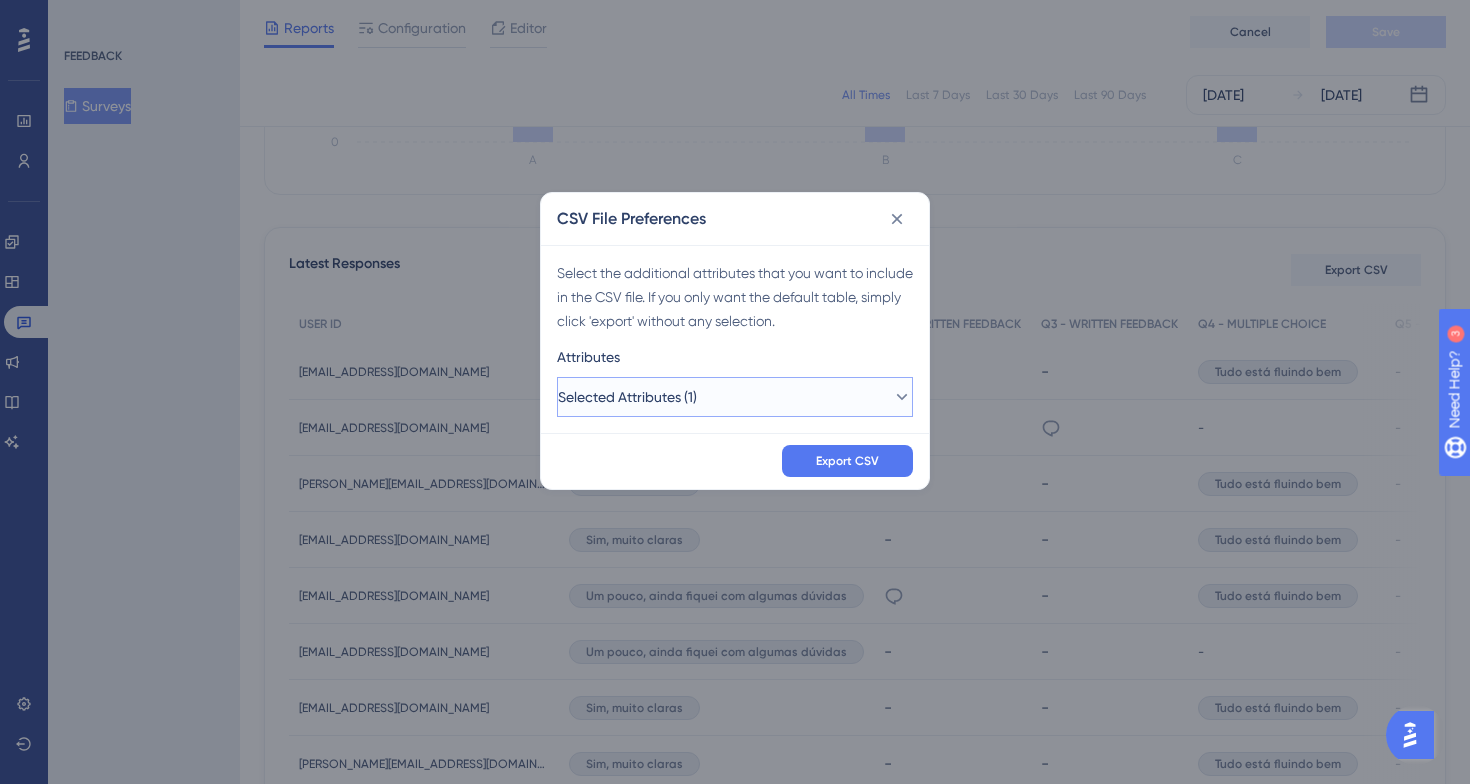 click on "Selected Attributes (1)" at bounding box center [735, 397] 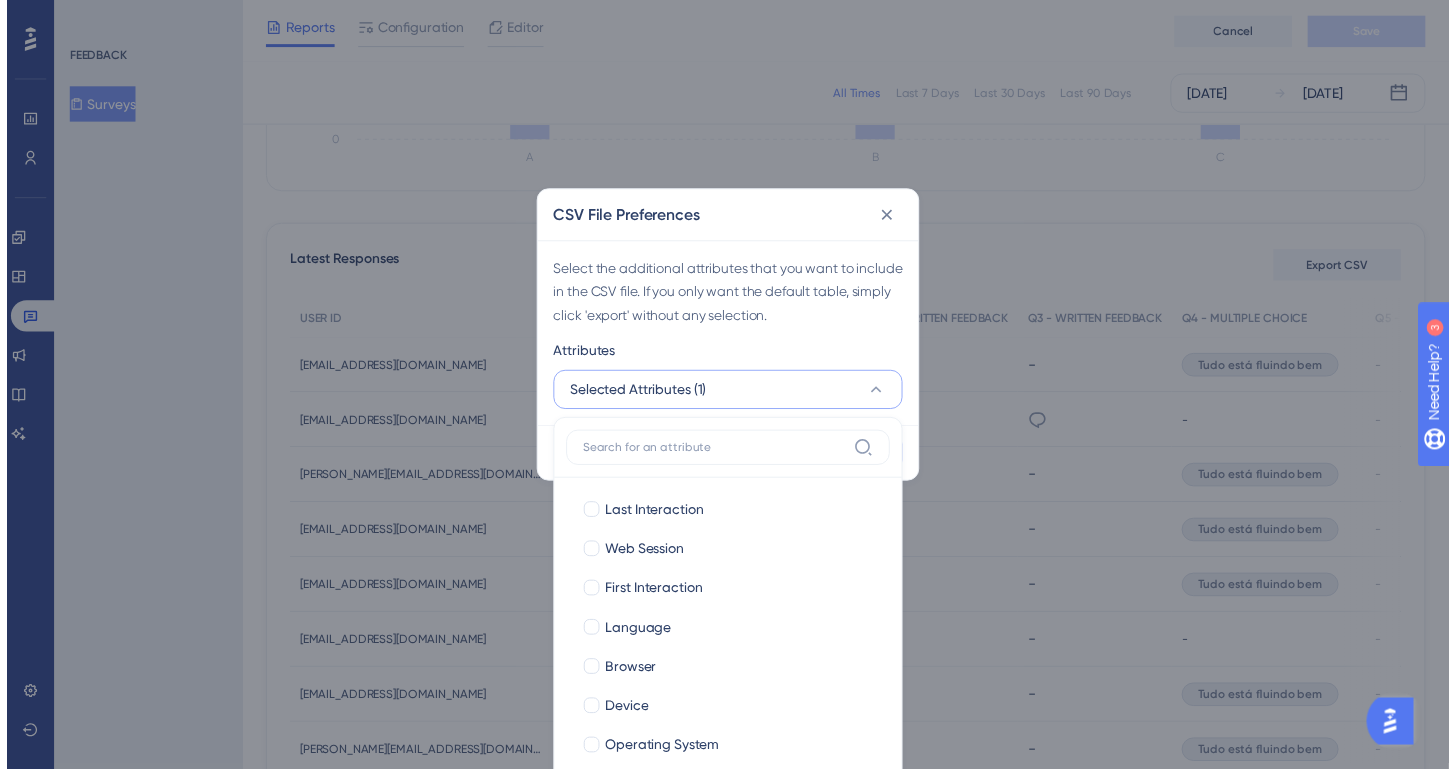 scroll, scrollTop: 522, scrollLeft: 0, axis: vertical 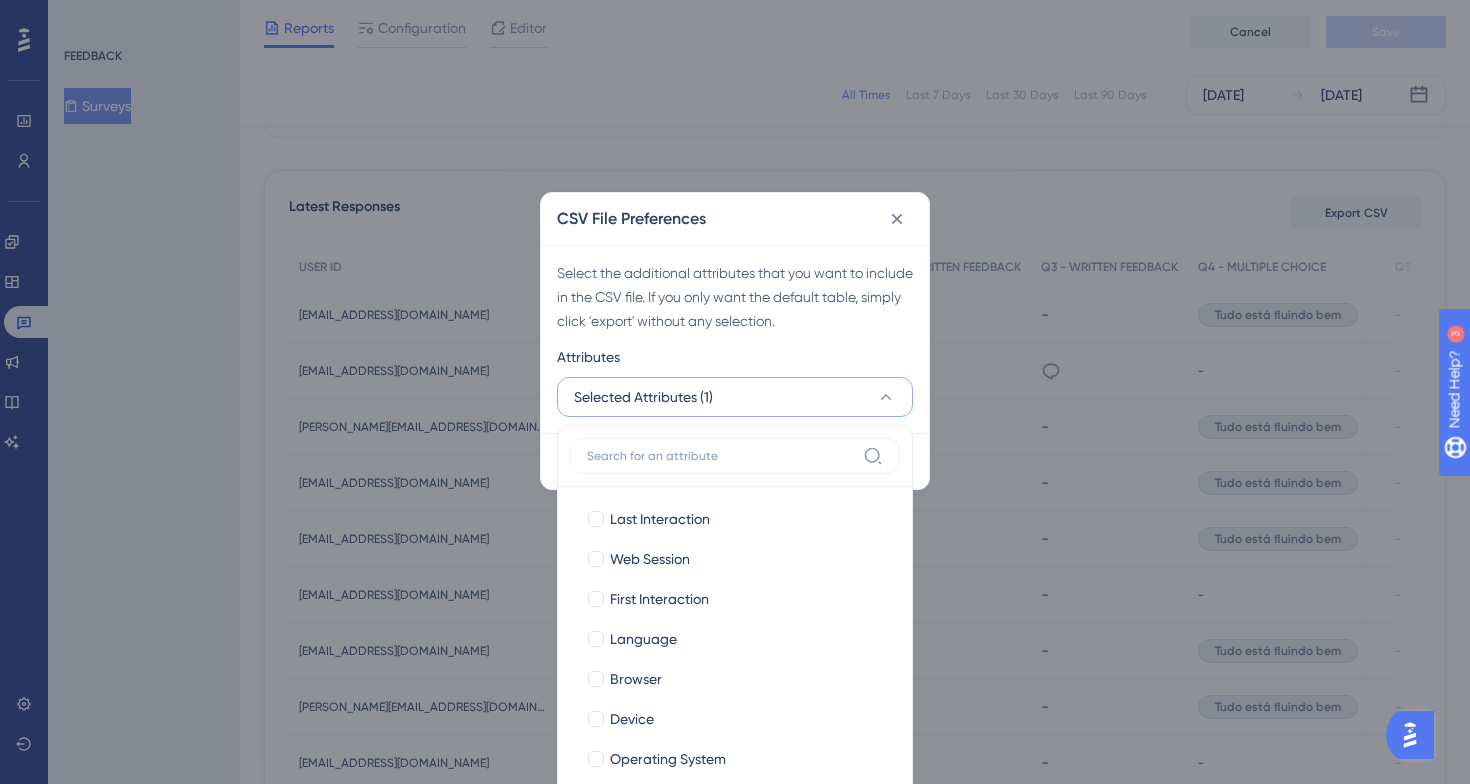 click at bounding box center (721, 456) 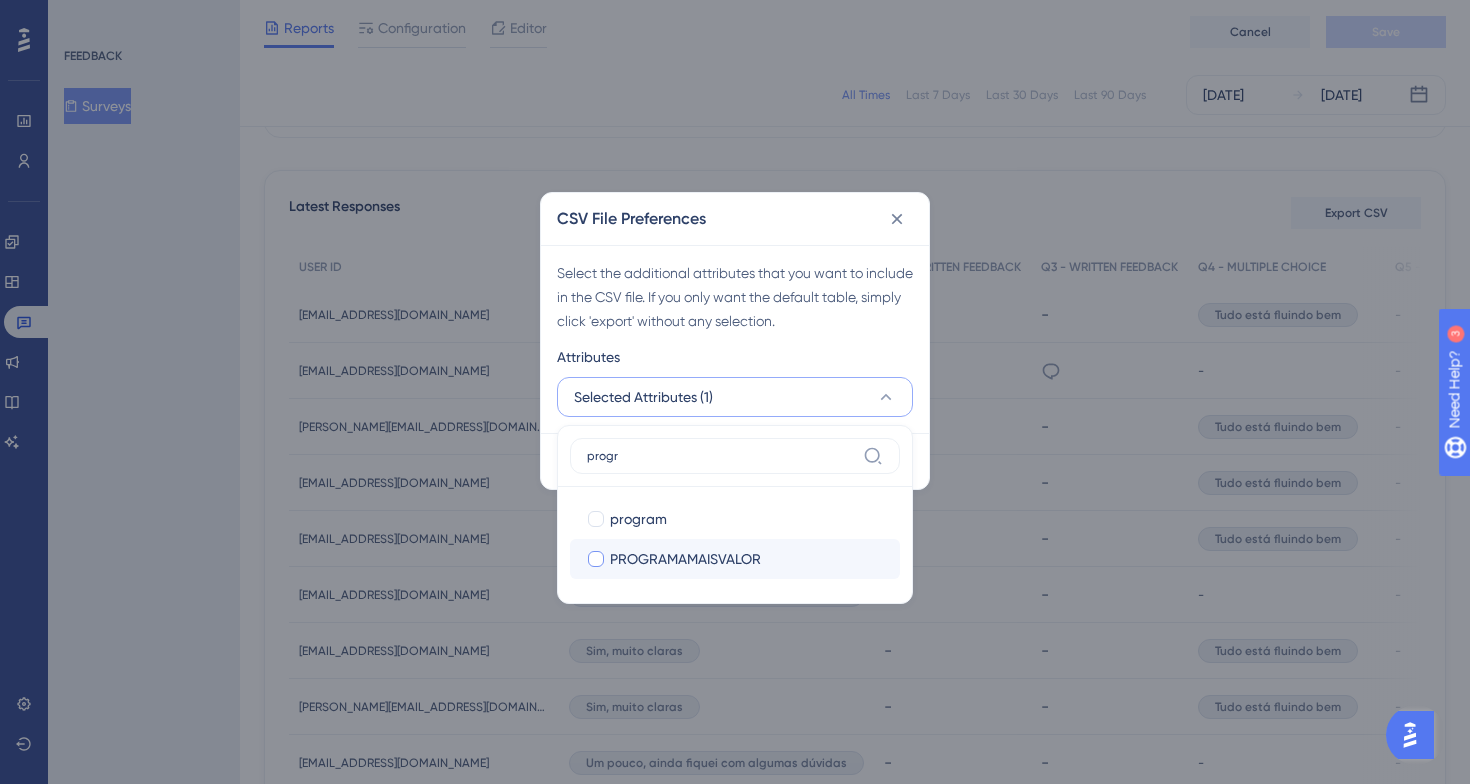 type on "progr" 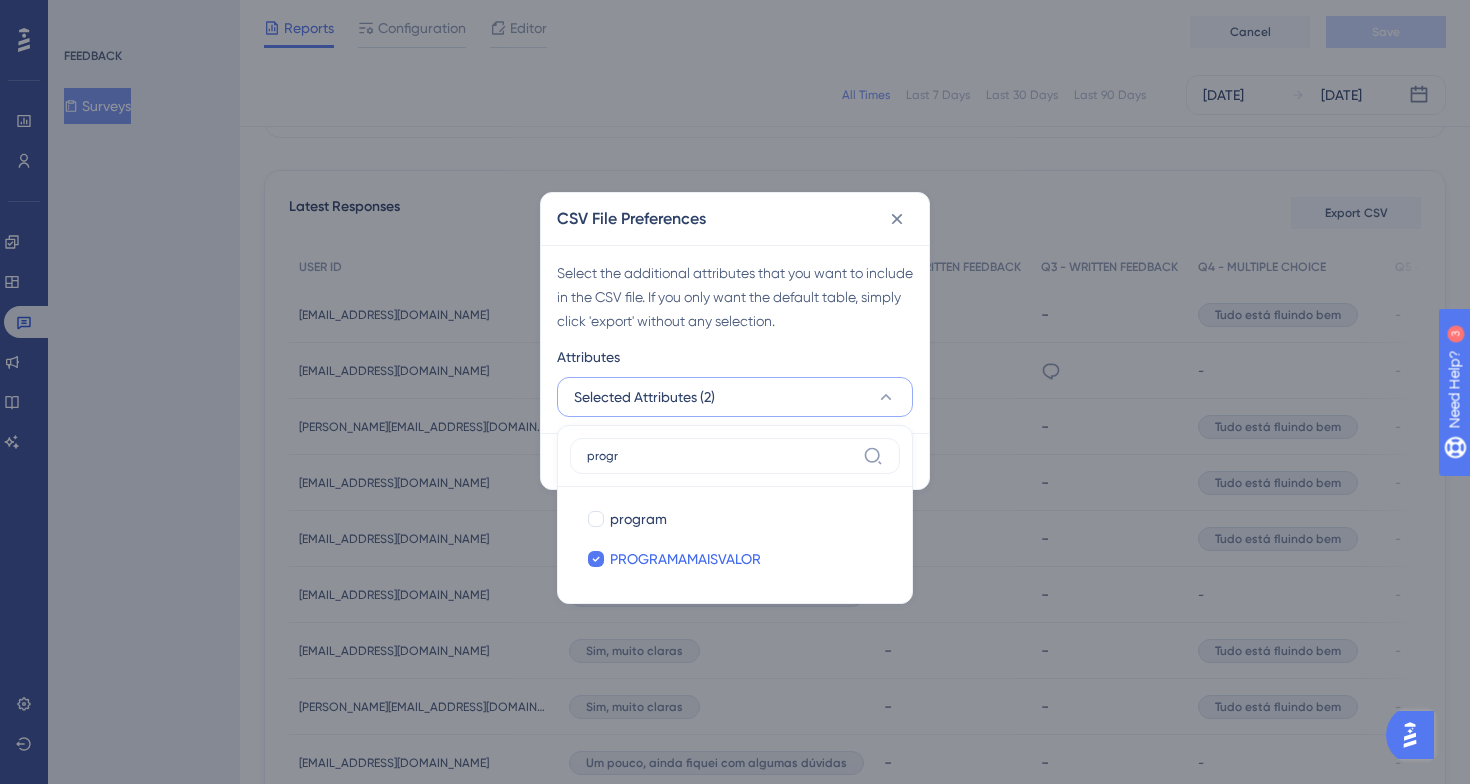 click on "Select the additional attributes that you want to include in the CSV file.
If you only want the default table, simply click 'export' without any selection." at bounding box center (735, 297) 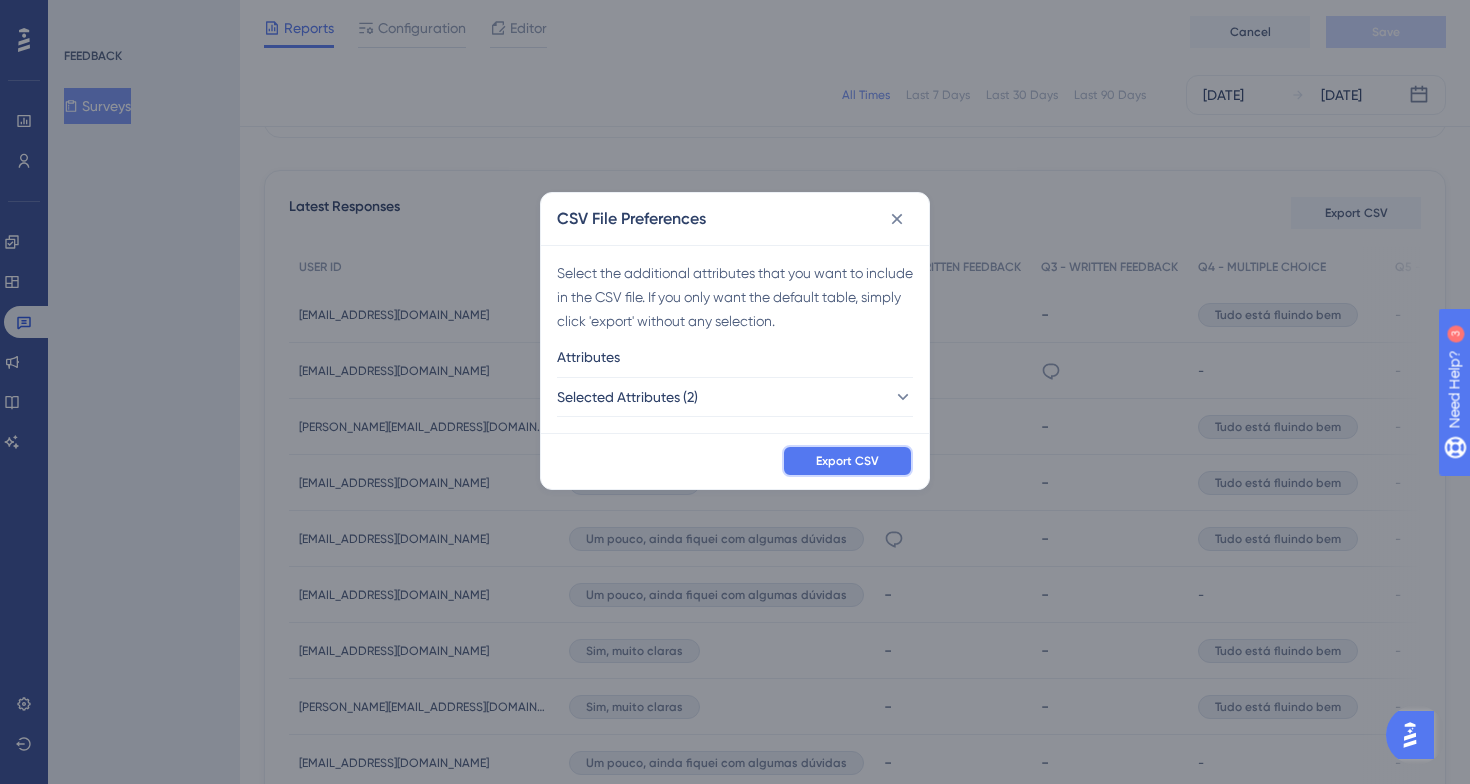 click on "Export CSV" at bounding box center [847, 461] 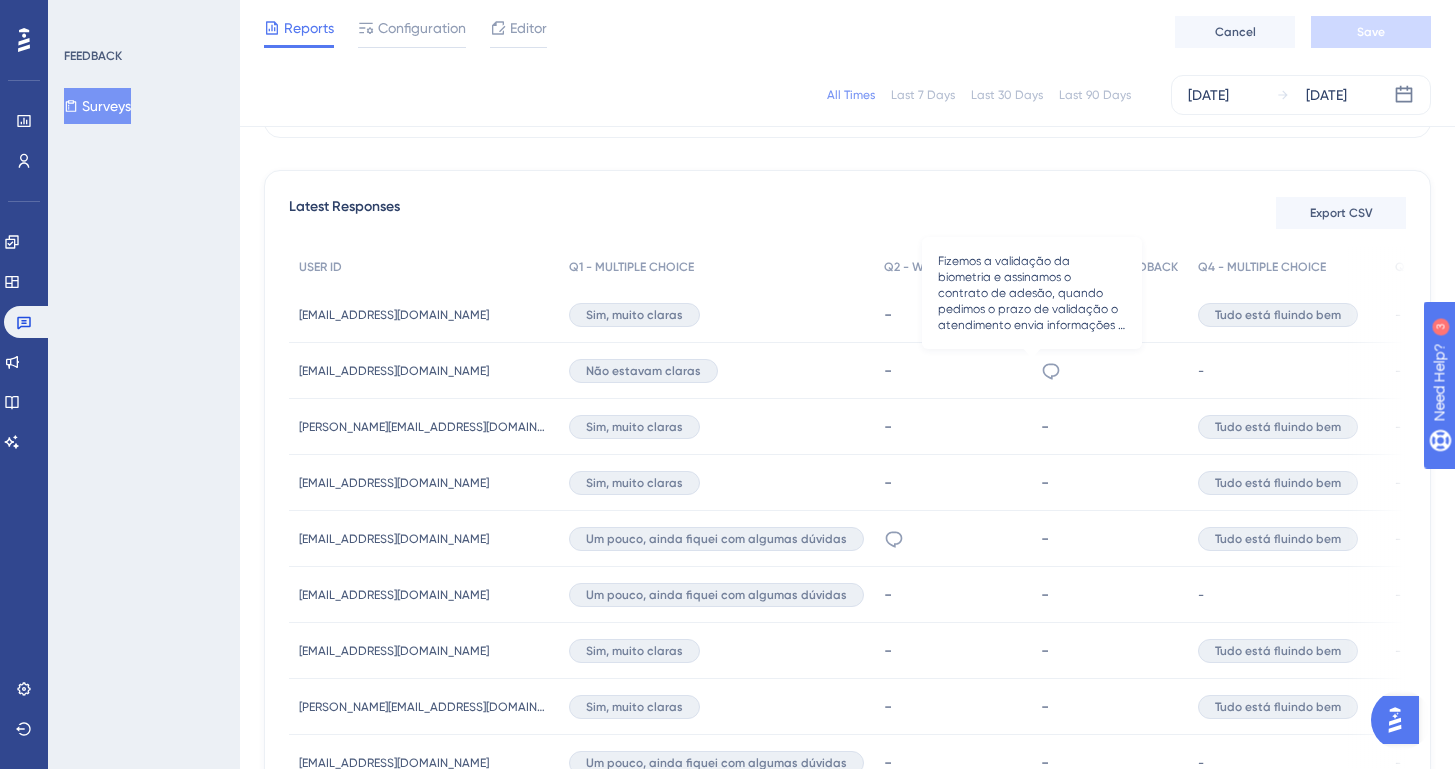 click 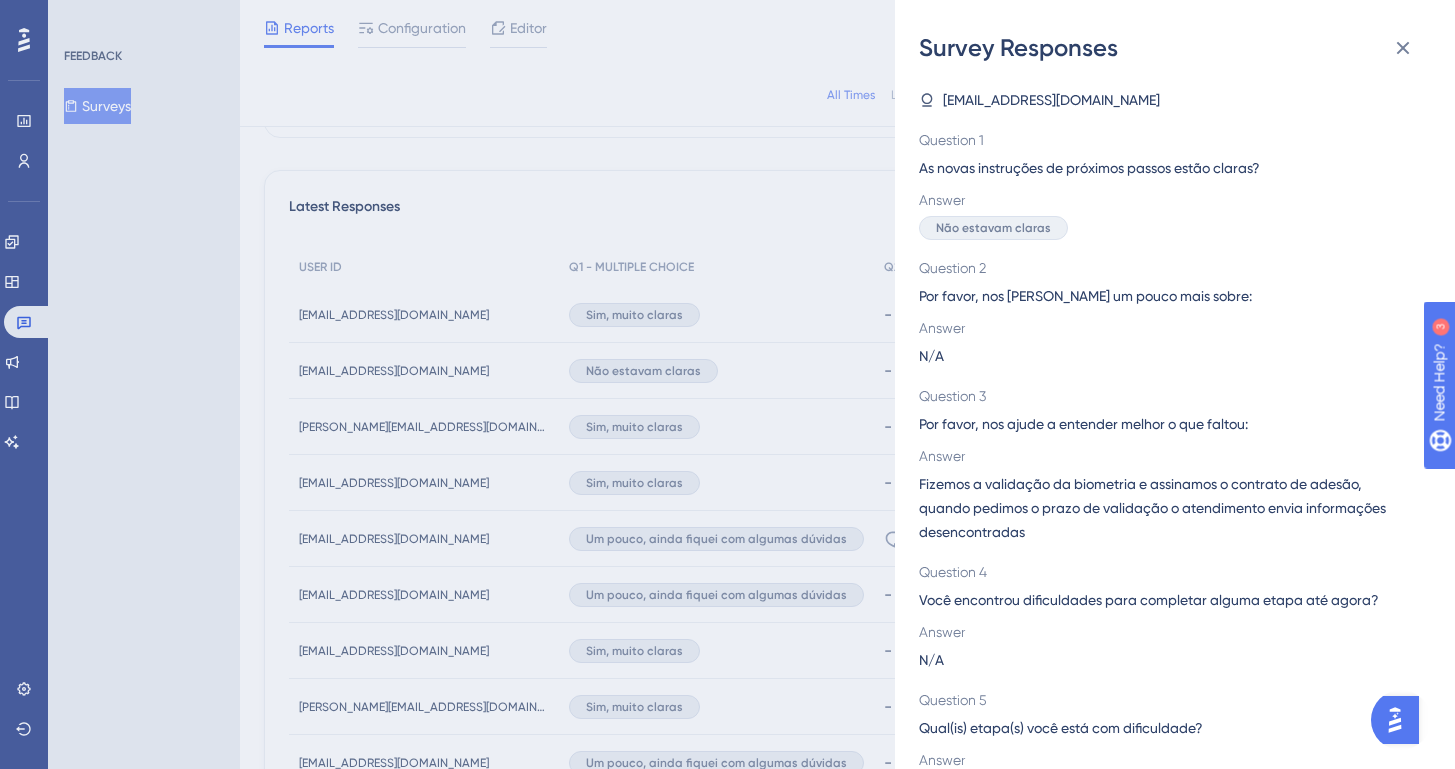 click on "Survey Responses [EMAIL_ADDRESS][DOMAIN_NAME] Question 1 As novas instruções de próximos passos estão claras? Answer Não estavam claras Question 2 Por favor, nos [PERSON_NAME] um pouco mais sobre: Answer N/A Question 3 Por favor, nos ajude a entender melhor o que faltou: Answer Fizemos a validação da biometria e assinamos o contrato de adesão, quando pedimos o prazo de validação o atendimento envia informações desencontradas
Question 4 Você encontrou dificuldades para completar alguma etapa até agora? Answer N/A Question 5 Qual(is) etapa(s) você está com dificuldade? Answer N/A Question 6 Qual sua satisfação geral com essas etapas para conclusão do cadastro? Answer" at bounding box center (727, 384) 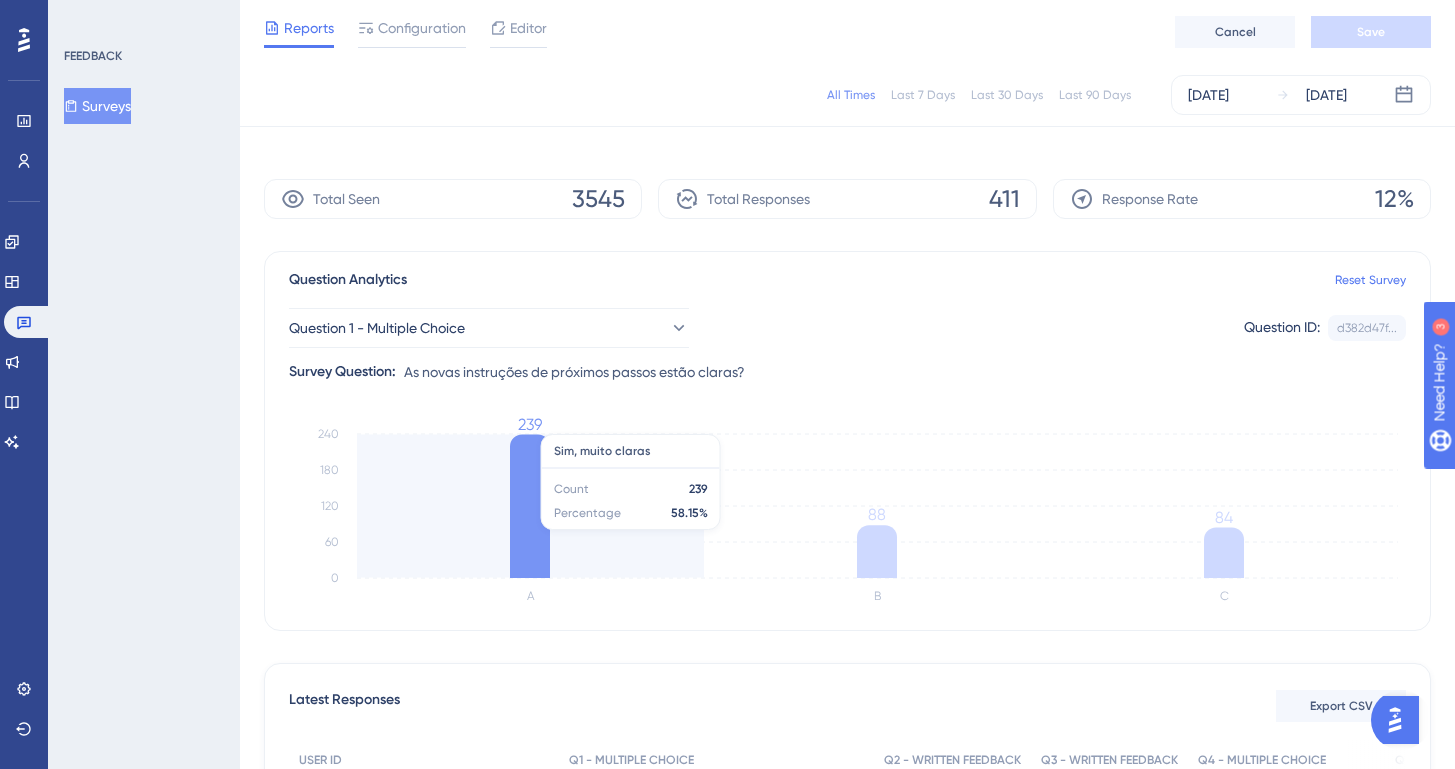 scroll, scrollTop: 0, scrollLeft: 0, axis: both 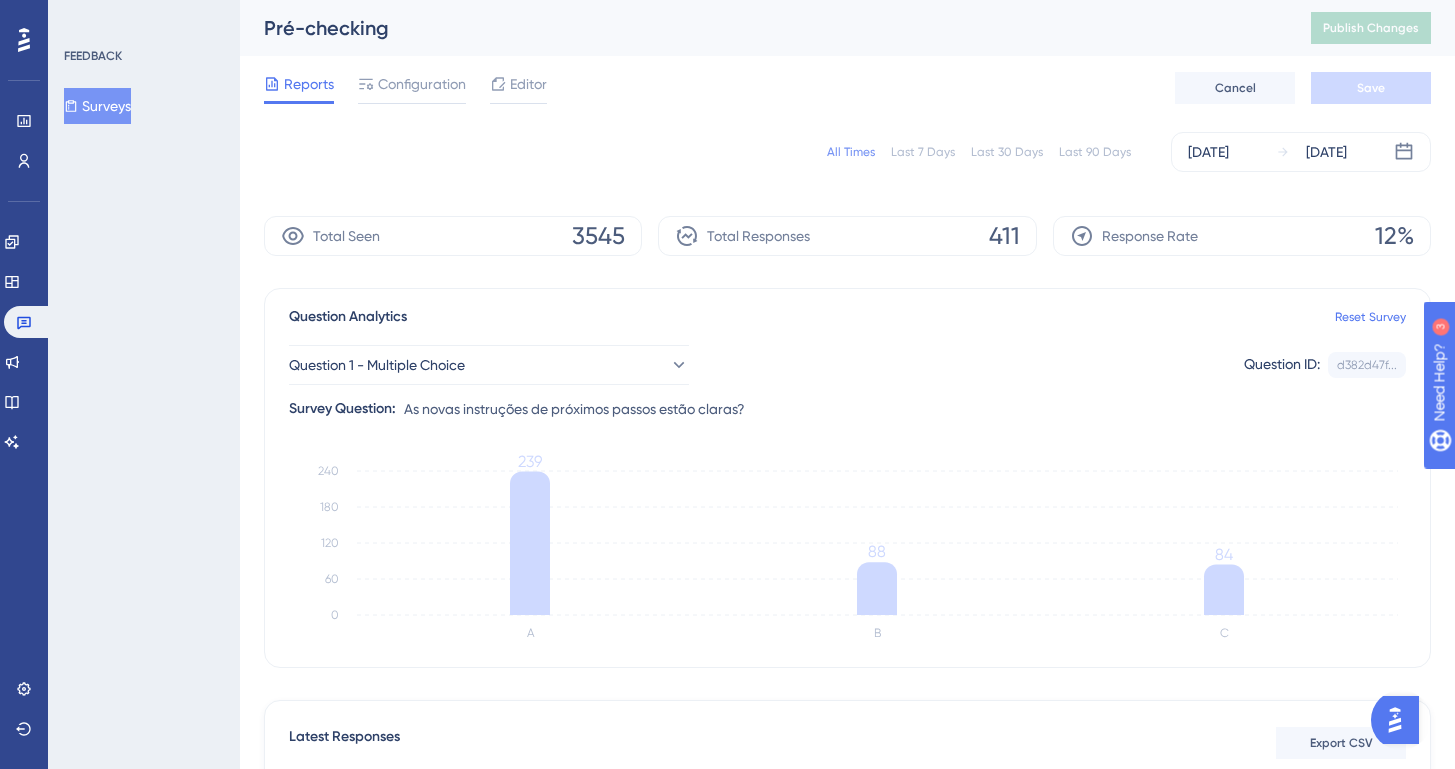 click on "Pré-checking" at bounding box center [762, 28] 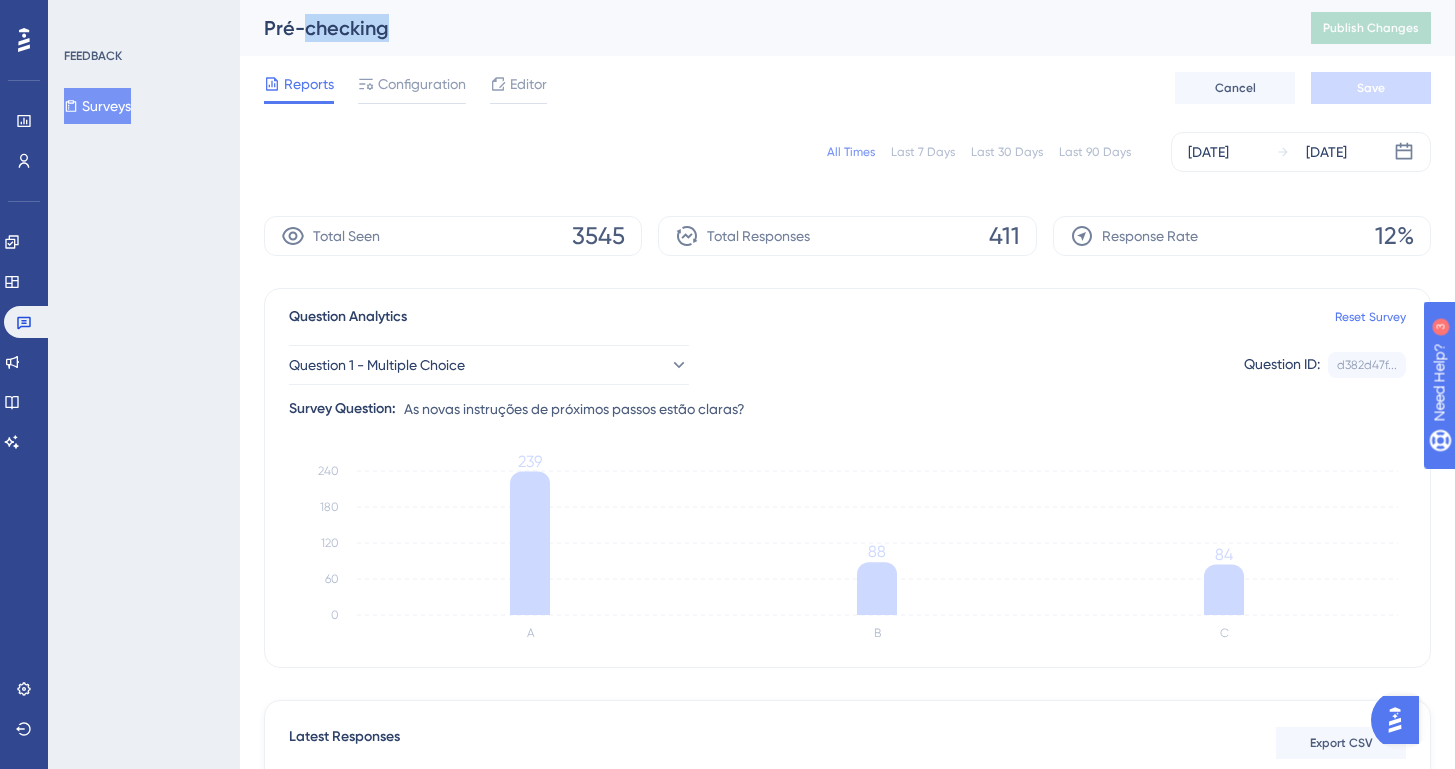 click on "Pré-checking" at bounding box center (762, 28) 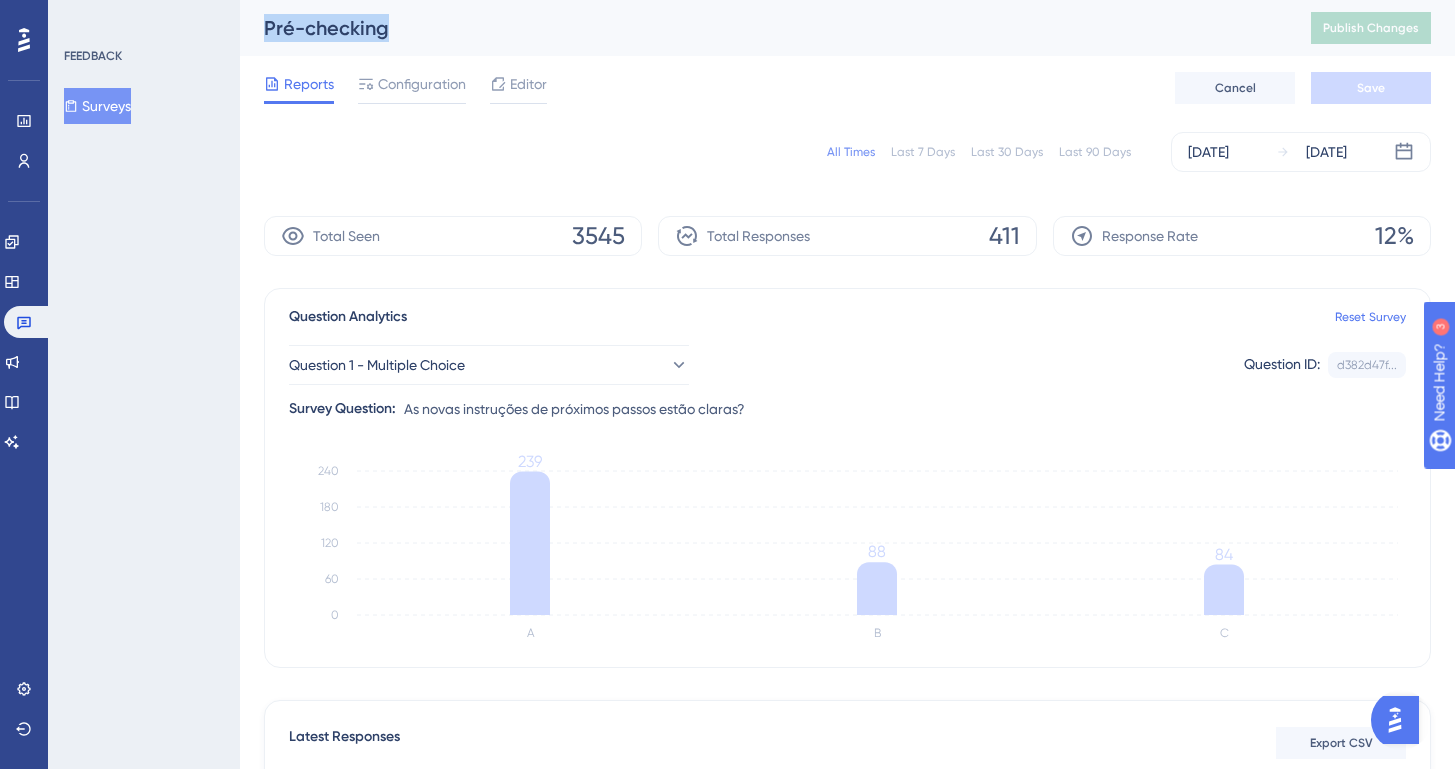 click on "Pré-checking" at bounding box center (762, 28) 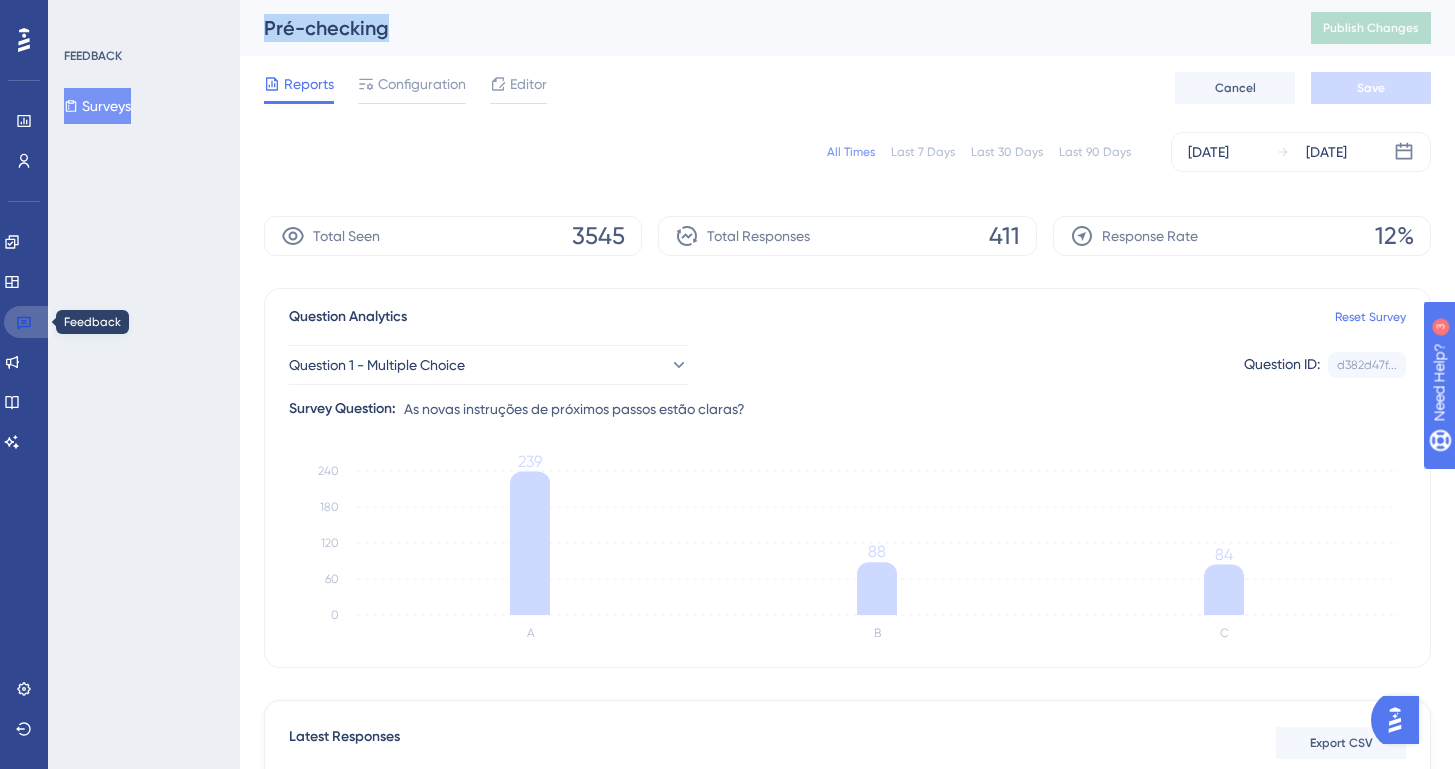 click at bounding box center (28, 322) 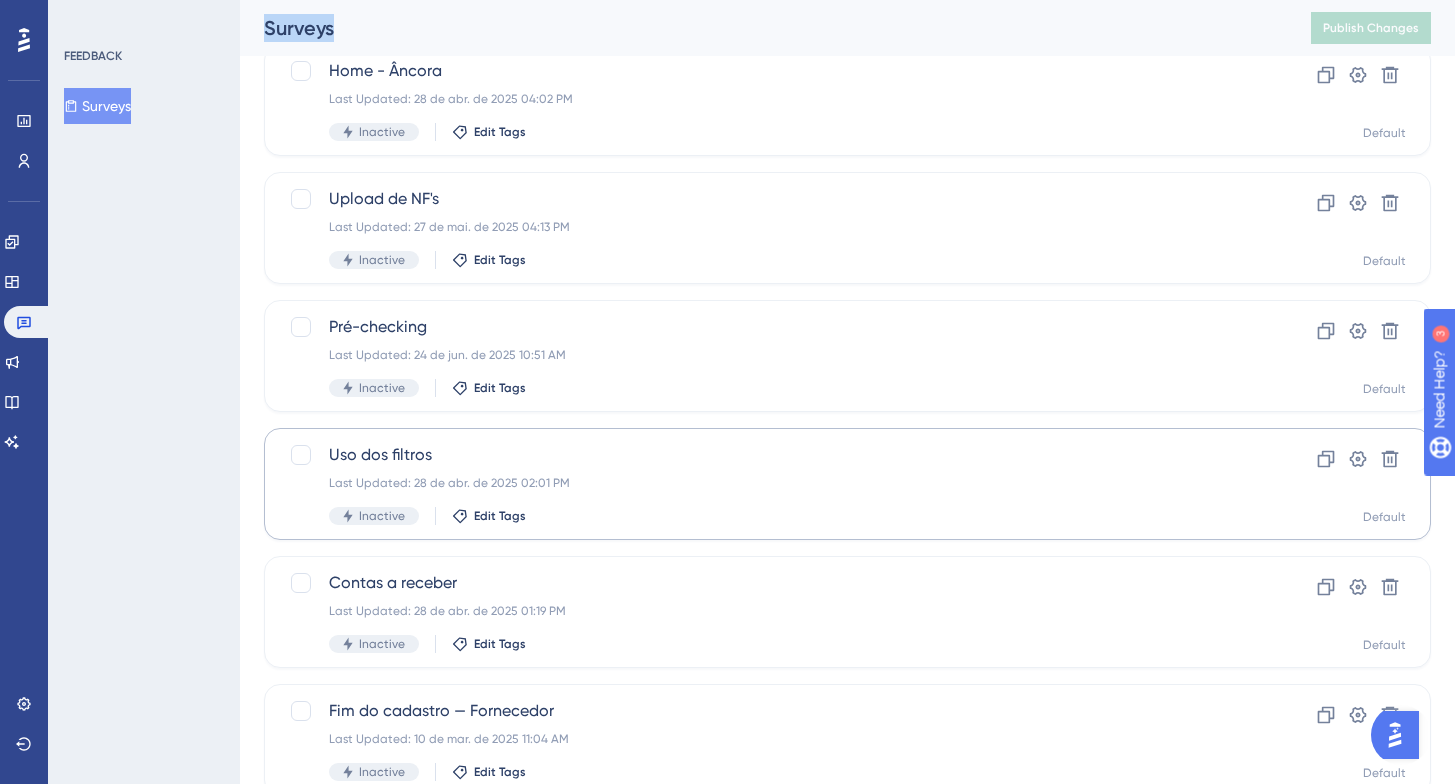 scroll, scrollTop: 654, scrollLeft: 0, axis: vertical 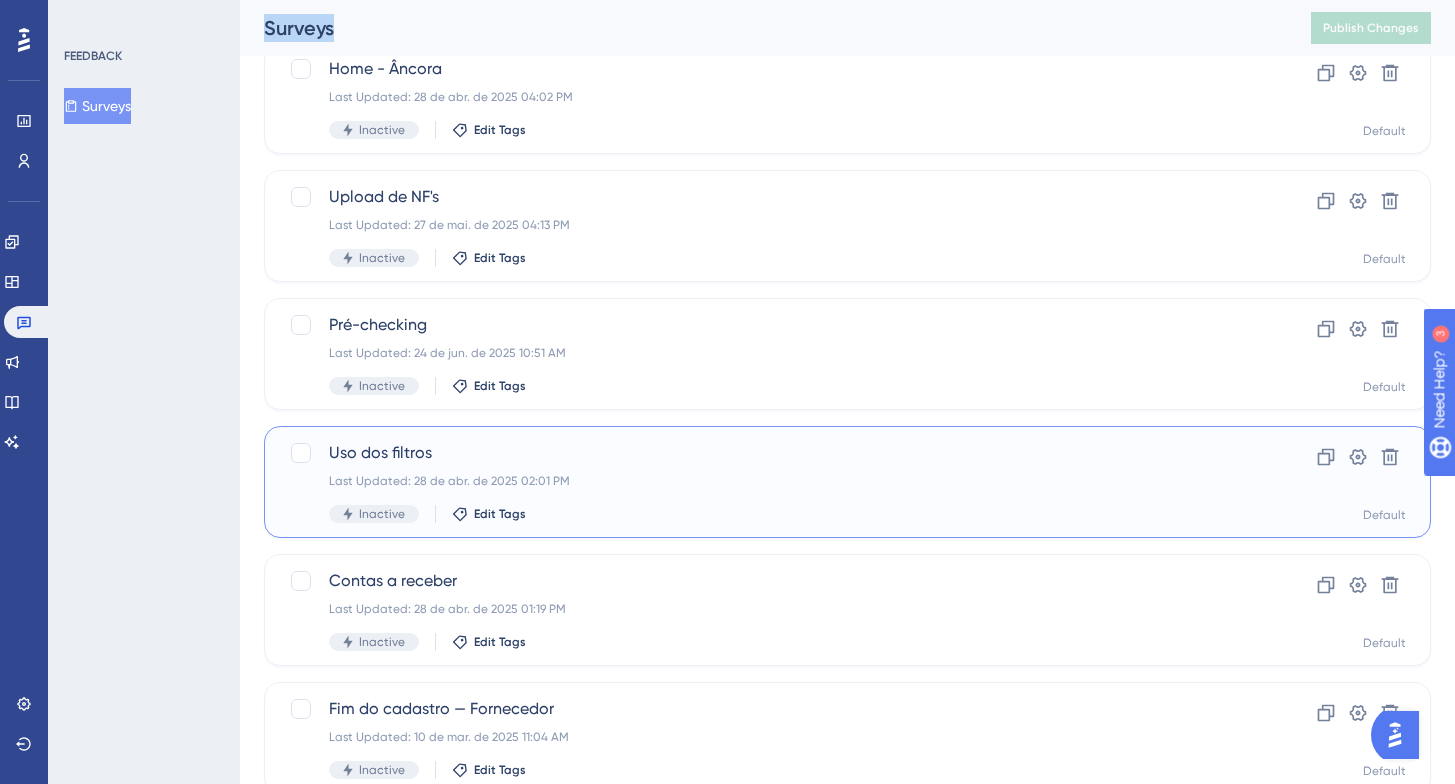 click on "Uso dos filtros" at bounding box center (767, 453) 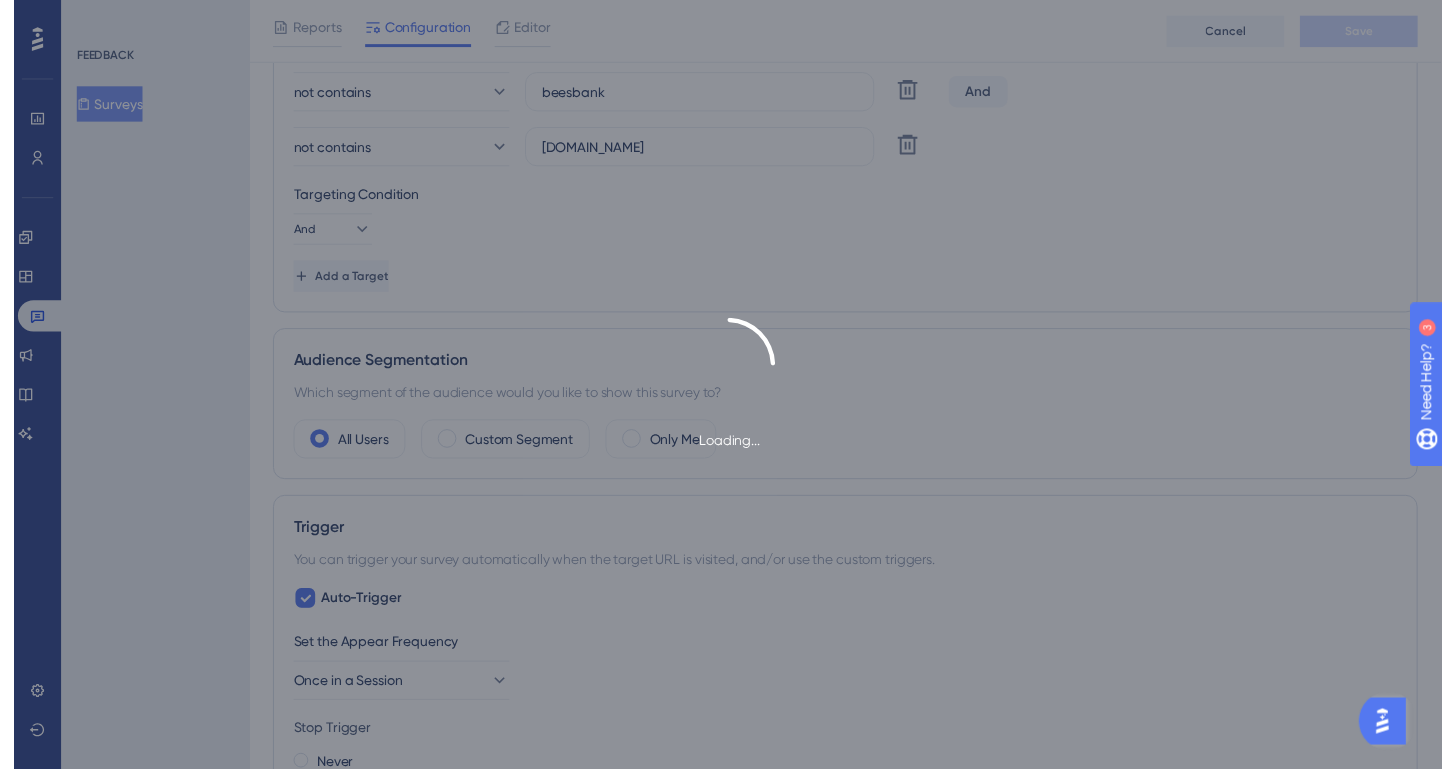 scroll, scrollTop: 0, scrollLeft: 0, axis: both 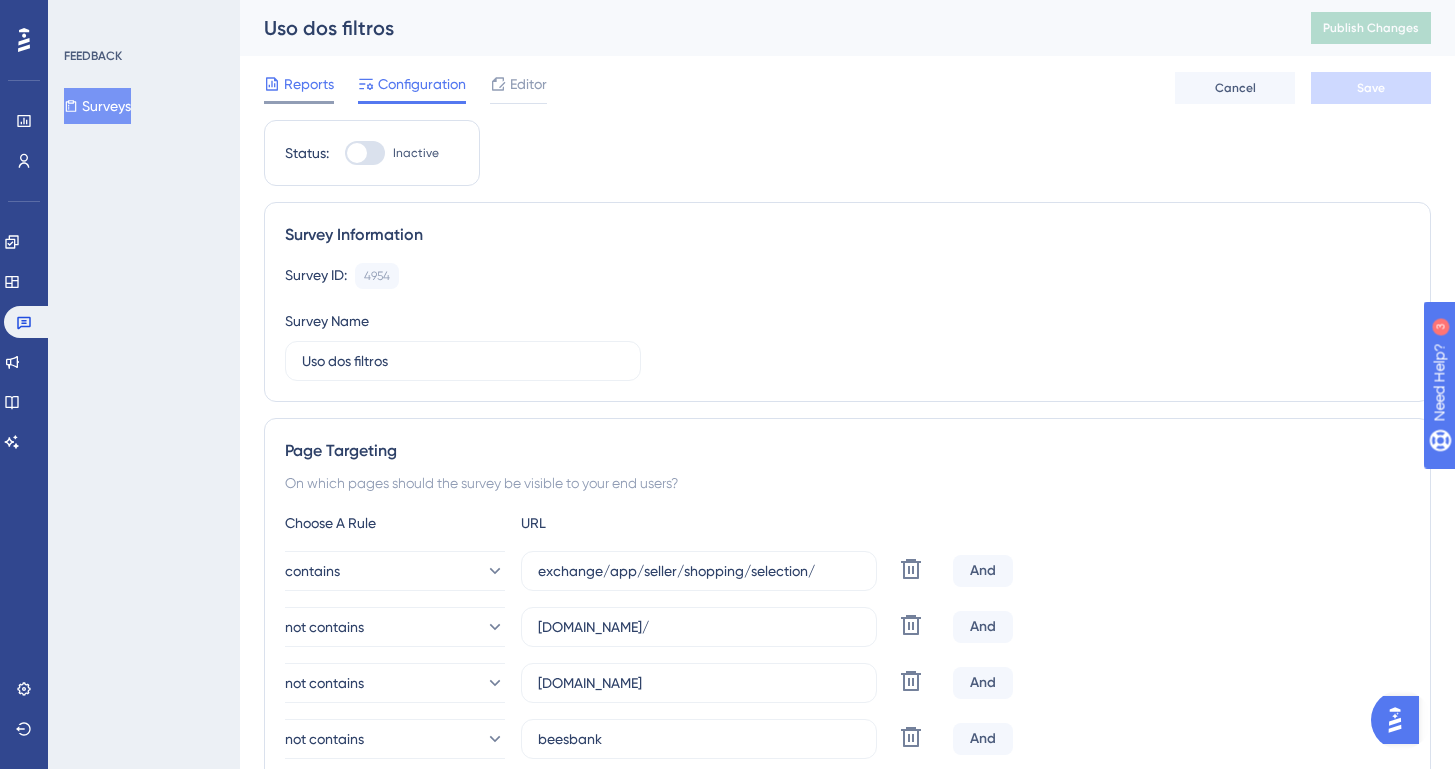 click on "Reports" at bounding box center (309, 84) 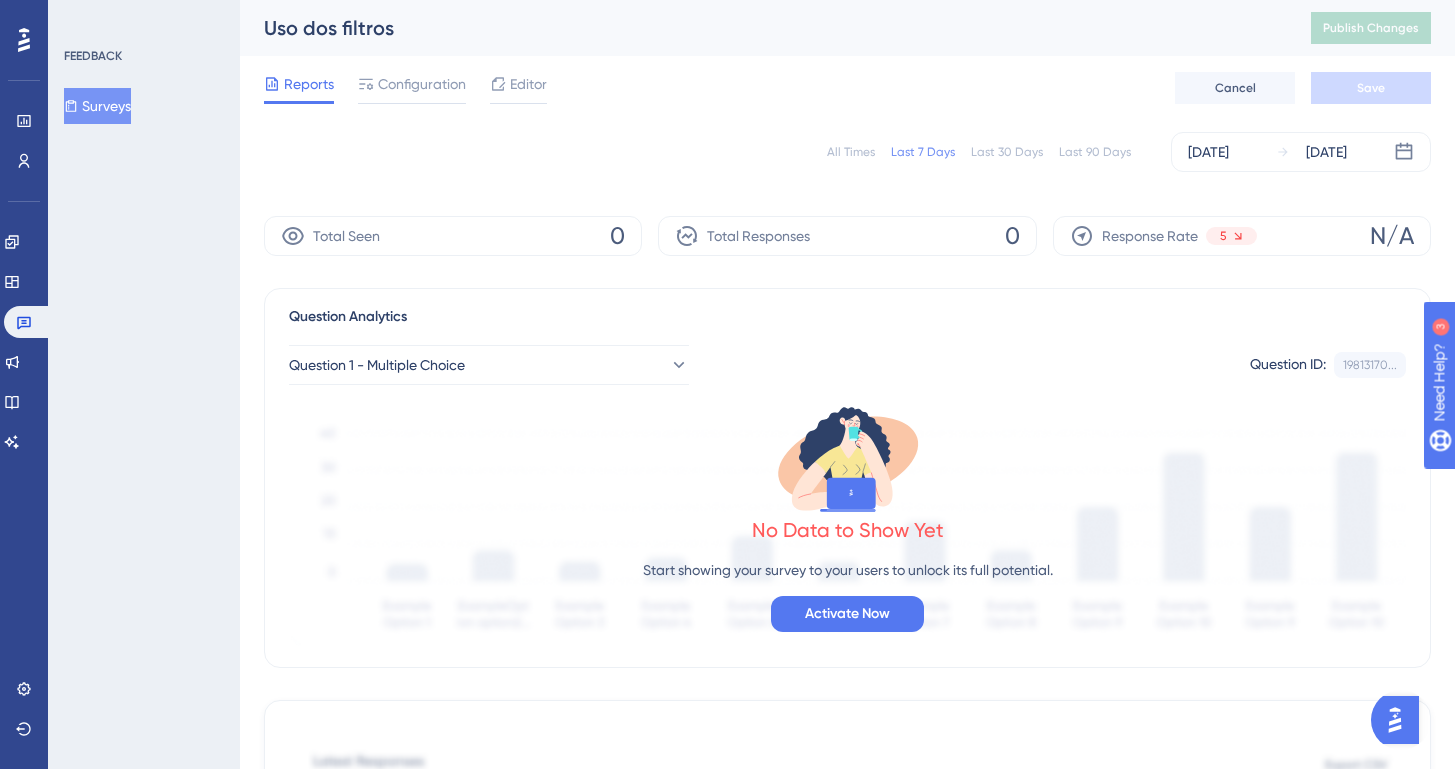 click on "All Times Last 7 Days Last 30 Days Last 90 Days [DATE] [DATE]" at bounding box center [847, 152] 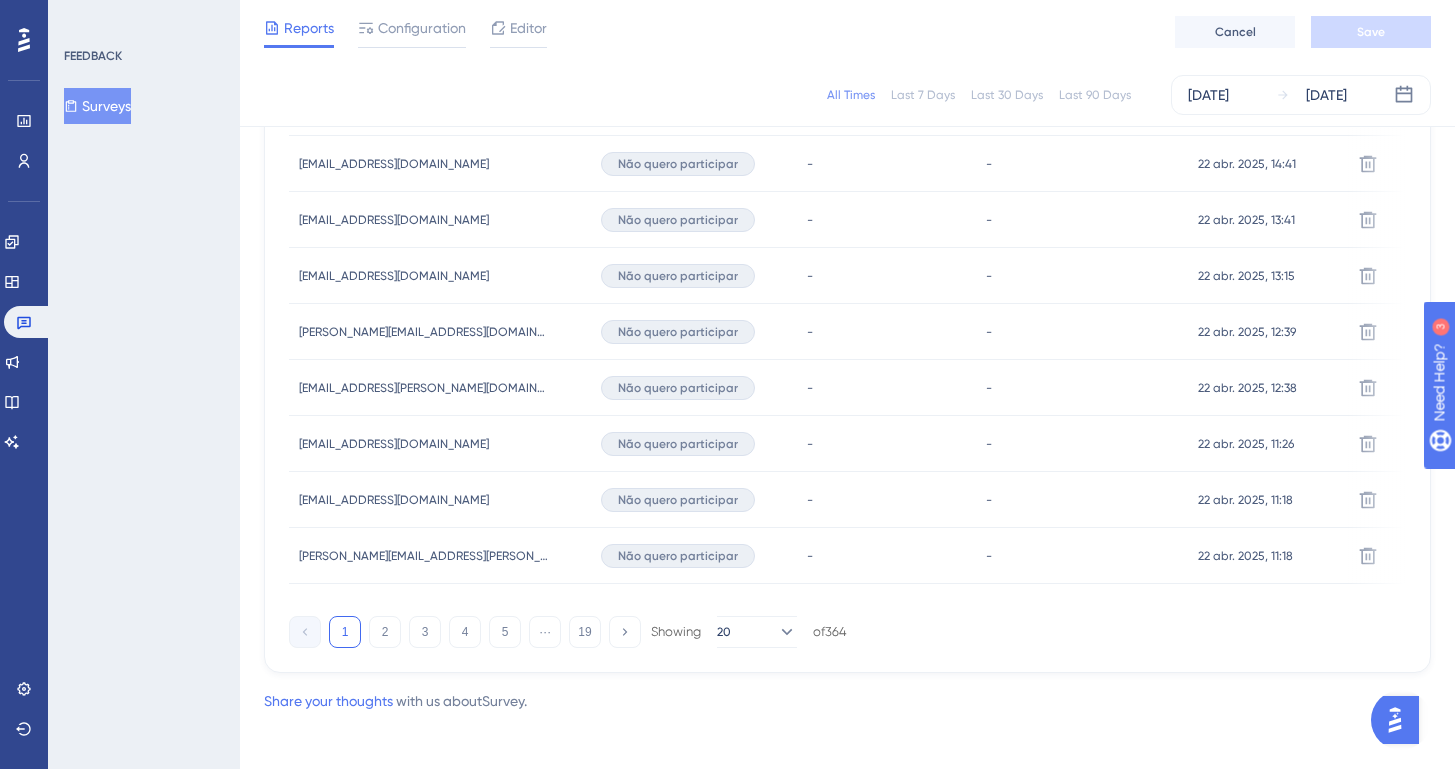scroll, scrollTop: 1360, scrollLeft: 0, axis: vertical 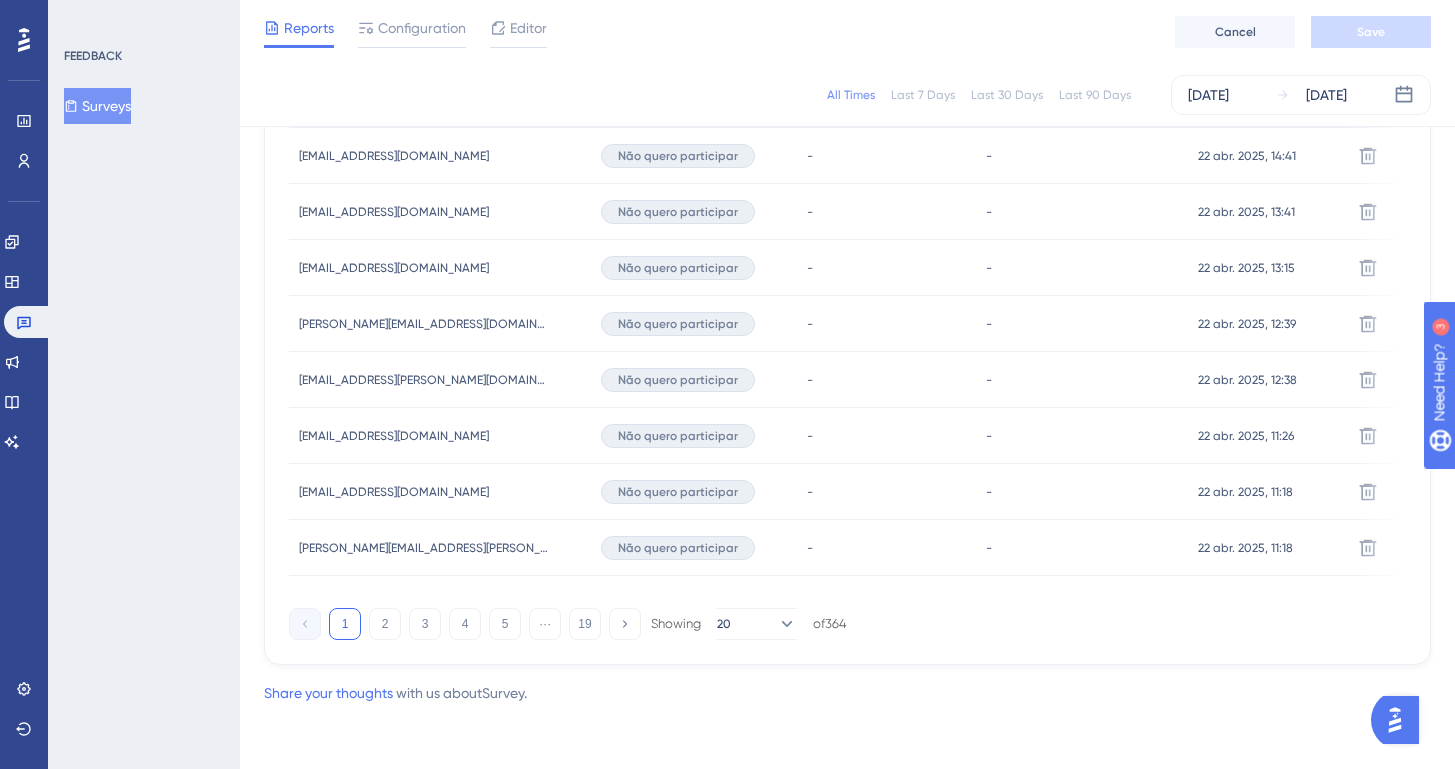 drag, startPoint x: 806, startPoint y: 588, endPoint x: 846, endPoint y: 595, distance: 40.60788 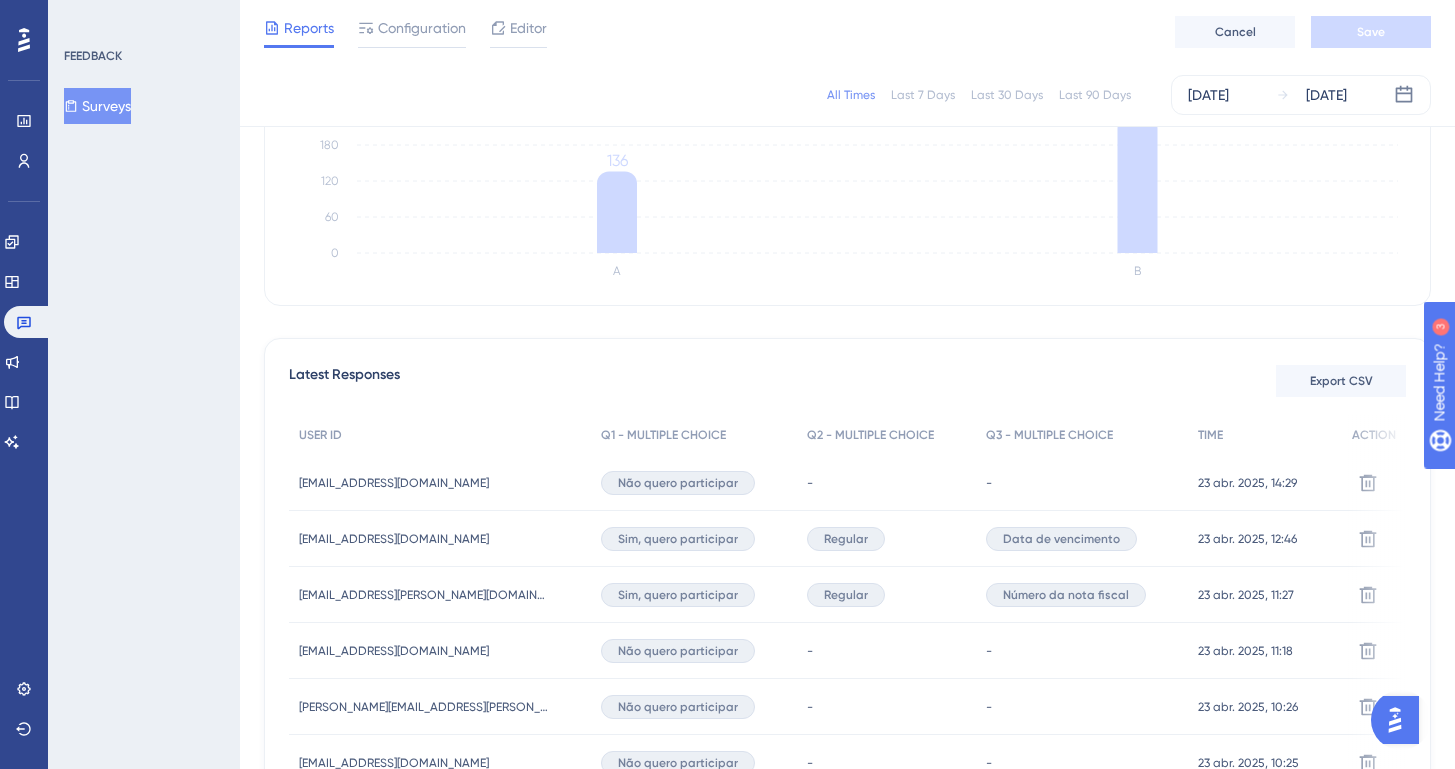 scroll, scrollTop: 0, scrollLeft: 0, axis: both 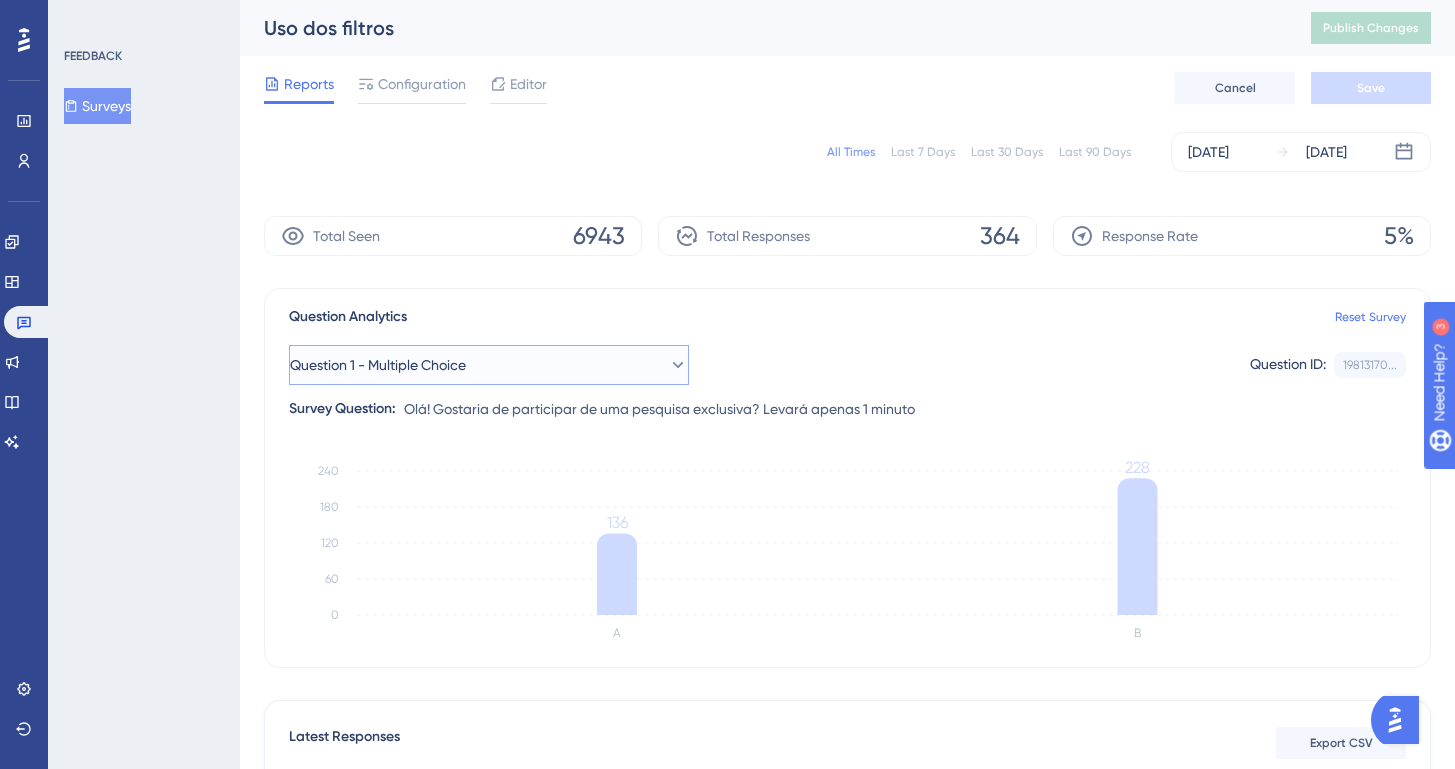 click on "Question 1 - Multiple Choice" at bounding box center (489, 365) 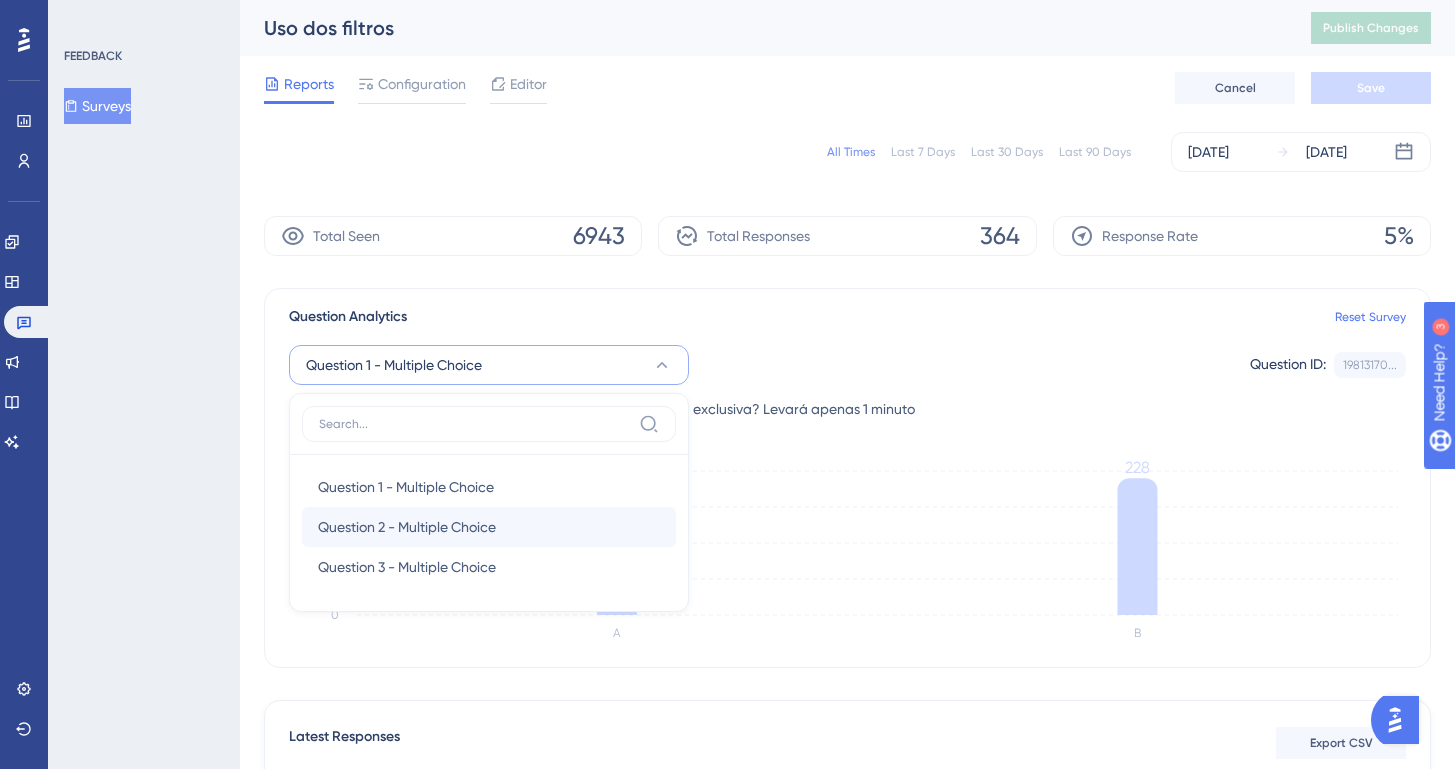 scroll, scrollTop: 118, scrollLeft: 0, axis: vertical 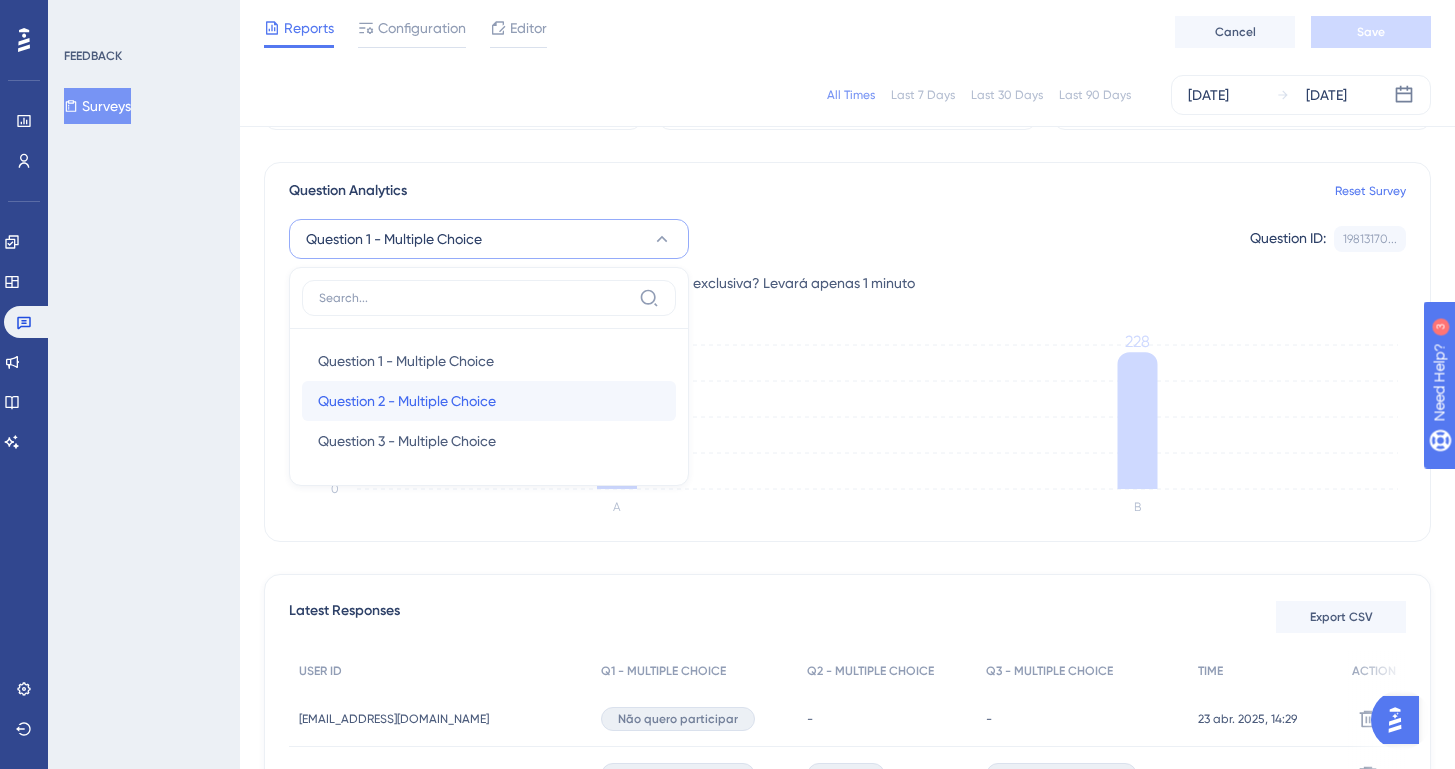 click on "Question 2 - Multiple Choice" at bounding box center [407, 401] 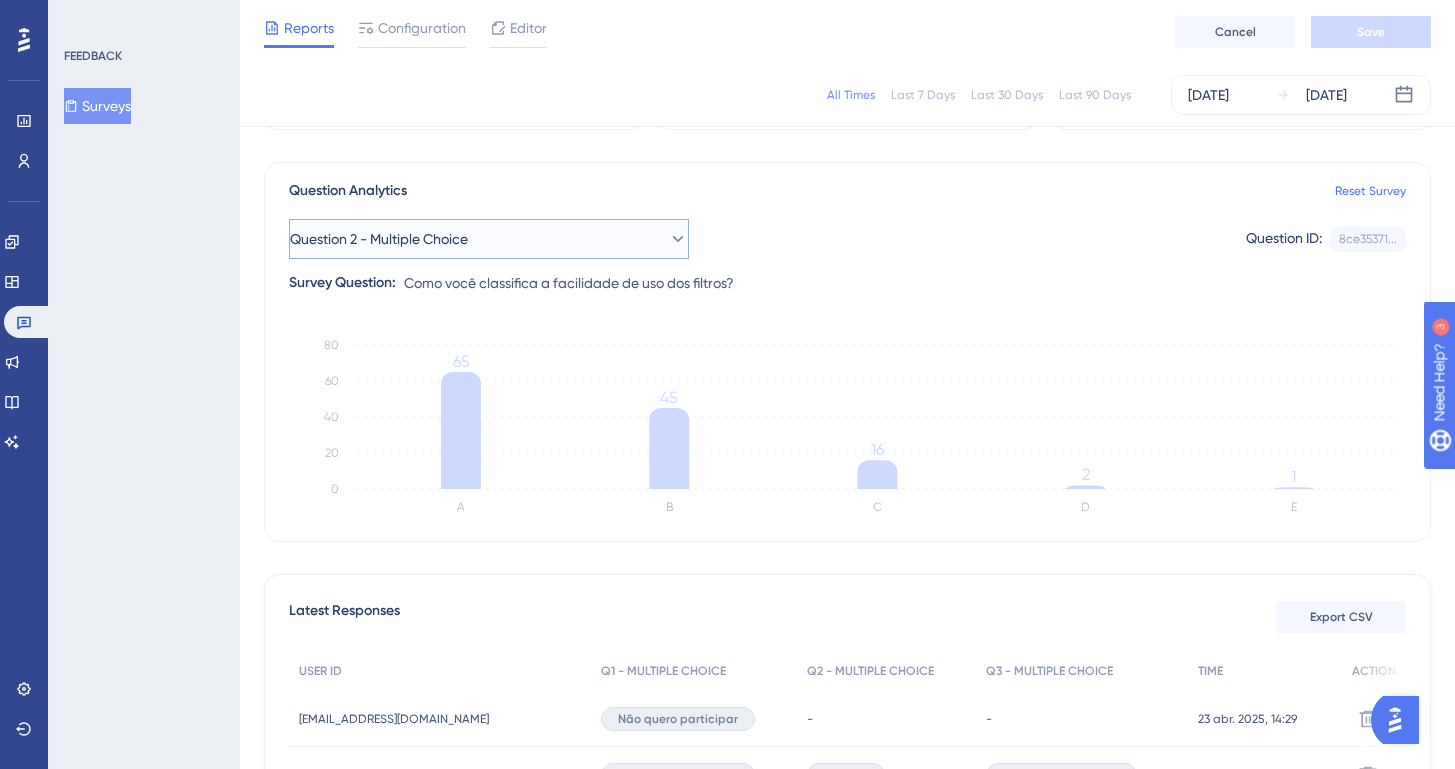 click on "Question 2 - Multiple Choice" at bounding box center (489, 239) 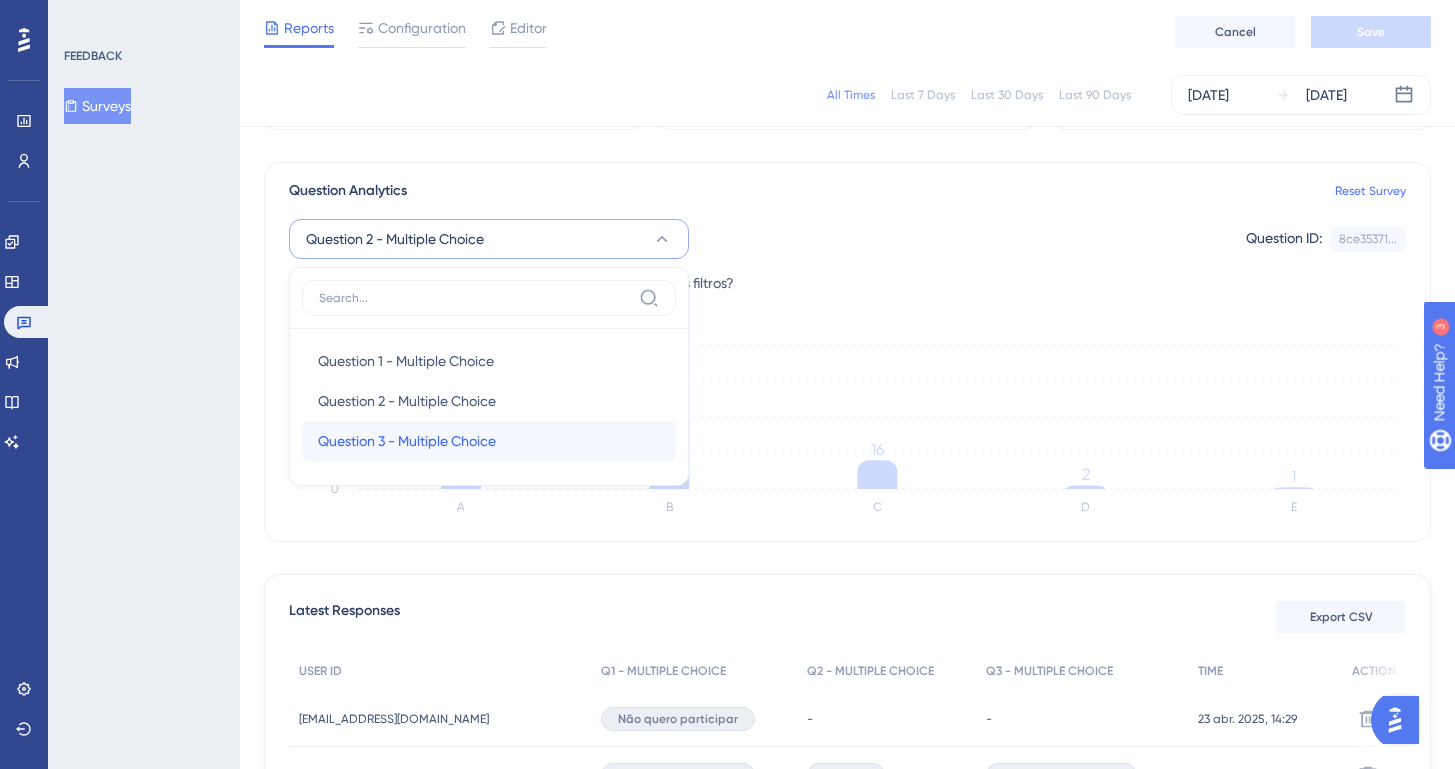 click on "Question 3 - Multiple Choice" at bounding box center (407, 441) 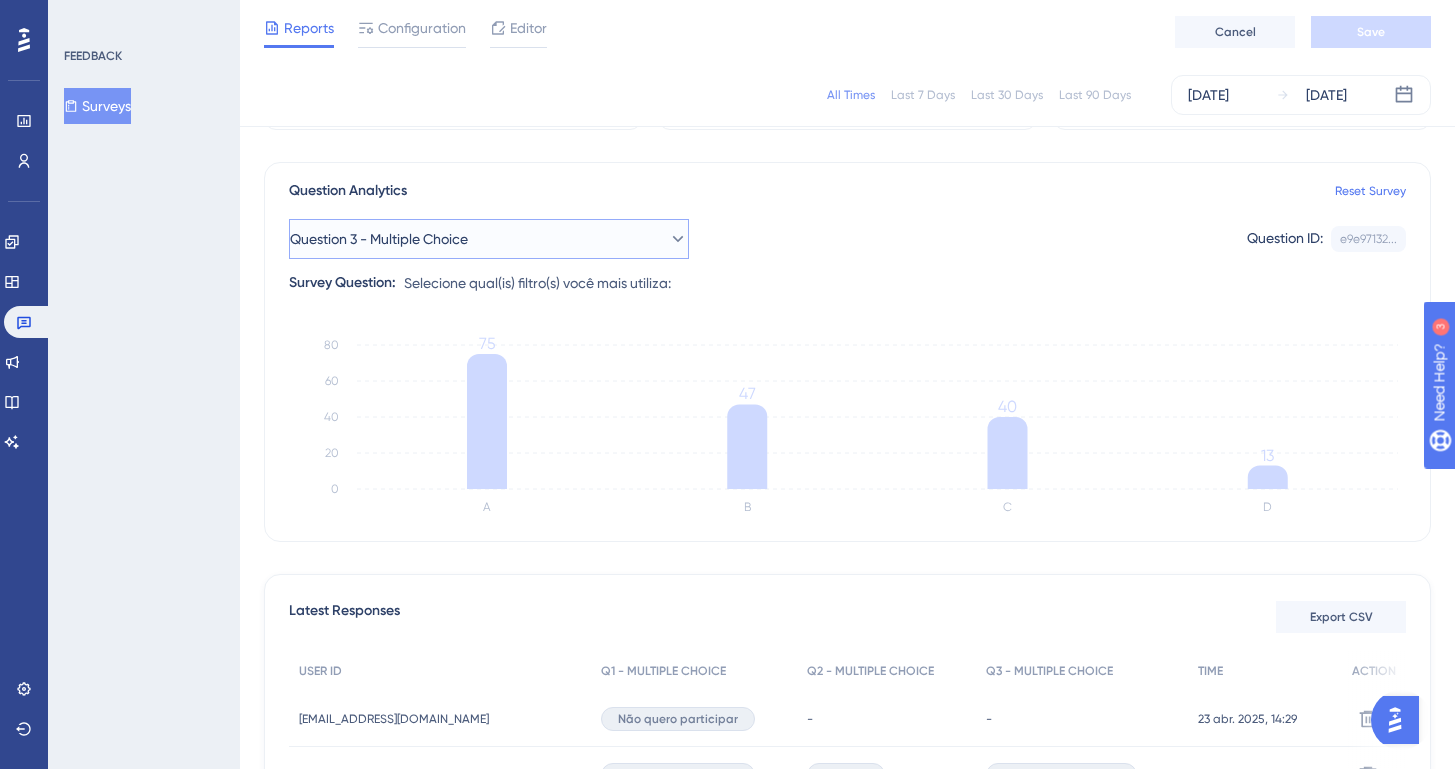 click on "Question 3 - Multiple Choice" at bounding box center [489, 239] 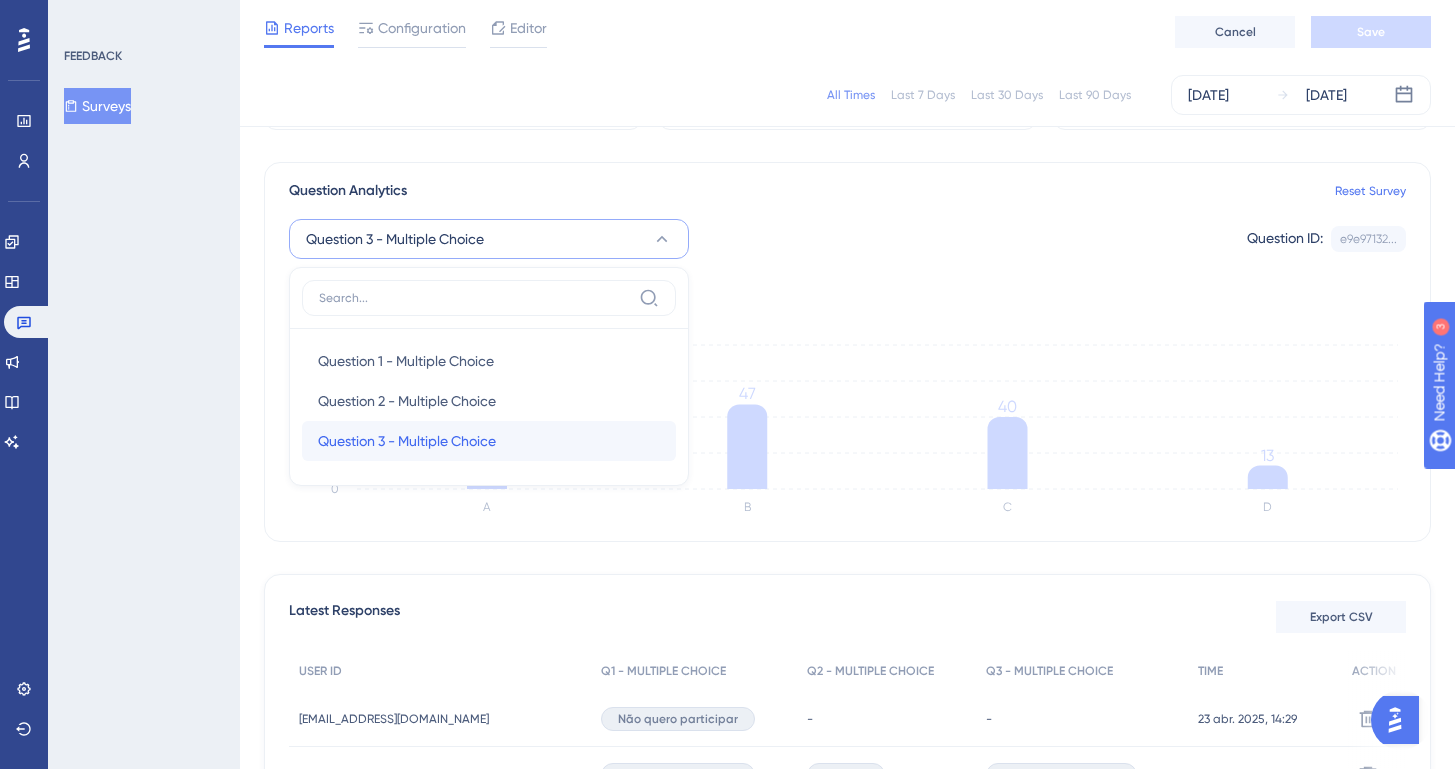click on "Question 3 - Multiple Choice Question 3 - Multiple Choice" at bounding box center (489, 441) 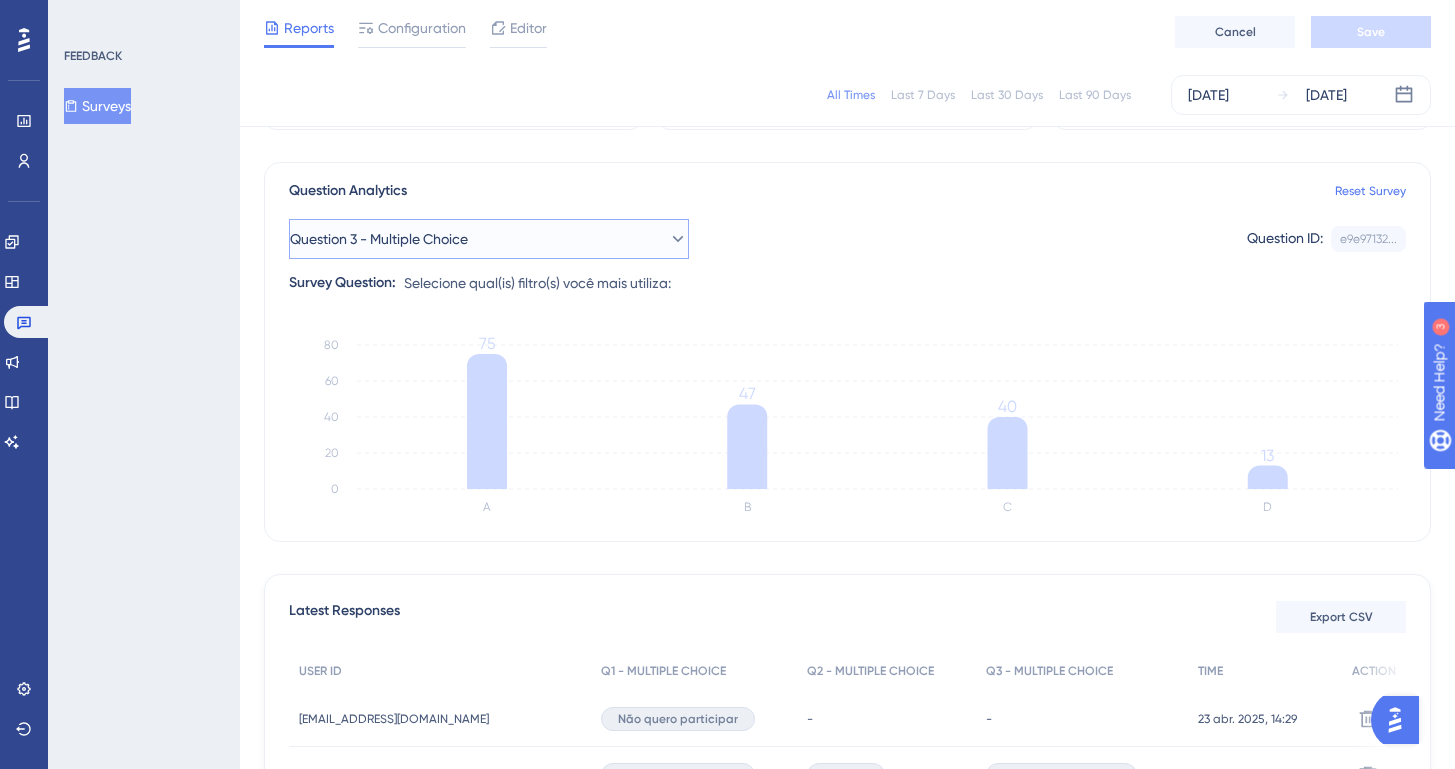 click on "Question 3 - Multiple Choice" at bounding box center [489, 239] 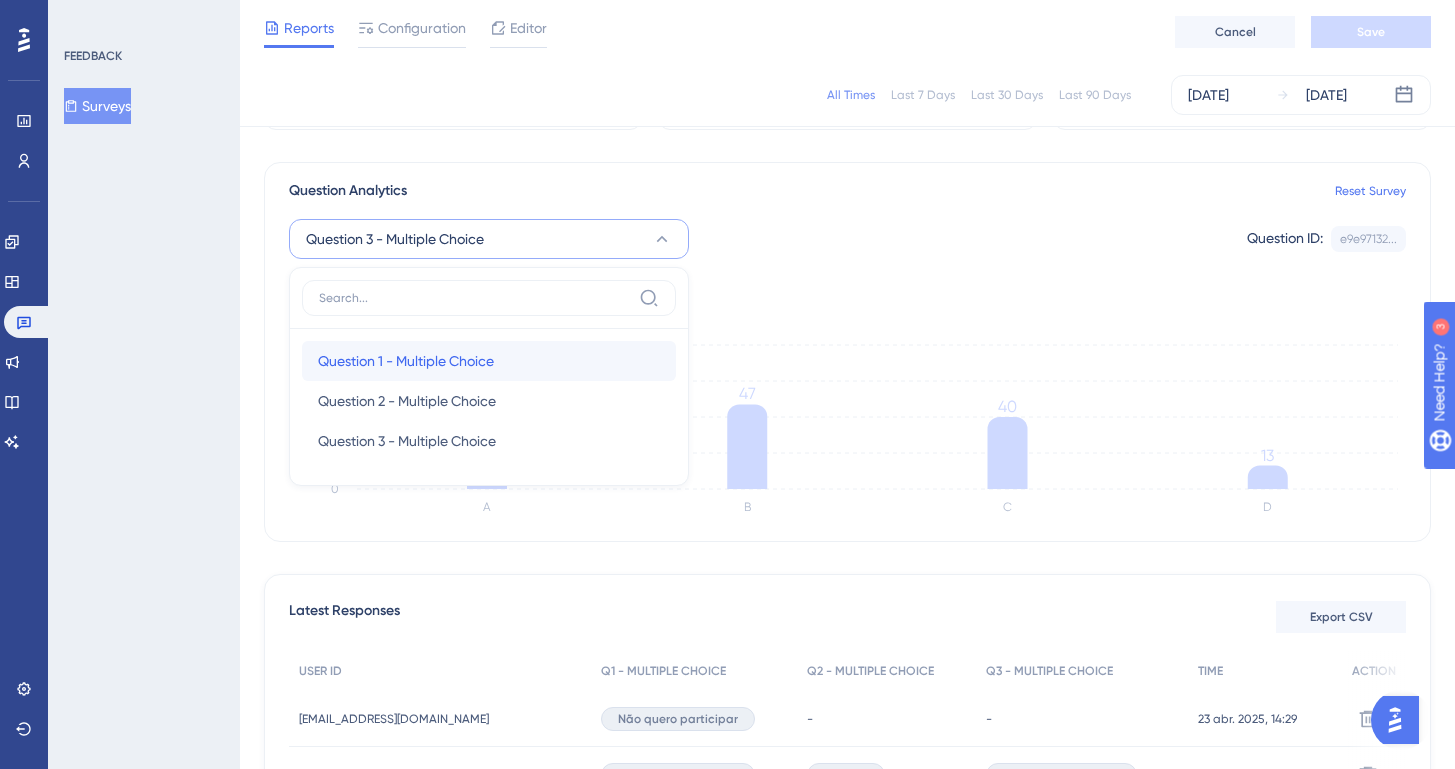click on "Question 1 - Multiple Choice Question 1 - Multiple Choice" at bounding box center (489, 361) 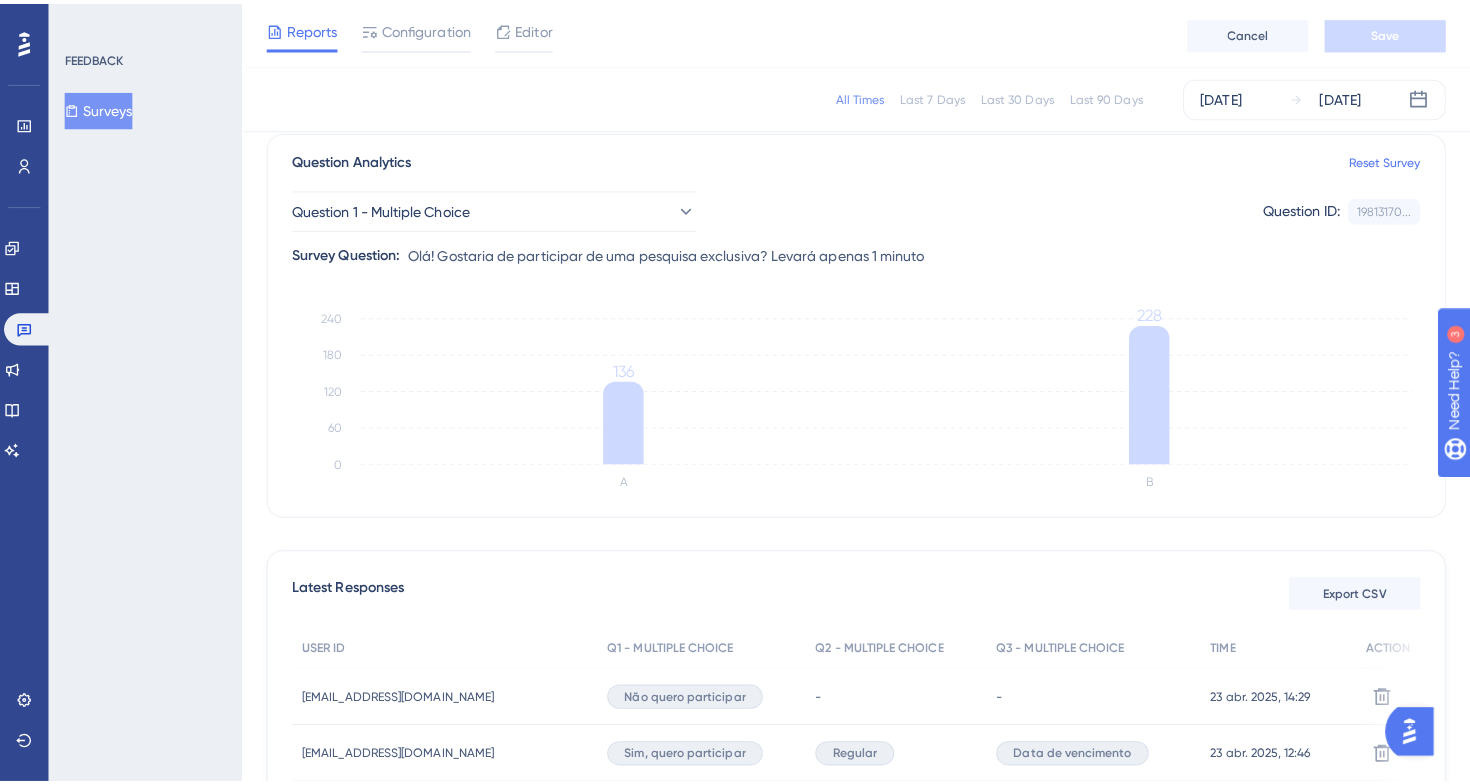 scroll, scrollTop: 375, scrollLeft: 0, axis: vertical 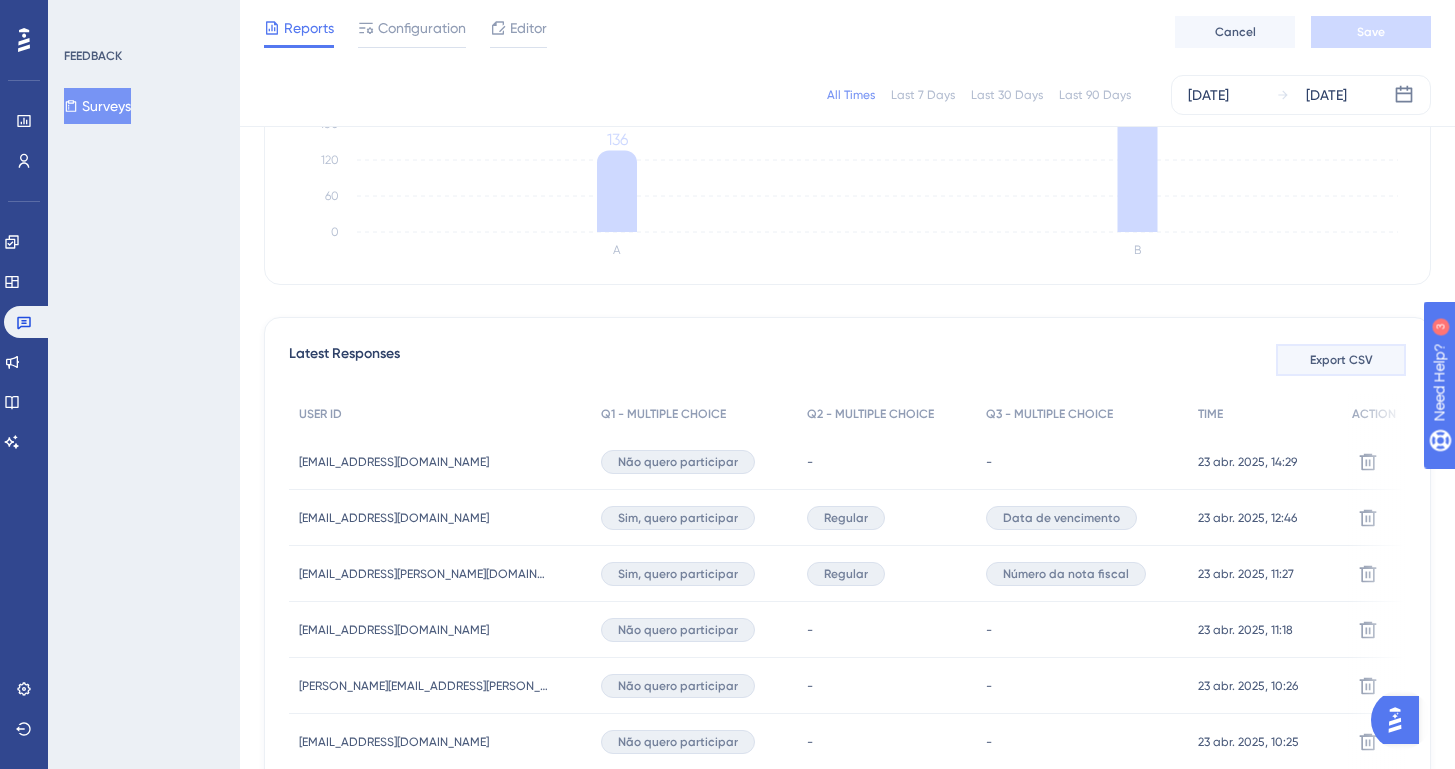 click on "Export CSV" at bounding box center (1341, 360) 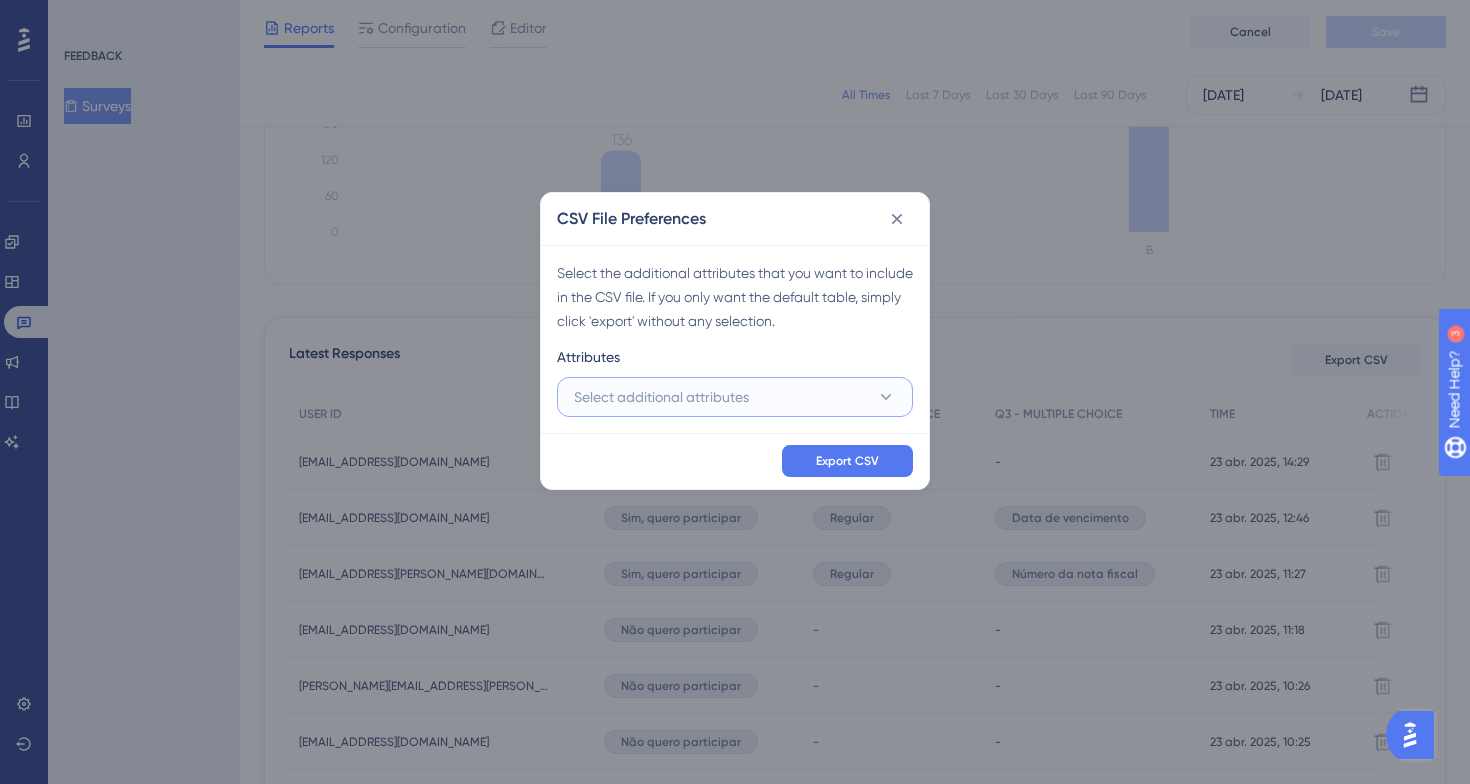click on "Select additional attributes" at bounding box center [661, 397] 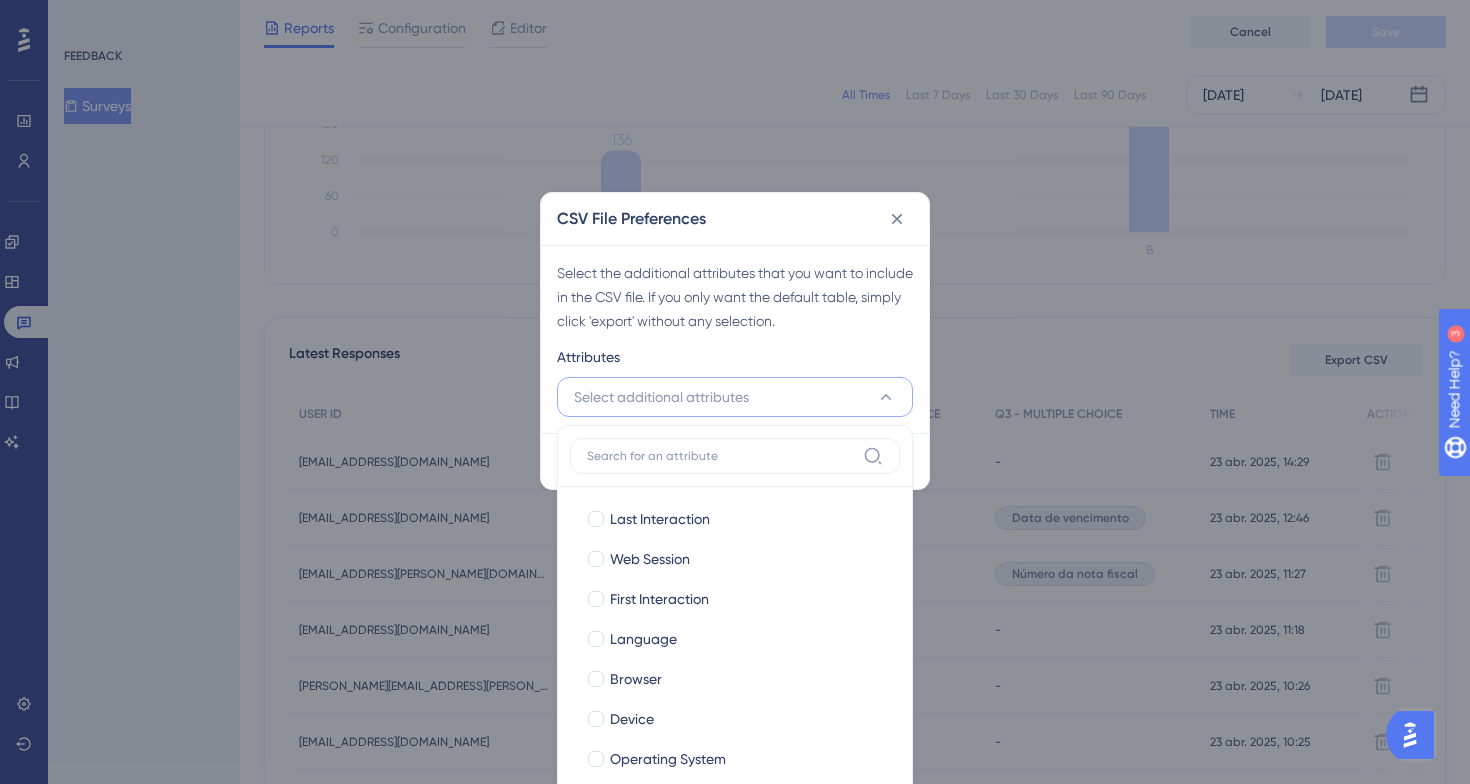scroll, scrollTop: 432, scrollLeft: 0, axis: vertical 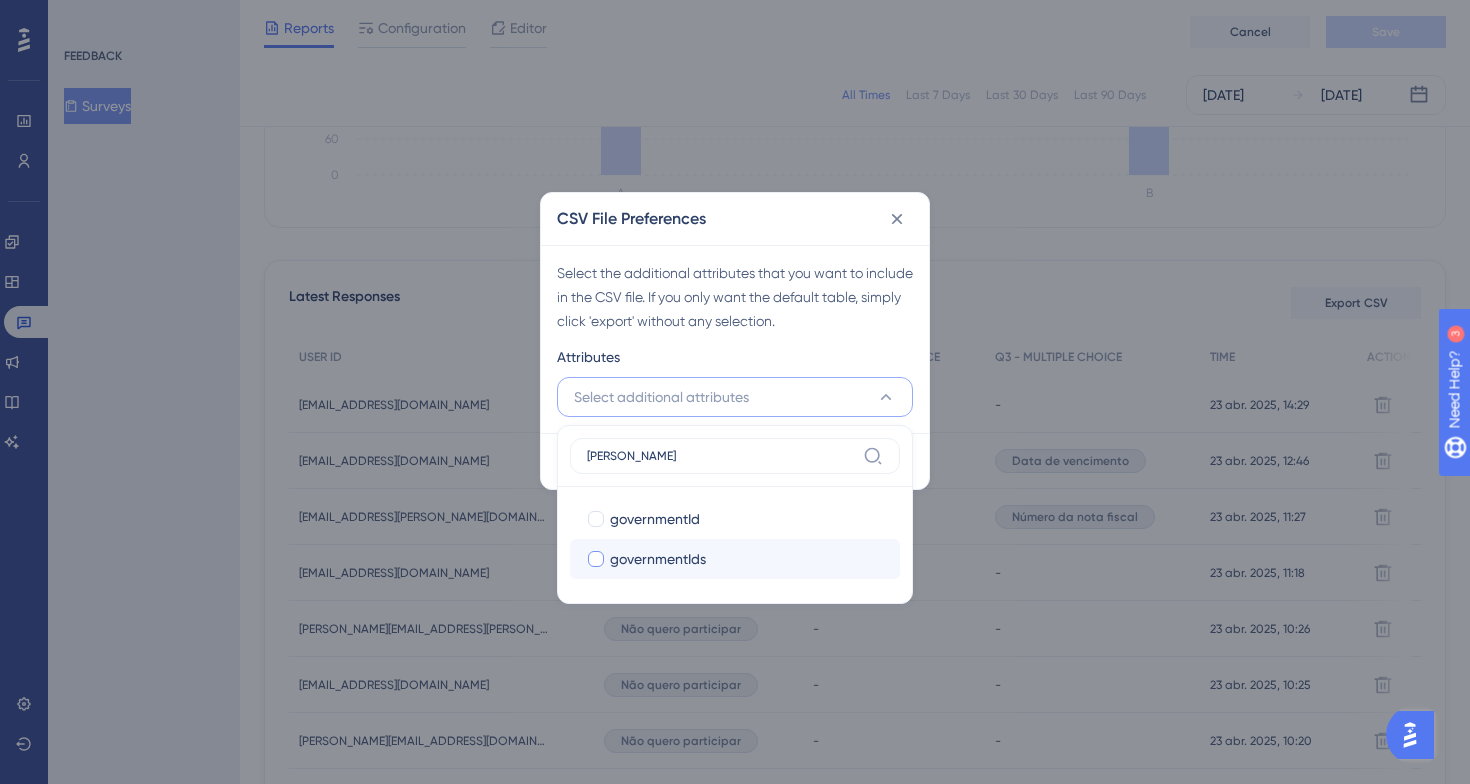 type on "[PERSON_NAME]" 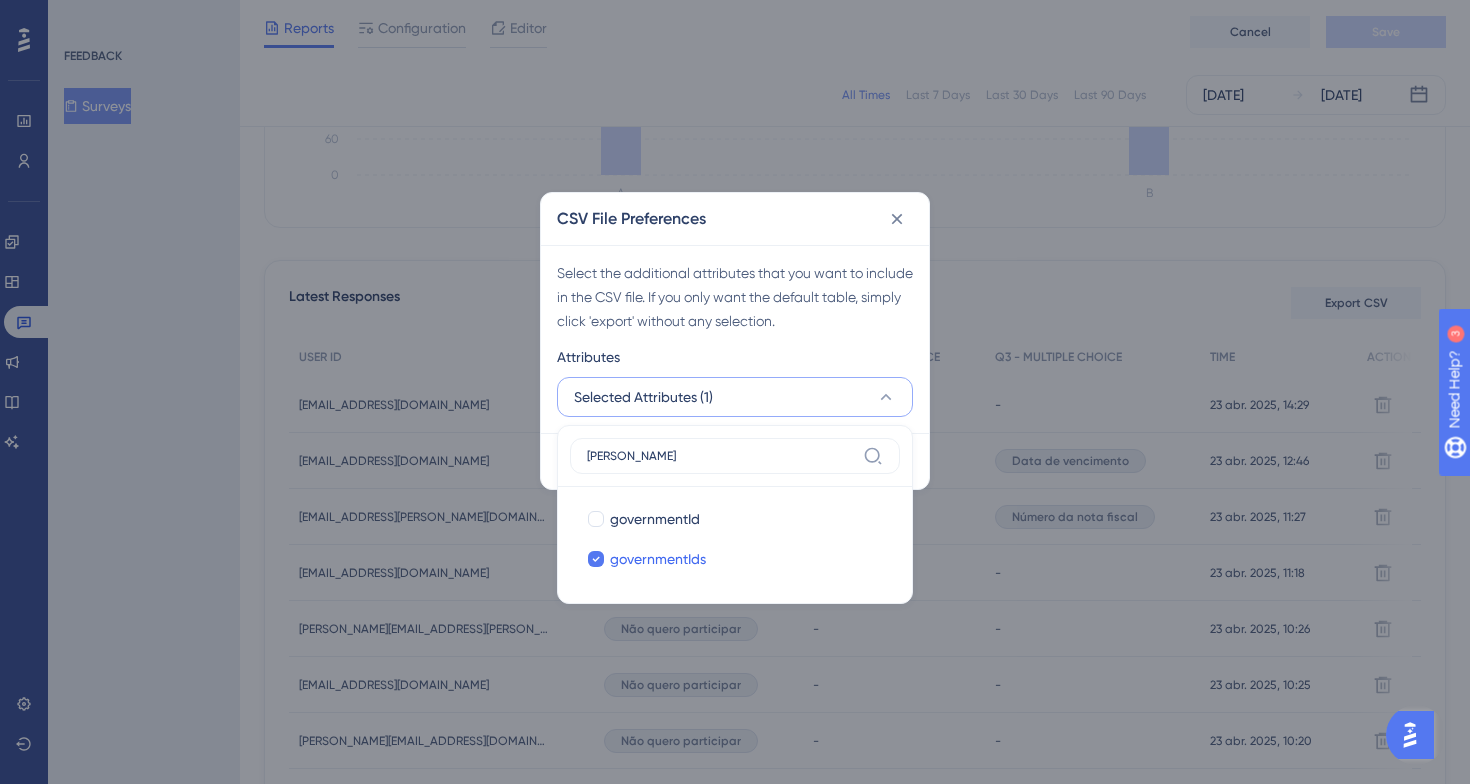 click on "Select the additional attributes that you want to include in the CSV file.
If you only want the default table, simply click 'export' without any selection. Attributes Selected Attributes (1) [PERSON_NAME] governmentId governmentId governmentIds governmentIds" at bounding box center (735, 339) 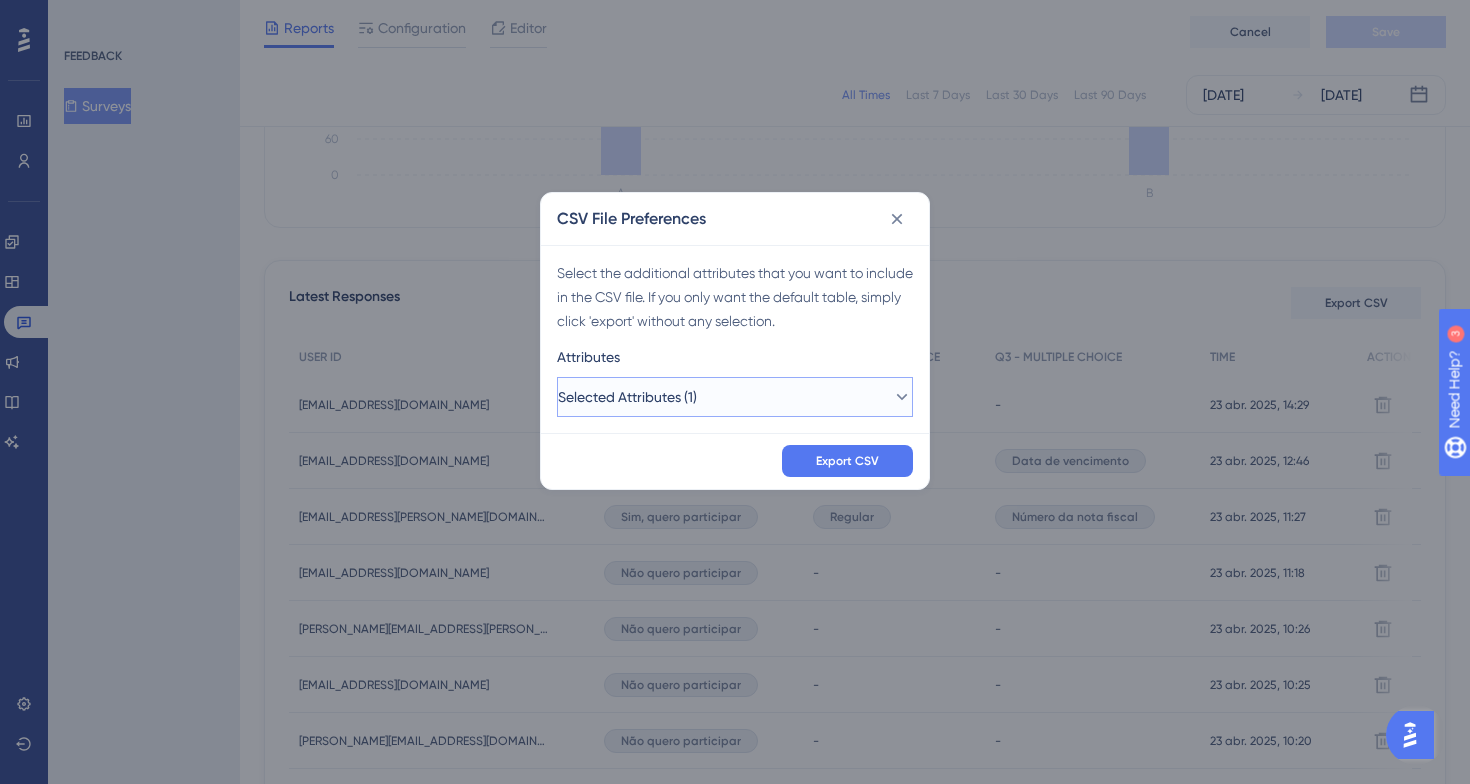 click on "Selected Attributes (1)" at bounding box center (735, 397) 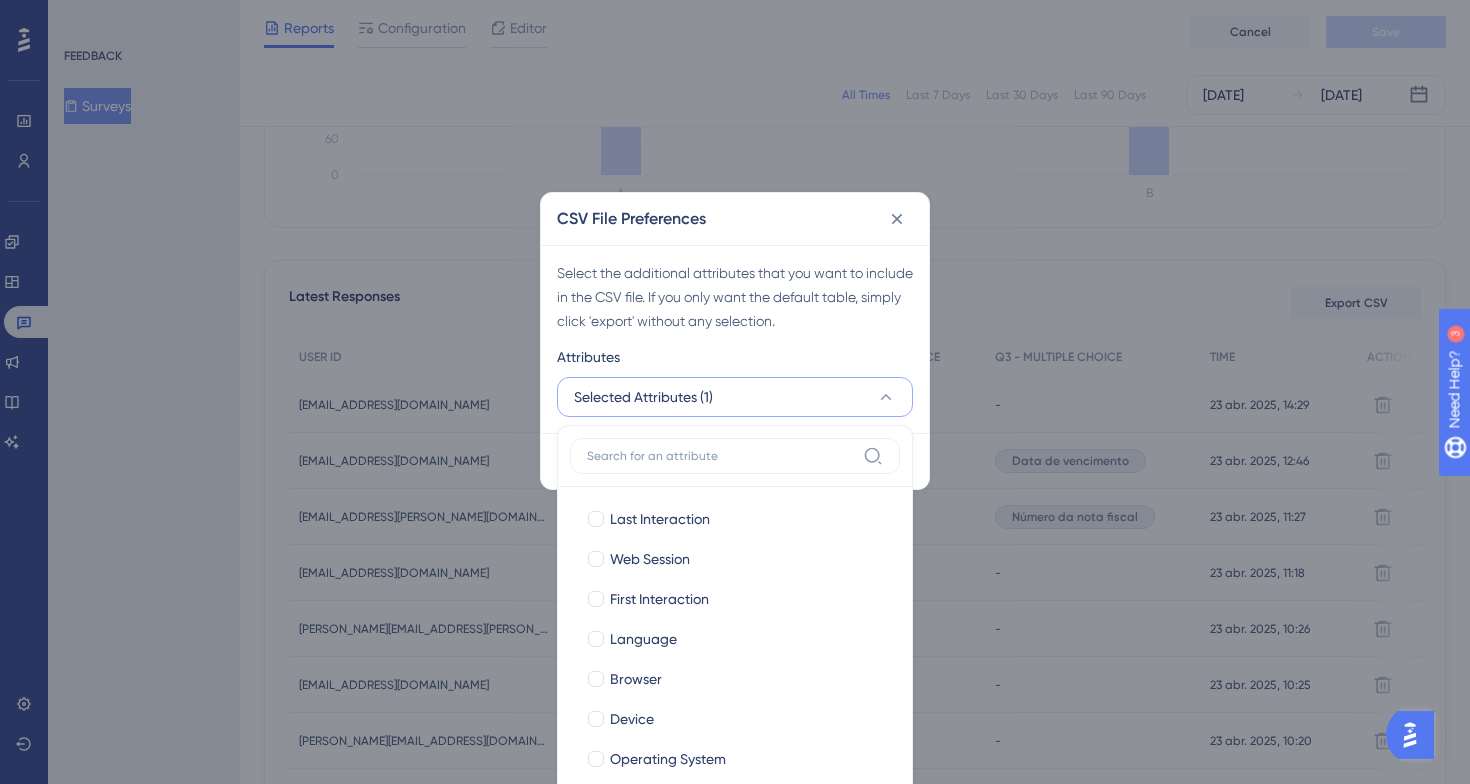 scroll, scrollTop: 489, scrollLeft: 0, axis: vertical 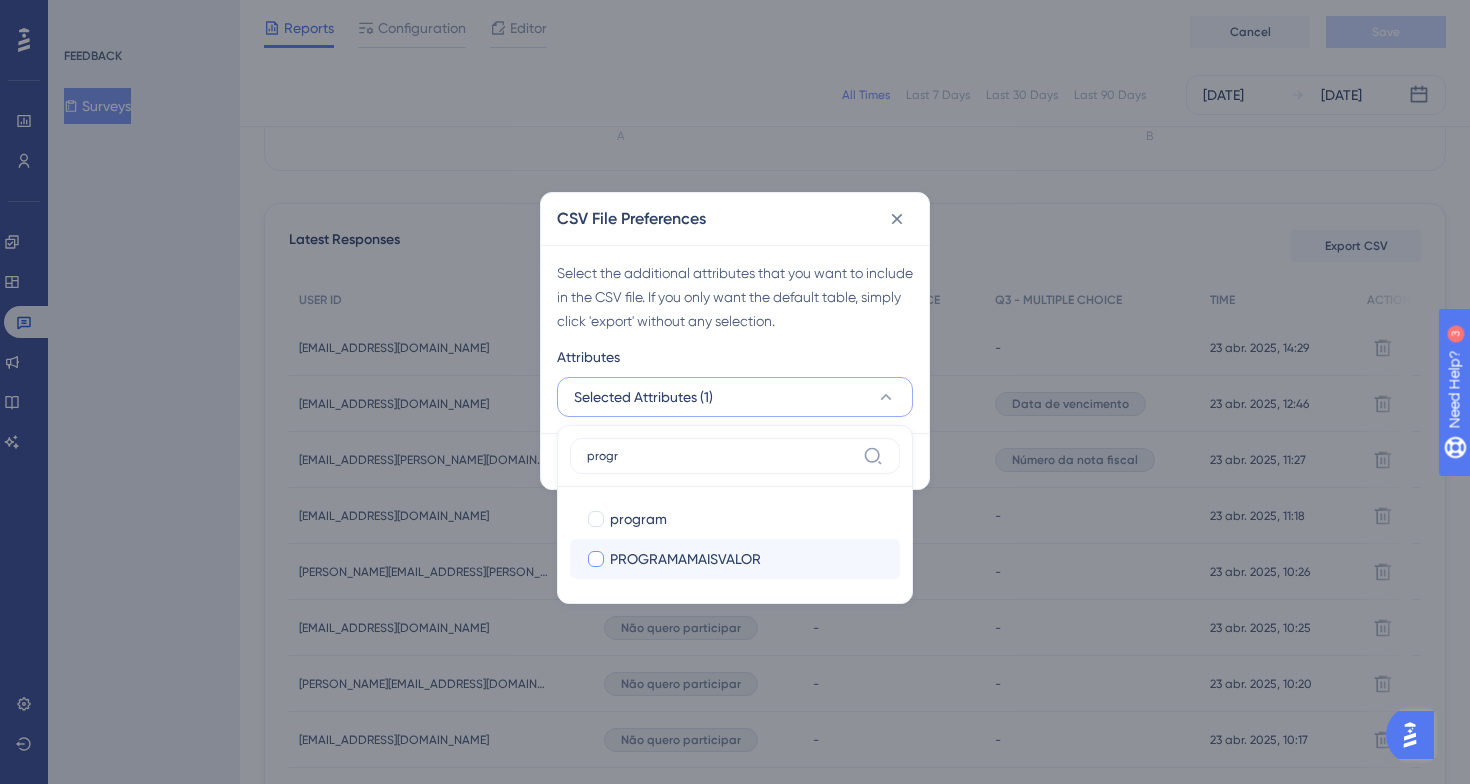 type on "progr" 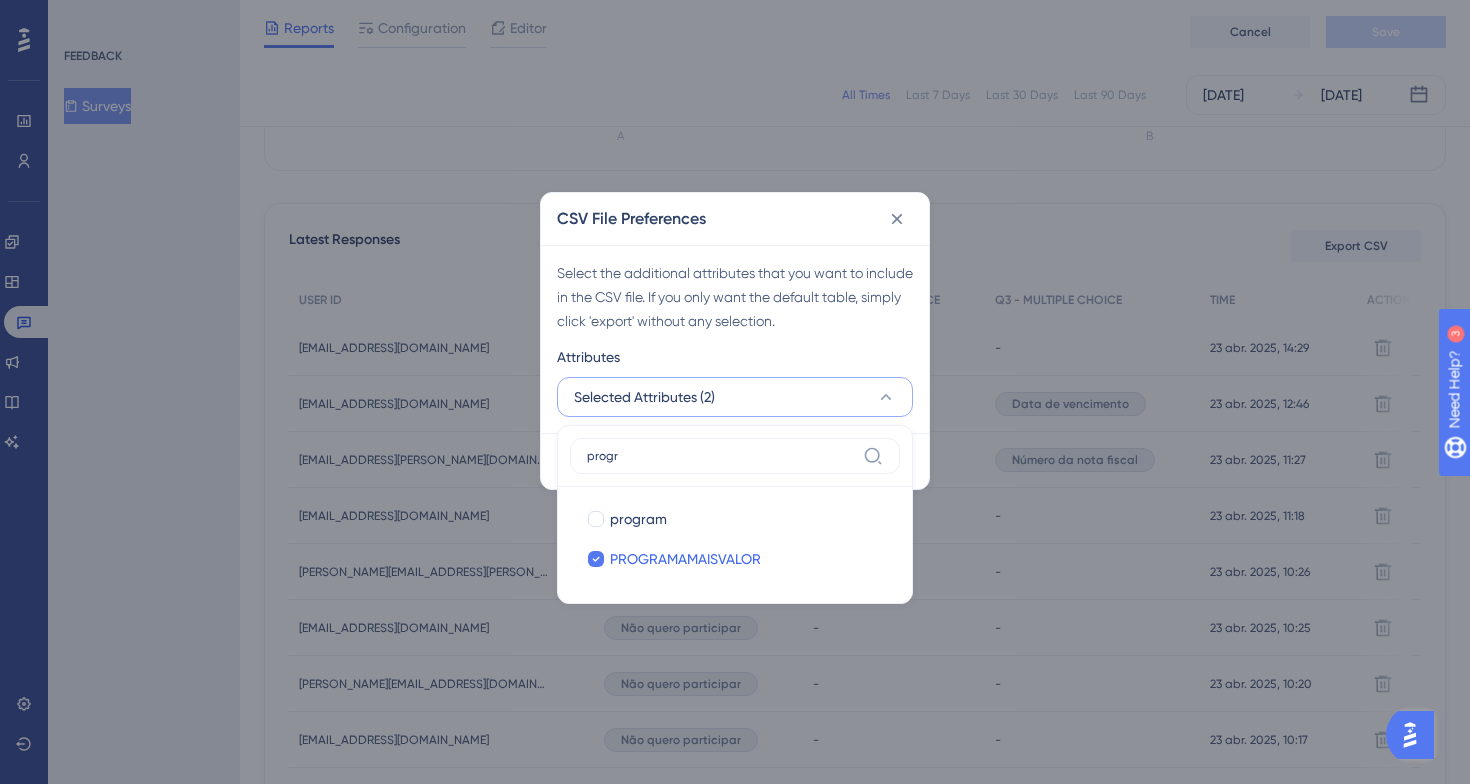 click on "Select the additional attributes that you want to include in the CSV file.
If you only want the default table, simply click 'export' without any selection." at bounding box center [735, 297] 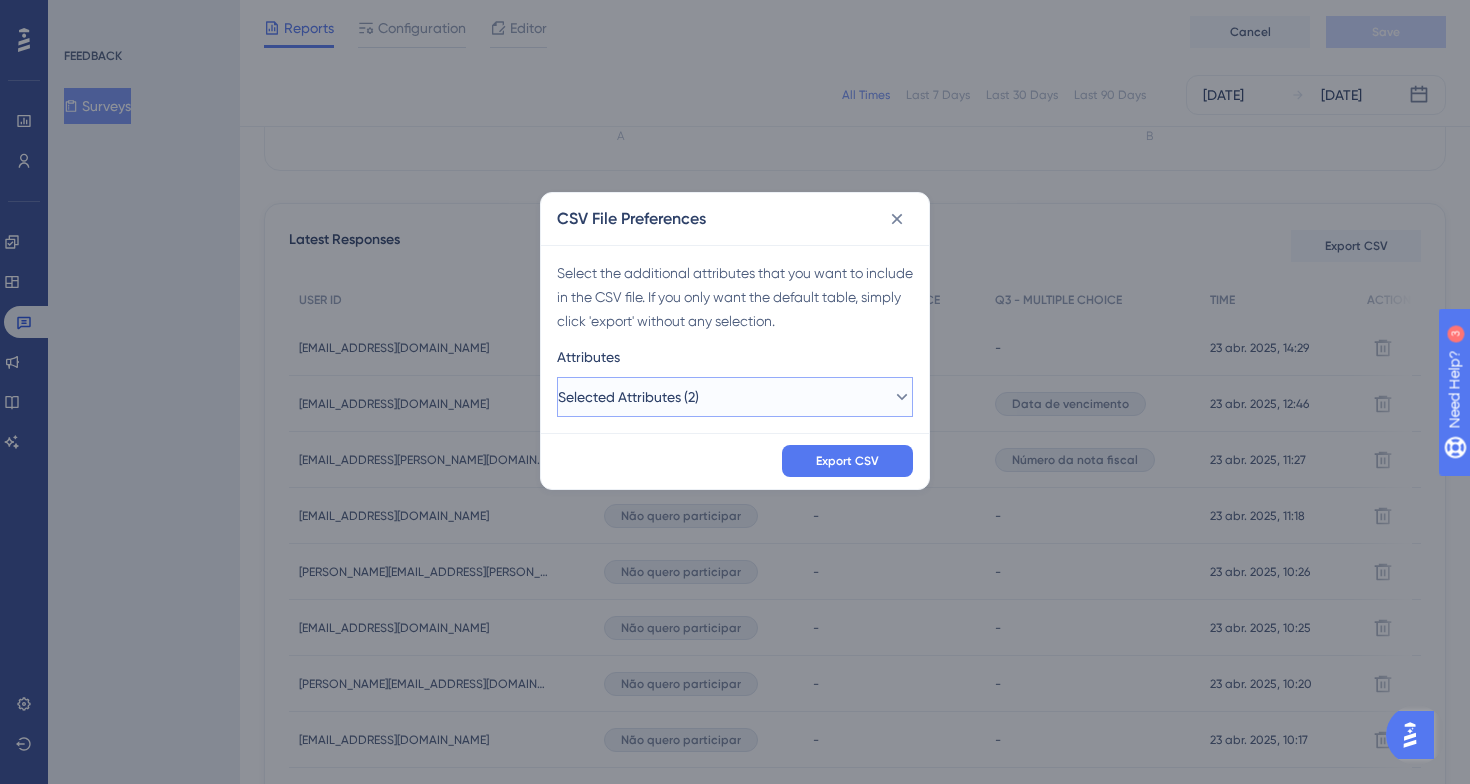 click on "Selected Attributes (2)" at bounding box center (735, 397) 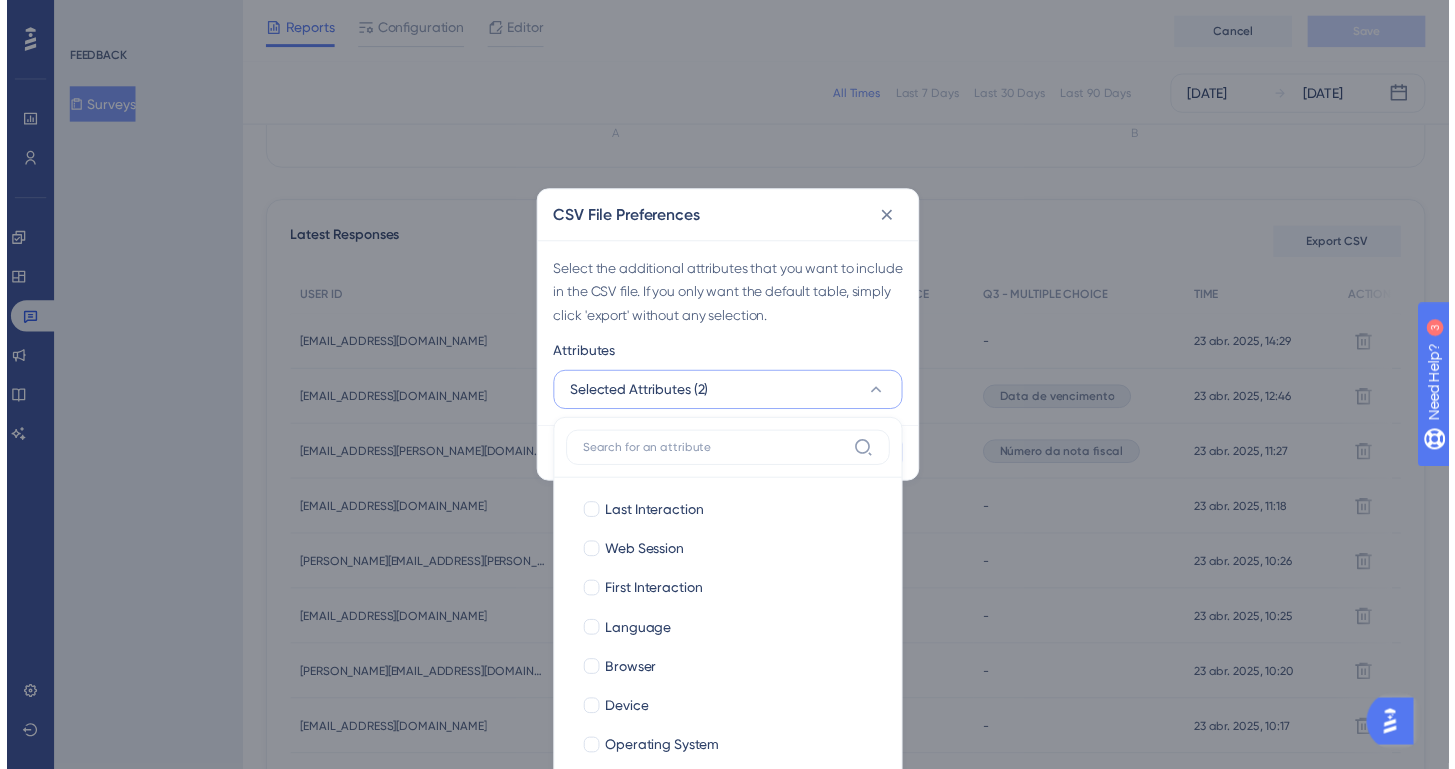 scroll, scrollTop: 546, scrollLeft: 0, axis: vertical 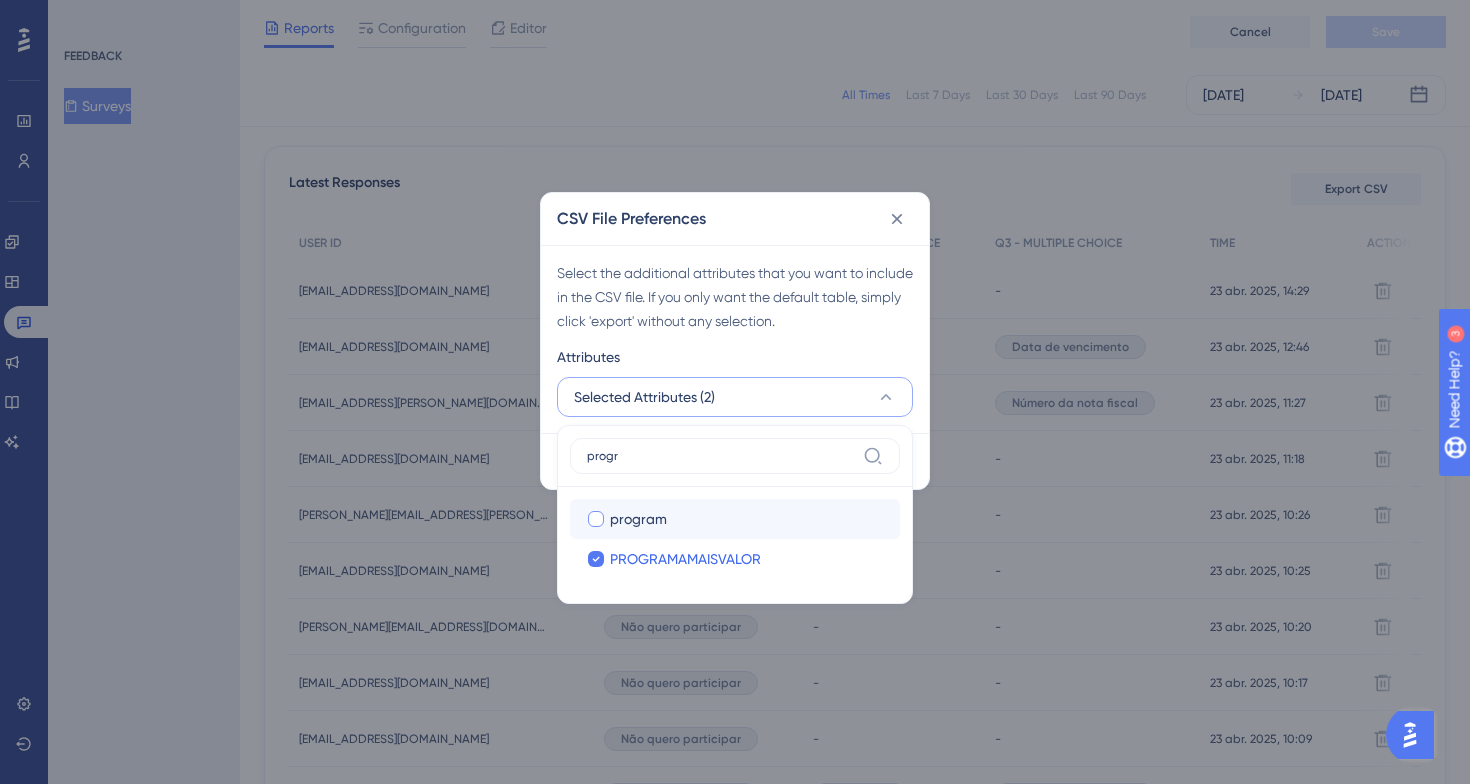 type on "progr" 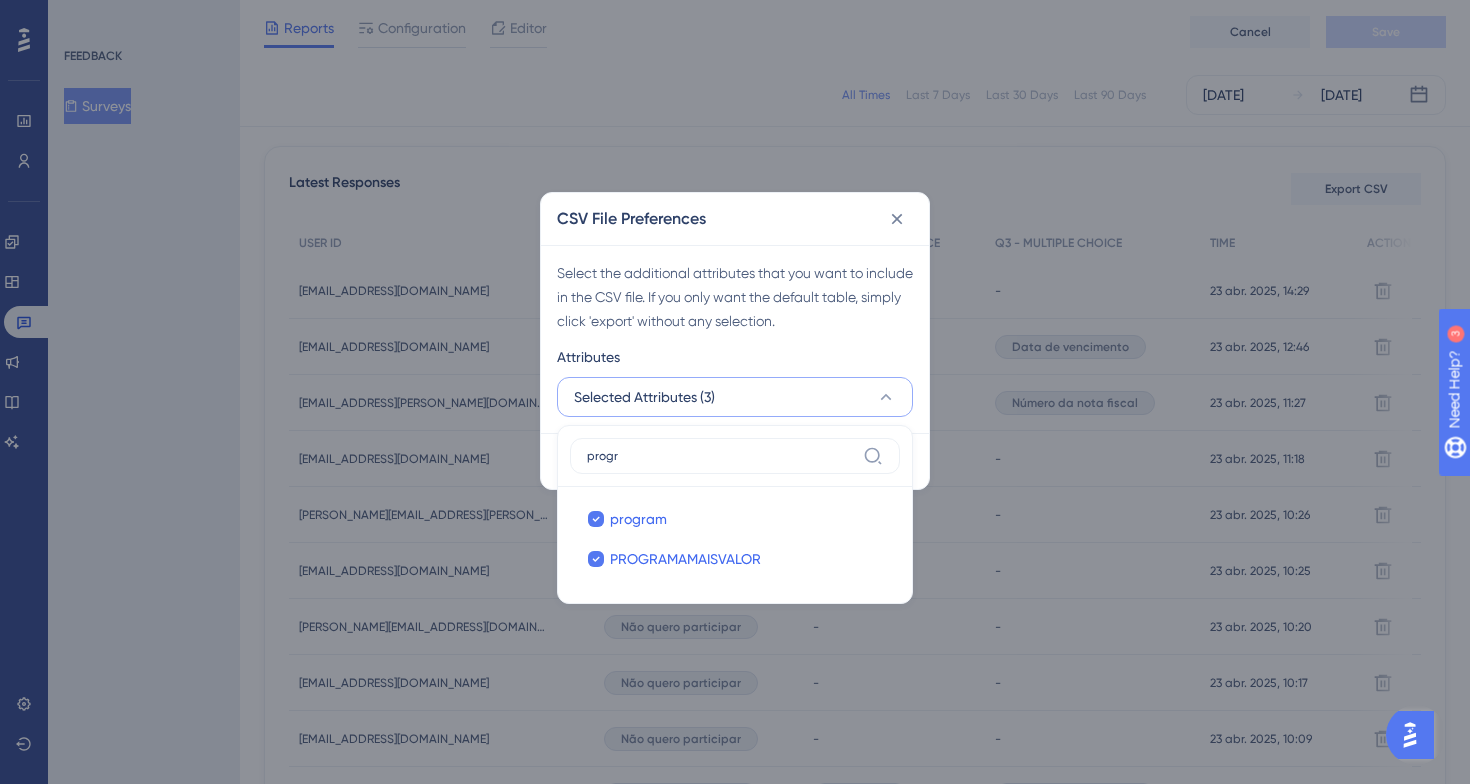 click on "Select the additional attributes that you want to include in the CSV file.
If you only want the default table, simply click 'export' without any selection." at bounding box center (735, 297) 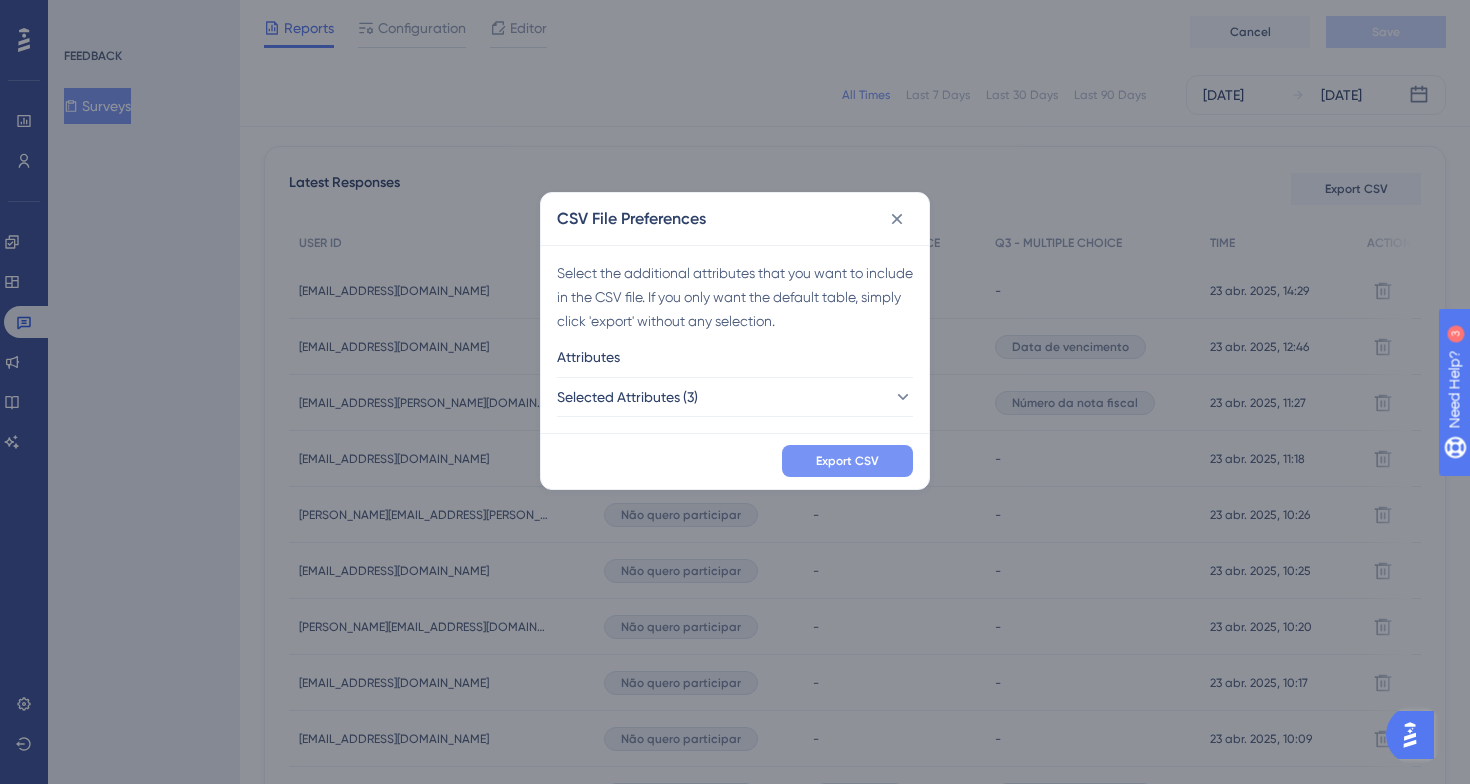 click on "Export CSV" at bounding box center (847, 461) 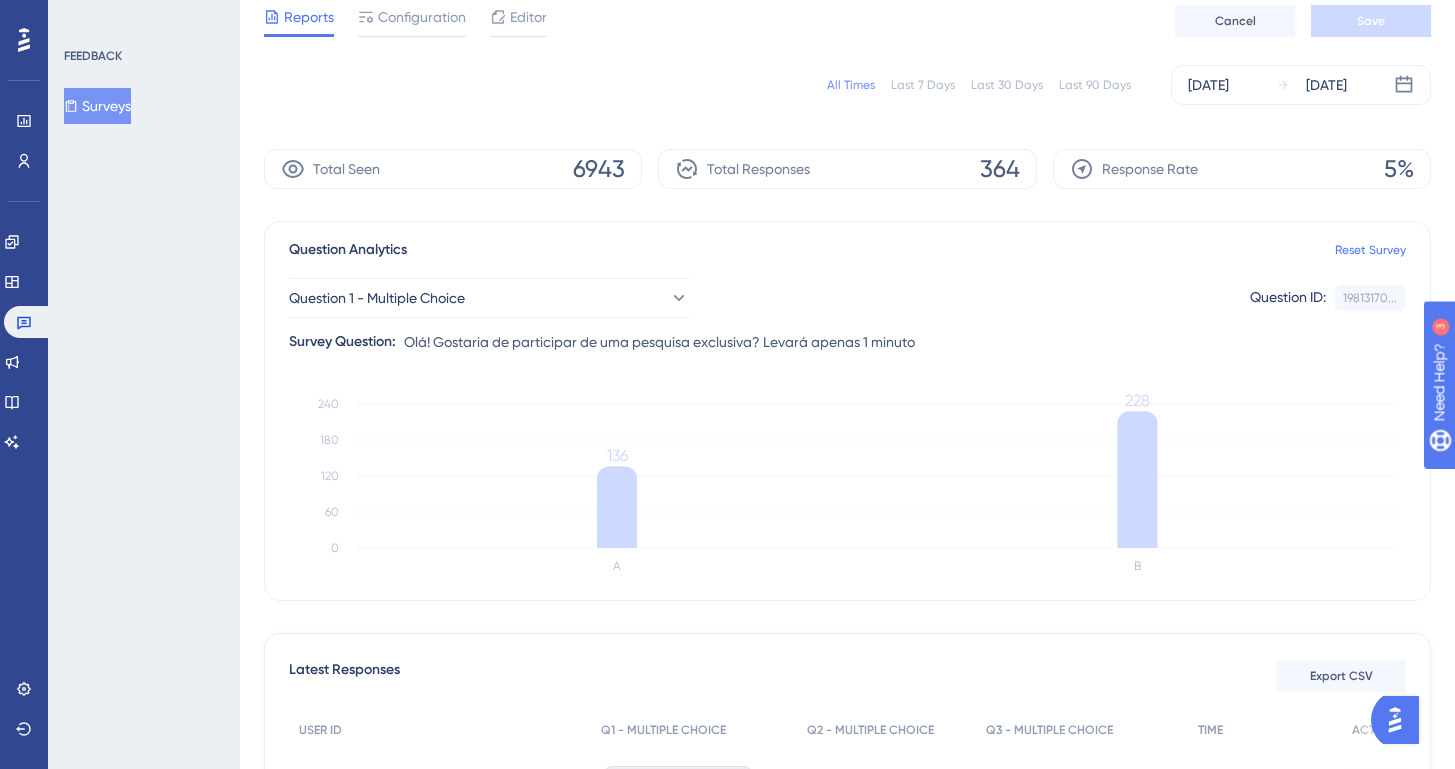 scroll, scrollTop: 0, scrollLeft: 0, axis: both 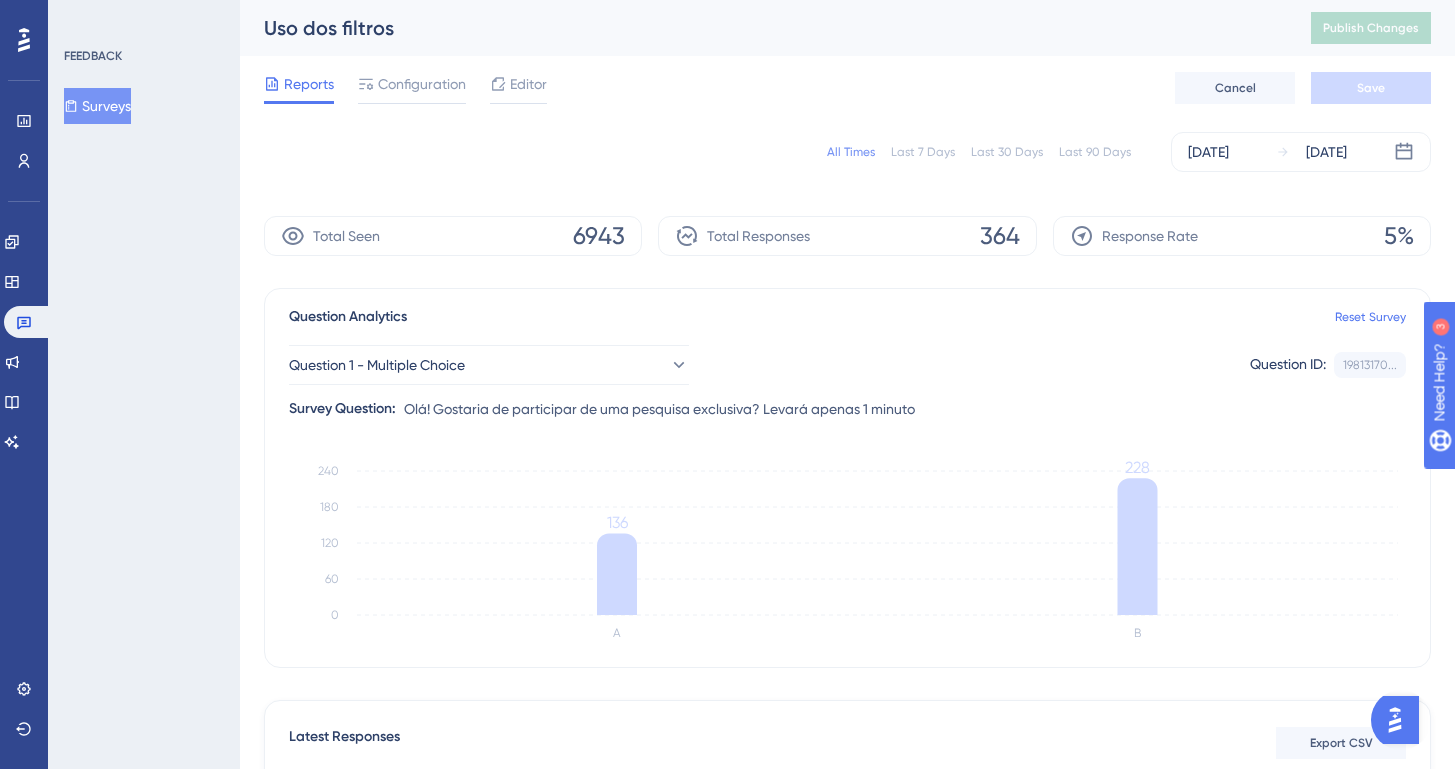 click on "Uso dos filtros" at bounding box center (762, 28) 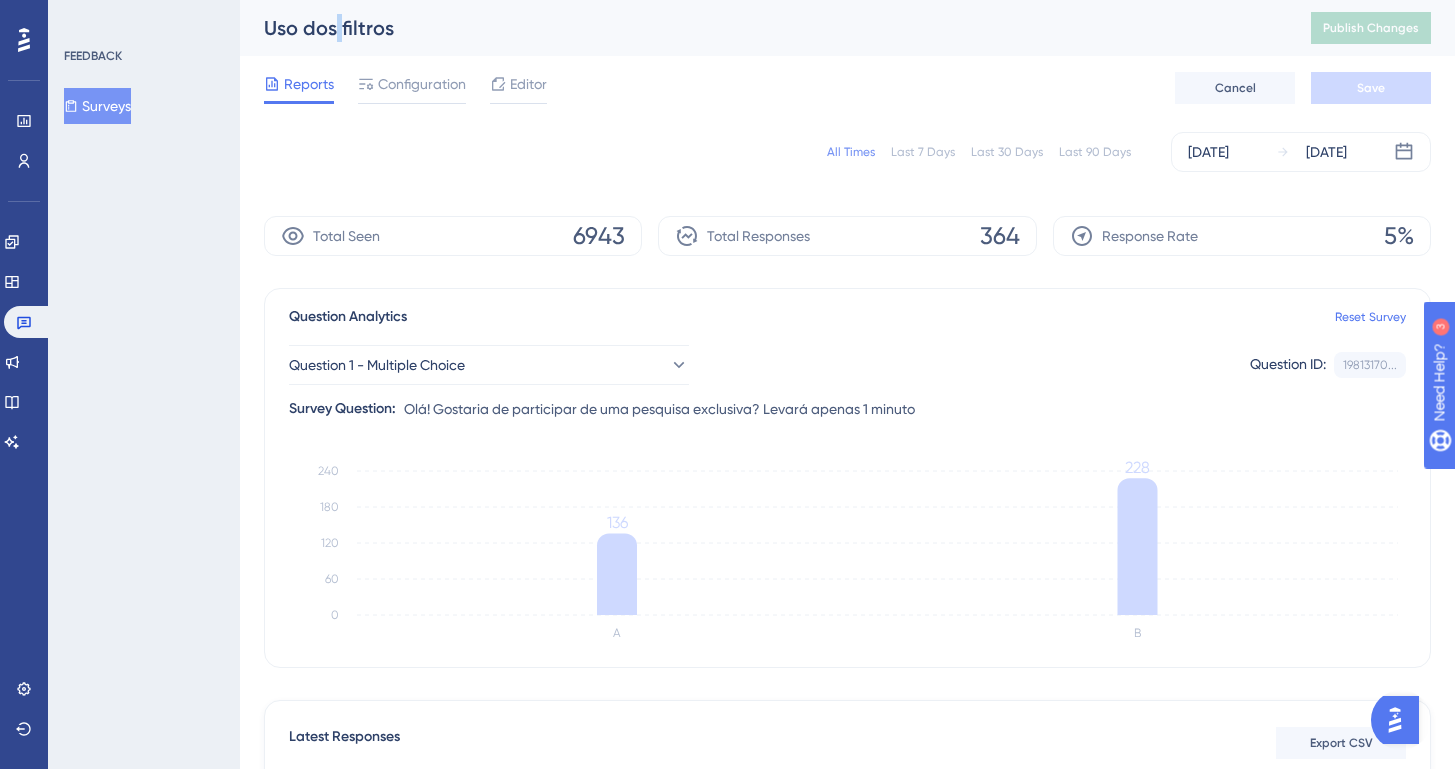 click on "Uso dos filtros" at bounding box center (762, 28) 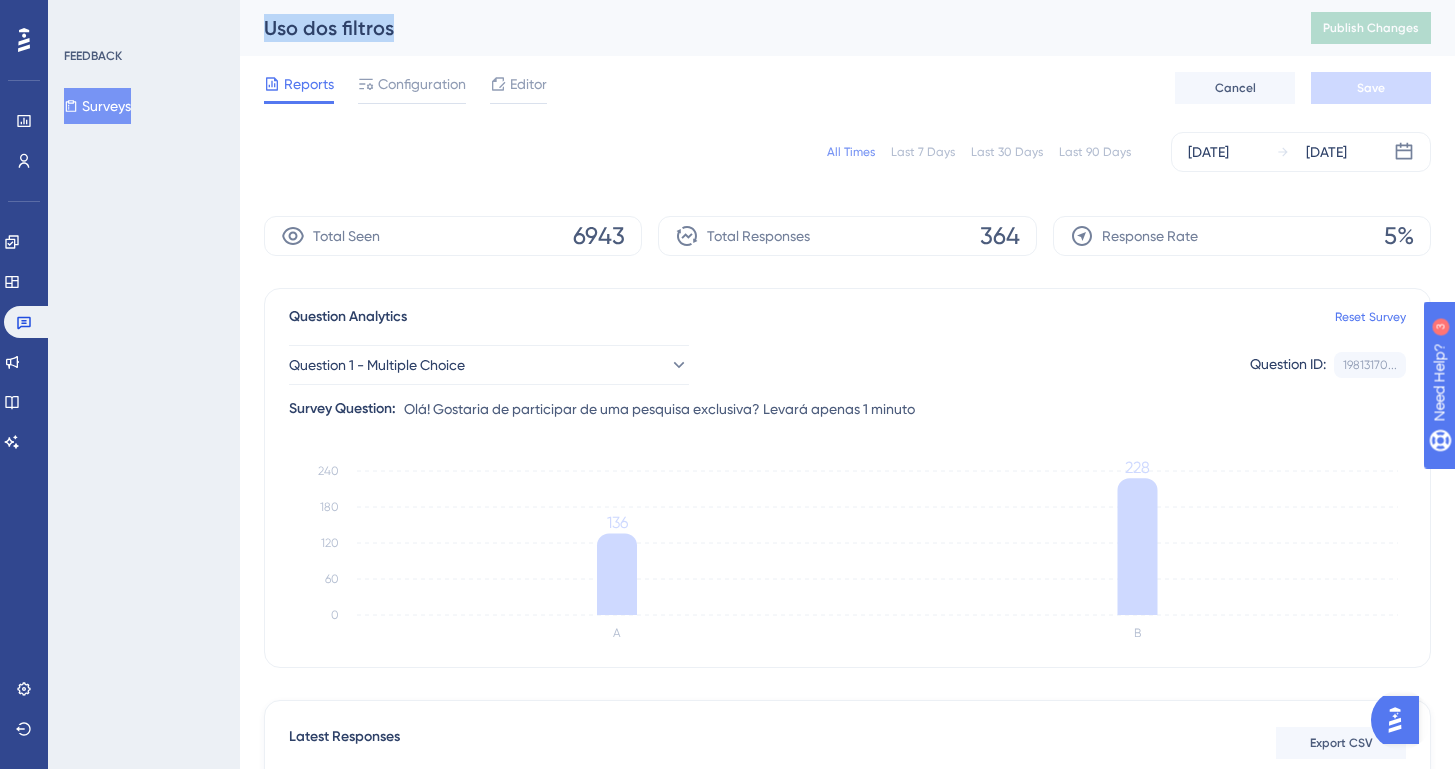 click on "Uso dos filtros" at bounding box center [762, 28] 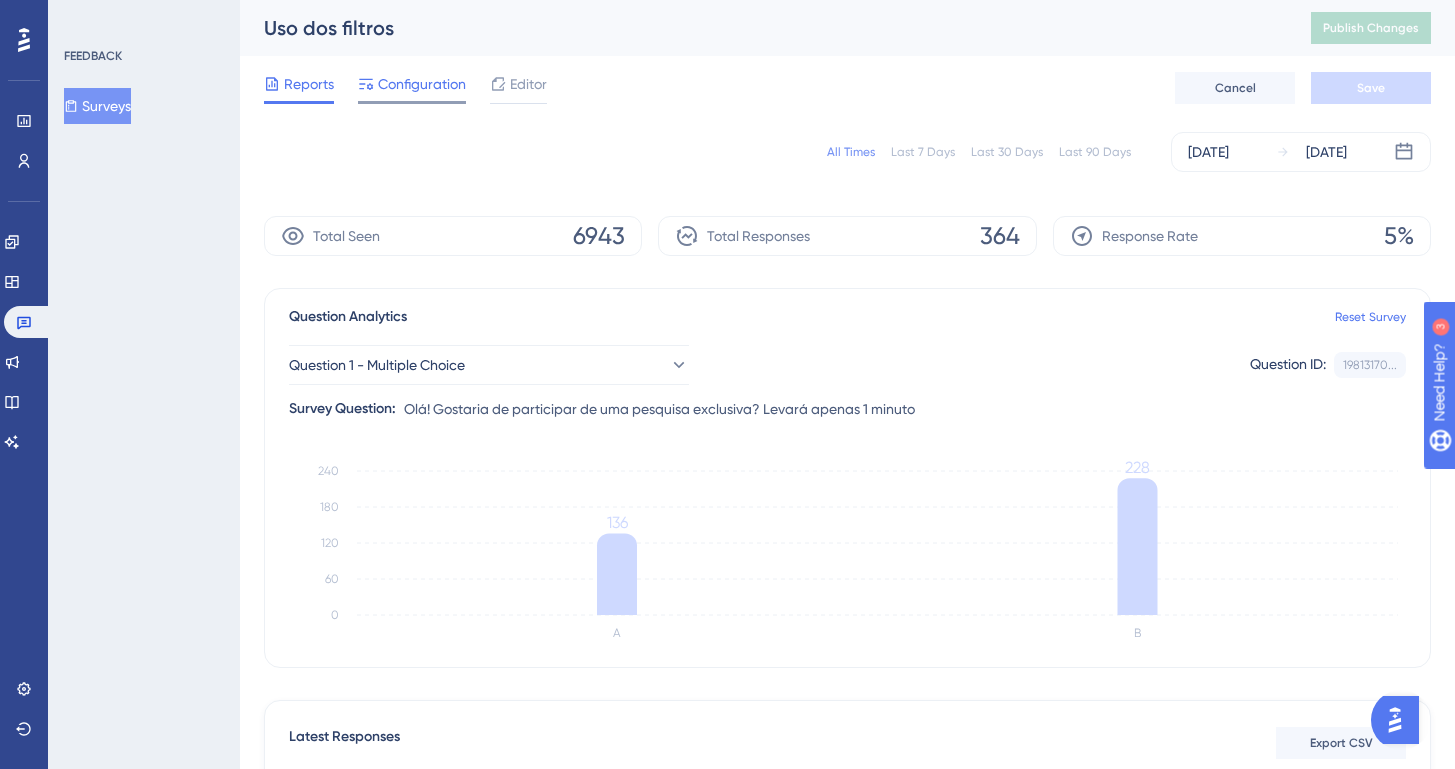 click on "Configuration" at bounding box center [422, 84] 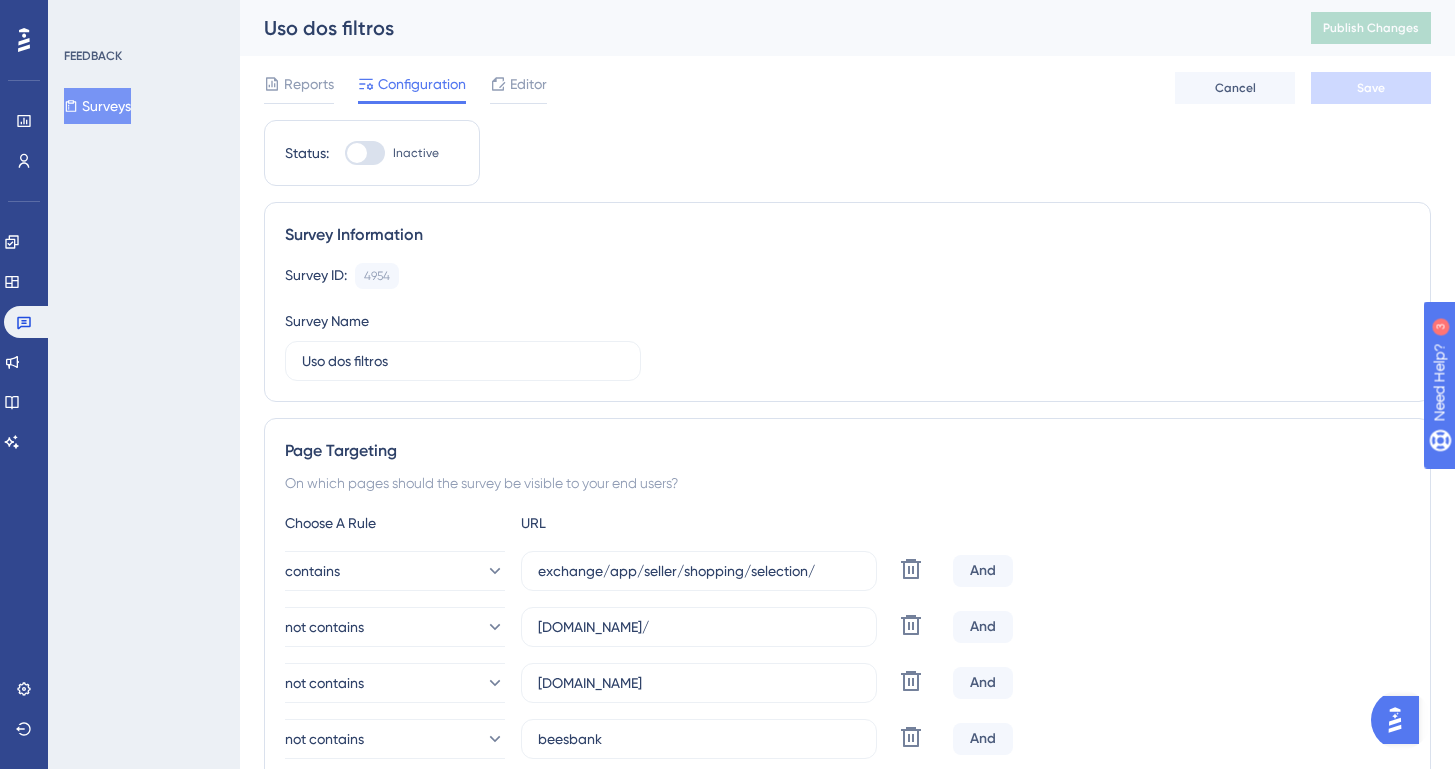 click on "Uso dos filtros" at bounding box center [762, 28] 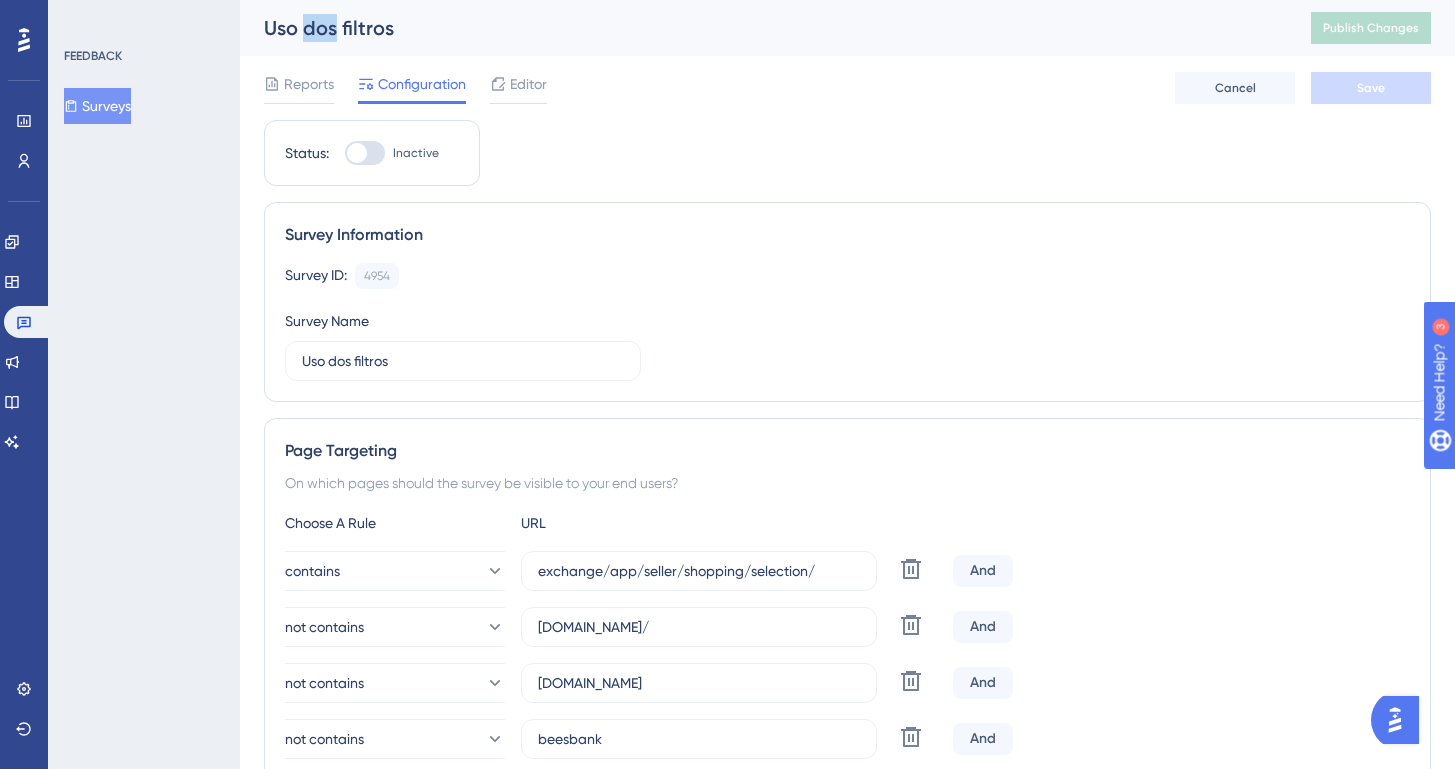 click on "Uso dos filtros" at bounding box center [762, 28] 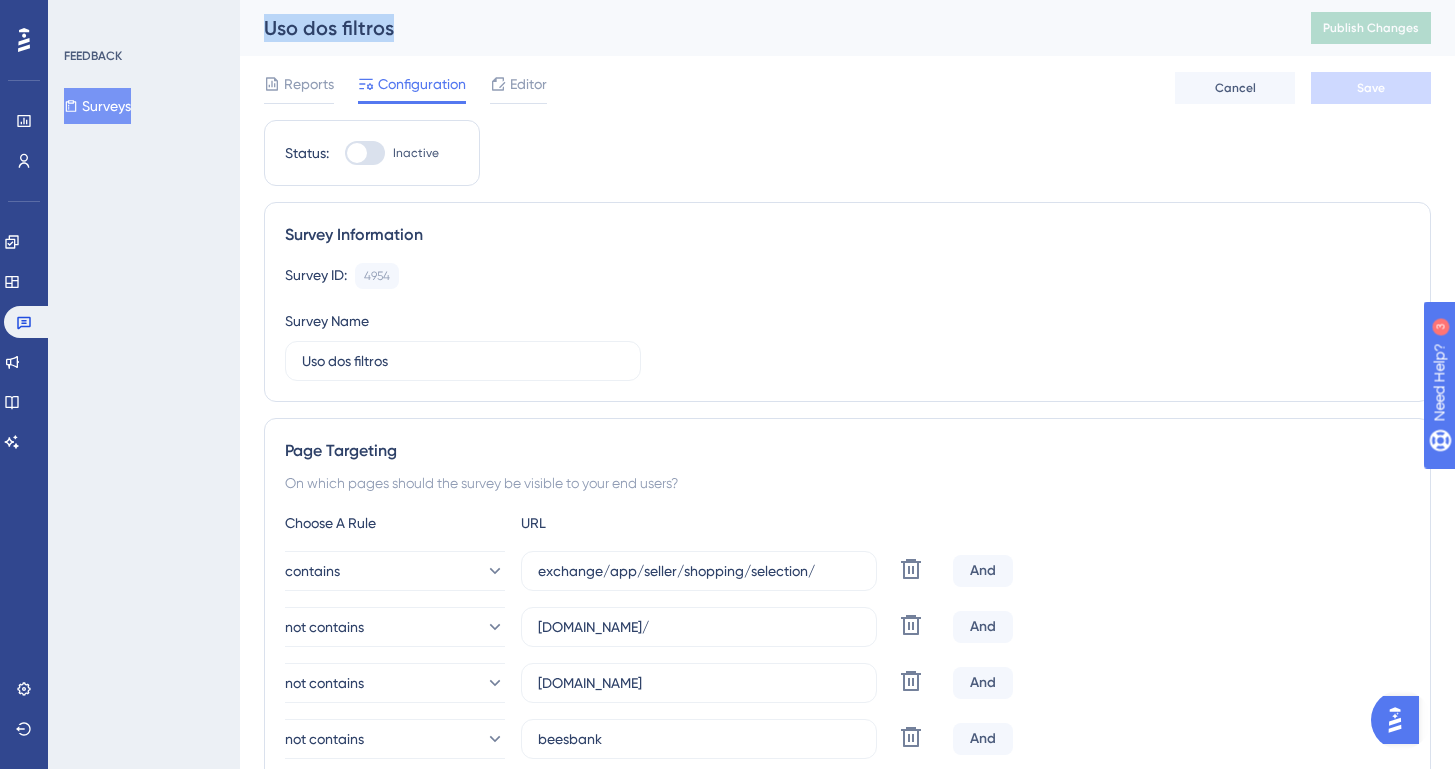 click on "Uso dos filtros" at bounding box center (762, 28) 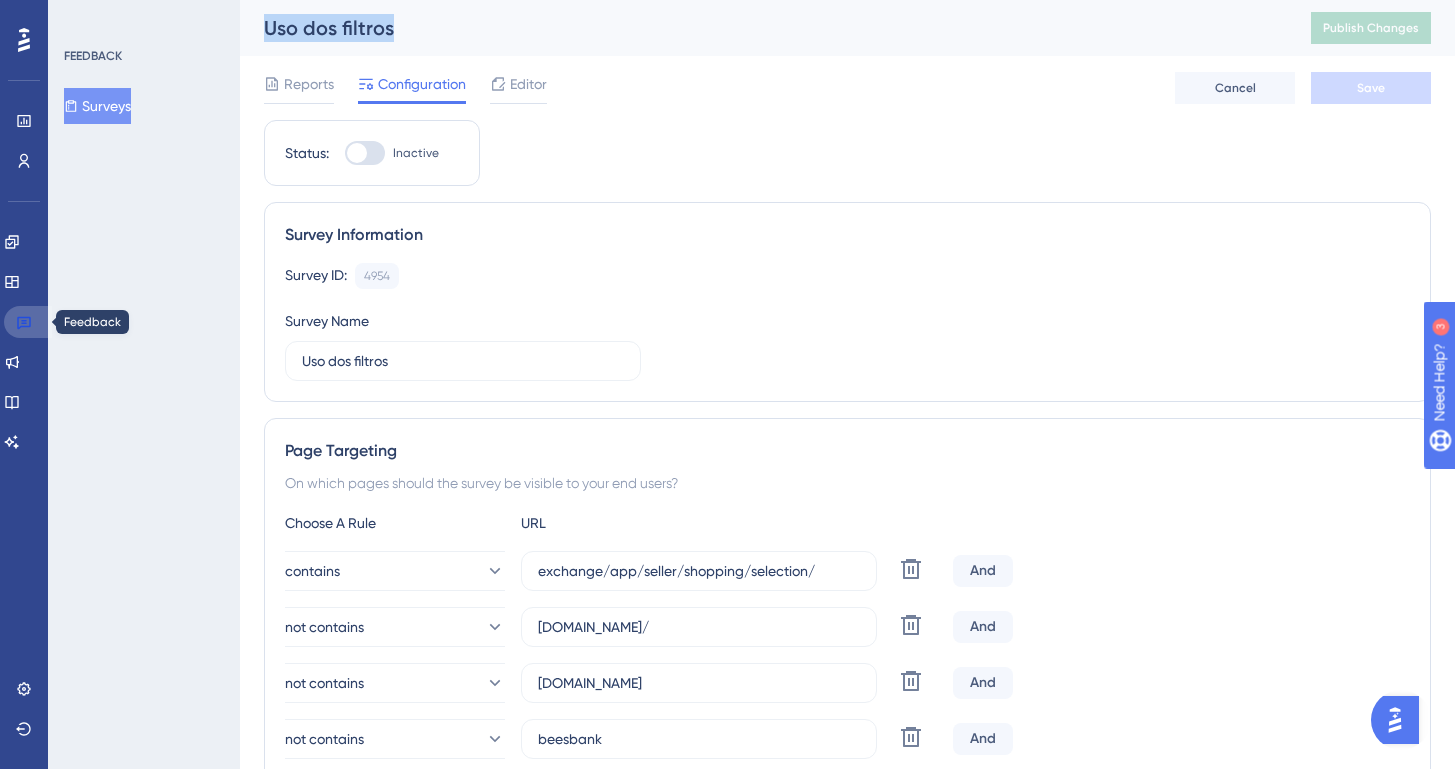 click at bounding box center [28, 322] 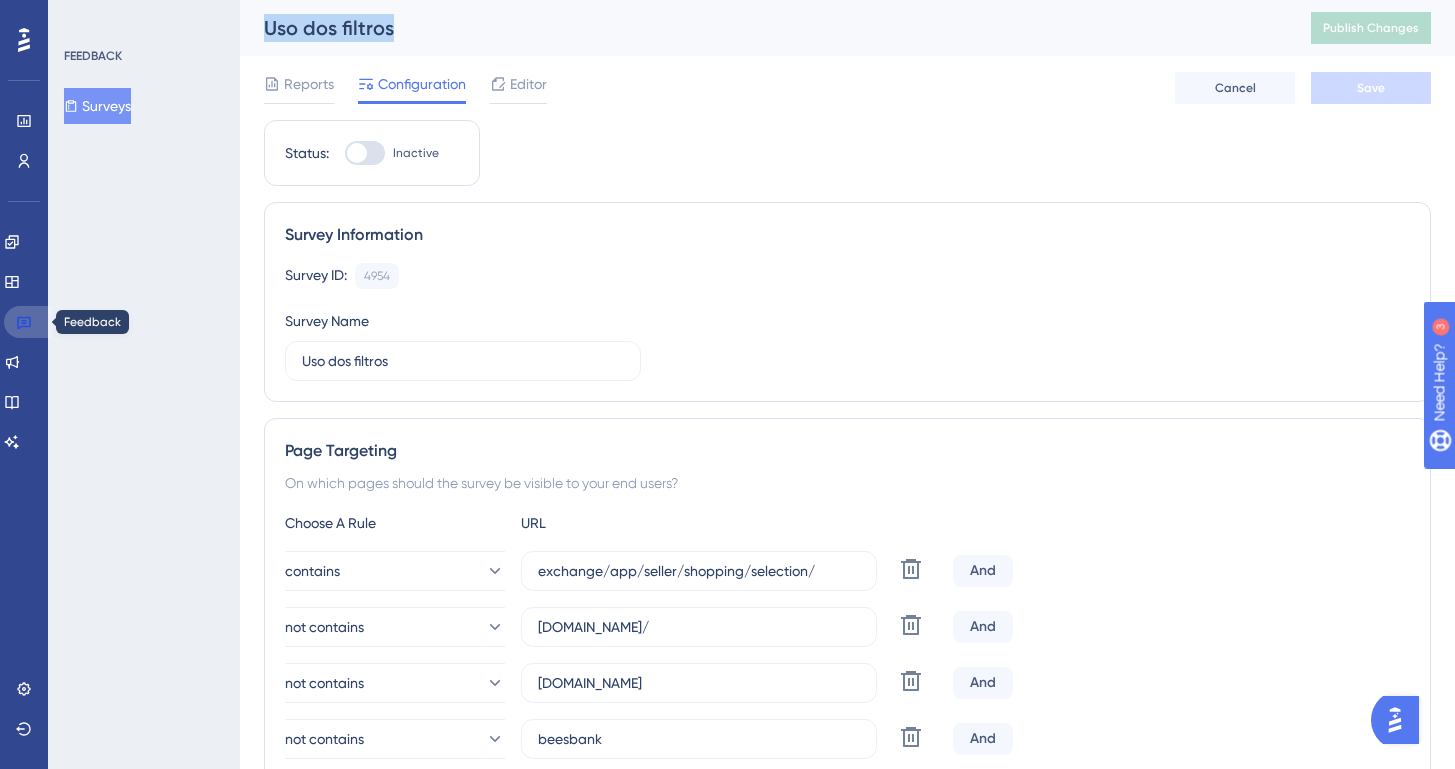 click 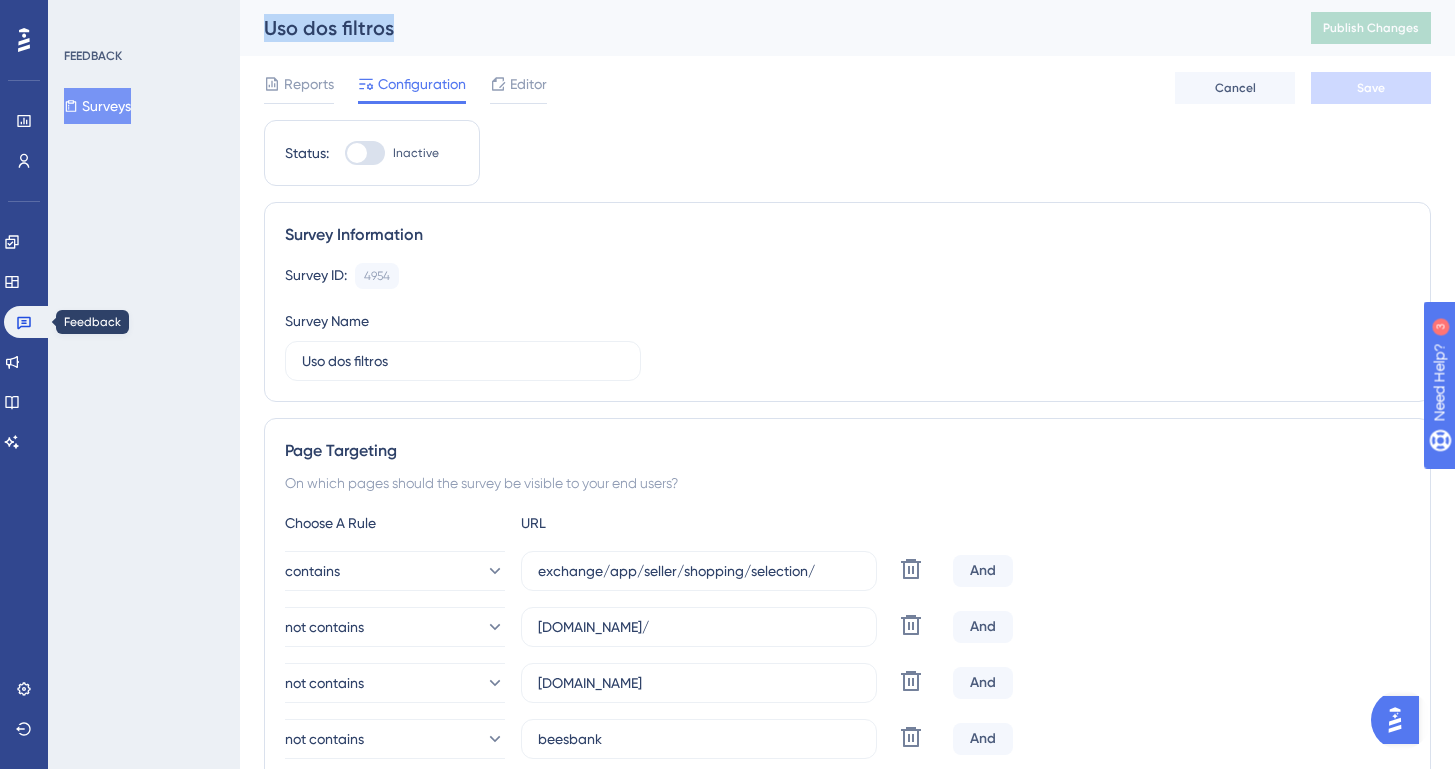 click on "FEEDBACK Surveys" at bounding box center [144, 384] 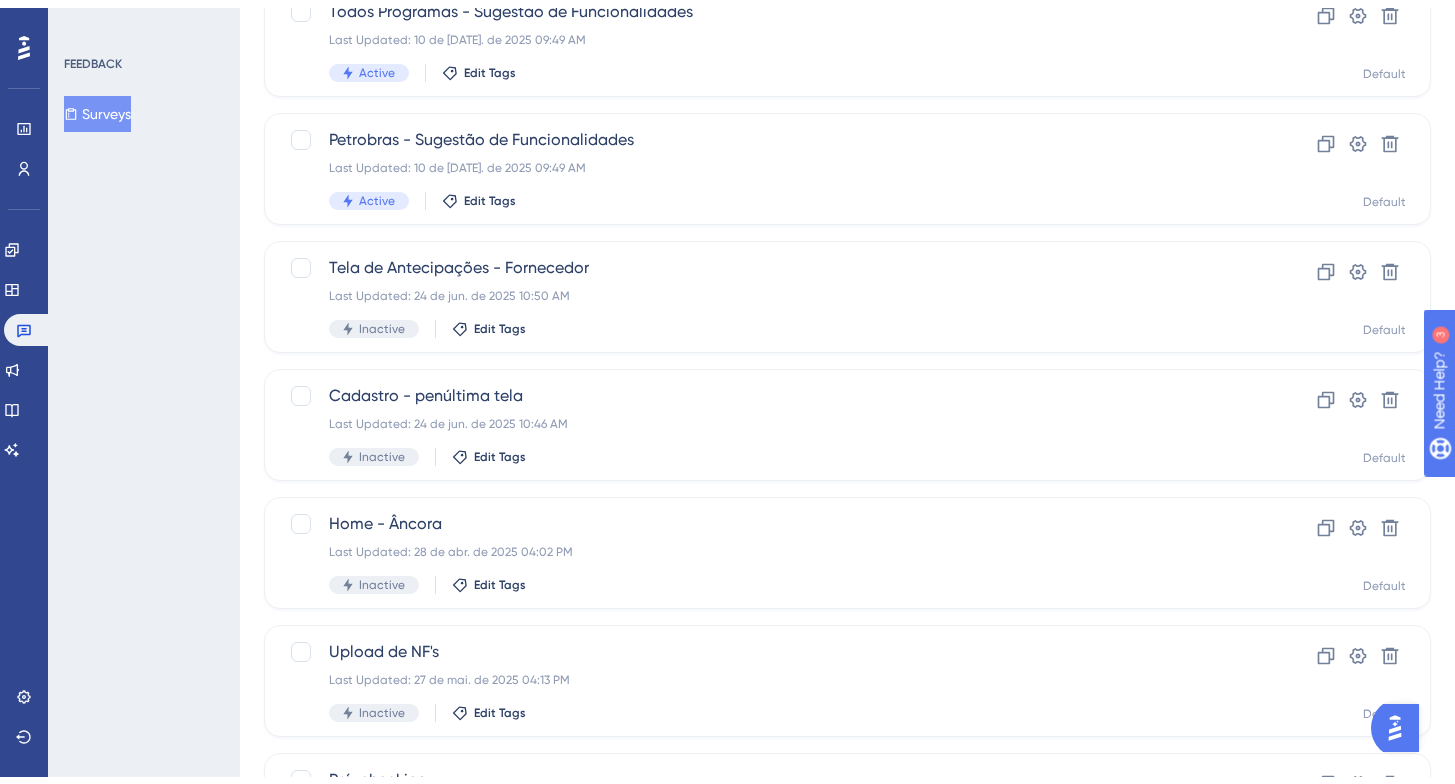 scroll, scrollTop: 768, scrollLeft: 0, axis: vertical 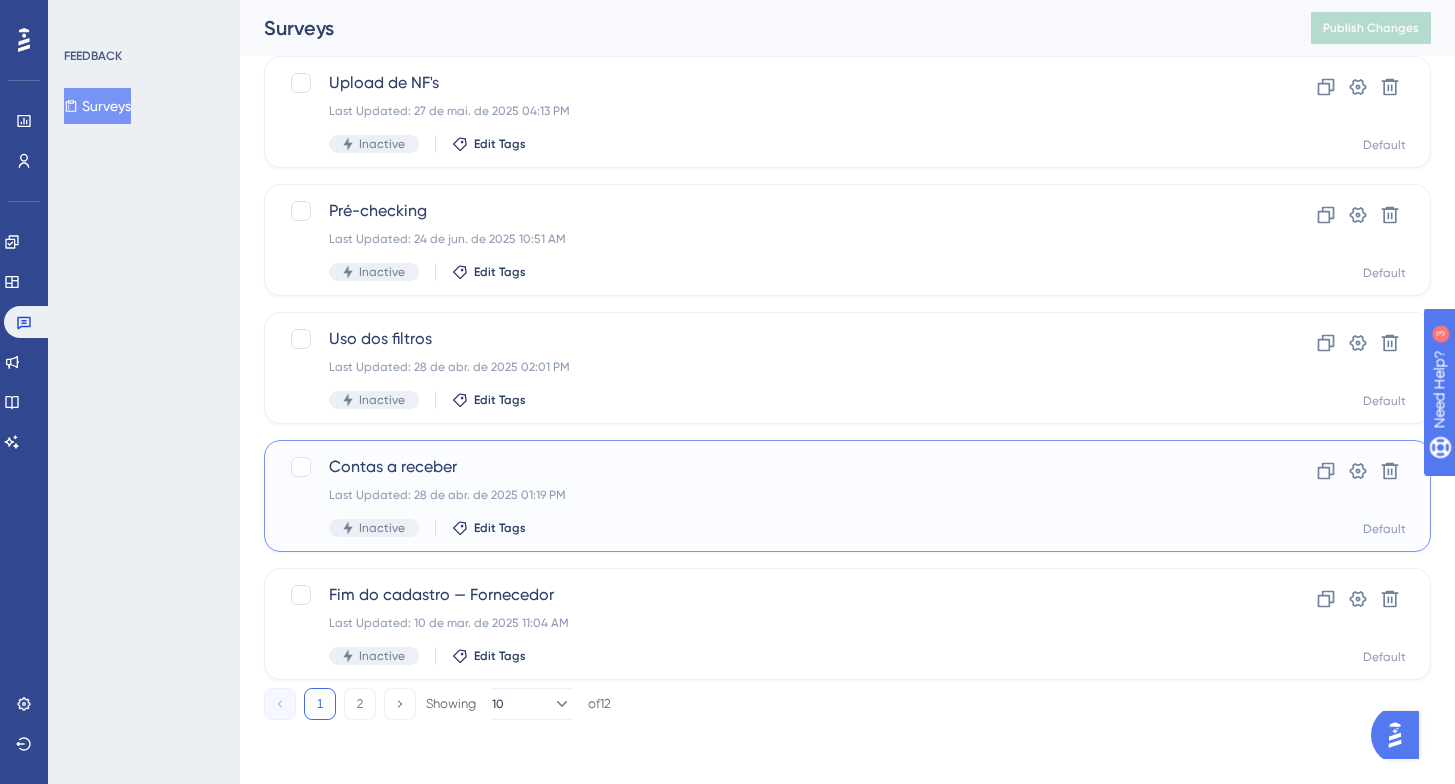 click on "Contas a receber Last Updated: 28 de abr. de 2025 01:19 PM Inactive Edit Tags" at bounding box center (767, 496) 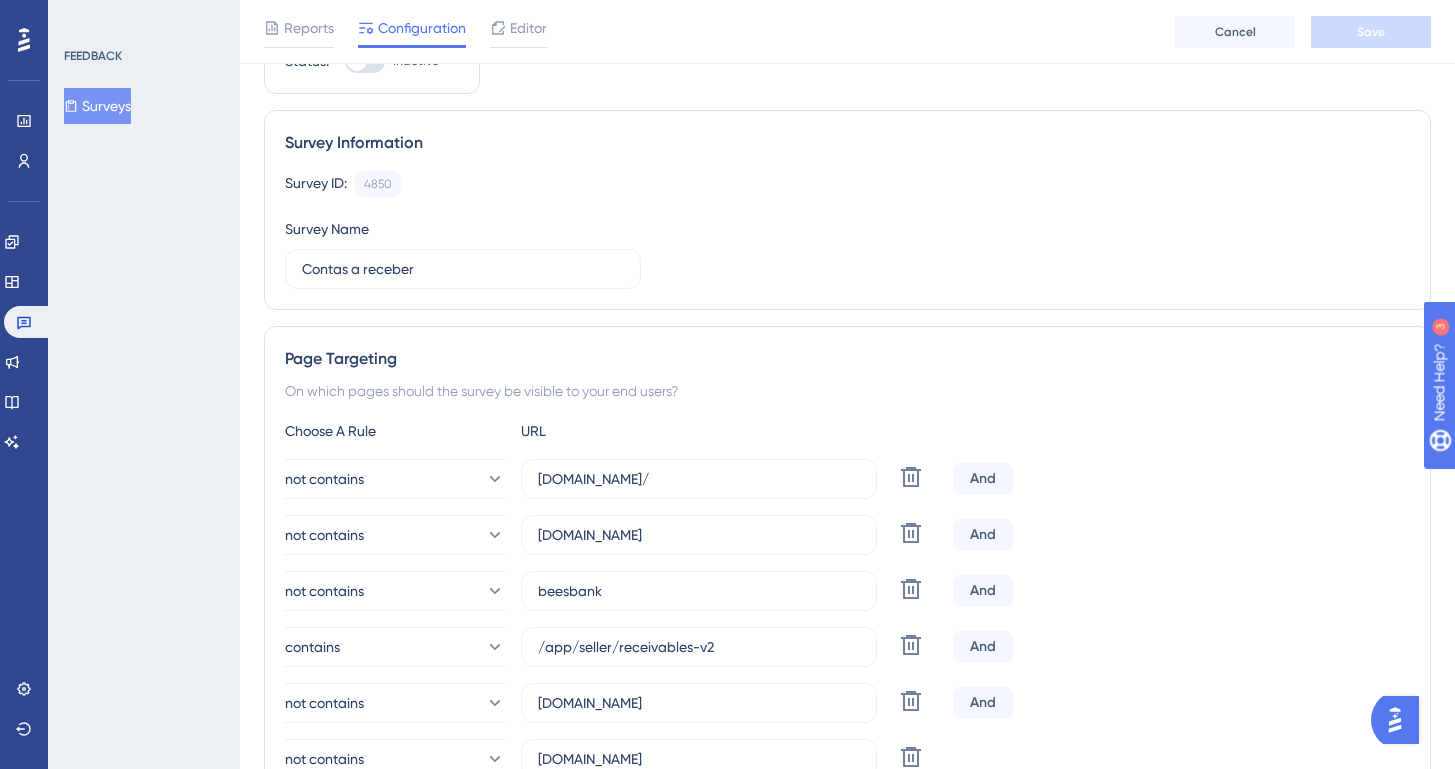 scroll, scrollTop: 0, scrollLeft: 0, axis: both 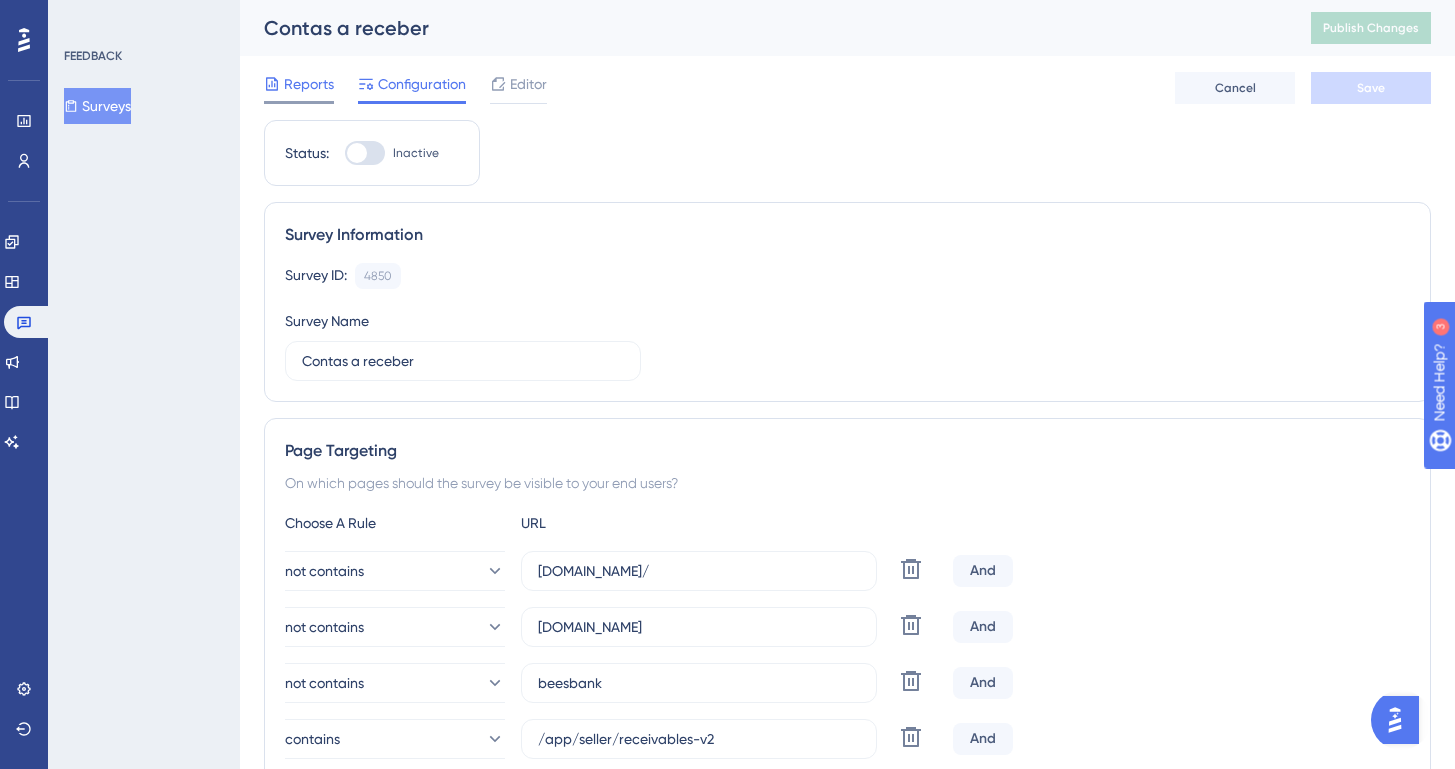click on "Reports" at bounding box center (309, 84) 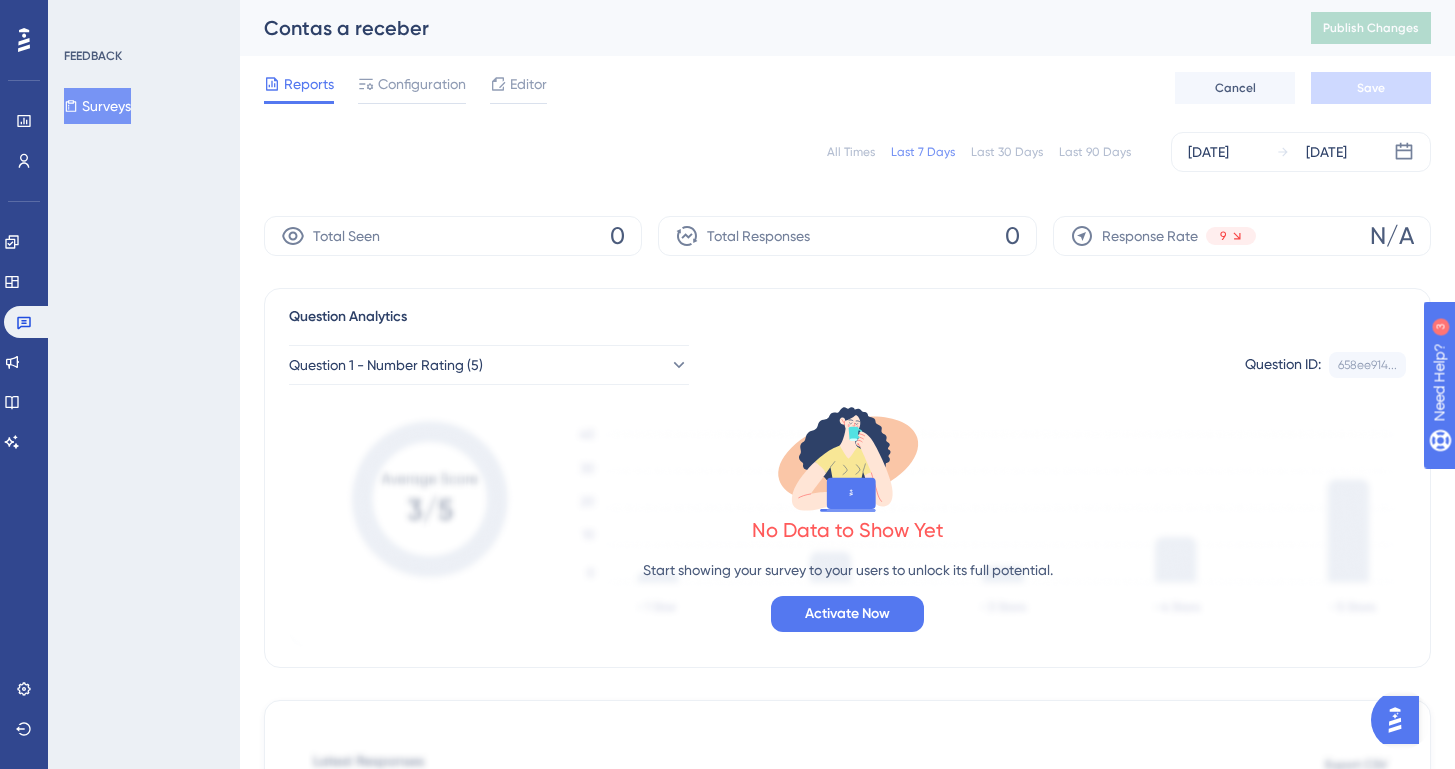 click on "All Times Last 7 Days Last 30 Days Last 90 Days [DATE] [DATE]" at bounding box center [847, 152] 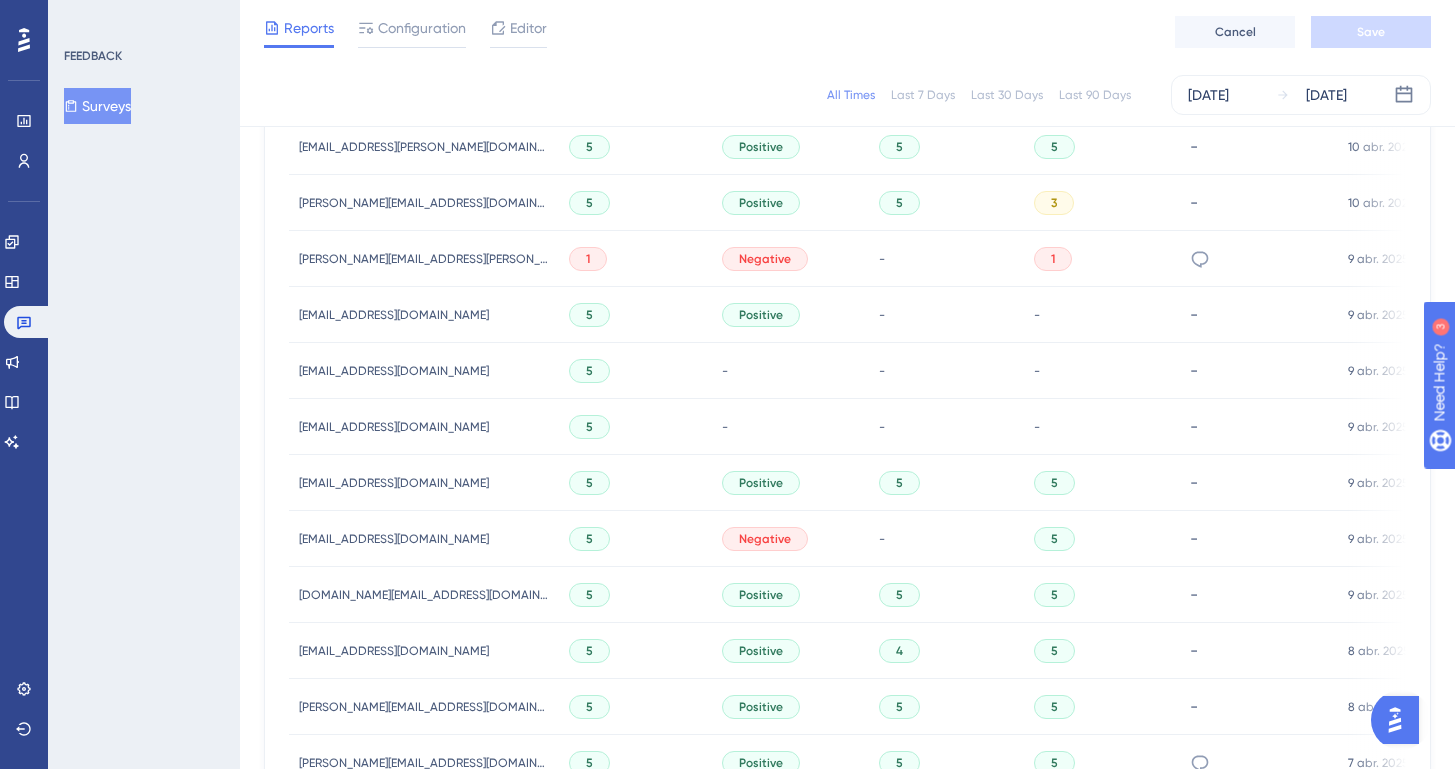 scroll, scrollTop: 1298, scrollLeft: 0, axis: vertical 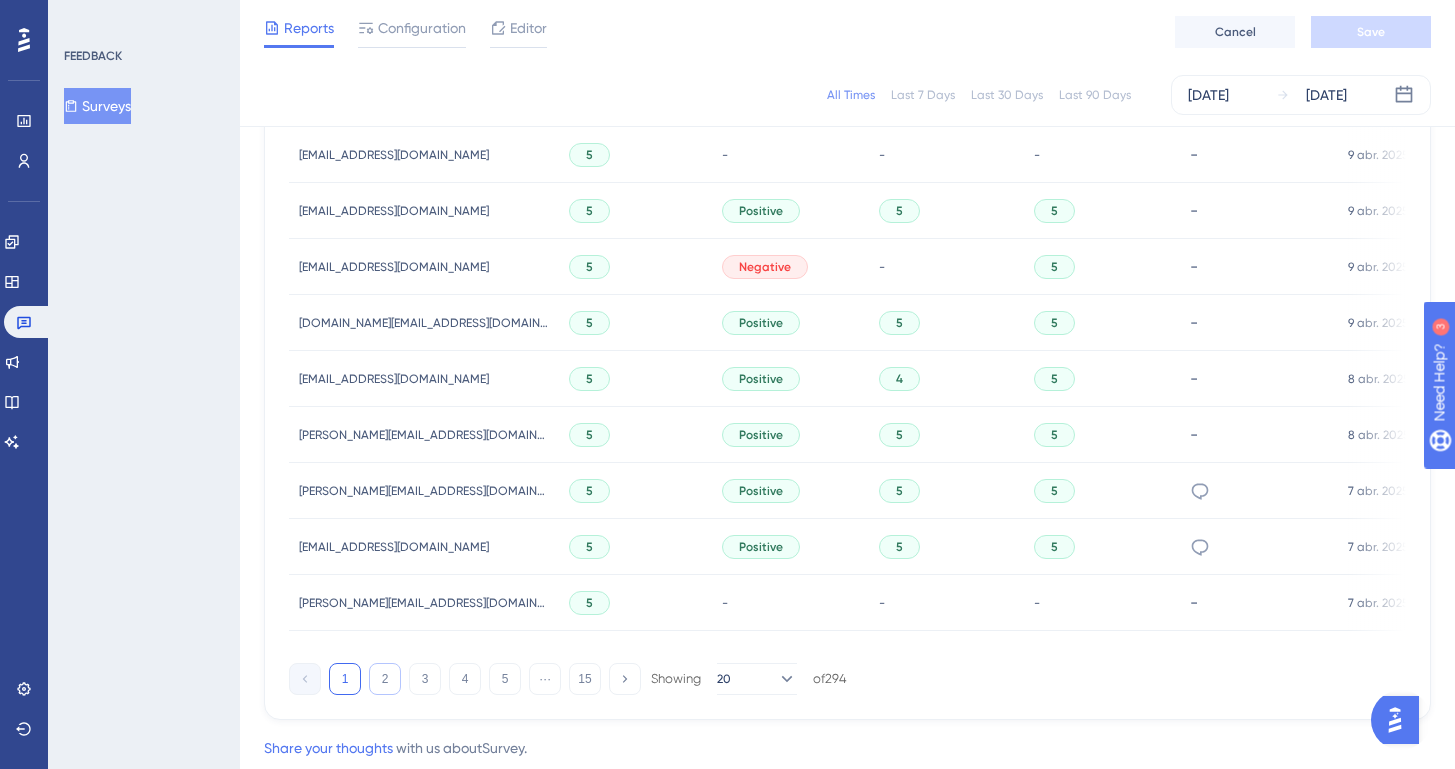 click on "2" at bounding box center (385, 679) 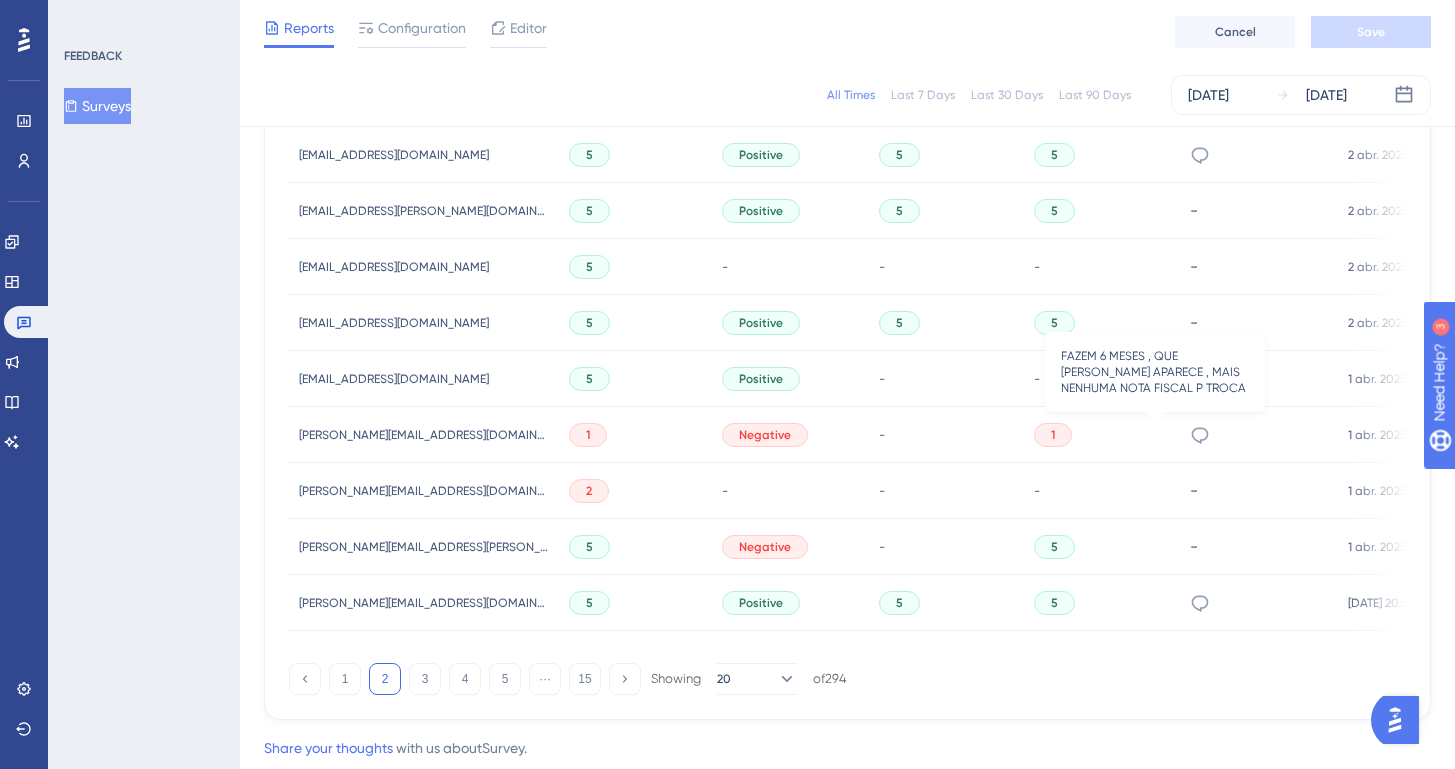 click 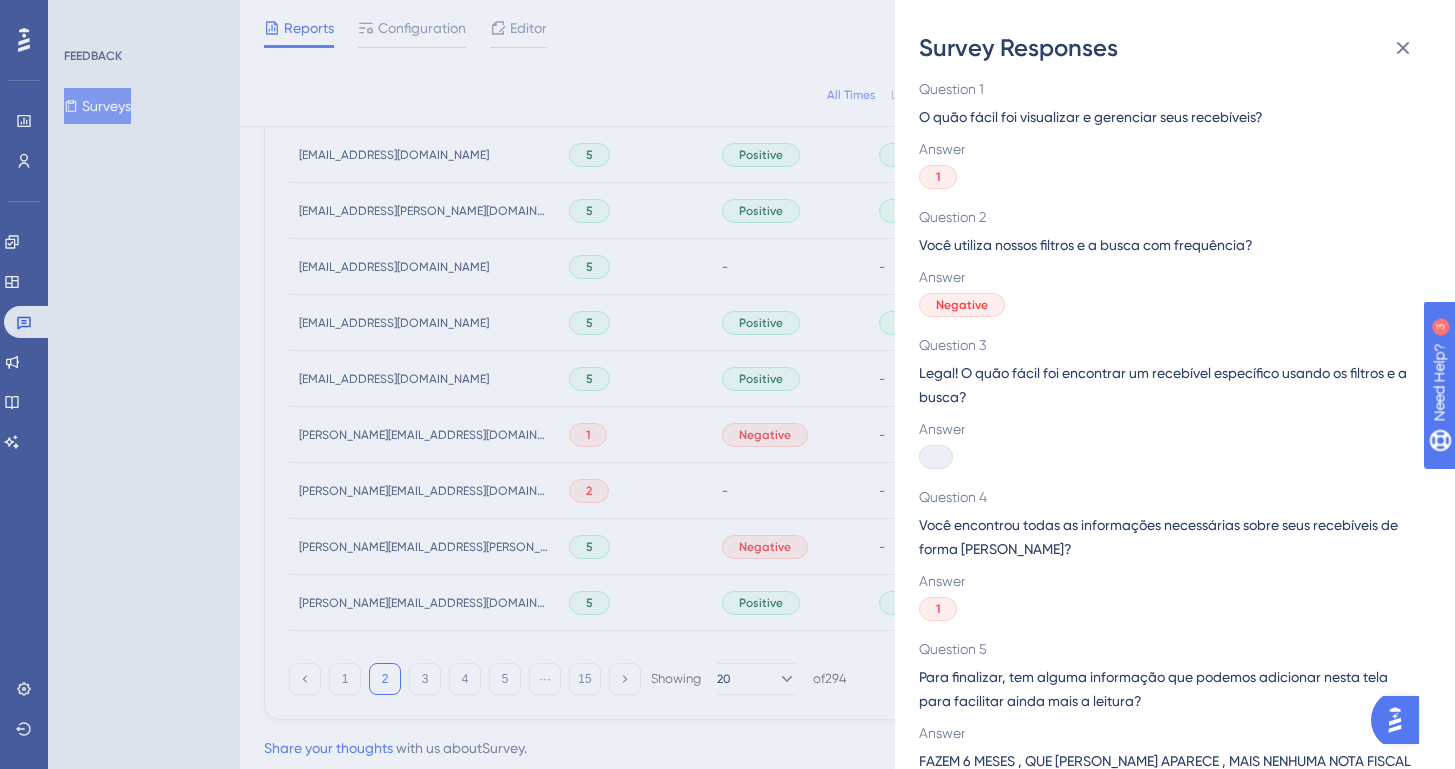 scroll, scrollTop: 96, scrollLeft: 0, axis: vertical 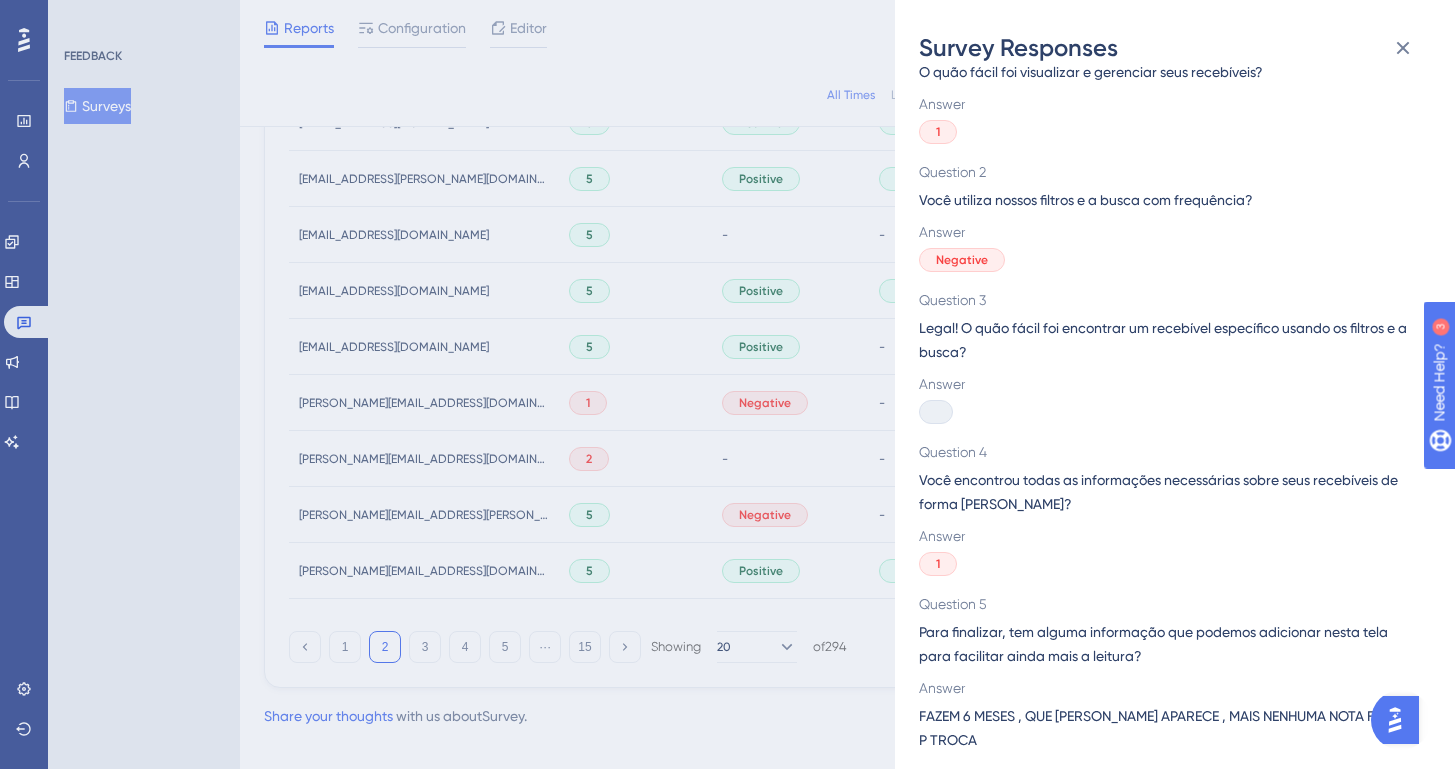 click on "Survey Responses [PERSON_NAME][EMAIL_ADDRESS][DOMAIN_NAME] Question 1 O quão fácil foi visualizar e gerenciar seus recebíveis?  Answer 1 Question 2 Você utiliza nossos filtros e a busca com frequência? Answer Negative Question 3 Legal!
O quão fácil foi encontrar um recebível específico usando os filtros e a busca?  Answer Question 4 Você encontrou todas as informações necessárias sobre seus recebíveis de forma [PERSON_NAME]? Answer 1 Question 5 Para finalizar, tem alguma informação que podemos adicionar nesta tela para facilitar ainda mais a leitura? Answer FAZEM 6 MESES , QUE [PERSON_NAME] APARECE , MAIS NENHUMA NOTA FISCAL P TROCA" at bounding box center (727, 384) 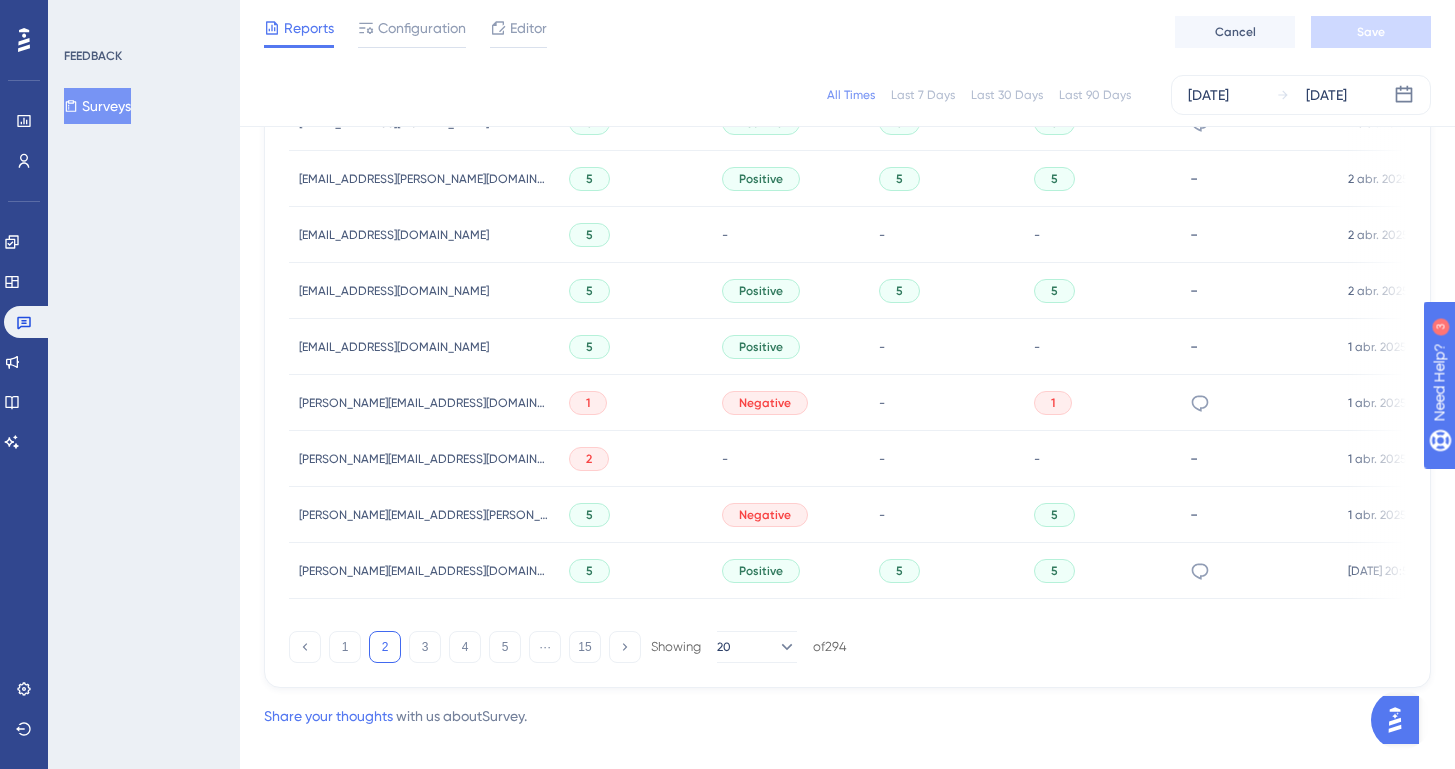click on "[PERSON_NAME][EMAIL_ADDRESS][DOMAIN_NAME]" at bounding box center [424, 403] 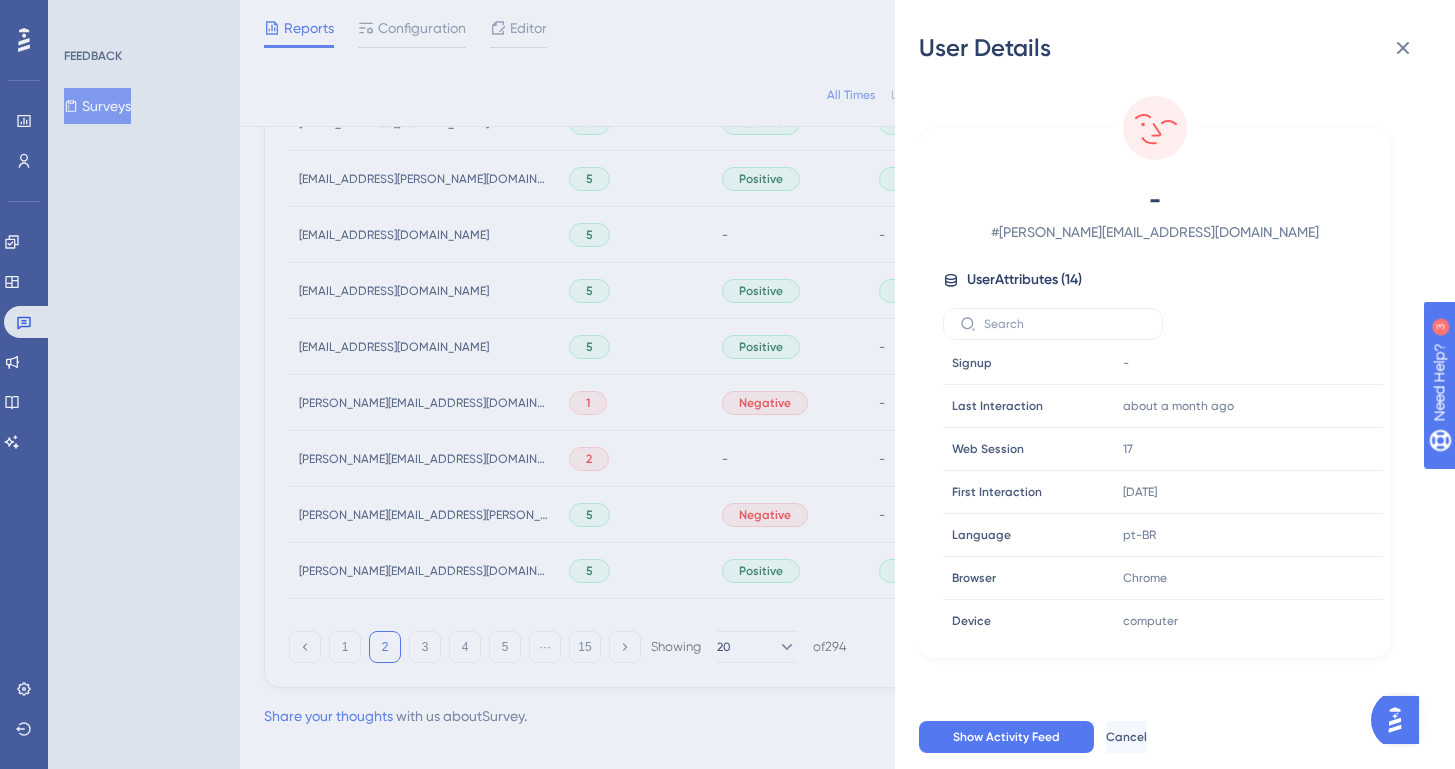 scroll, scrollTop: 308, scrollLeft: 0, axis: vertical 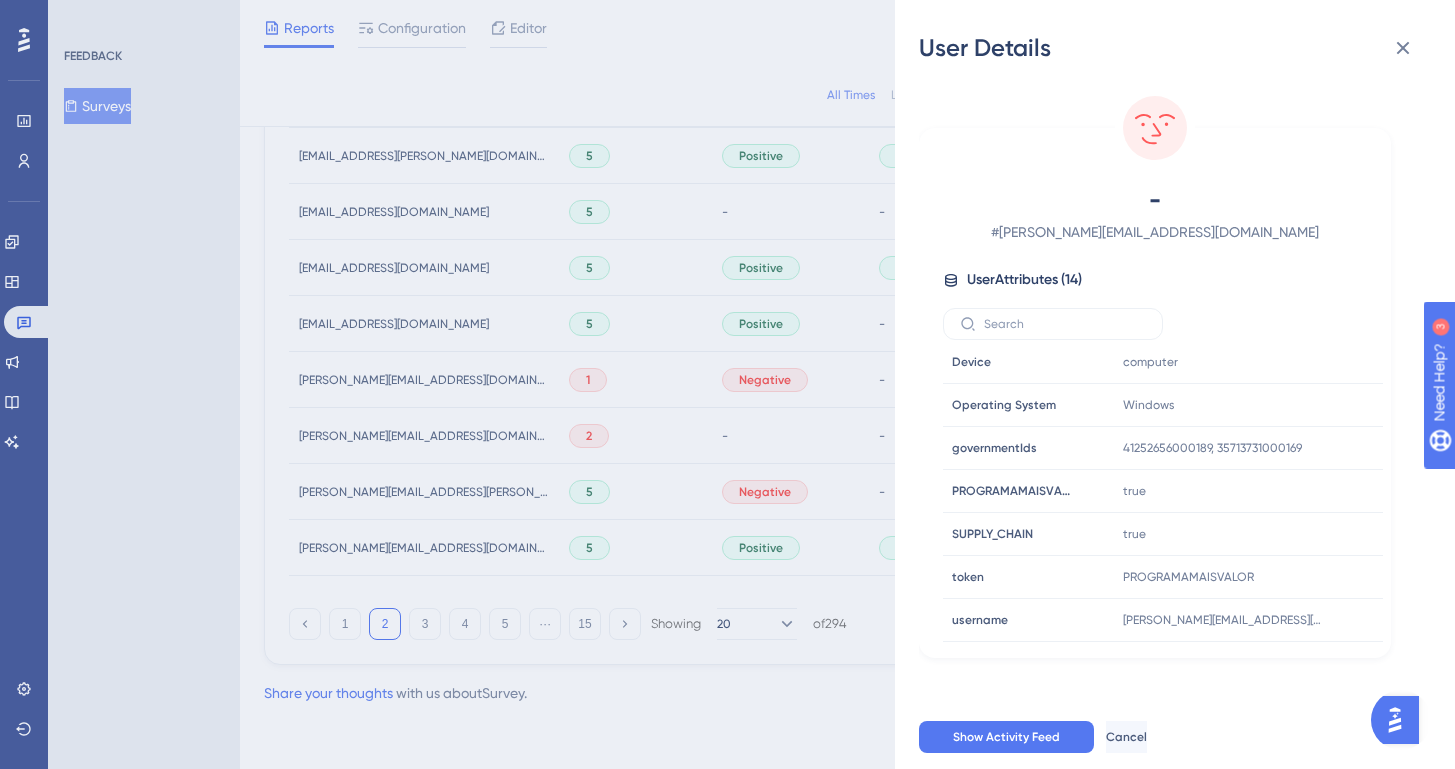 click on "User Details - #  [PERSON_NAME][EMAIL_ADDRESS][DOMAIN_NAME] User  Attributes ( 14 ) Email Email - Signup Signup - Last Interaction Last Interaction about a month ago [DATE] 13:07 Web Session Web Session 17 First Interaction First Interaction [DATE] [DATE] 11:31 Language Language pt-BR Browser Browser Chrome Device Device computer Operating System Operating System Windows governmentIds governmentIds 41252656000189, 35713731000169 PROGRAMAMAISVALOR PROGRAMAMAISVALOR true SUPPLY_CHAIN SUPPLY_CHAIN true token token PROGRAMAMAISVALOR username username [PERSON_NAME][EMAIL_ADDRESS][DOMAIN_NAME] Show Activity Feed Cancel" at bounding box center (727, 384) 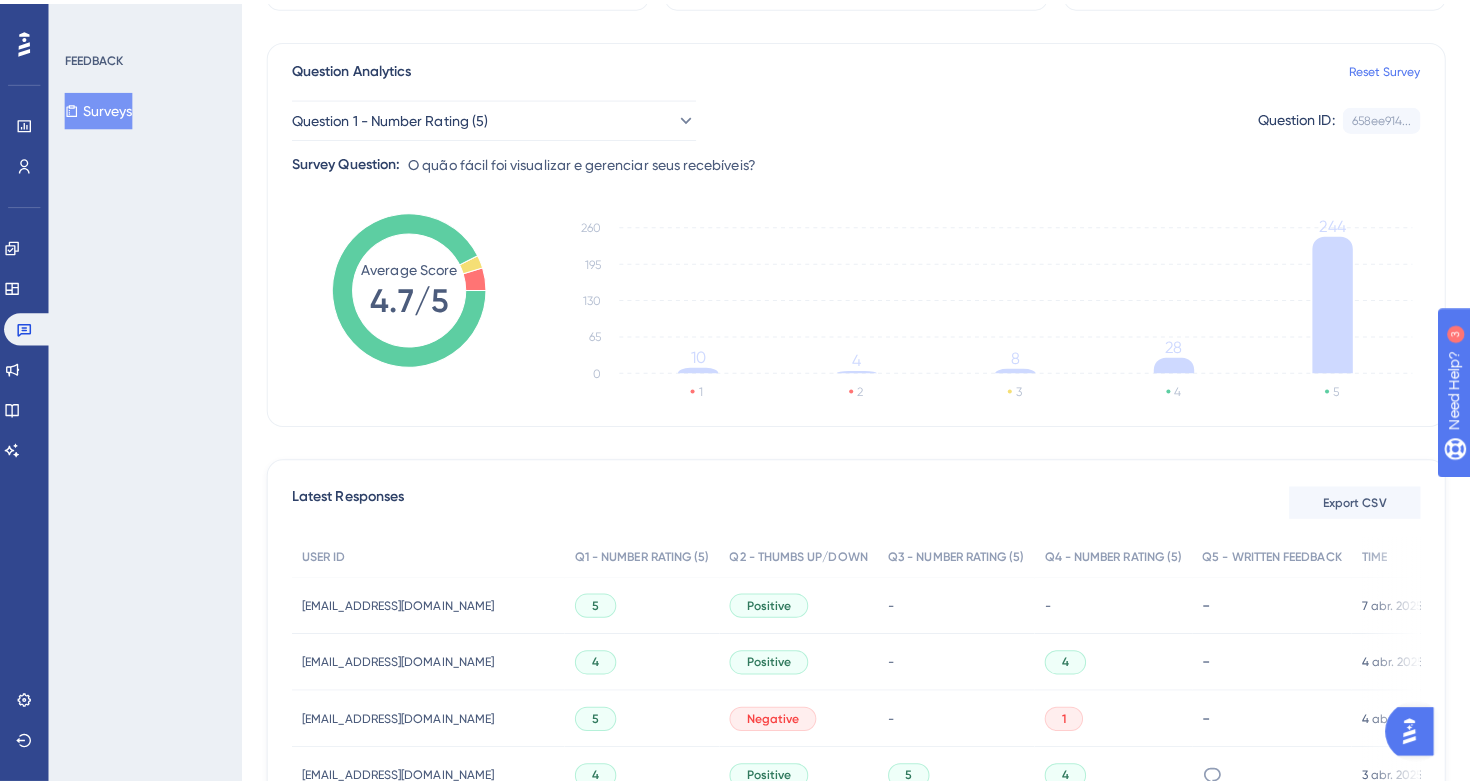 scroll, scrollTop: 374, scrollLeft: 0, axis: vertical 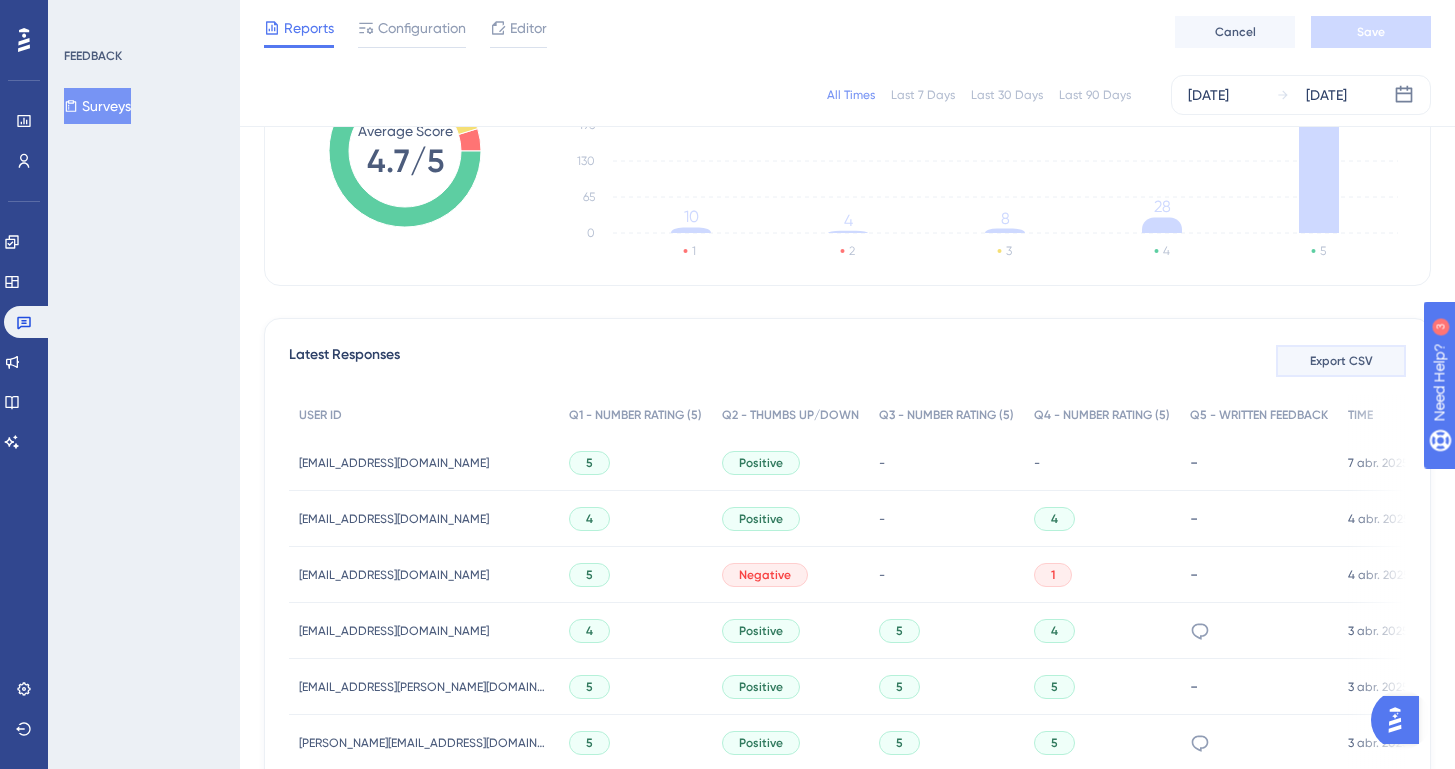 click on "Export CSV" at bounding box center (1341, 361) 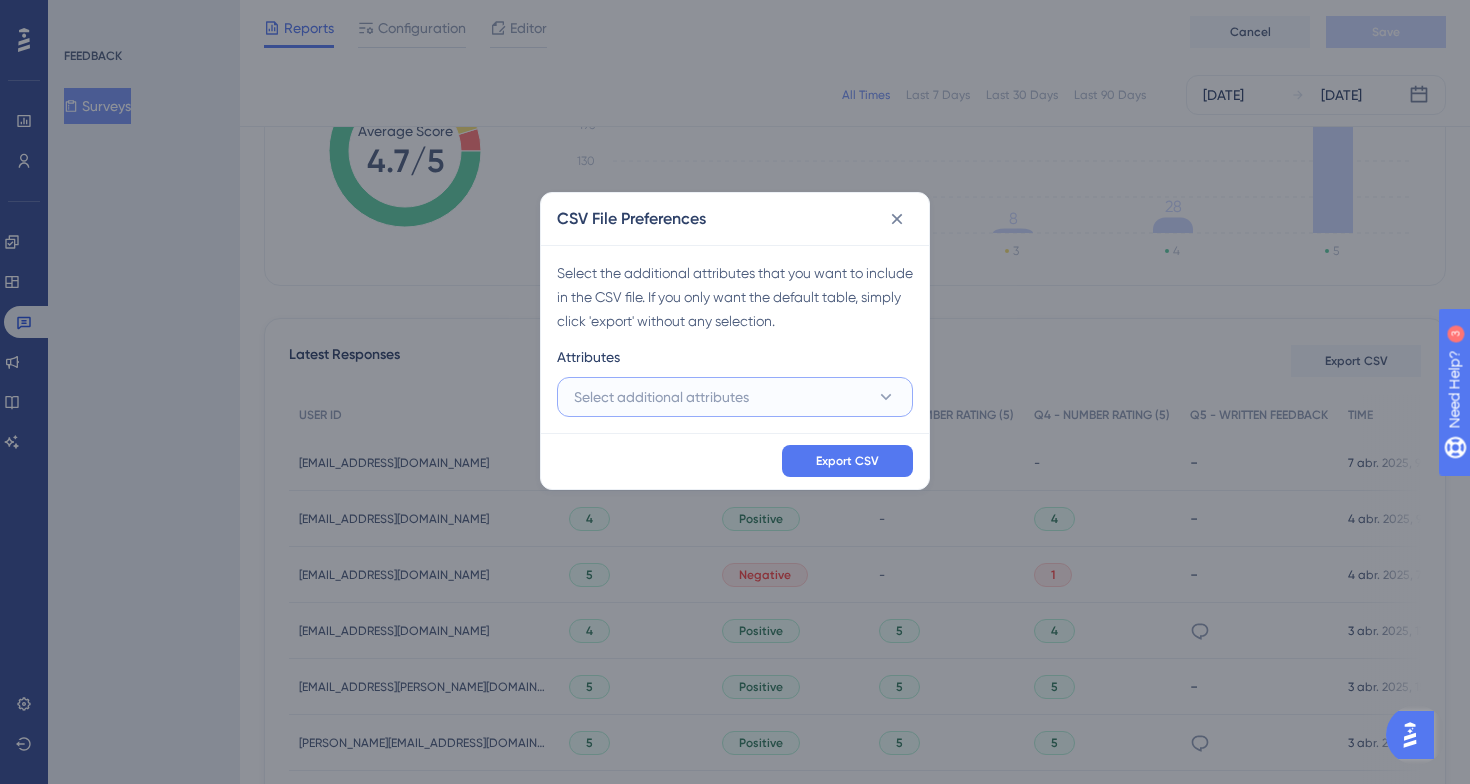 click on "Select additional attributes" at bounding box center (735, 397) 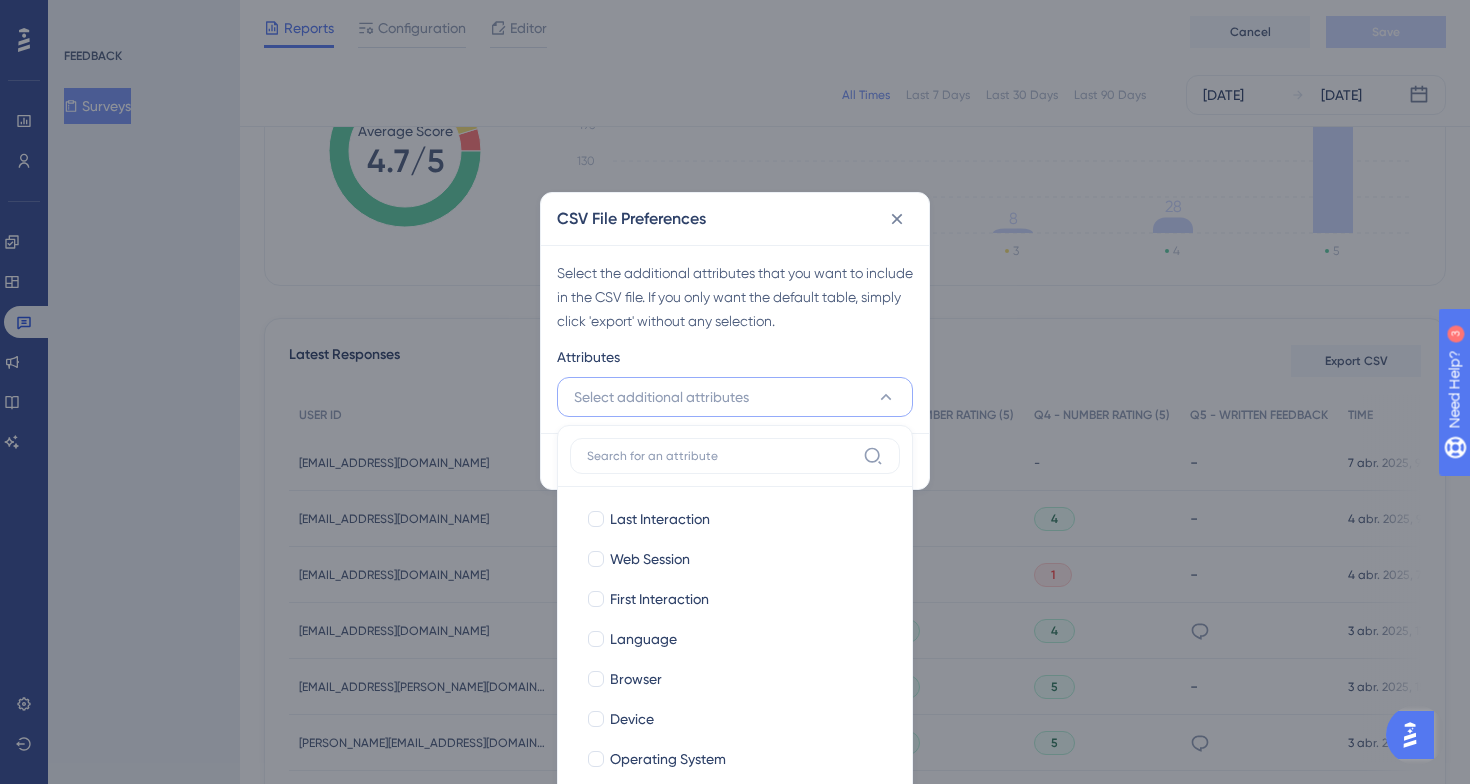 scroll, scrollTop: 431, scrollLeft: 0, axis: vertical 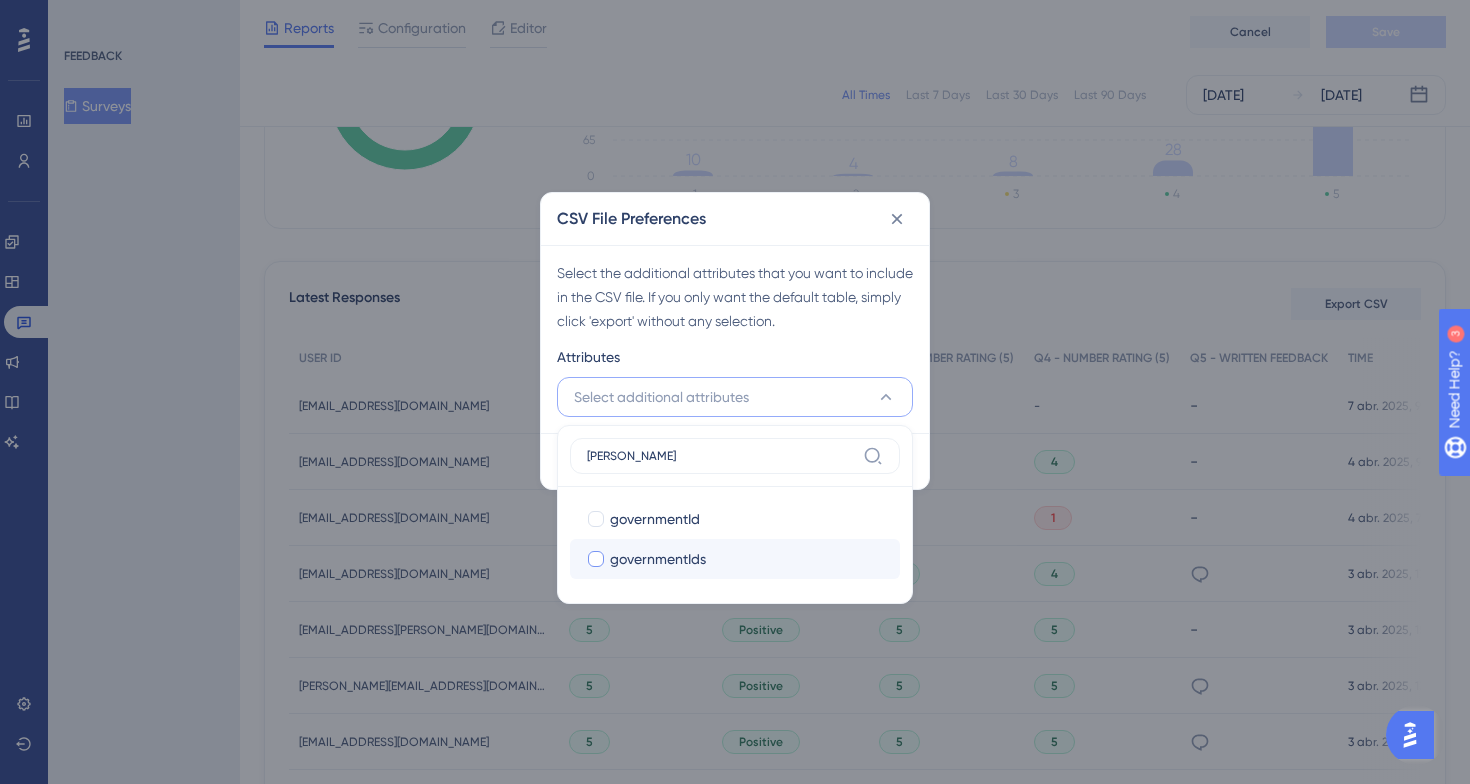 type on "[PERSON_NAME]" 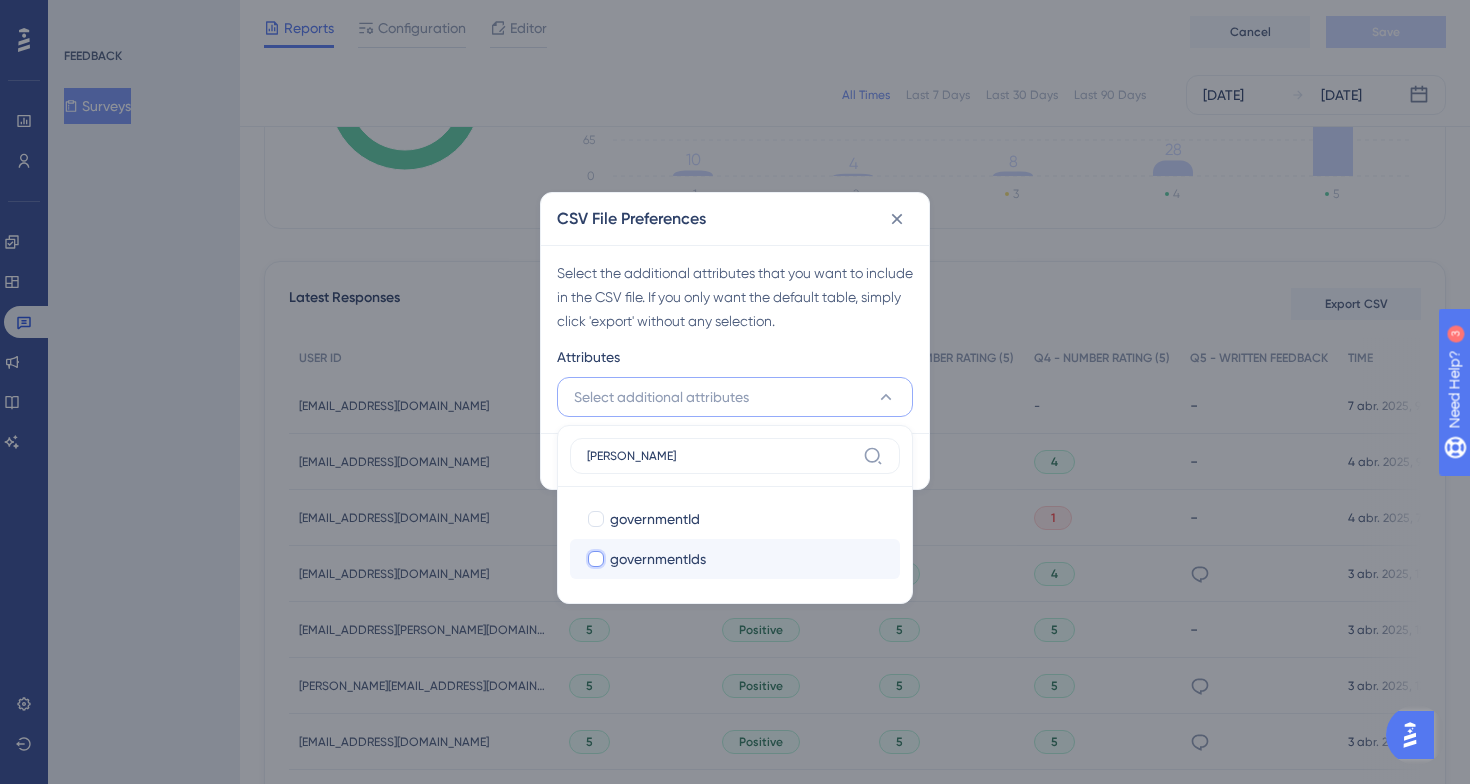 click on "governmentIds" at bounding box center (596, 559) 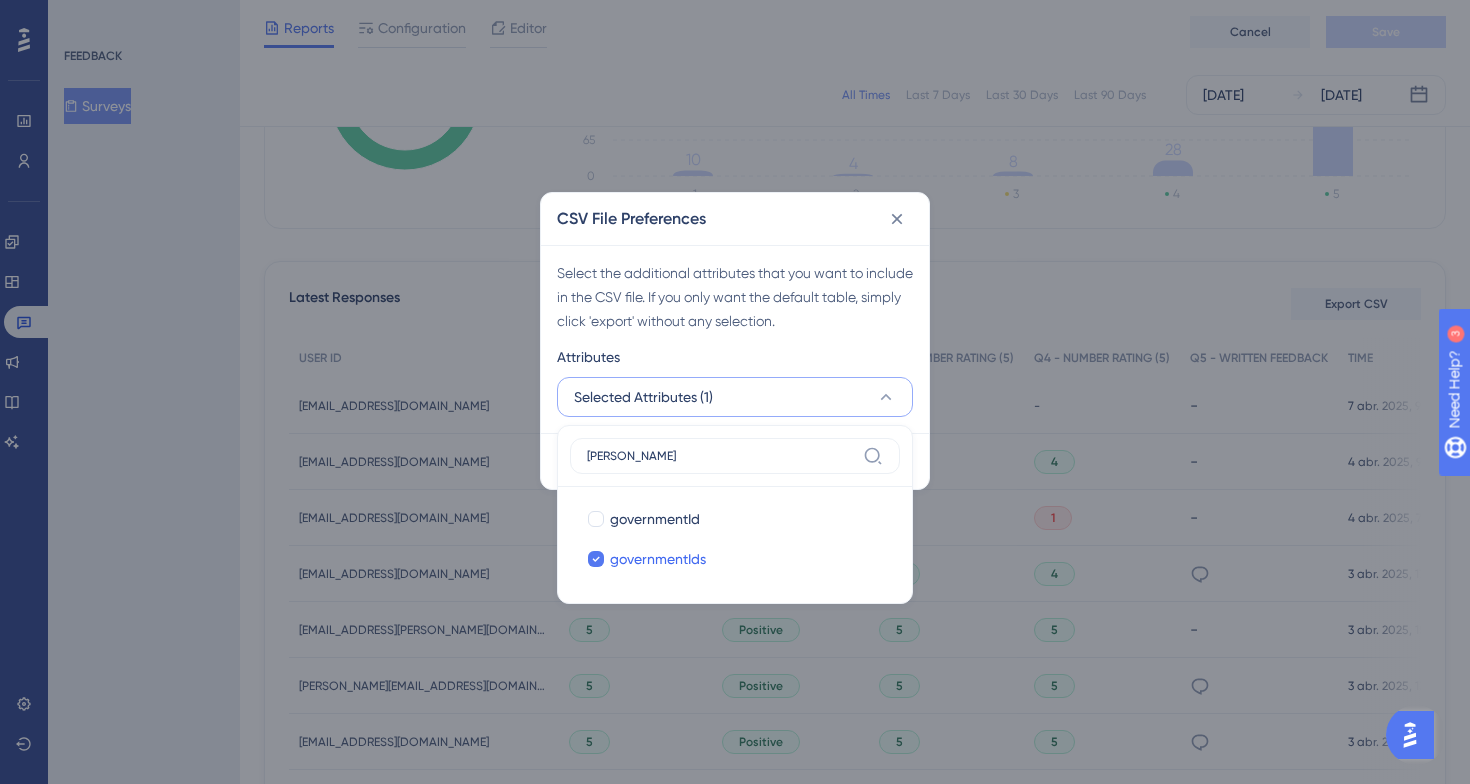 click on "Selected Attributes (1)" at bounding box center (735, 397) 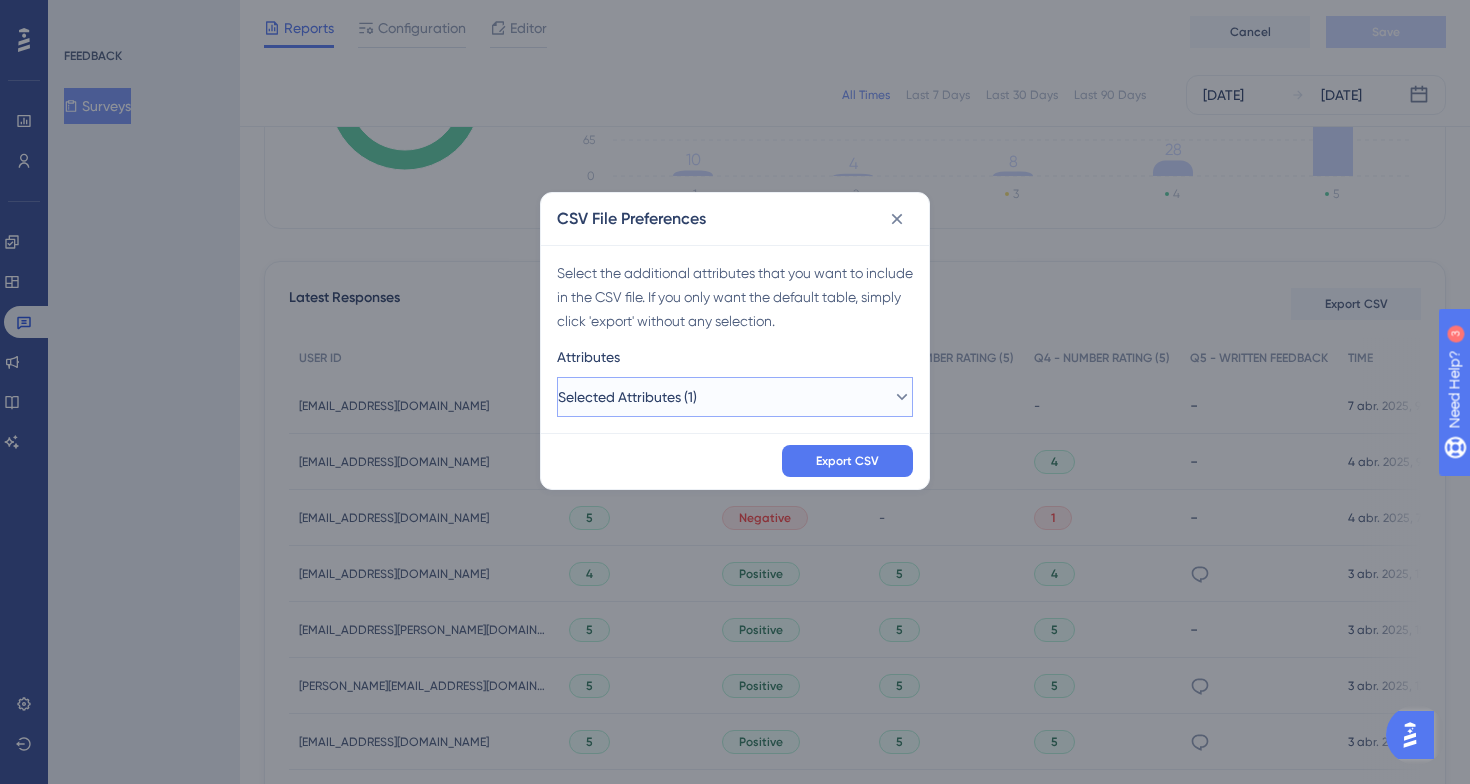 click on "Selected Attributes (1)" at bounding box center (735, 397) 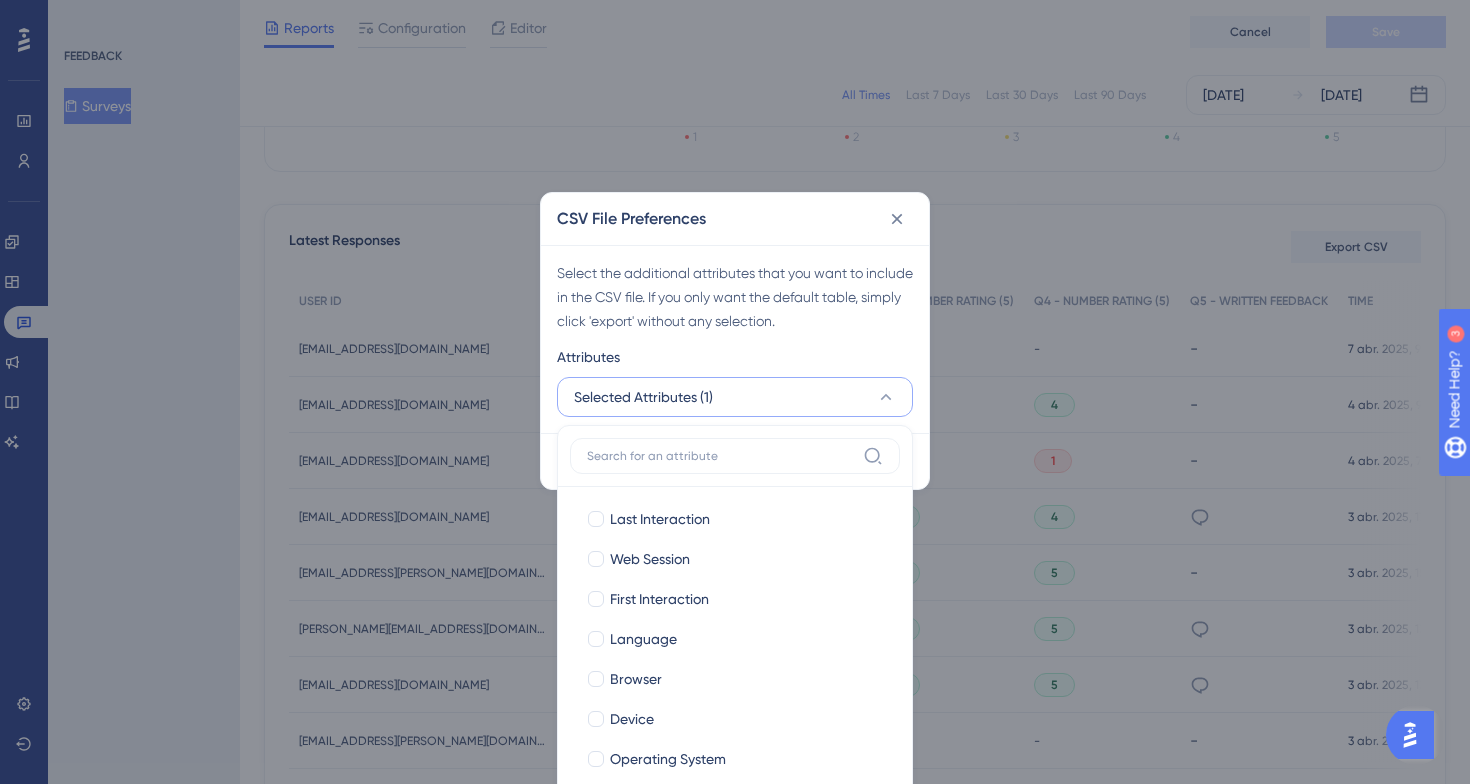 click on "Selected Attributes (1)" at bounding box center [735, 397] 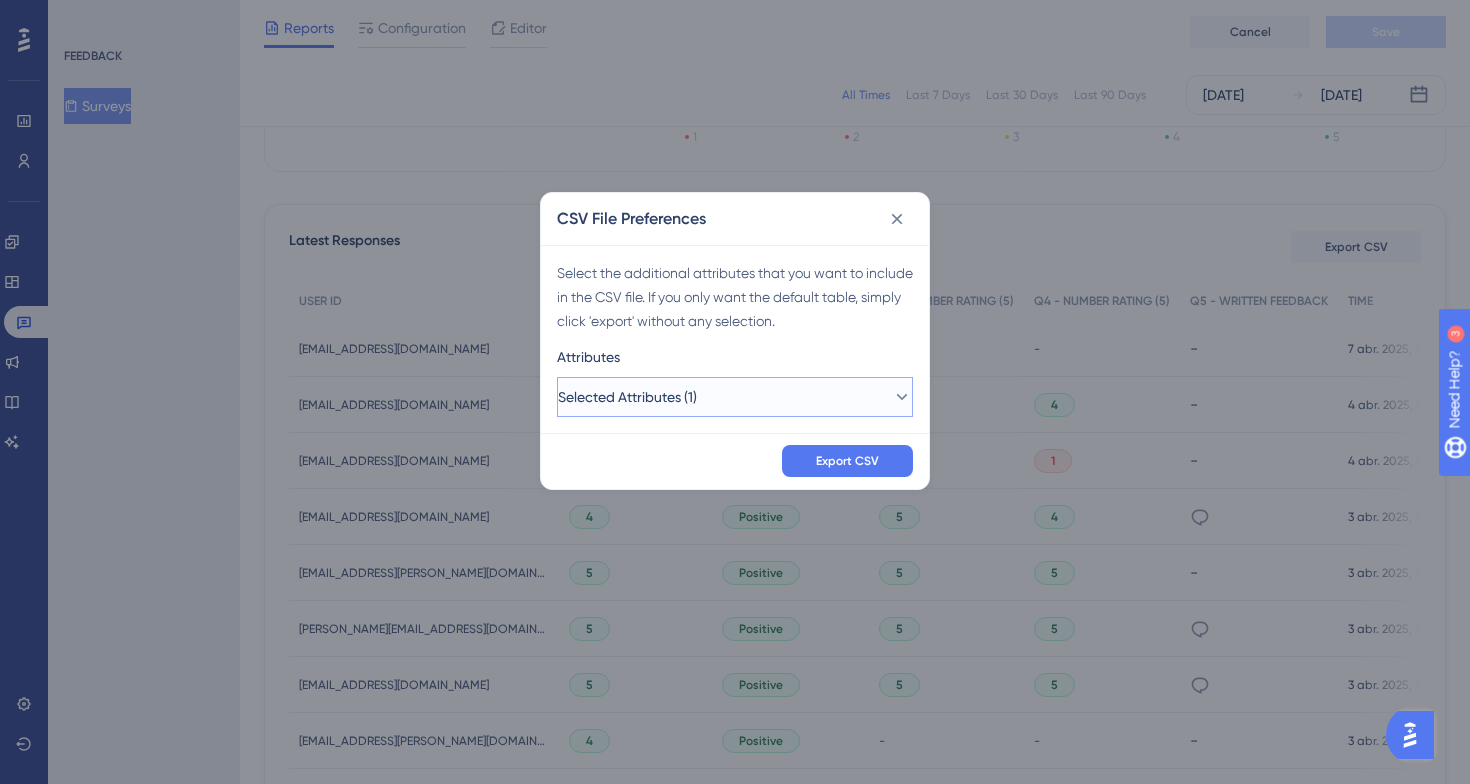 click on "Selected Attributes (1)" at bounding box center (735, 397) 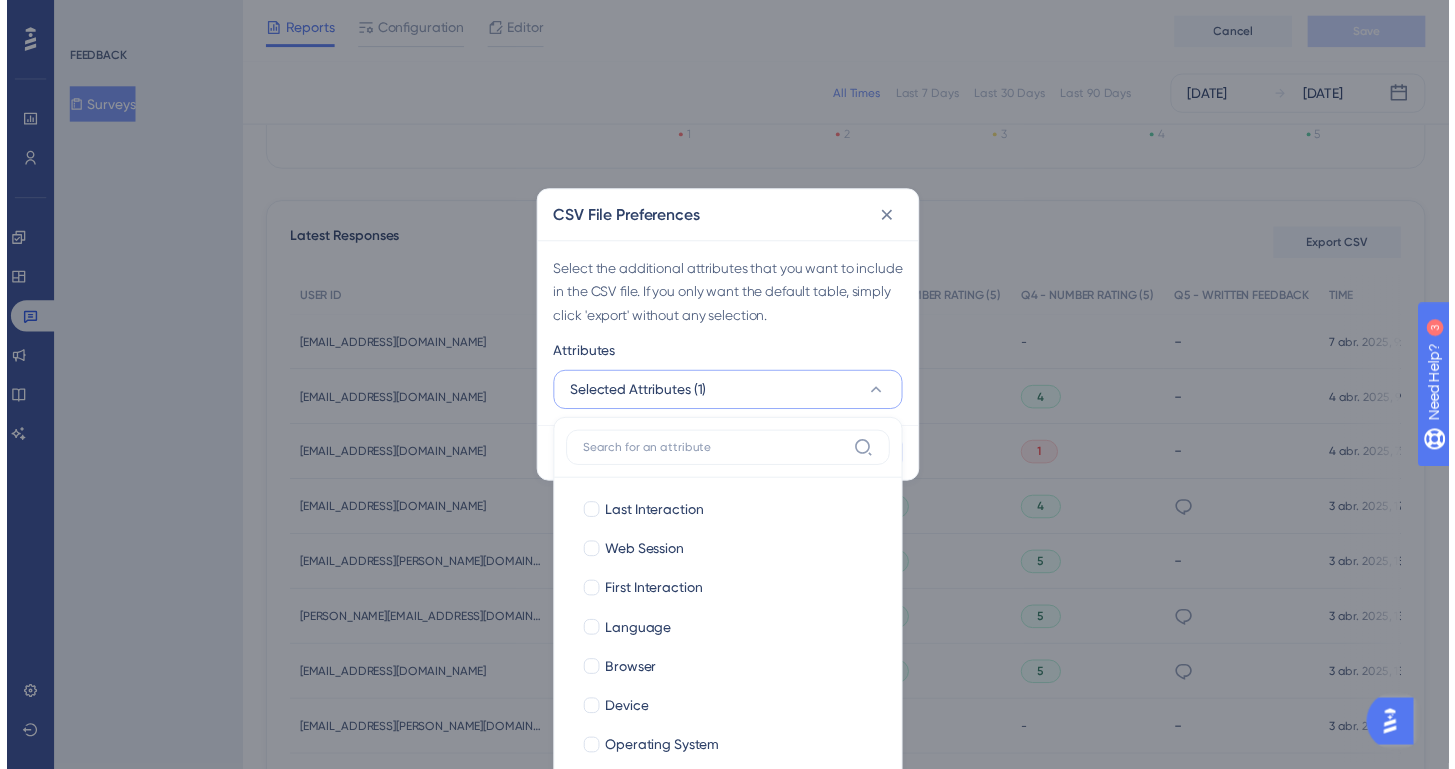 scroll, scrollTop: 545, scrollLeft: 0, axis: vertical 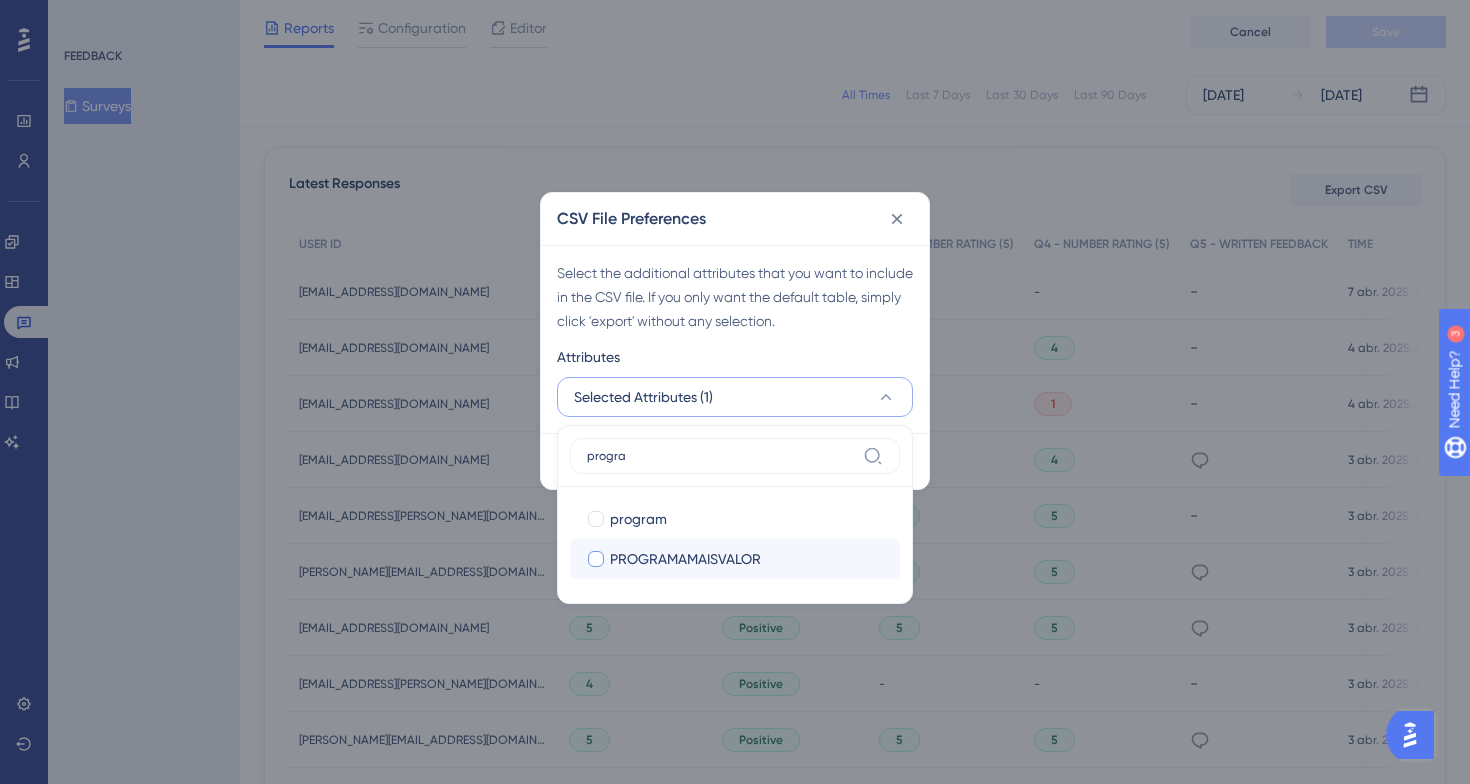 type on "progra" 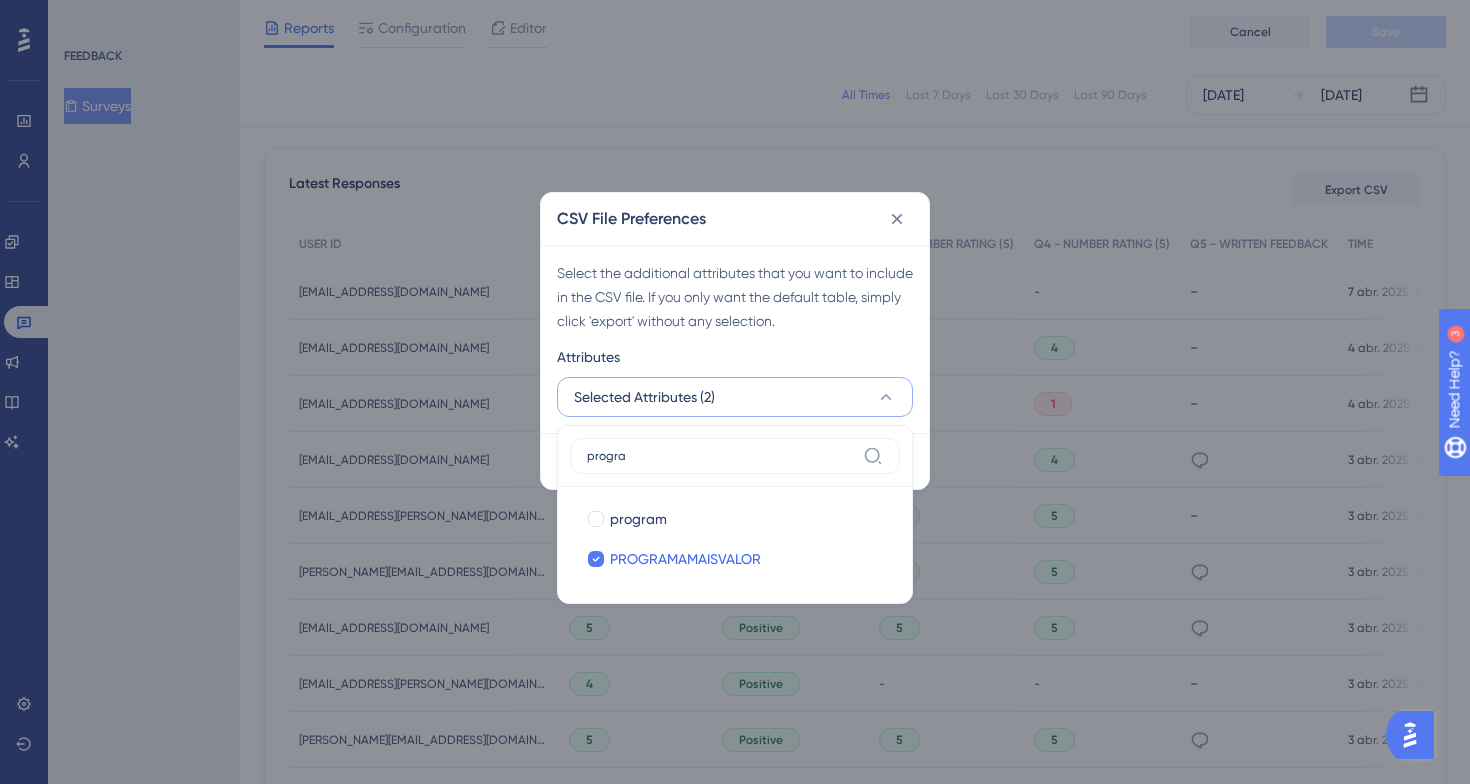 click on "Select the additional attributes that you want to include in the CSV file.
If you only want the default table, simply click 'export' without any selection. Attributes Selected Attributes (2) progra program program PROGRAMAMAISVALOR PROGRAMAMAISVALOR" at bounding box center (735, 339) 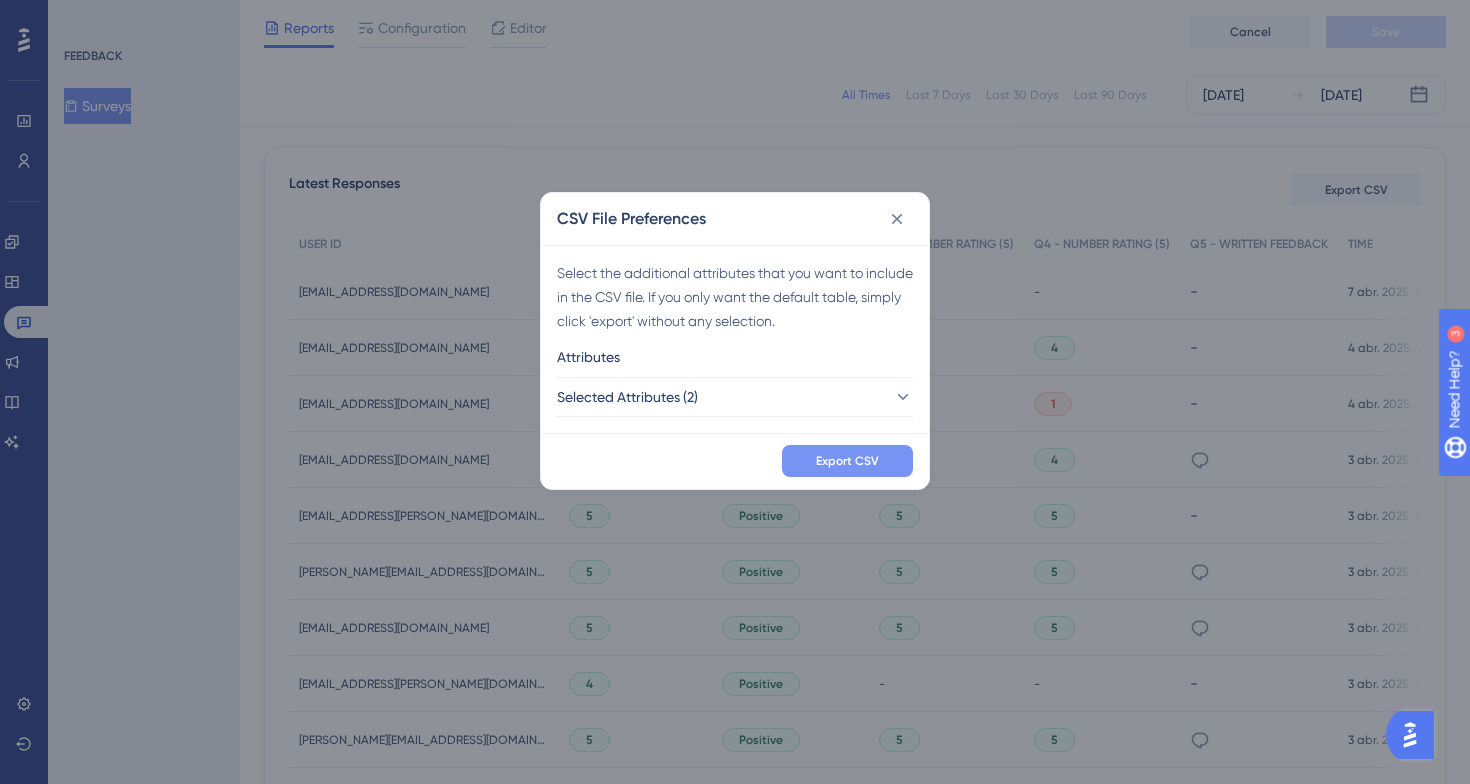 click on "Export CSV" at bounding box center (847, 461) 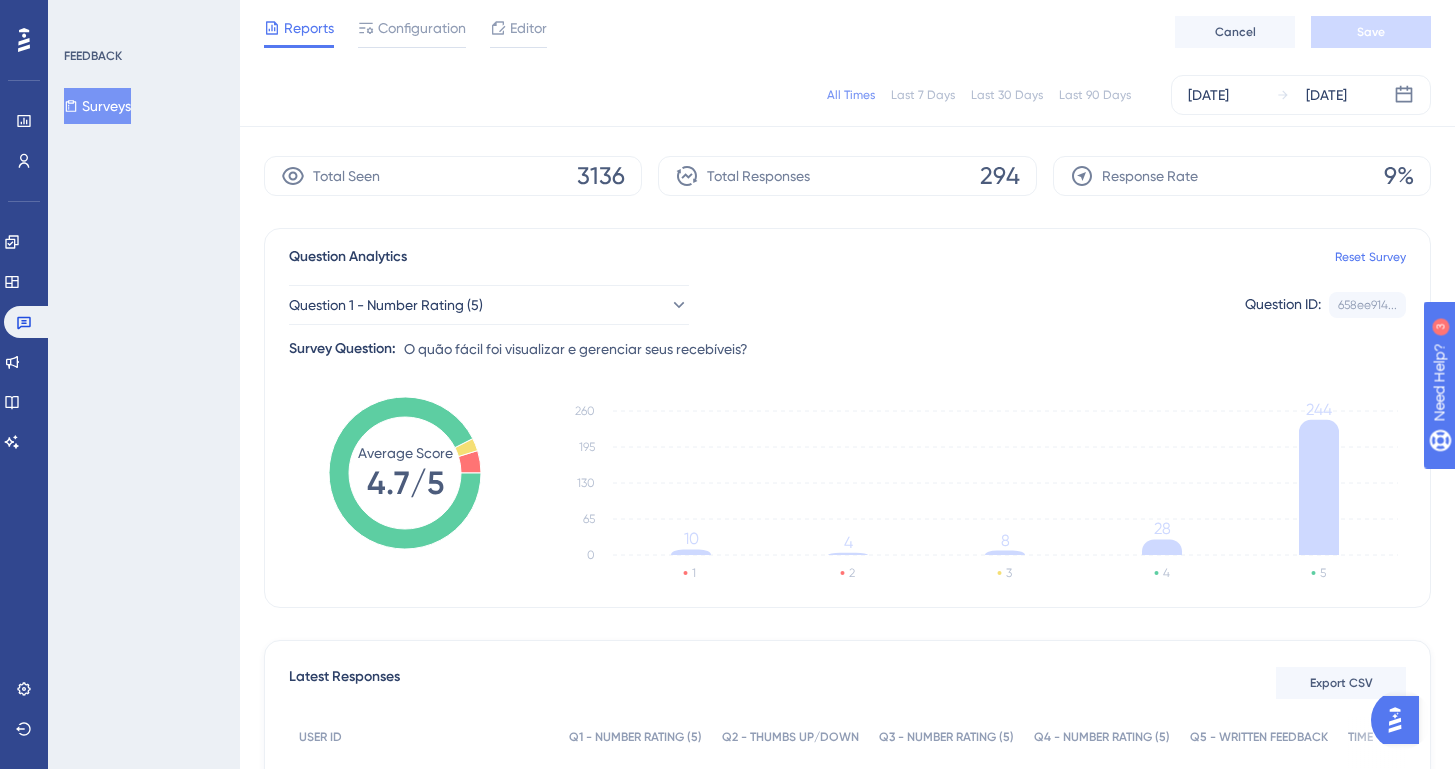 scroll, scrollTop: 0, scrollLeft: 0, axis: both 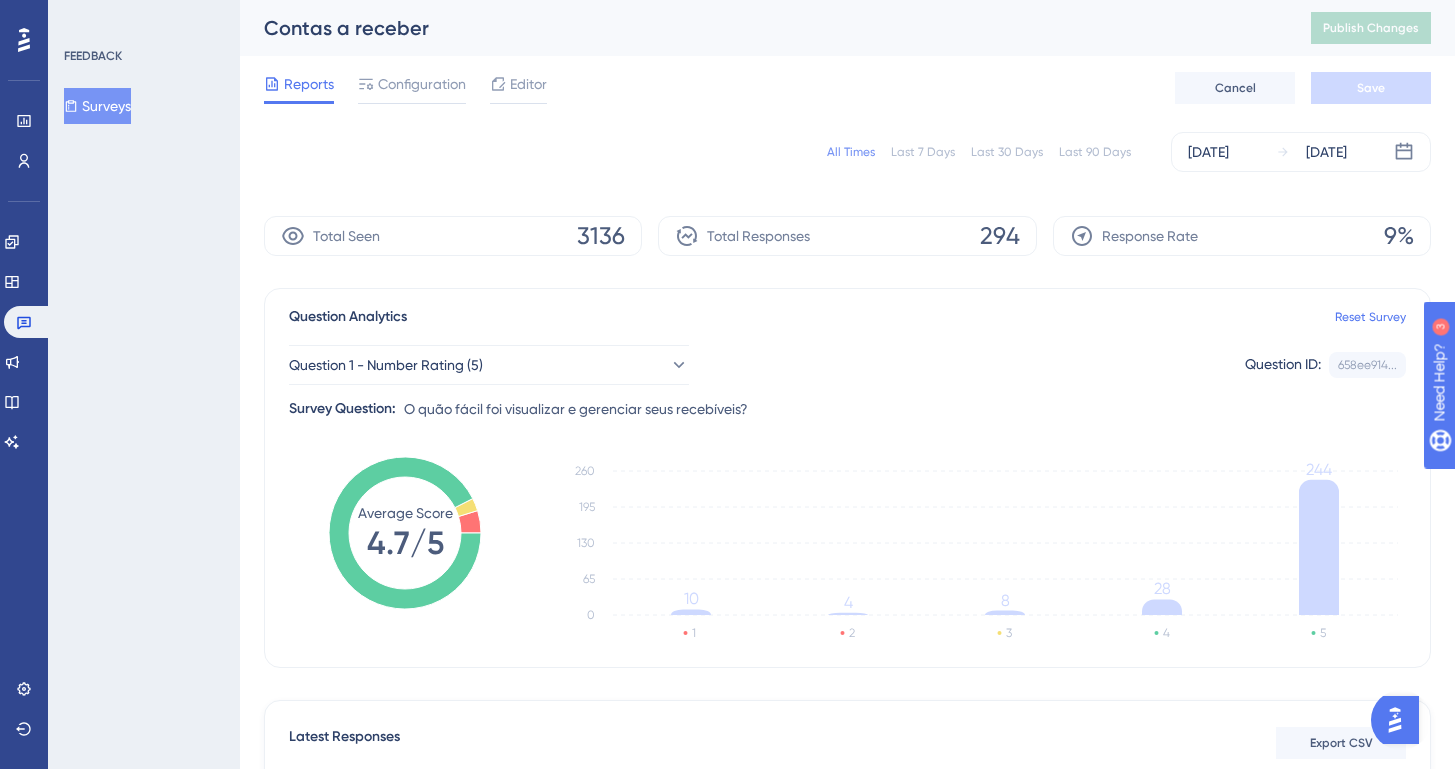 click on "Contas a receber" at bounding box center [762, 28] 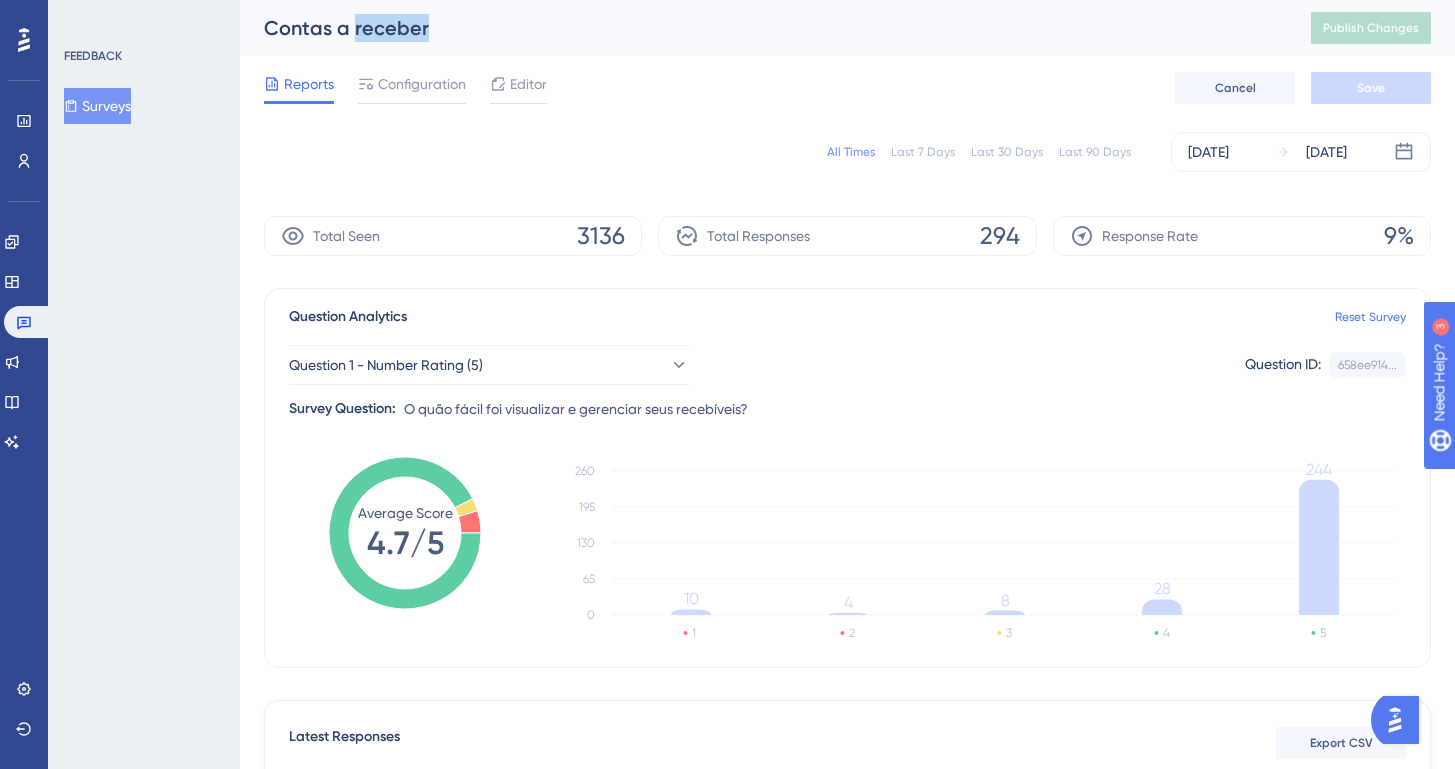 click on "Contas a receber" at bounding box center (762, 28) 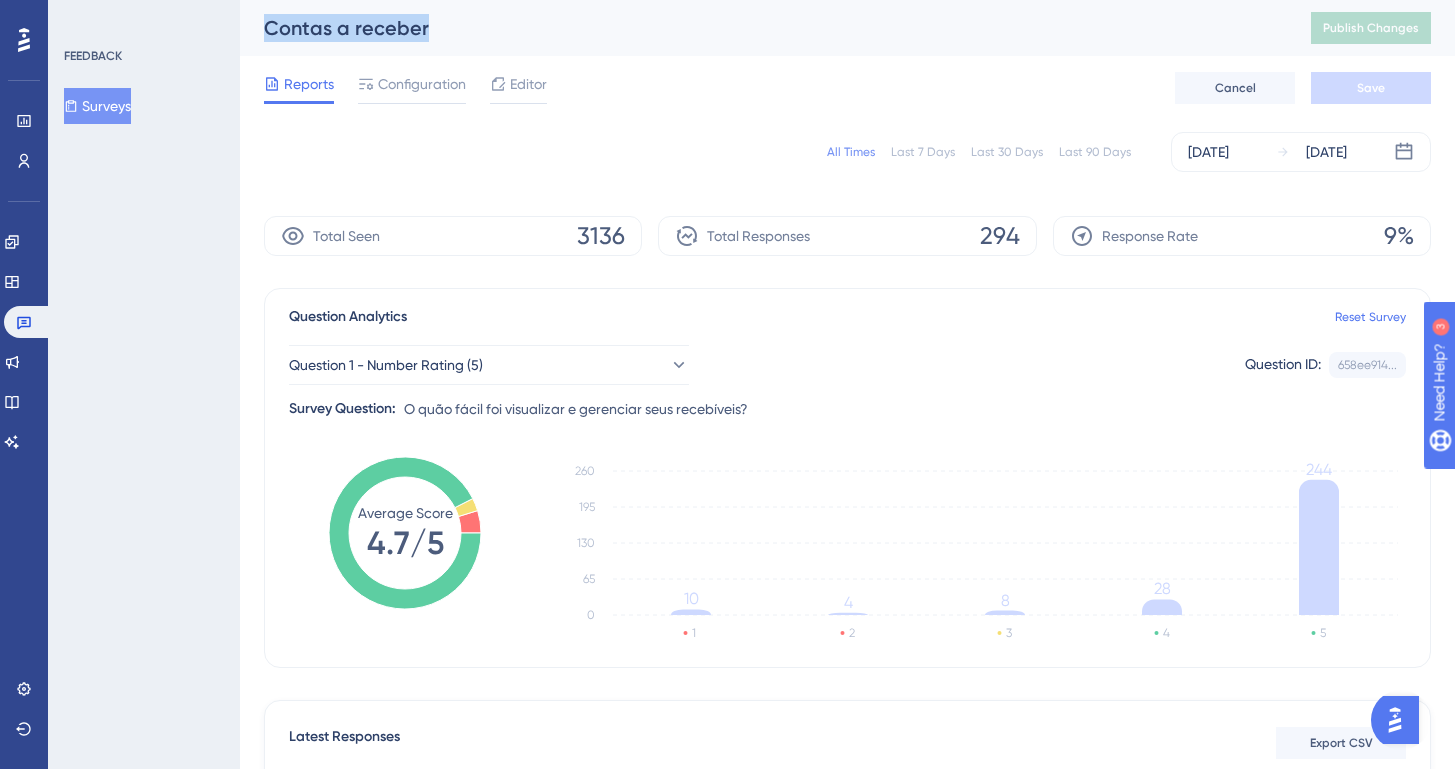 click on "Contas a receber" at bounding box center [762, 28] 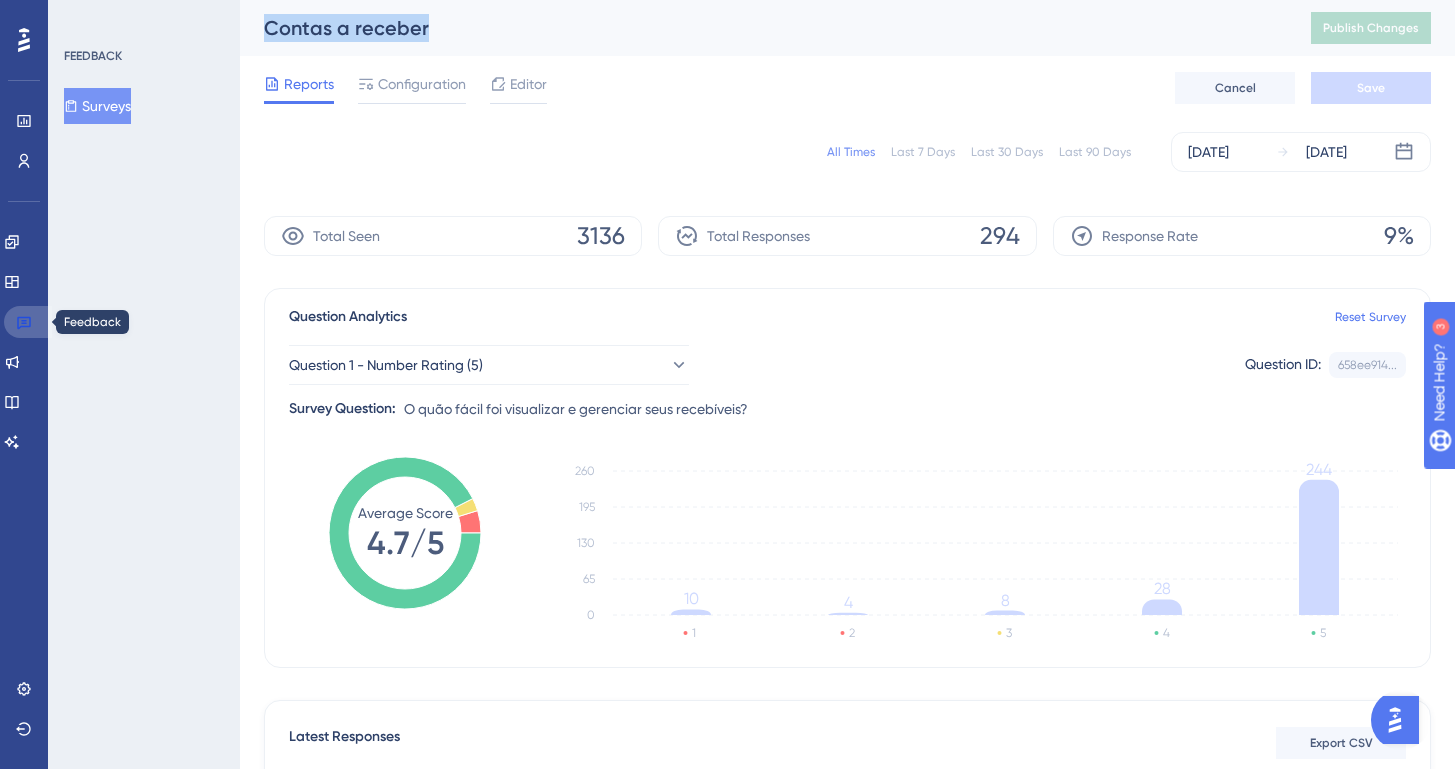 click at bounding box center [28, 322] 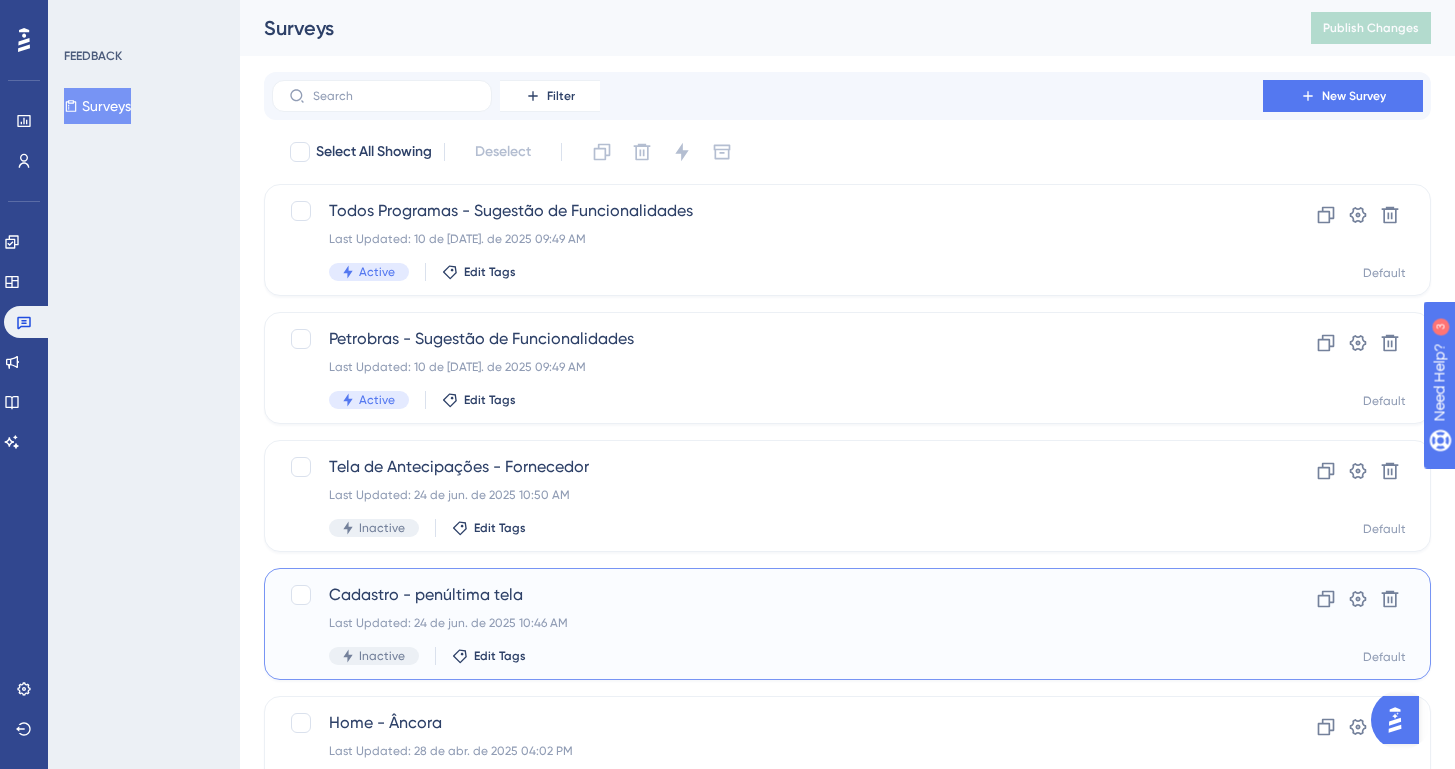 click on "Cadastro - penúltima tela" at bounding box center [767, 595] 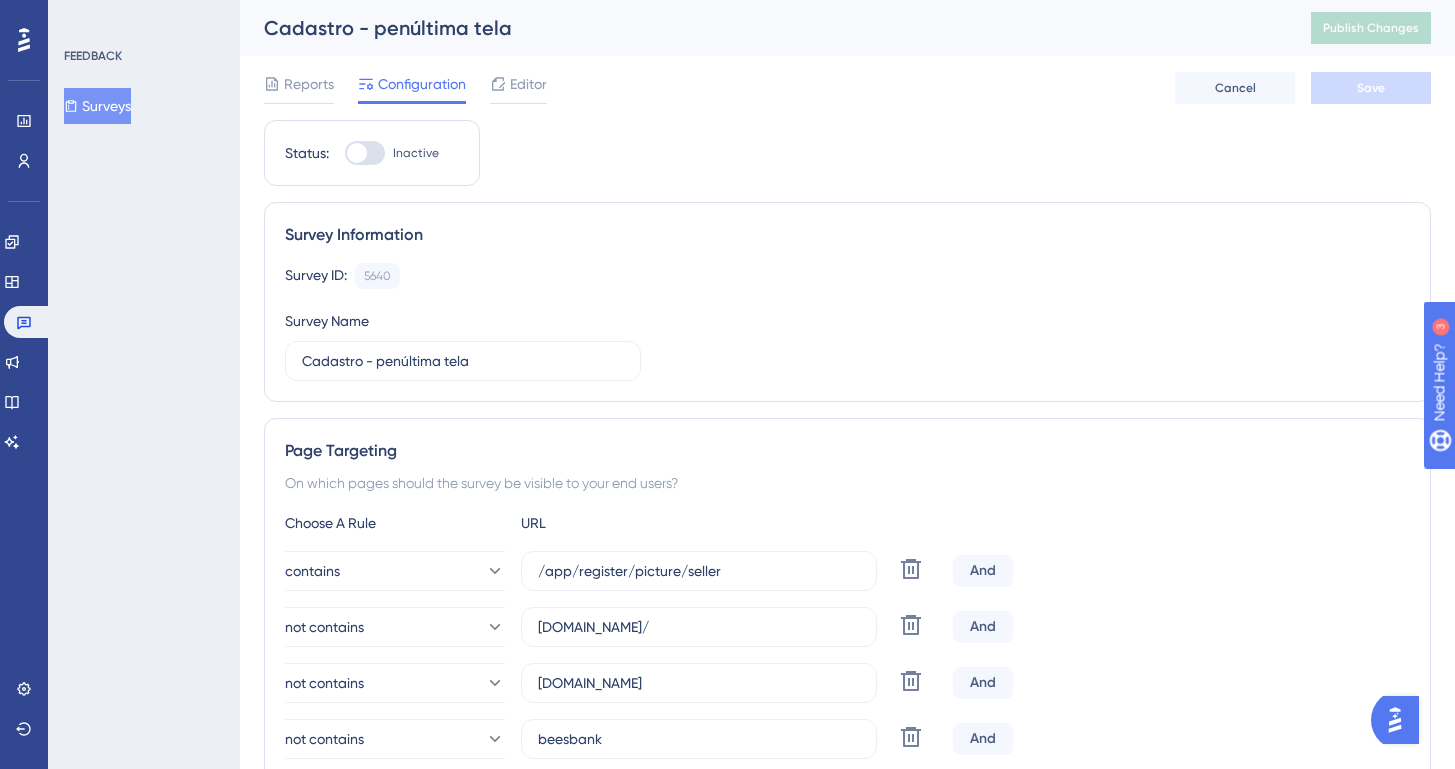 click on "/app/register/picture/seller" at bounding box center (699, 571) 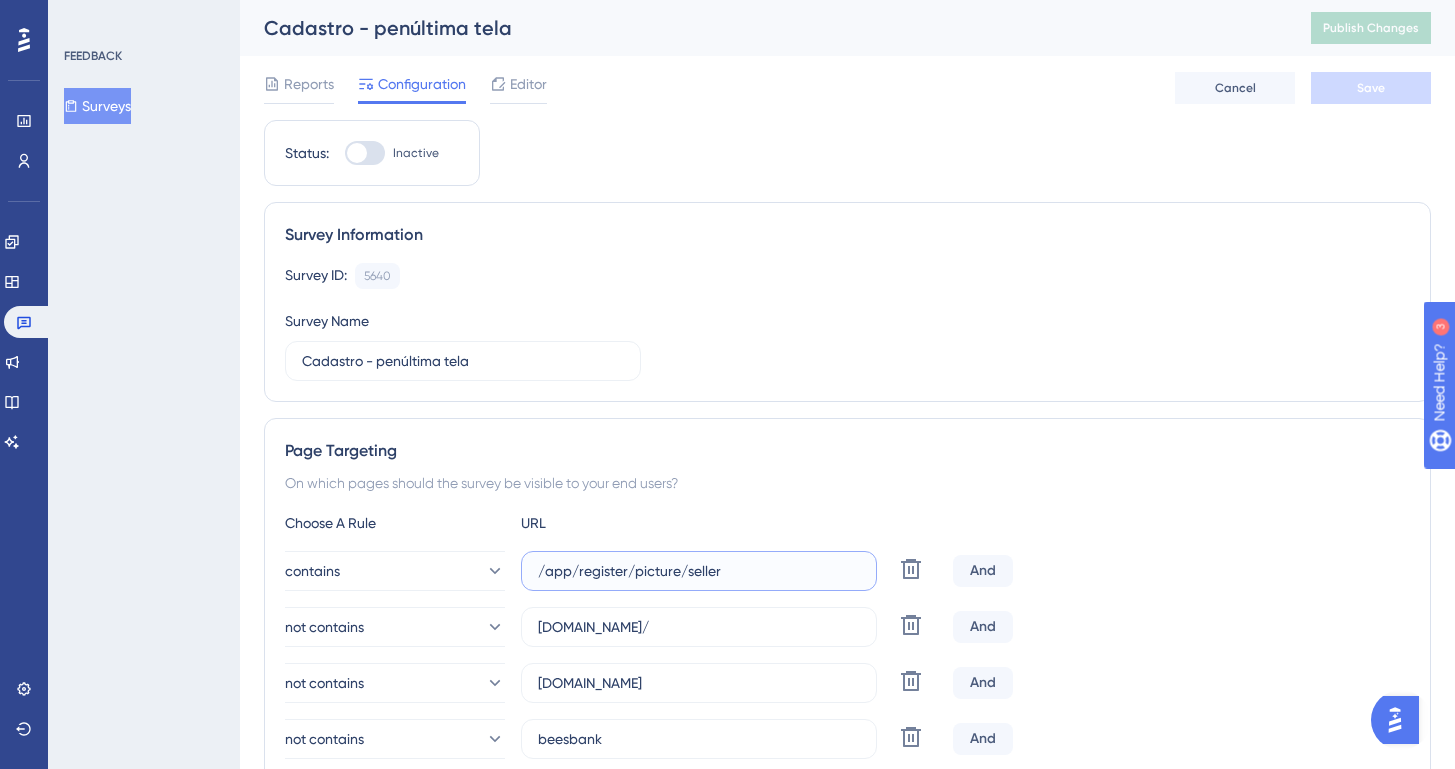 click on "/app/register/picture/seller" at bounding box center (699, 571) 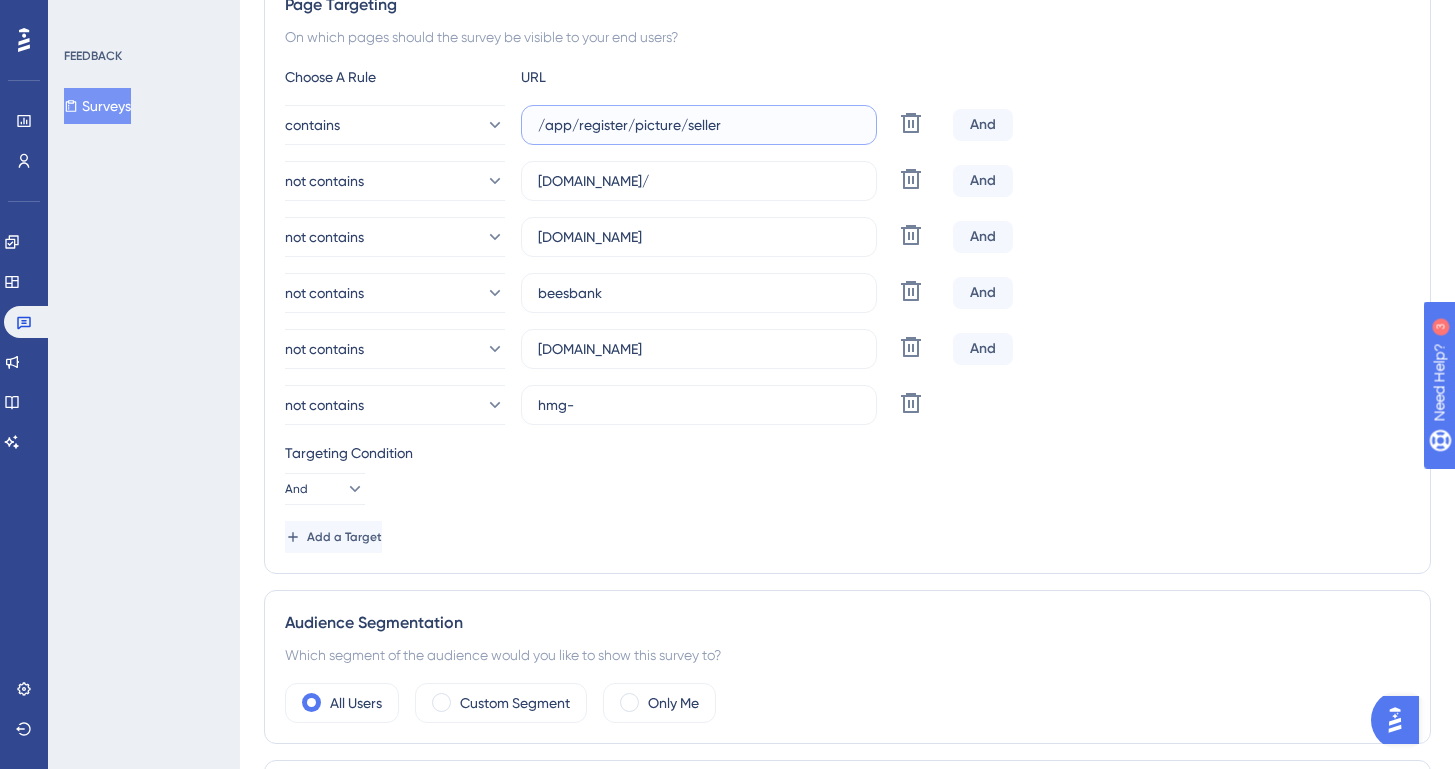 scroll, scrollTop: 0, scrollLeft: 0, axis: both 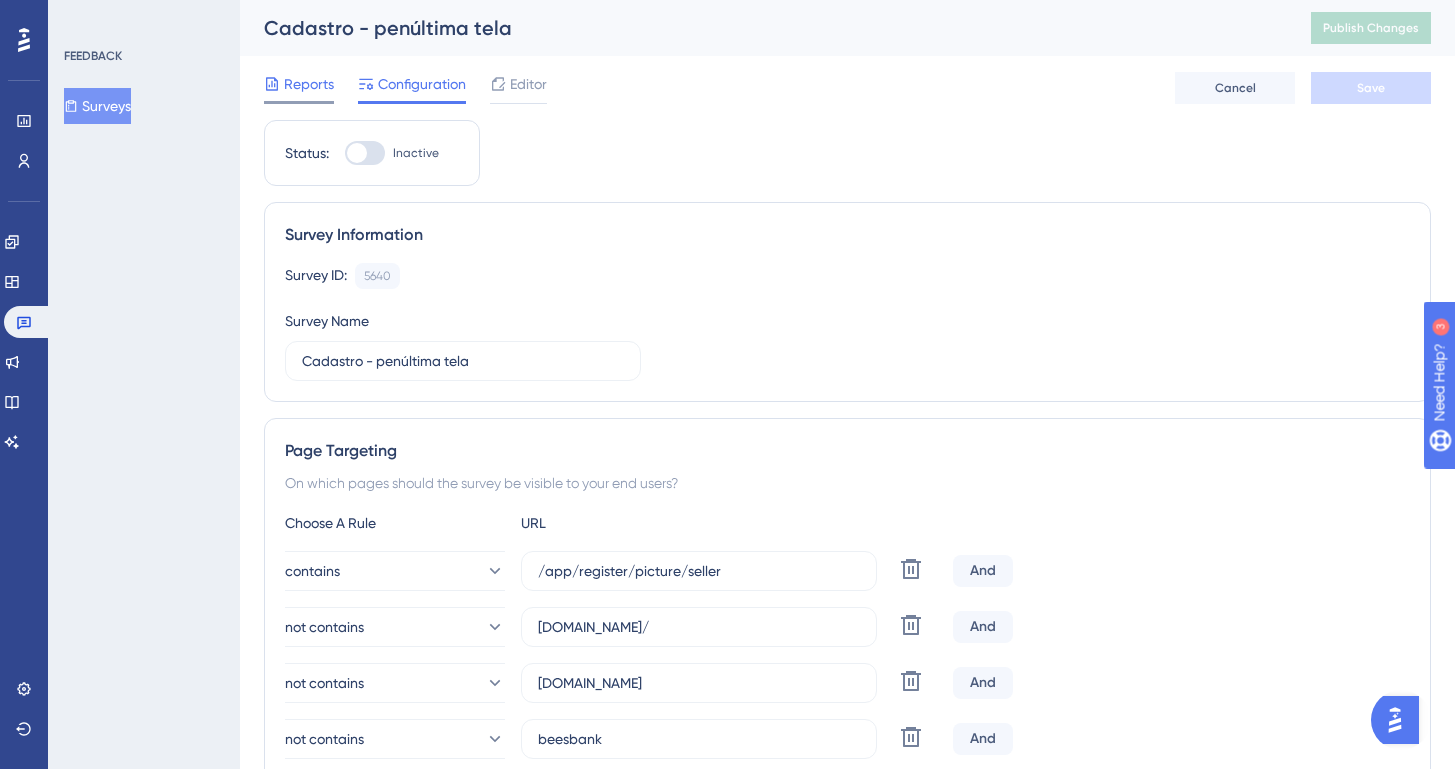 click on "Reports" at bounding box center [299, 84] 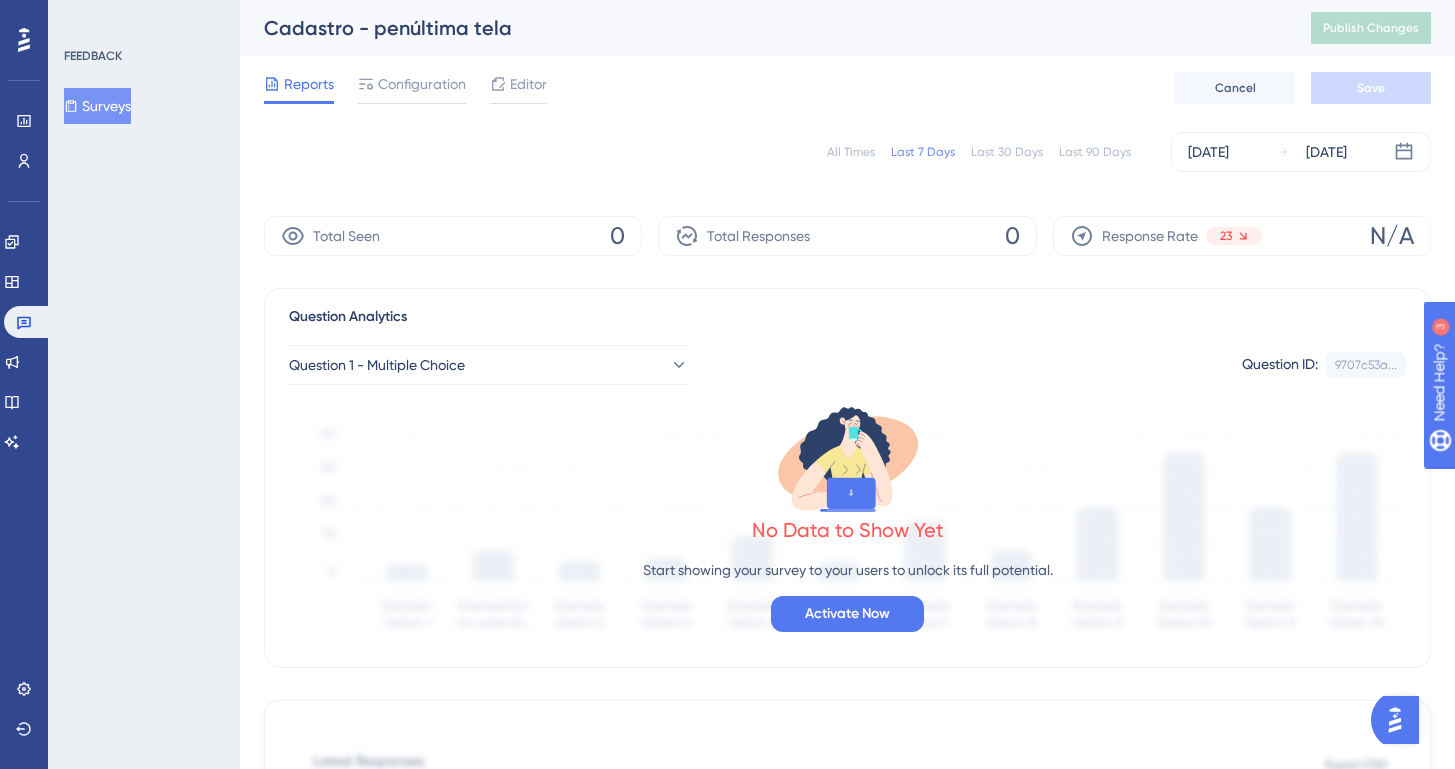 click on "All Times Last 7 Days Last 30 Days Last 90 Days [DATE] [DATE]" at bounding box center (847, 152) 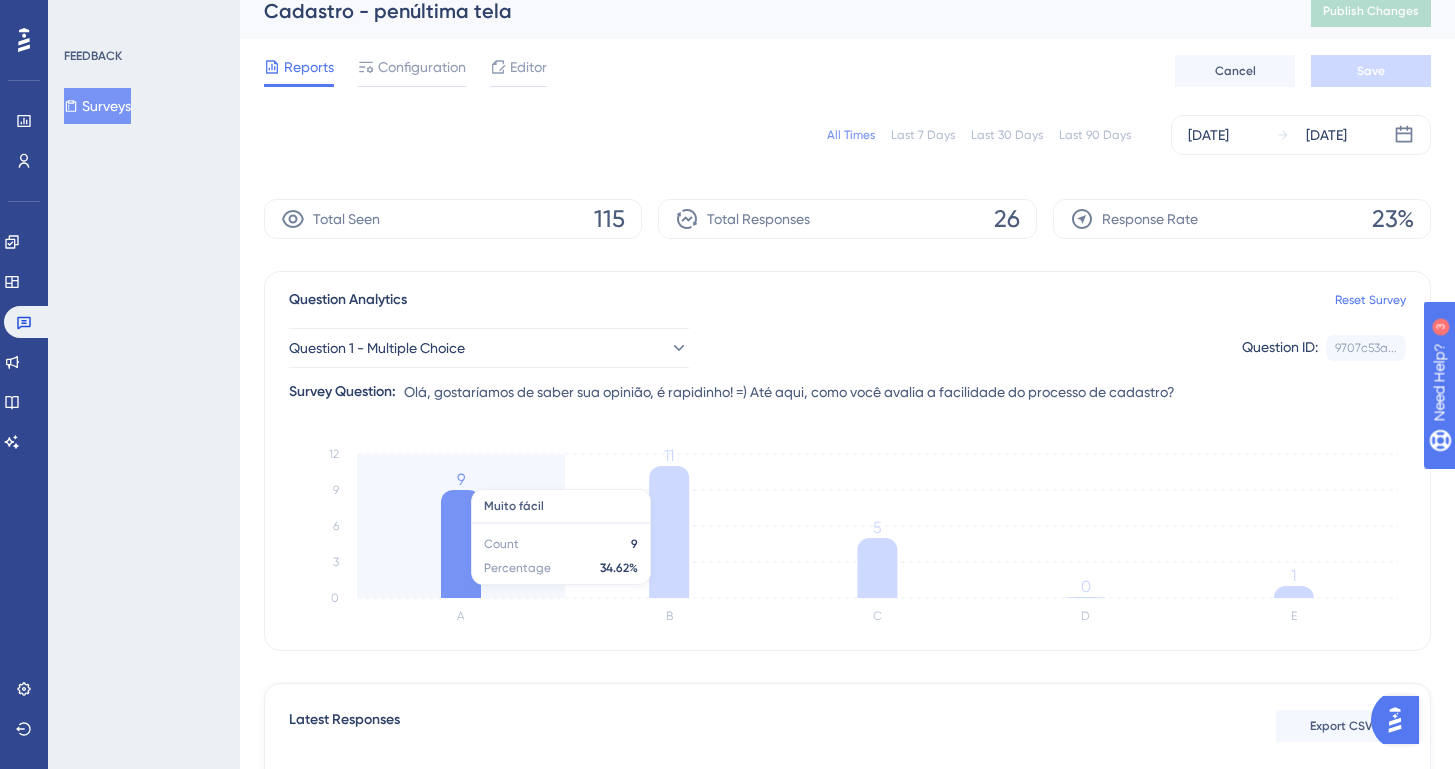 scroll, scrollTop: 0, scrollLeft: 0, axis: both 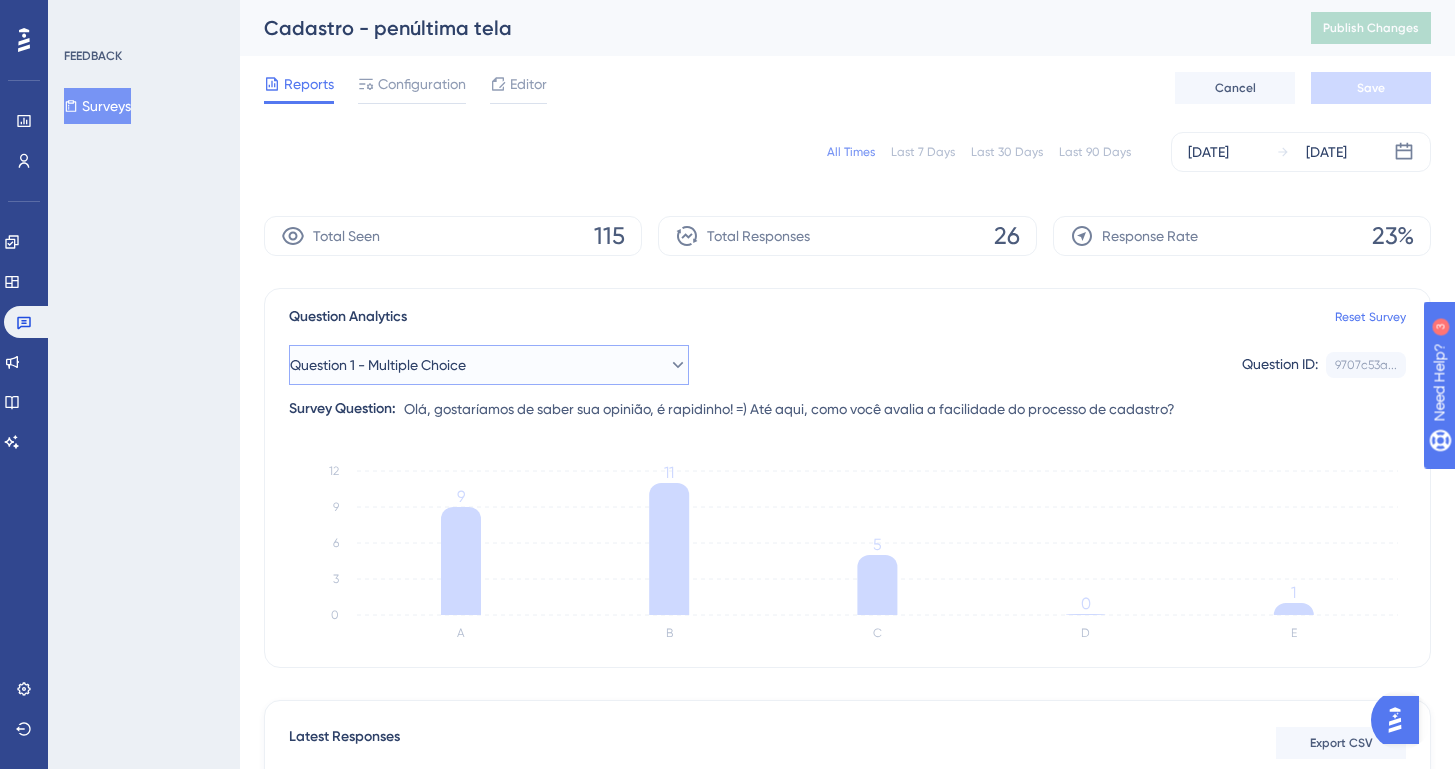 click on "Question 1 - Multiple Choice" at bounding box center [378, 365] 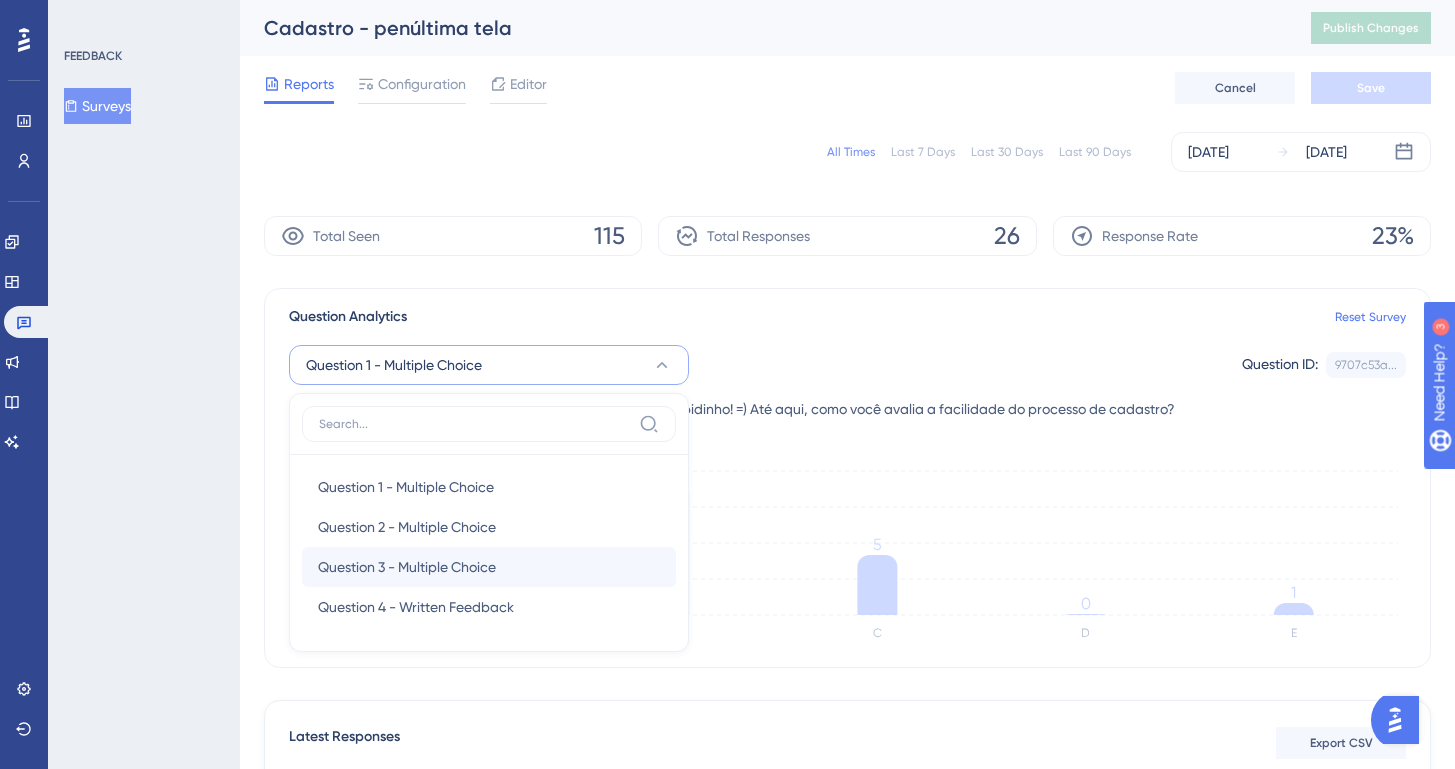 scroll, scrollTop: 138, scrollLeft: 0, axis: vertical 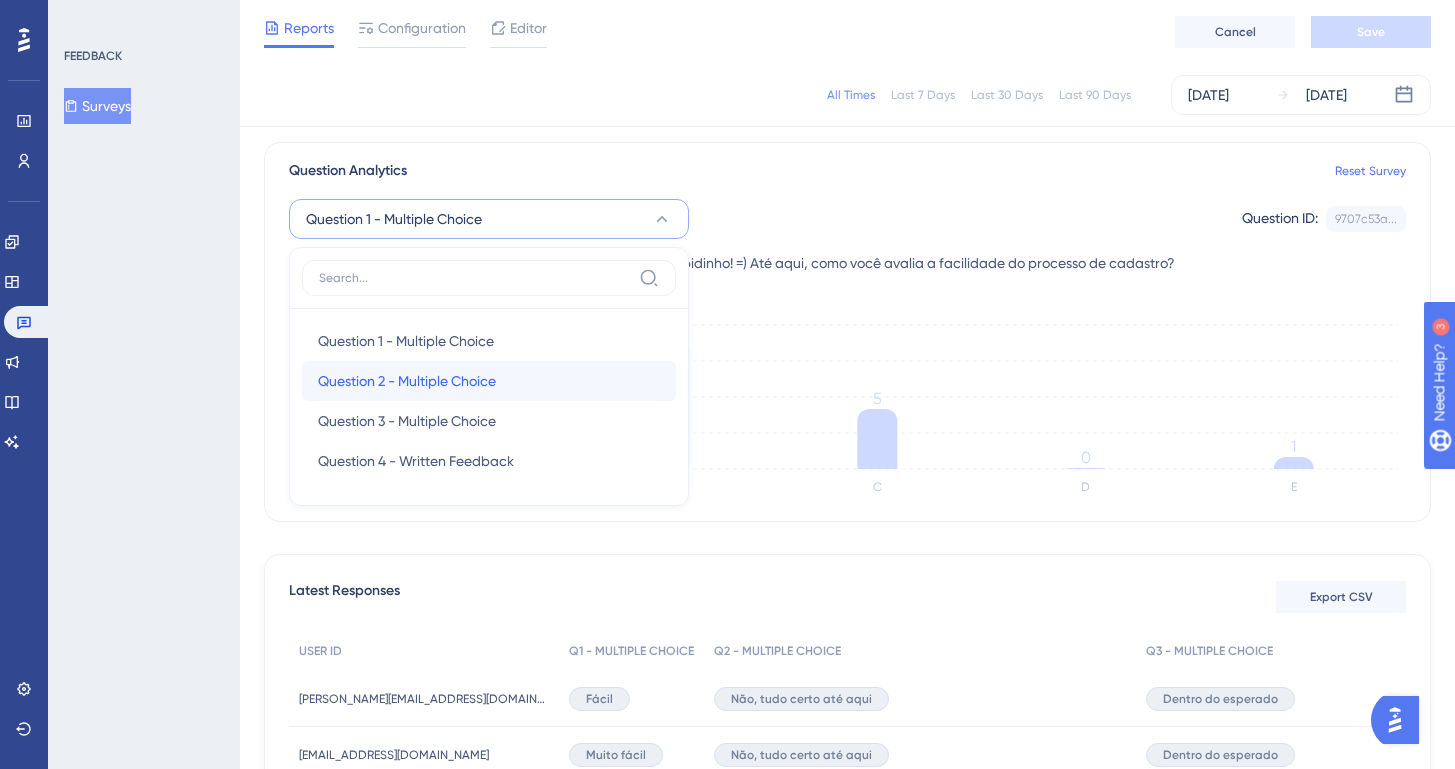 click on "Question 2 - Multiple Choice" at bounding box center (407, 381) 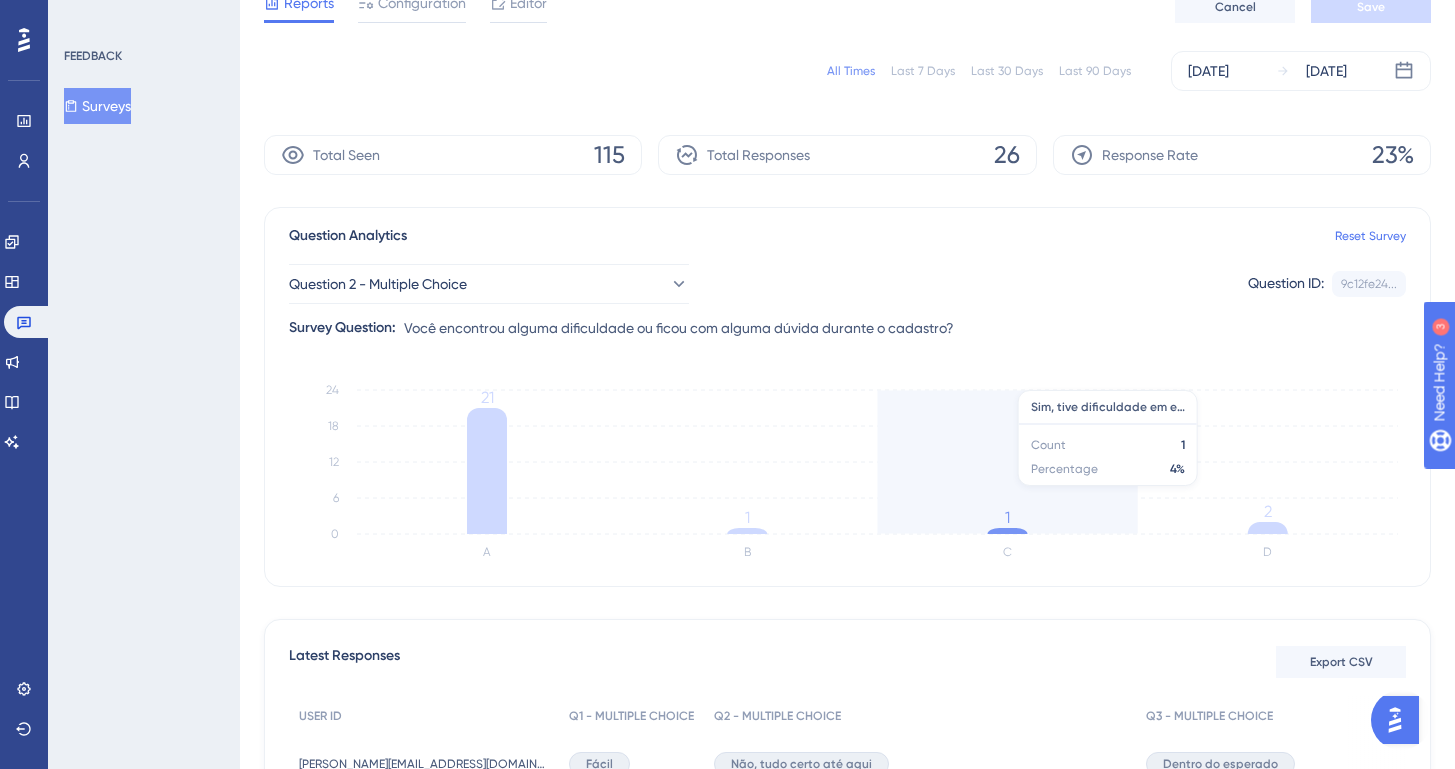 scroll, scrollTop: 0, scrollLeft: 0, axis: both 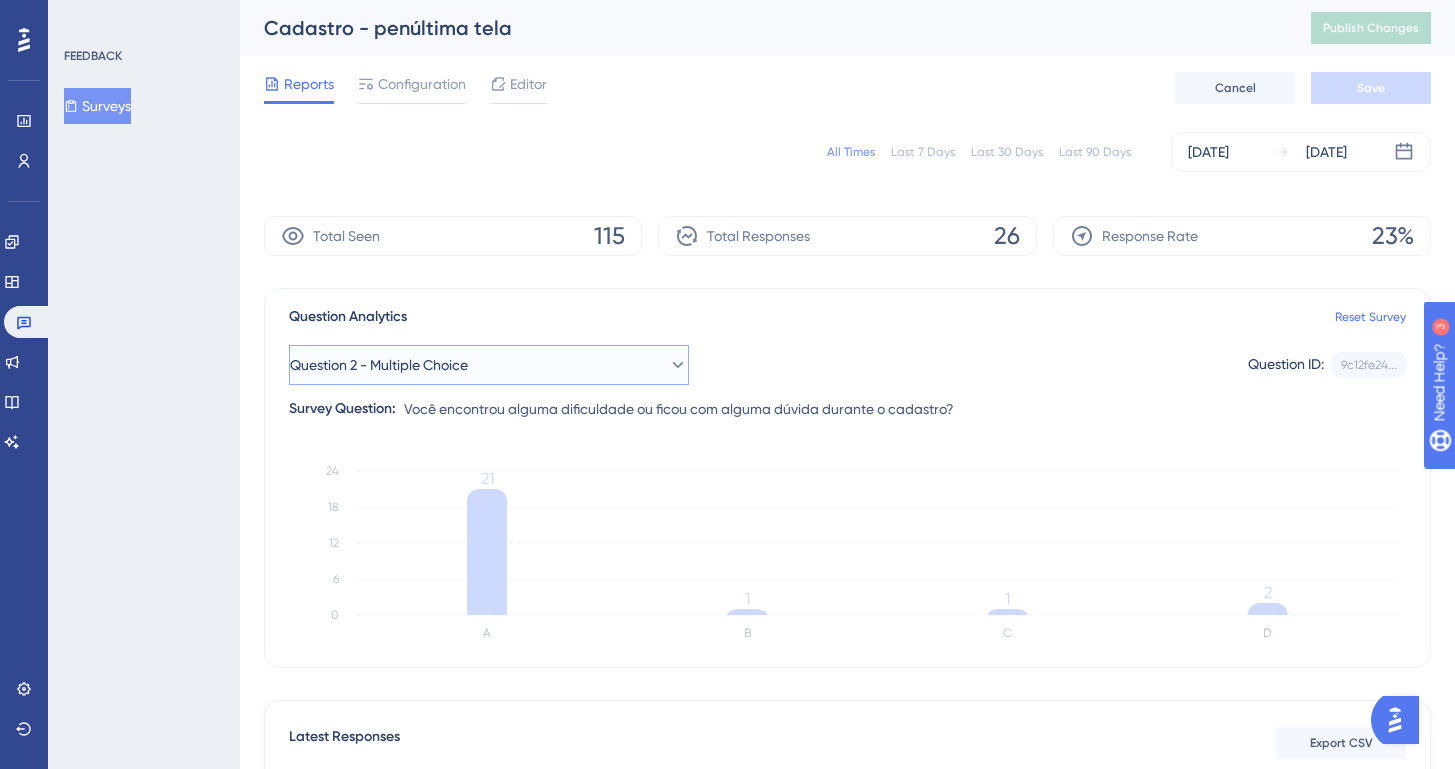 click on "Question 2 - Multiple Choice" at bounding box center [489, 365] 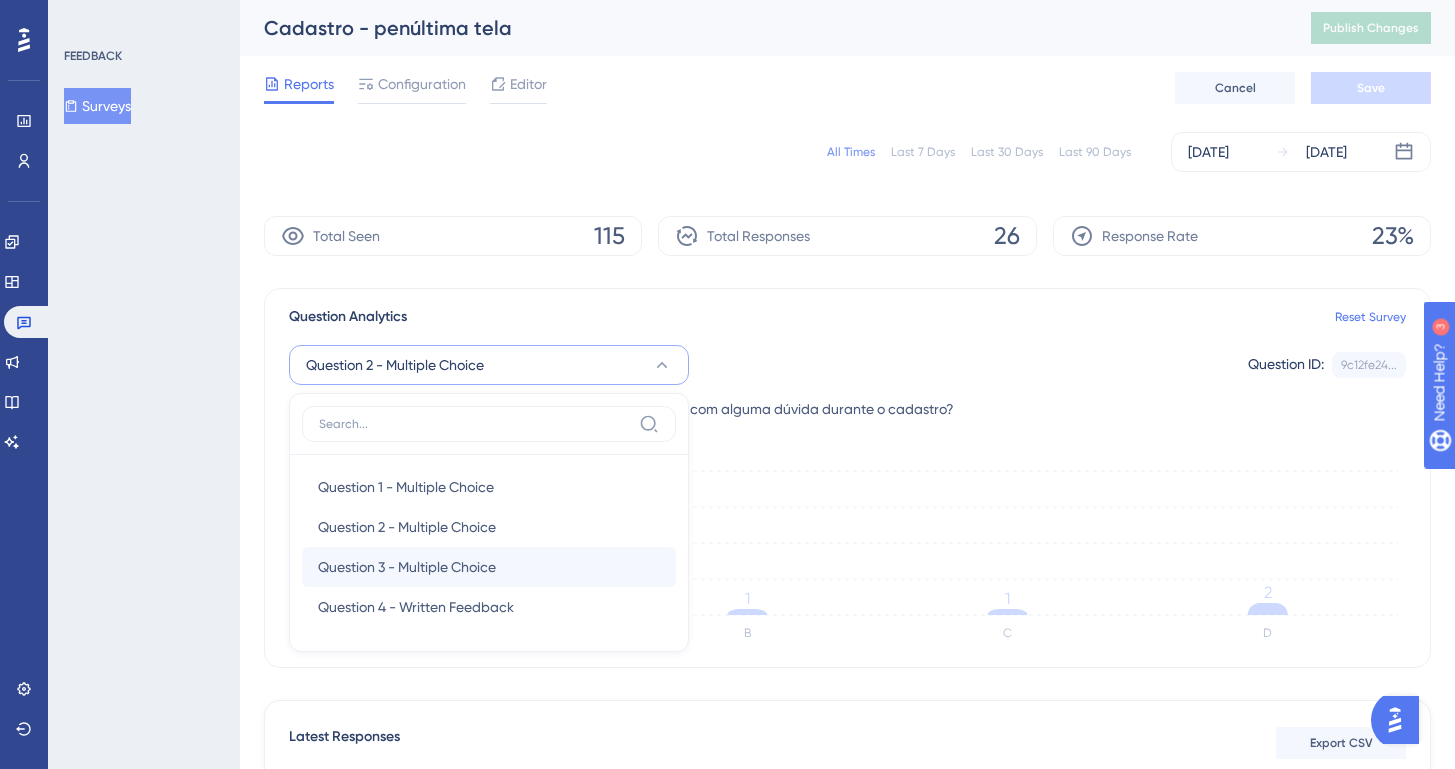 scroll, scrollTop: 138, scrollLeft: 0, axis: vertical 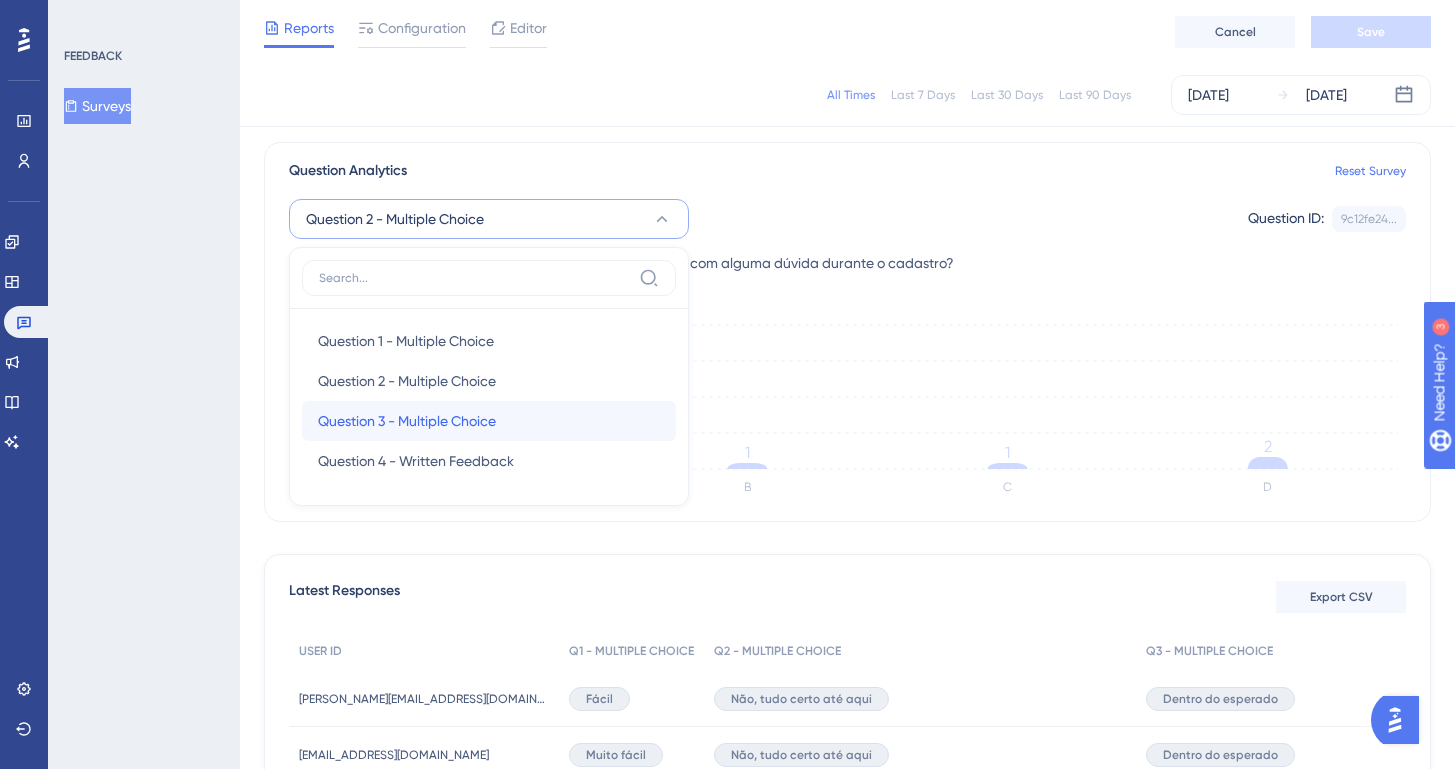 click on "Question 3 - Multiple Choice" at bounding box center (407, 421) 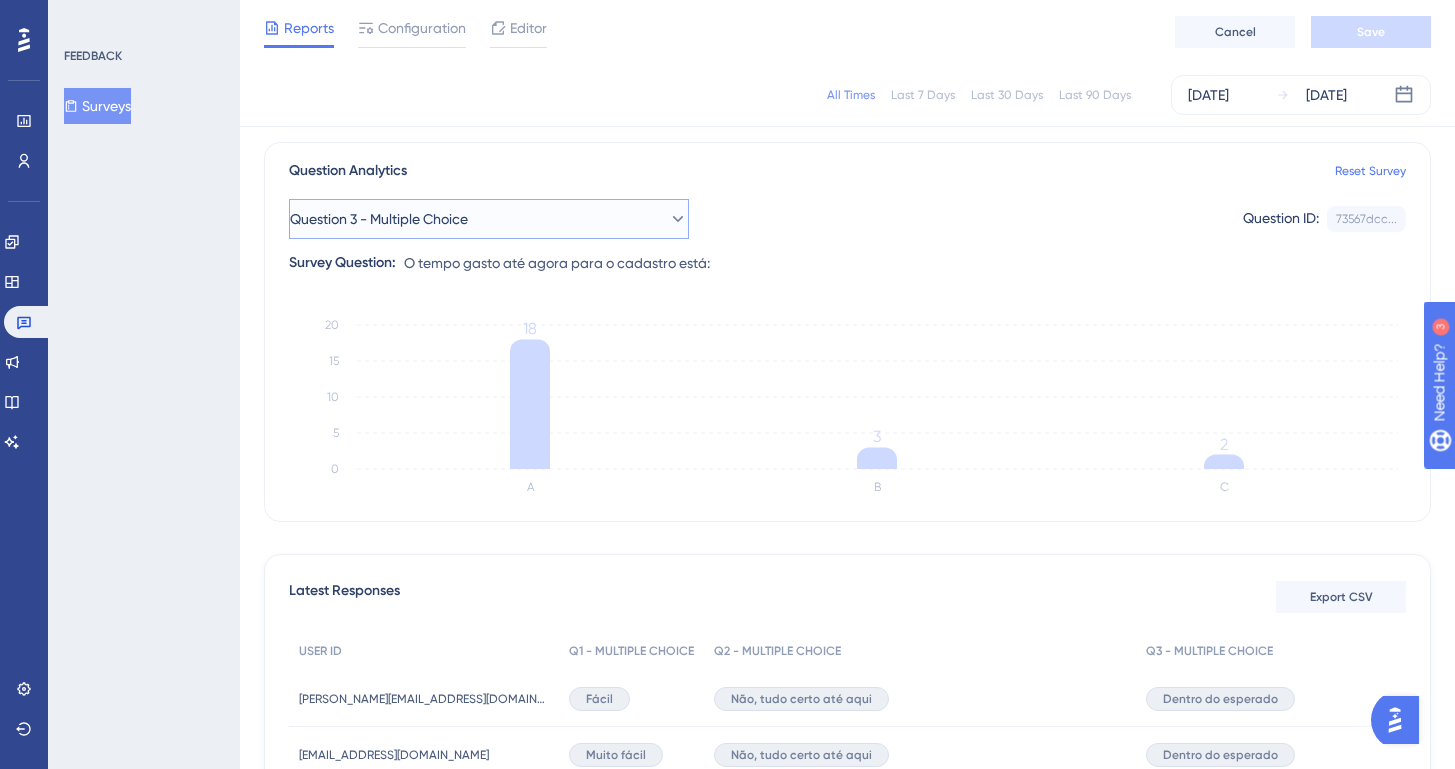click on "Question 3 - Multiple Choice" at bounding box center (379, 219) 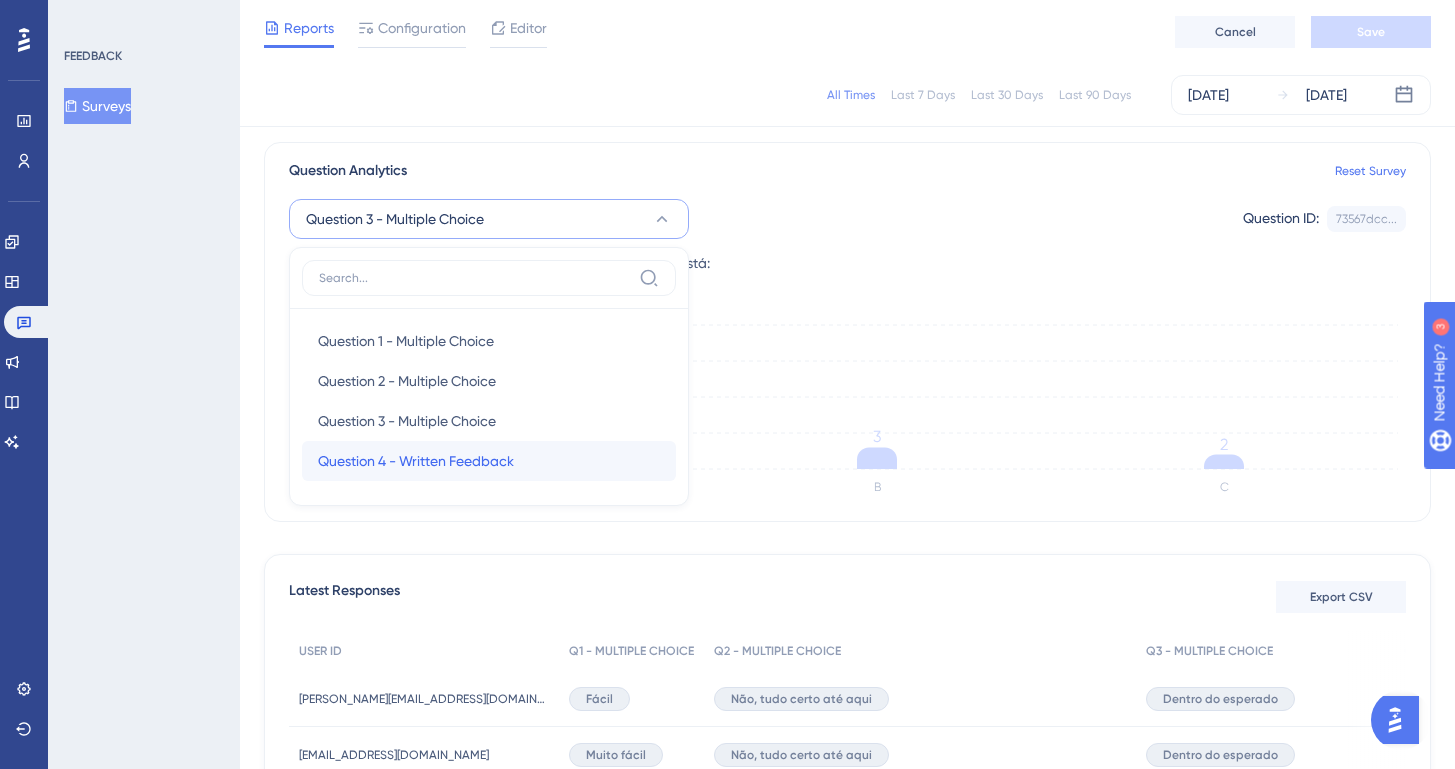 click on "Question 4 - Written Feedback" at bounding box center (416, 461) 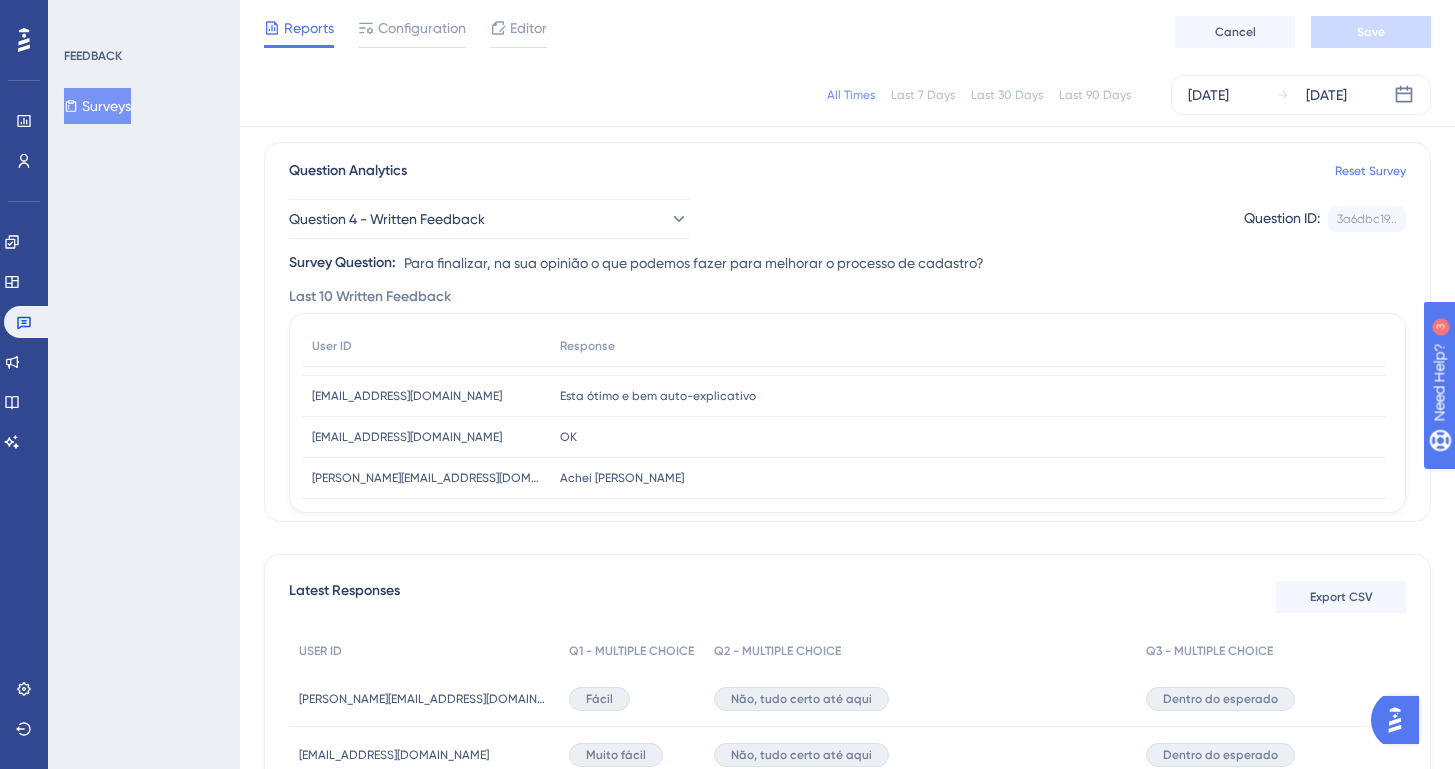 scroll, scrollTop: 0, scrollLeft: 0, axis: both 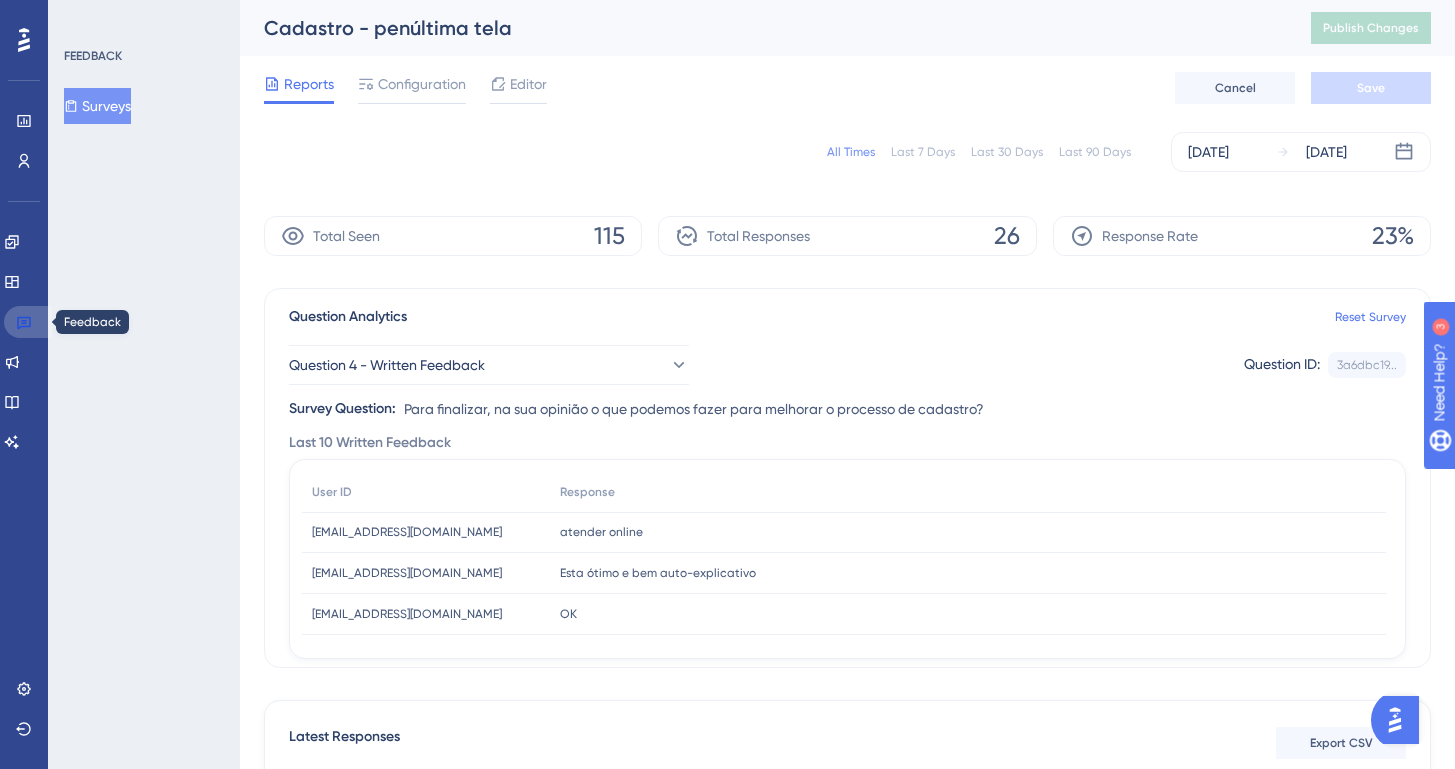 click 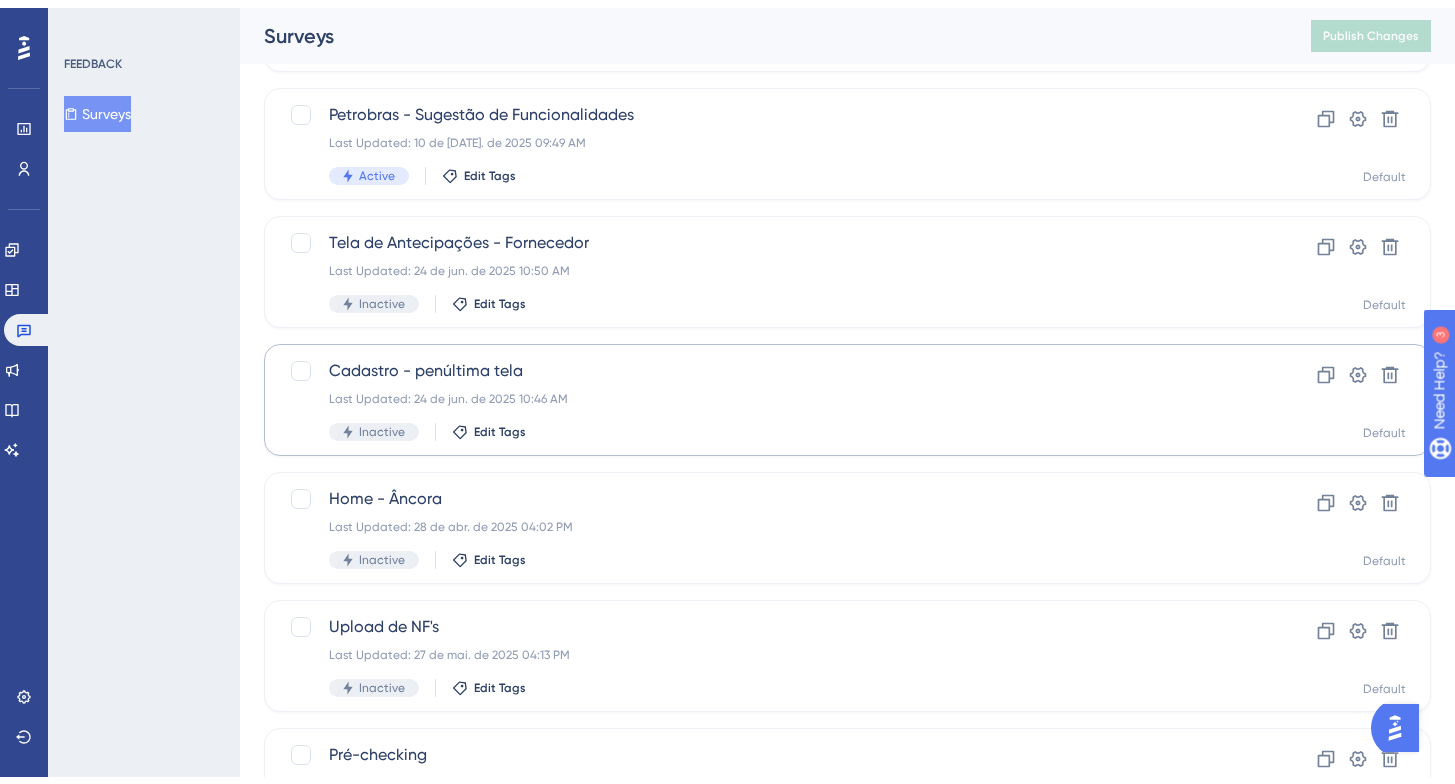 scroll, scrollTop: 768, scrollLeft: 0, axis: vertical 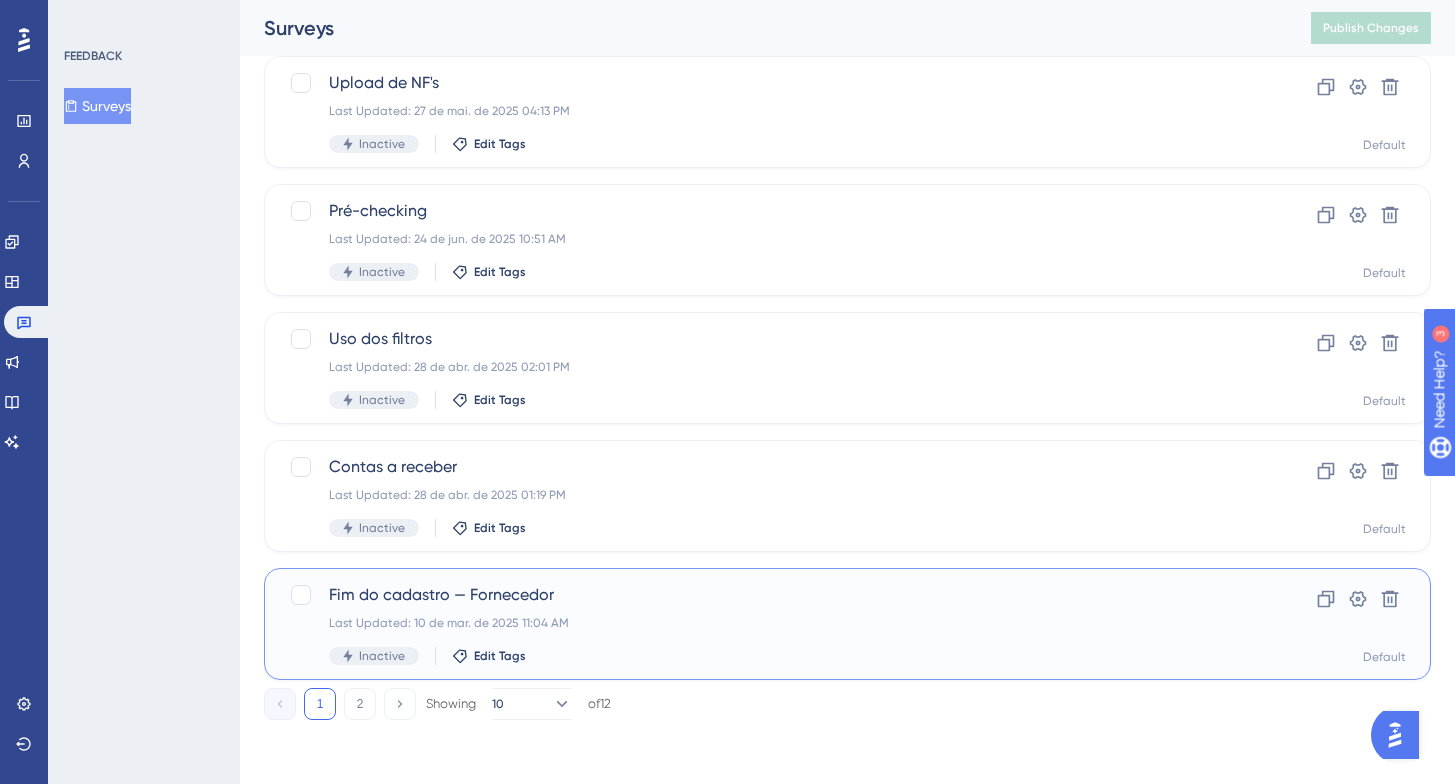 click on "Fim do cadastro — Fornecedor" at bounding box center (767, 595) 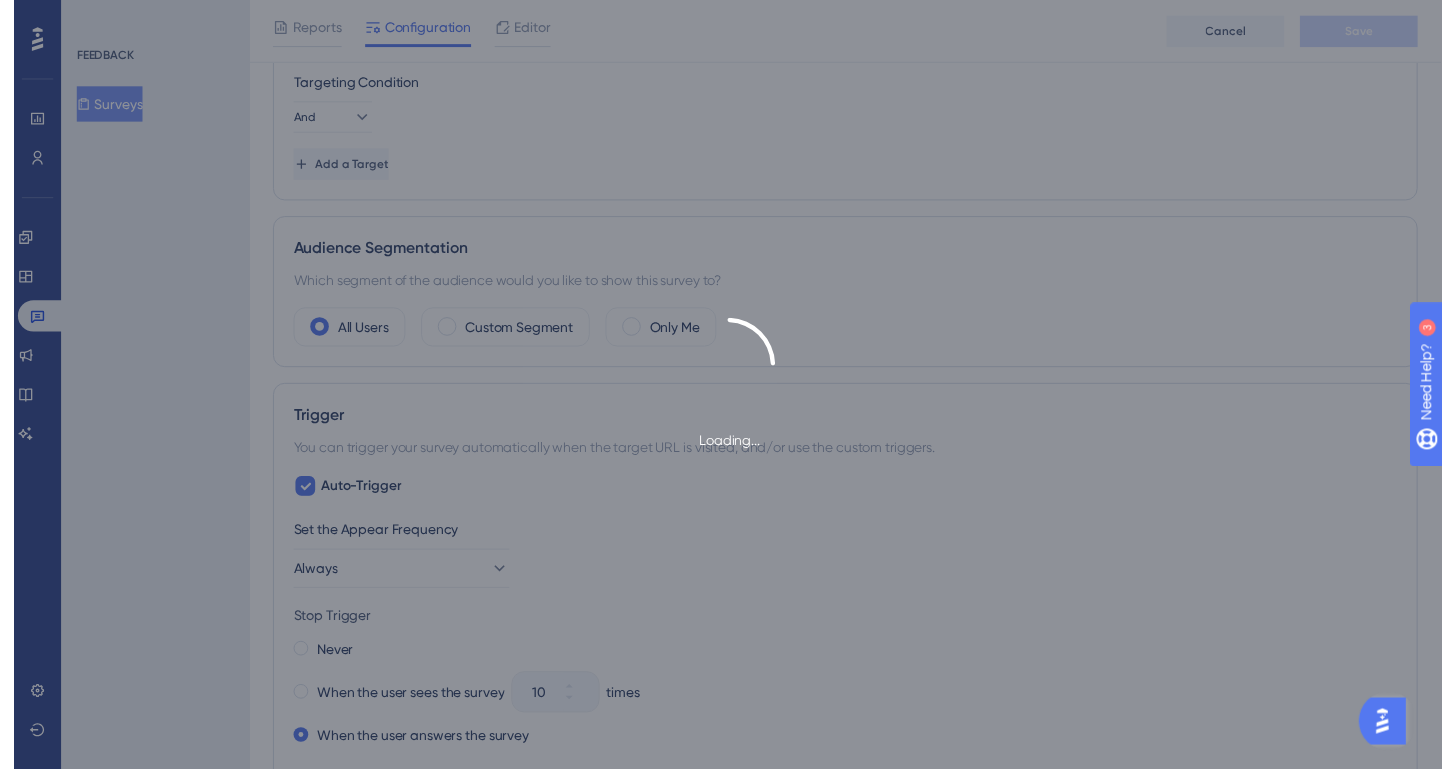 scroll, scrollTop: 0, scrollLeft: 0, axis: both 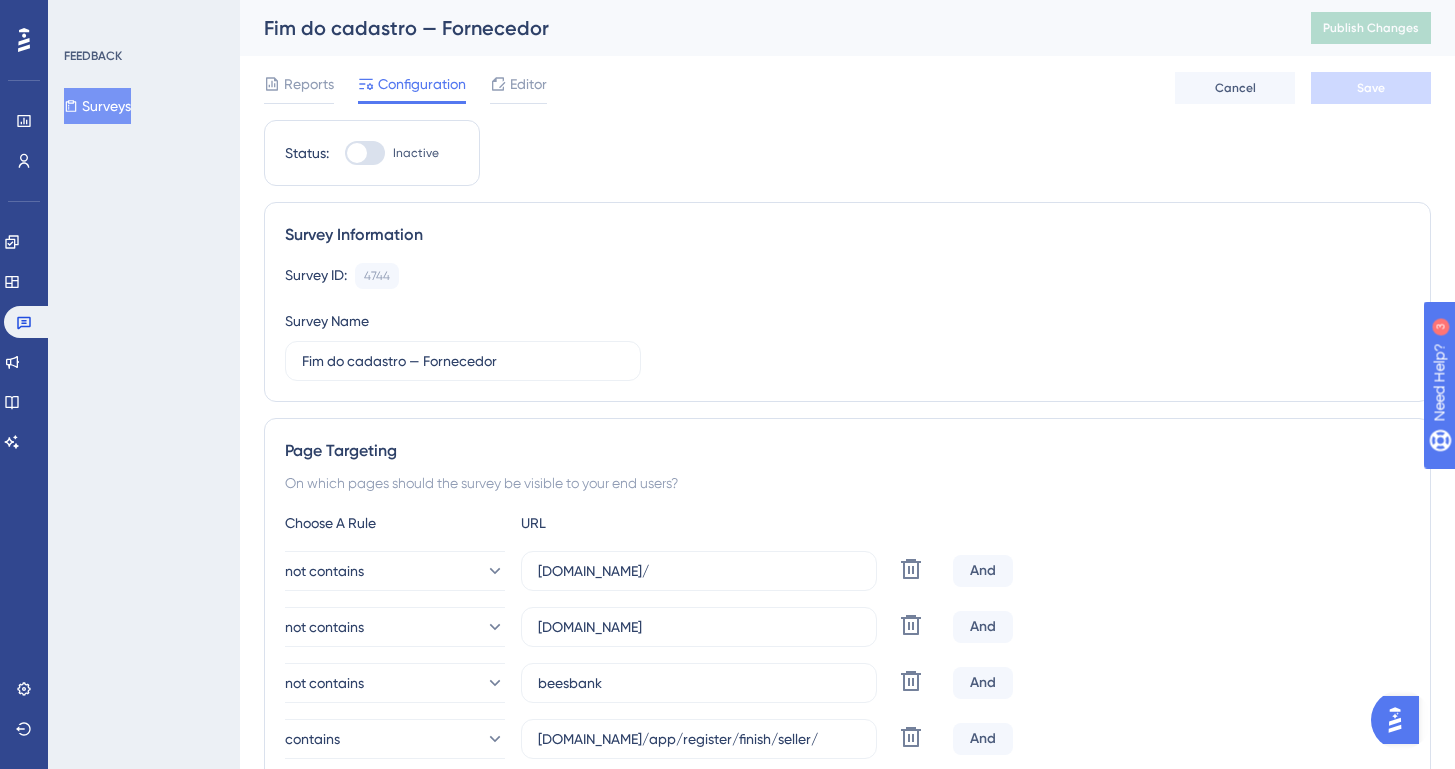 click on "Reports" at bounding box center [309, 84] 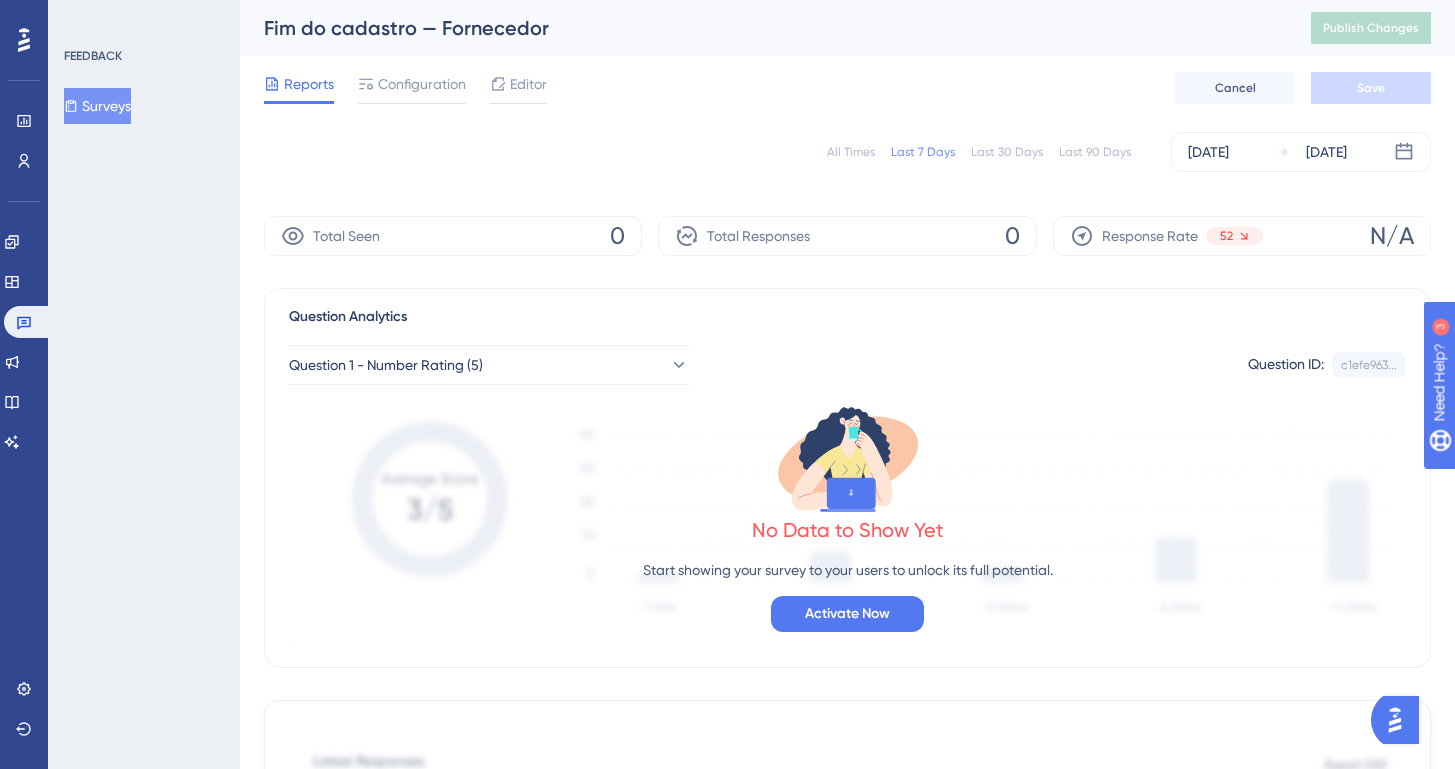 click on "All Times" at bounding box center [851, 152] 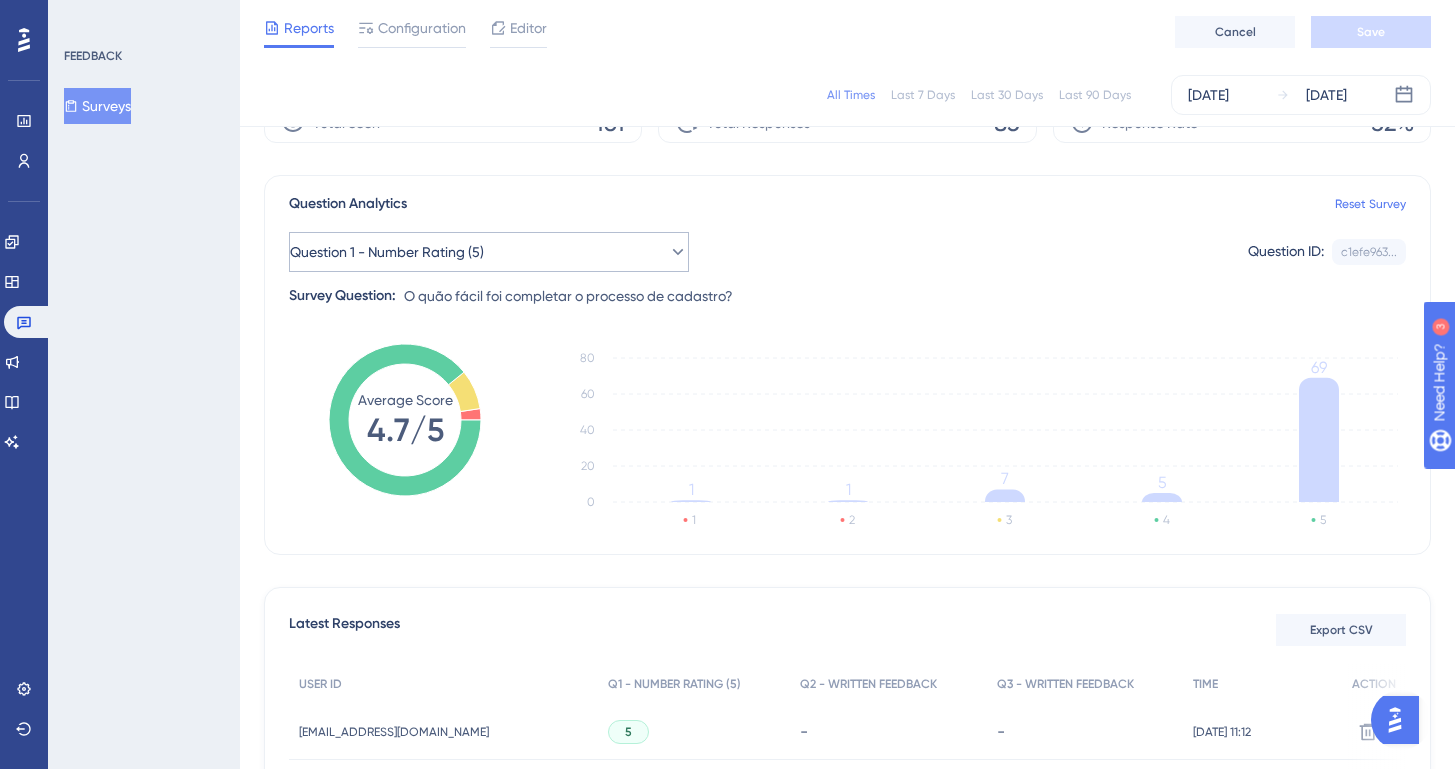 scroll, scrollTop: 0, scrollLeft: 0, axis: both 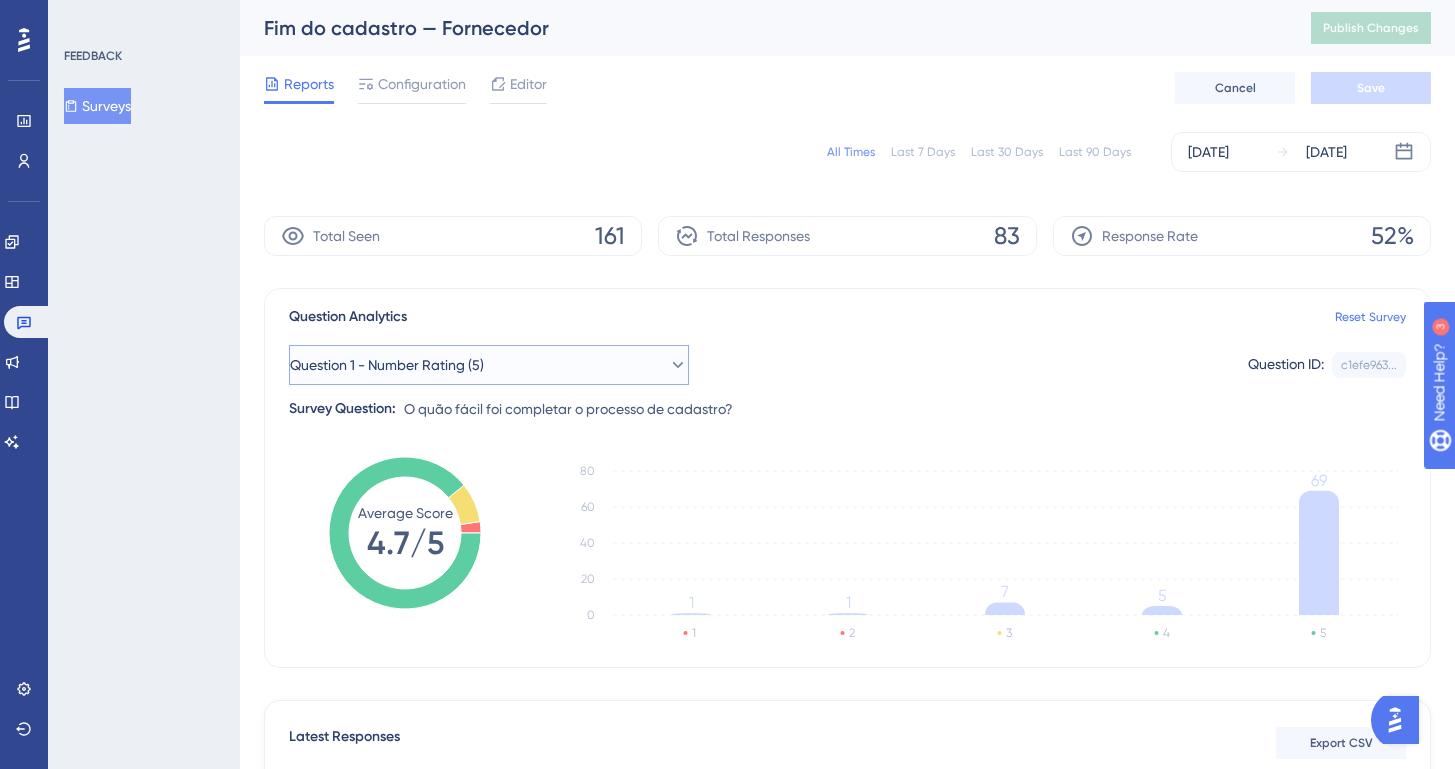 click on "Question 1 - Number Rating (5)" at bounding box center [489, 365] 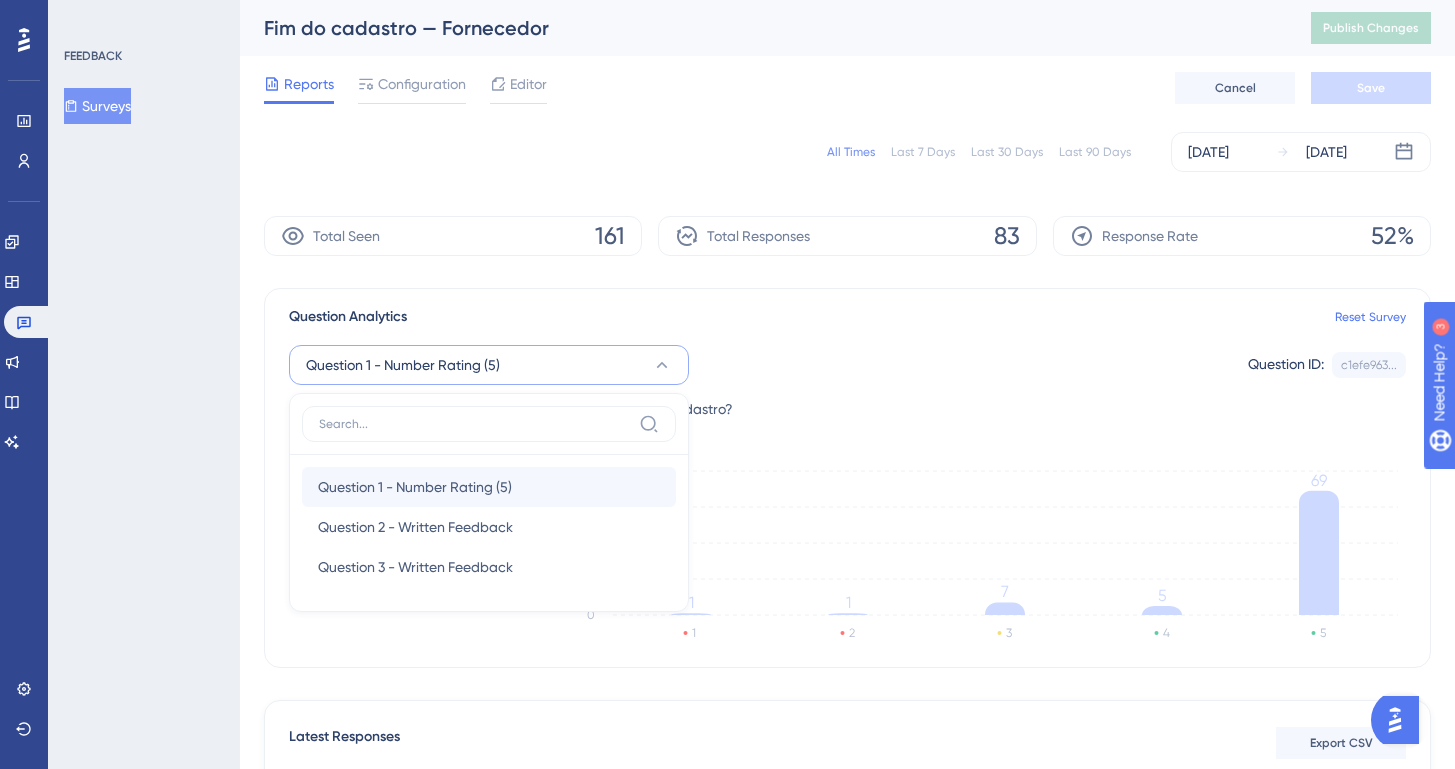 scroll, scrollTop: 118, scrollLeft: 0, axis: vertical 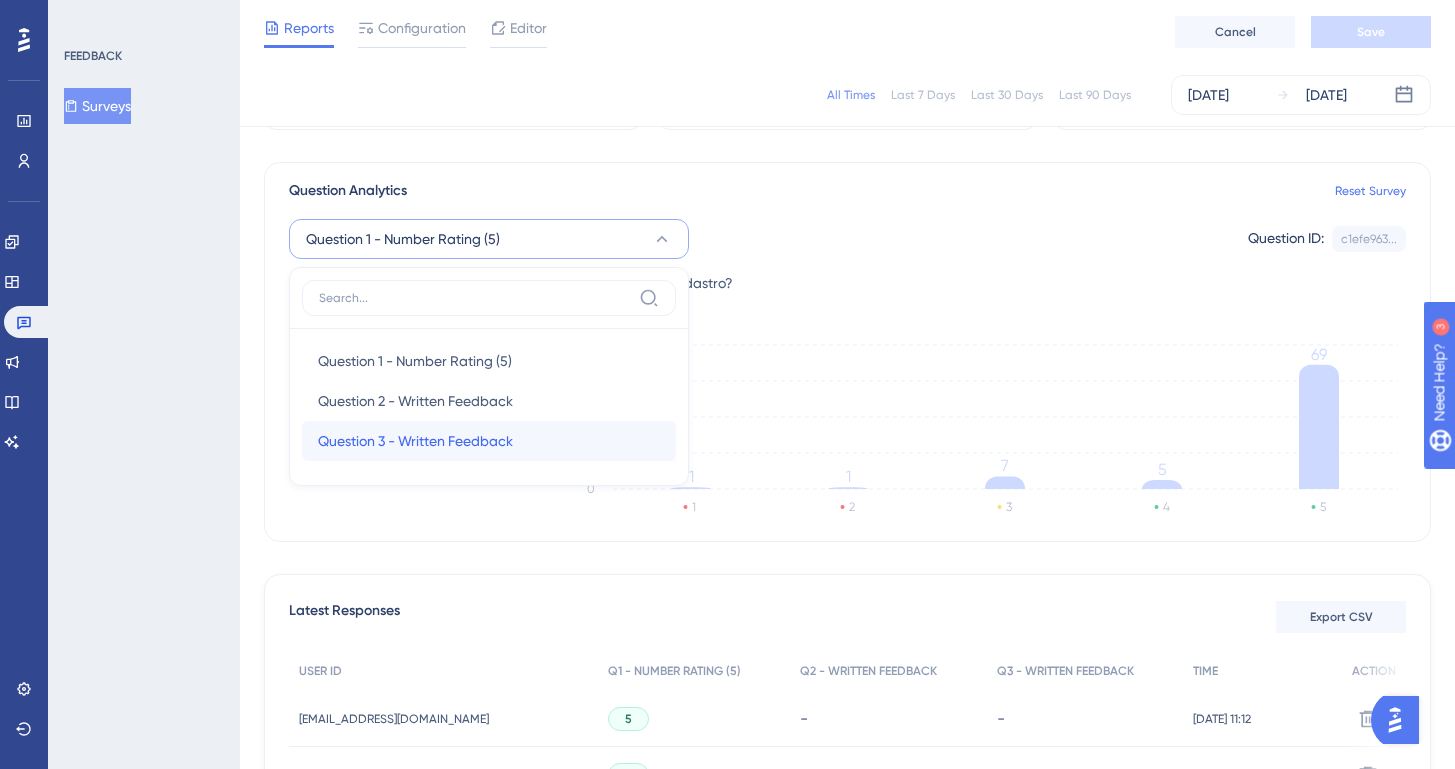 click on "Question 3 - Written Feedback Question 3 - Written Feedback" at bounding box center (489, 441) 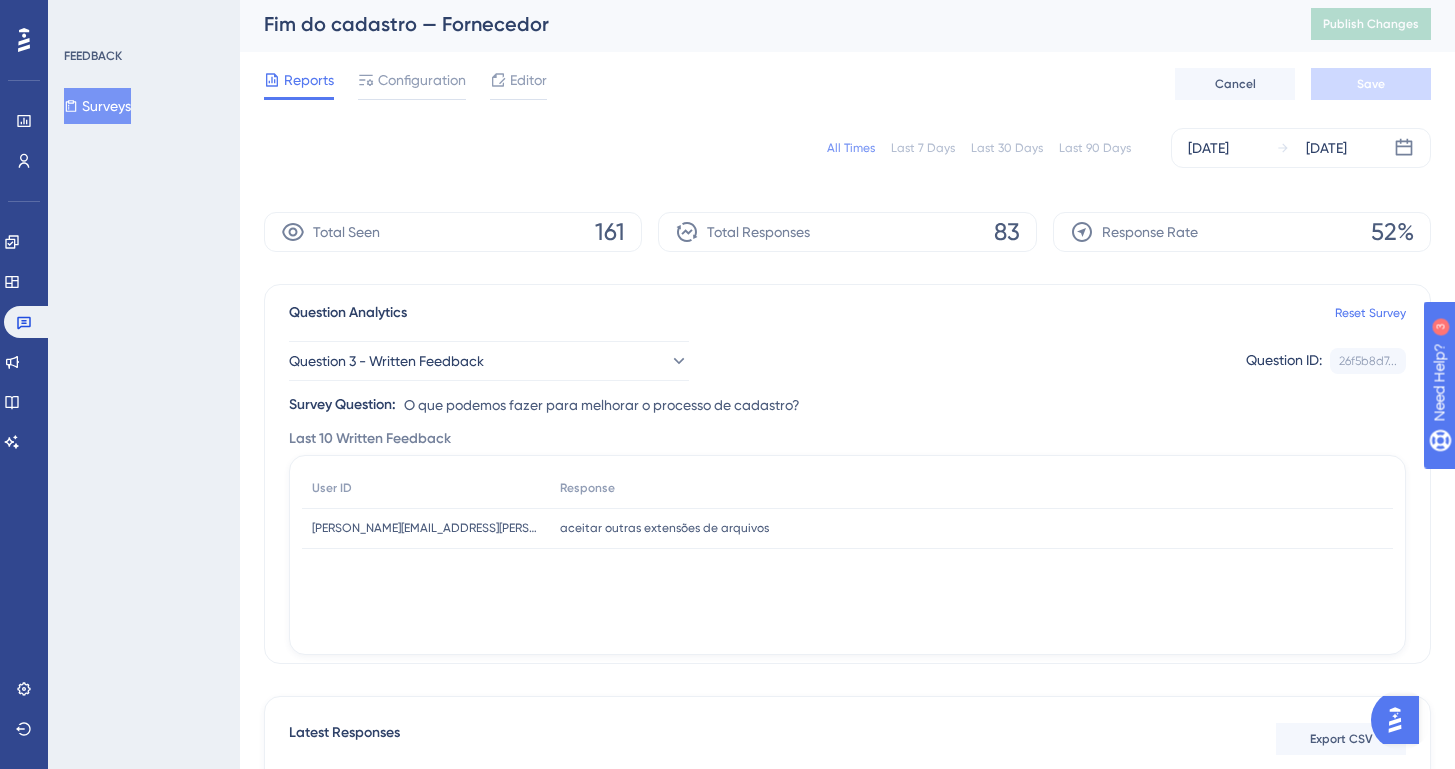 scroll, scrollTop: 0, scrollLeft: 0, axis: both 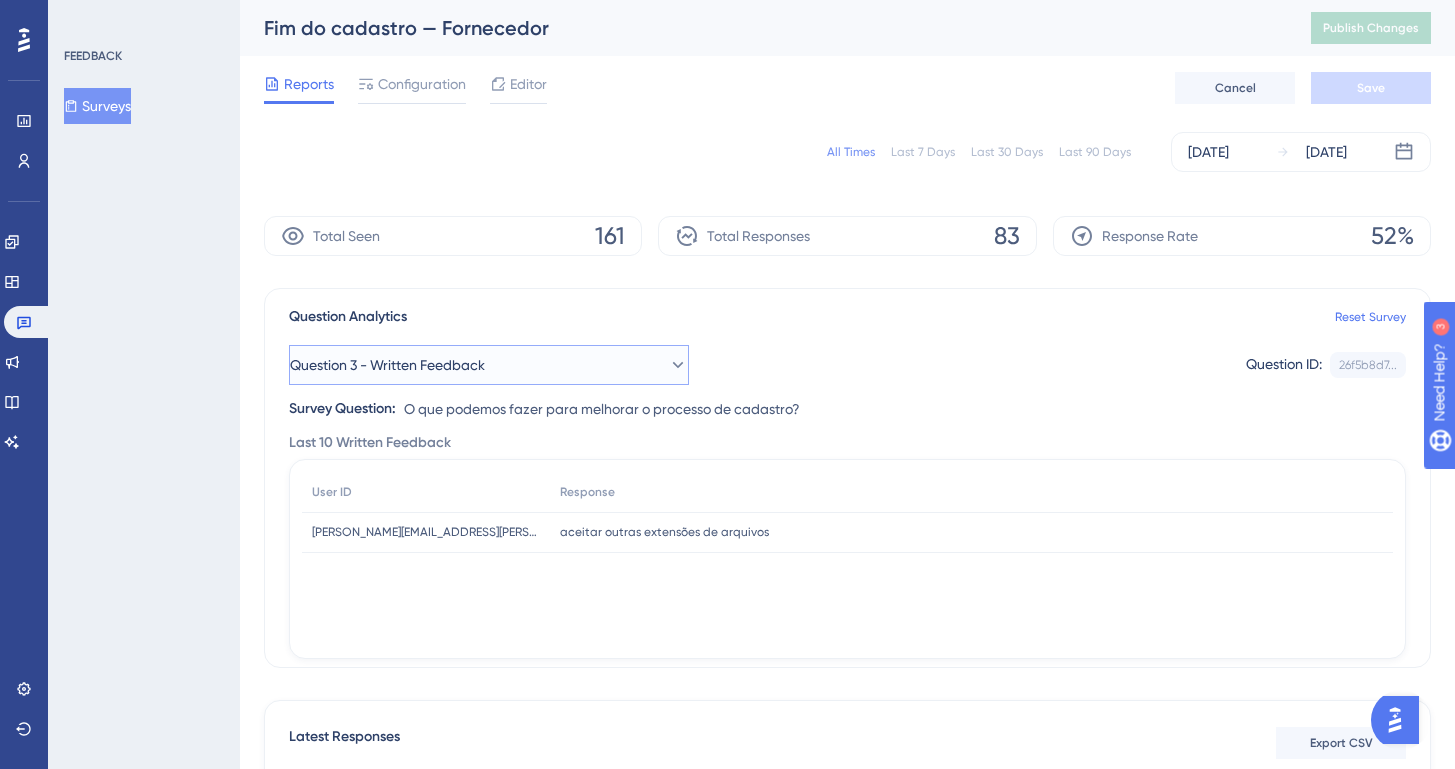 click on "Question 3 - Written Feedback" at bounding box center [489, 365] 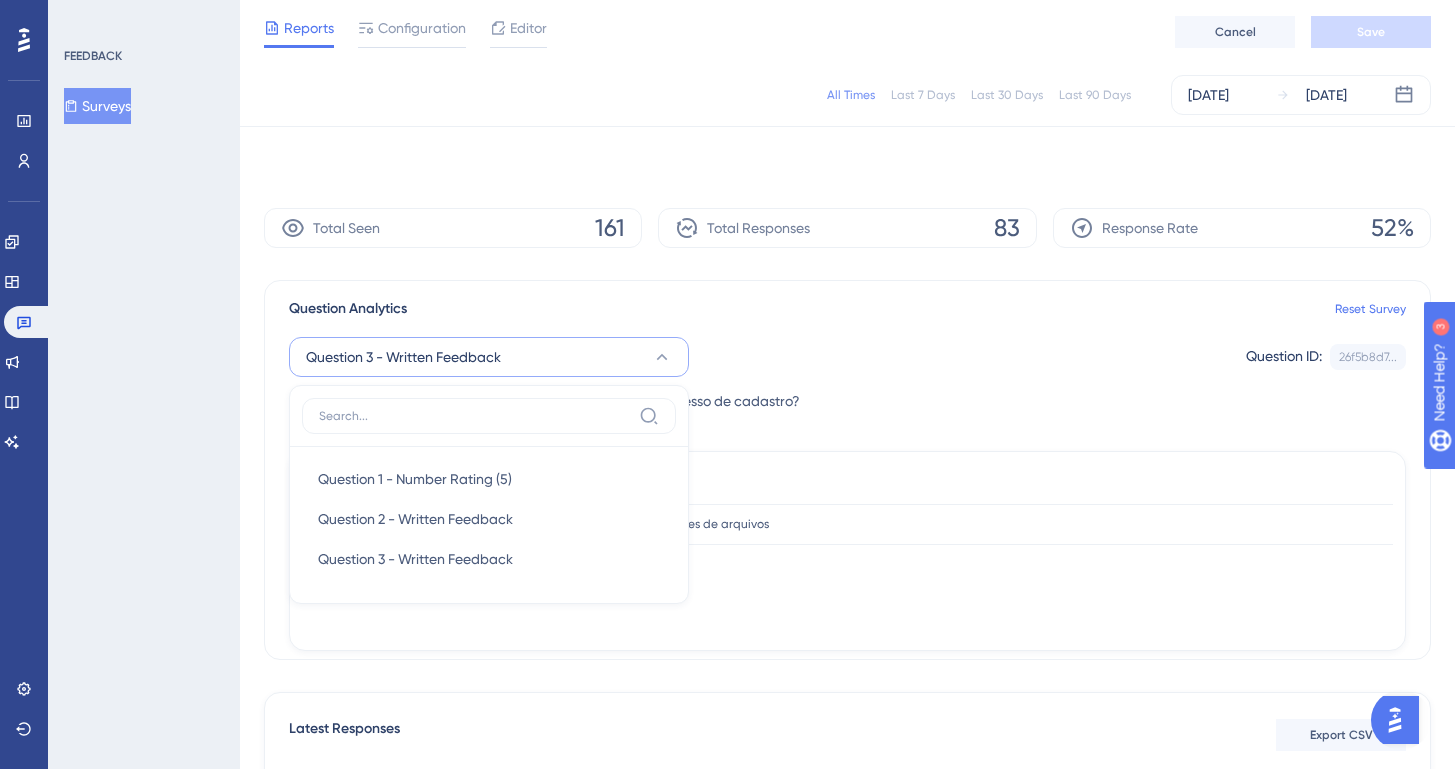 scroll, scrollTop: 118, scrollLeft: 0, axis: vertical 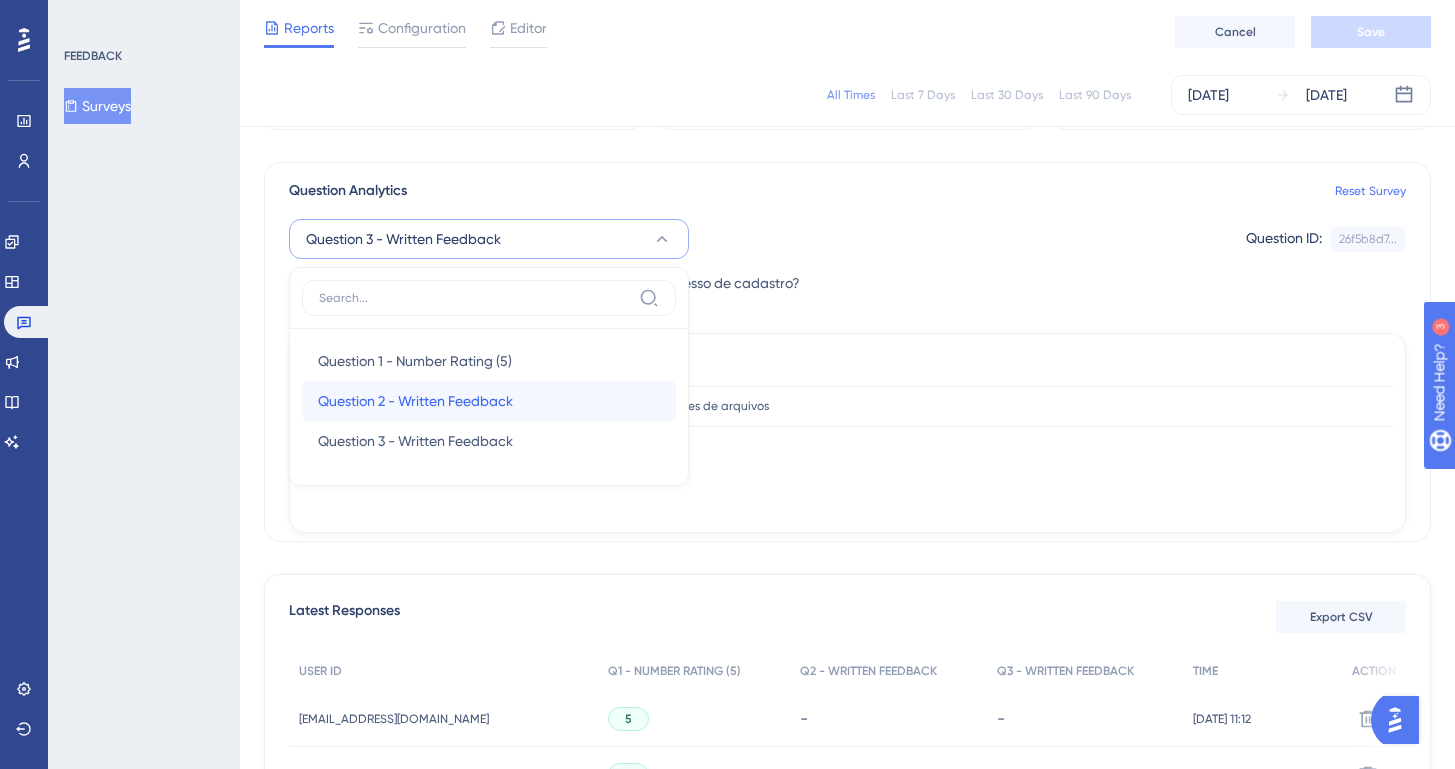 click on "Question 2 - Written Feedback Question 2 - Written Feedback" at bounding box center (489, 401) 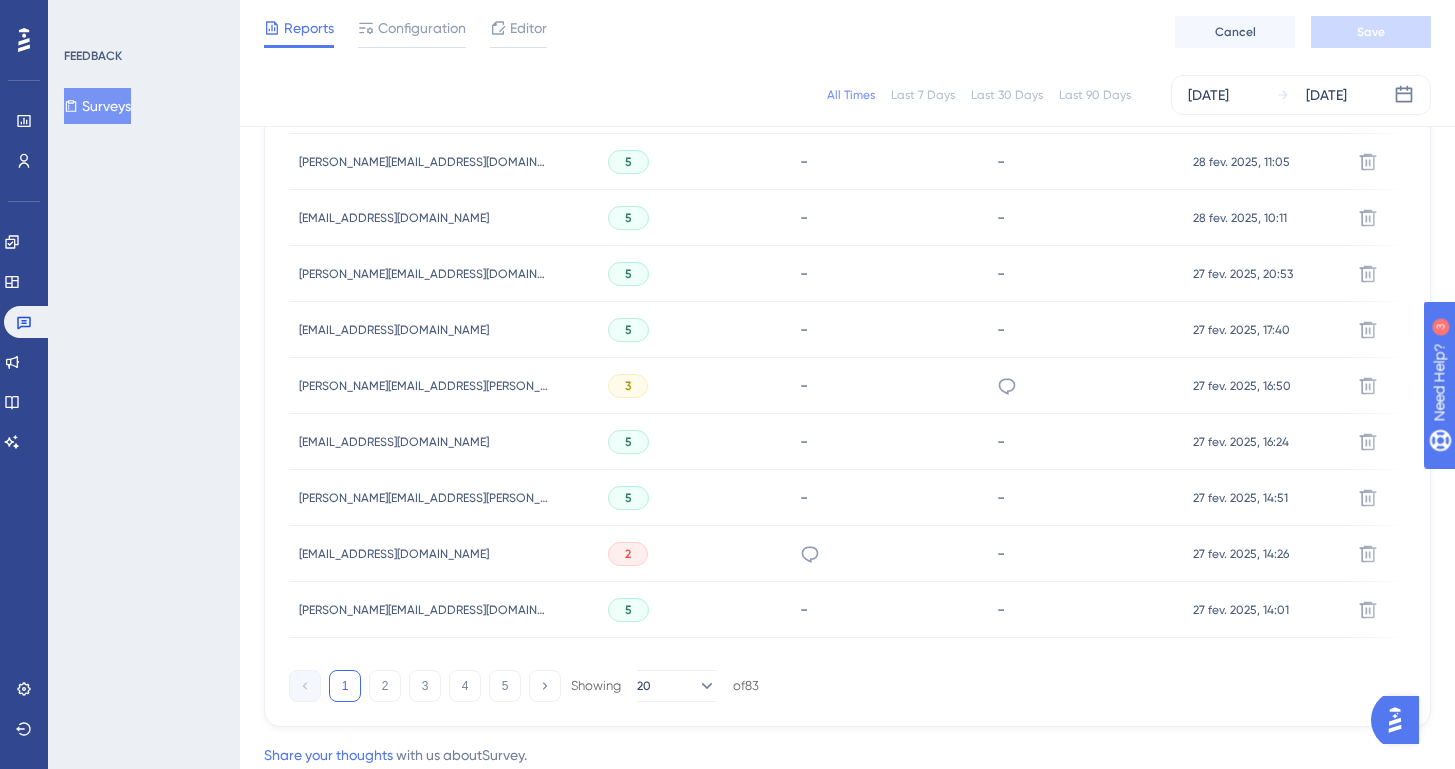 scroll, scrollTop: 1360, scrollLeft: 0, axis: vertical 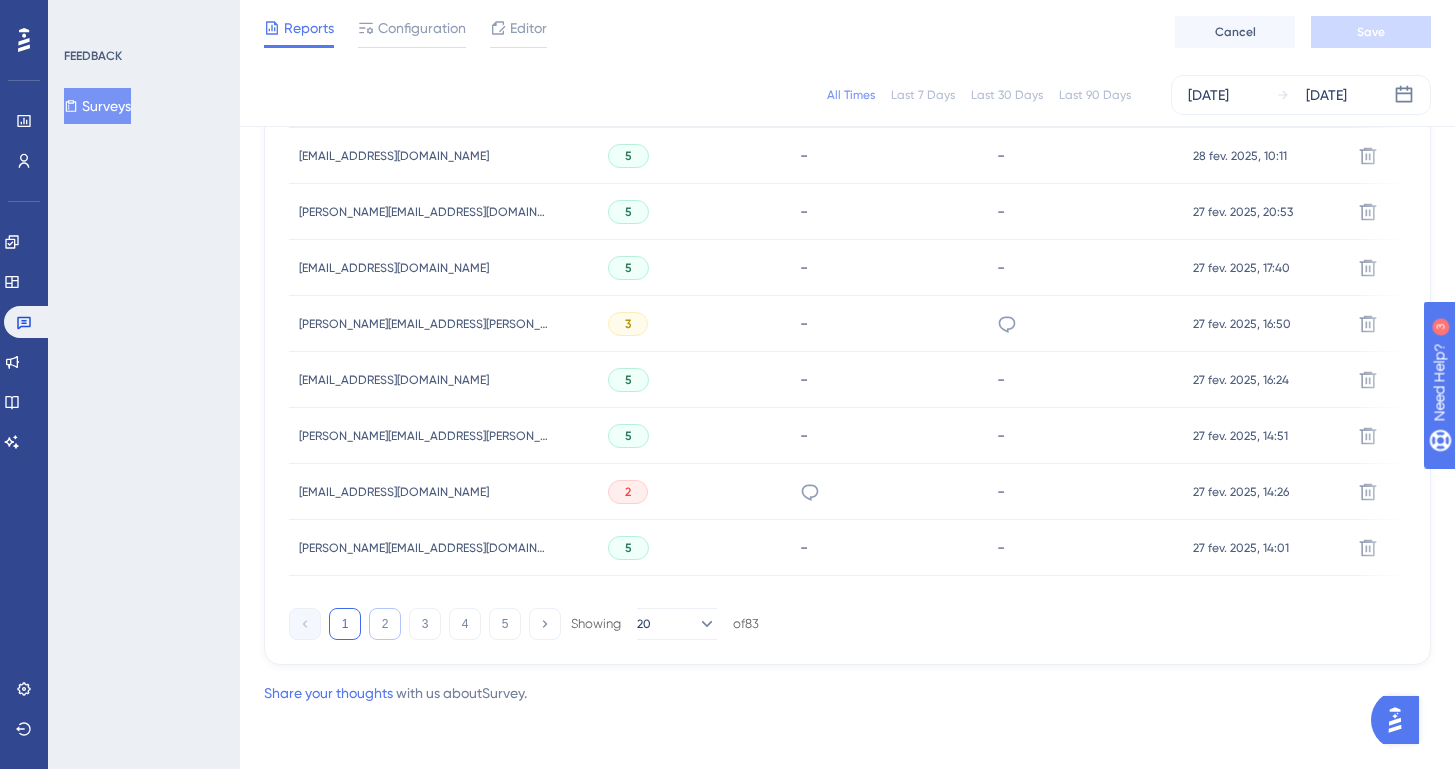 click on "2" at bounding box center [385, 624] 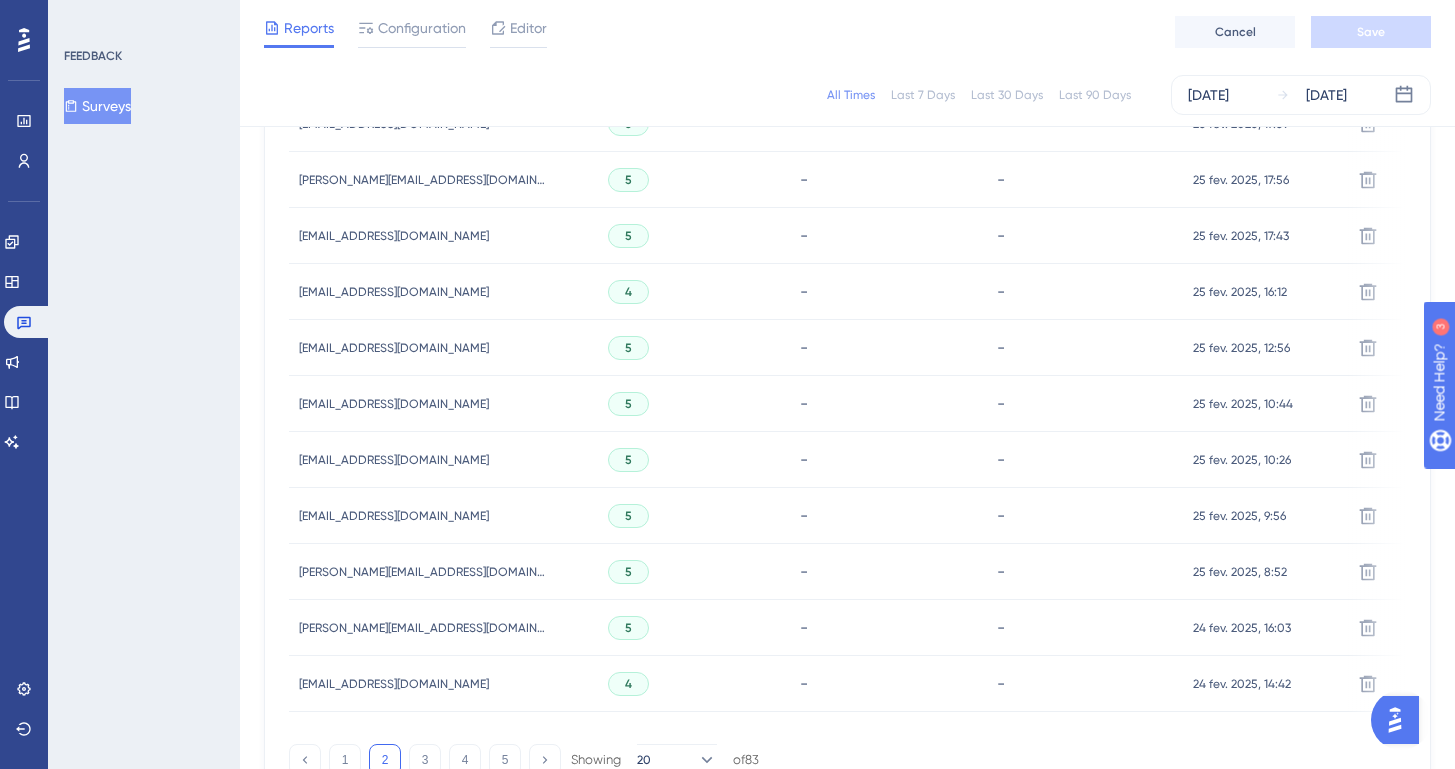 scroll, scrollTop: 1360, scrollLeft: 0, axis: vertical 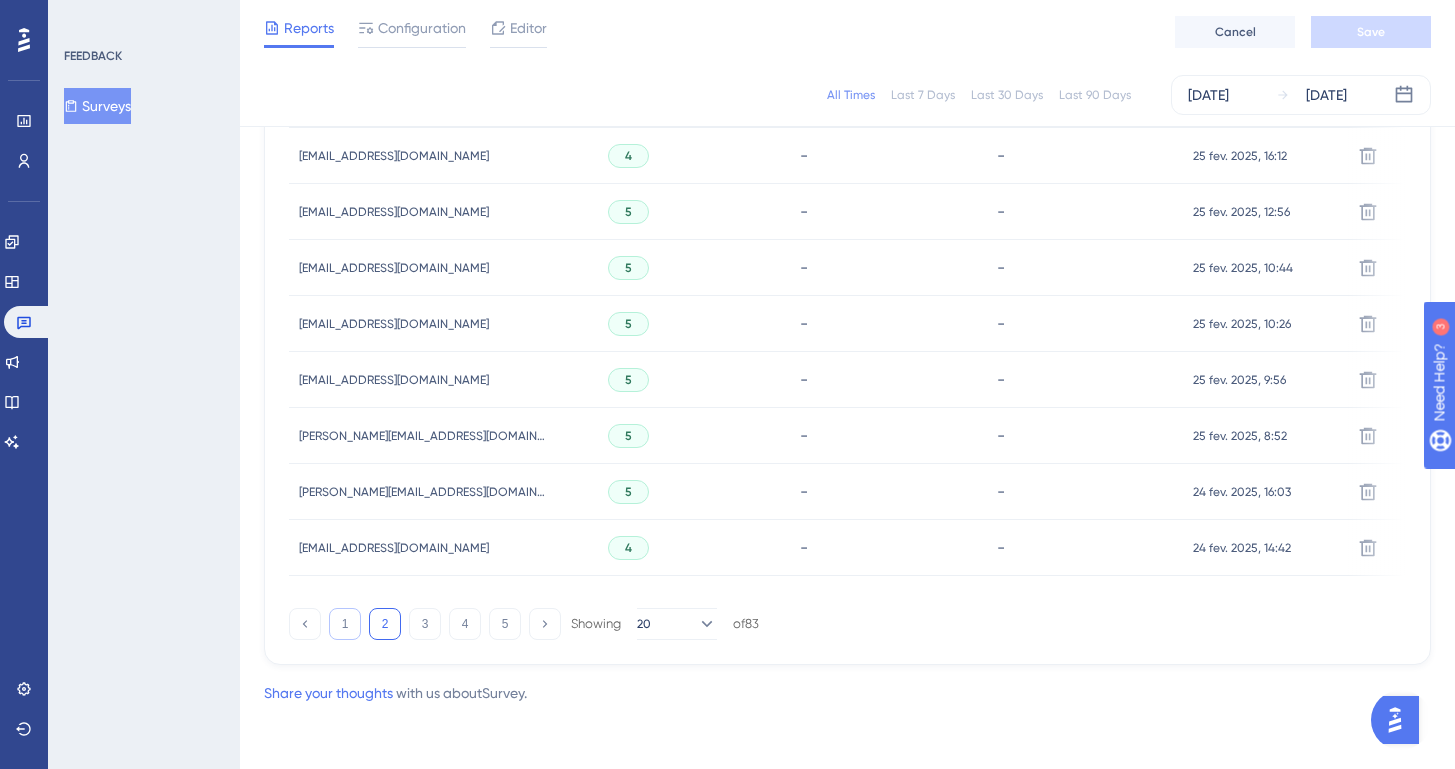 click on "1" at bounding box center (345, 624) 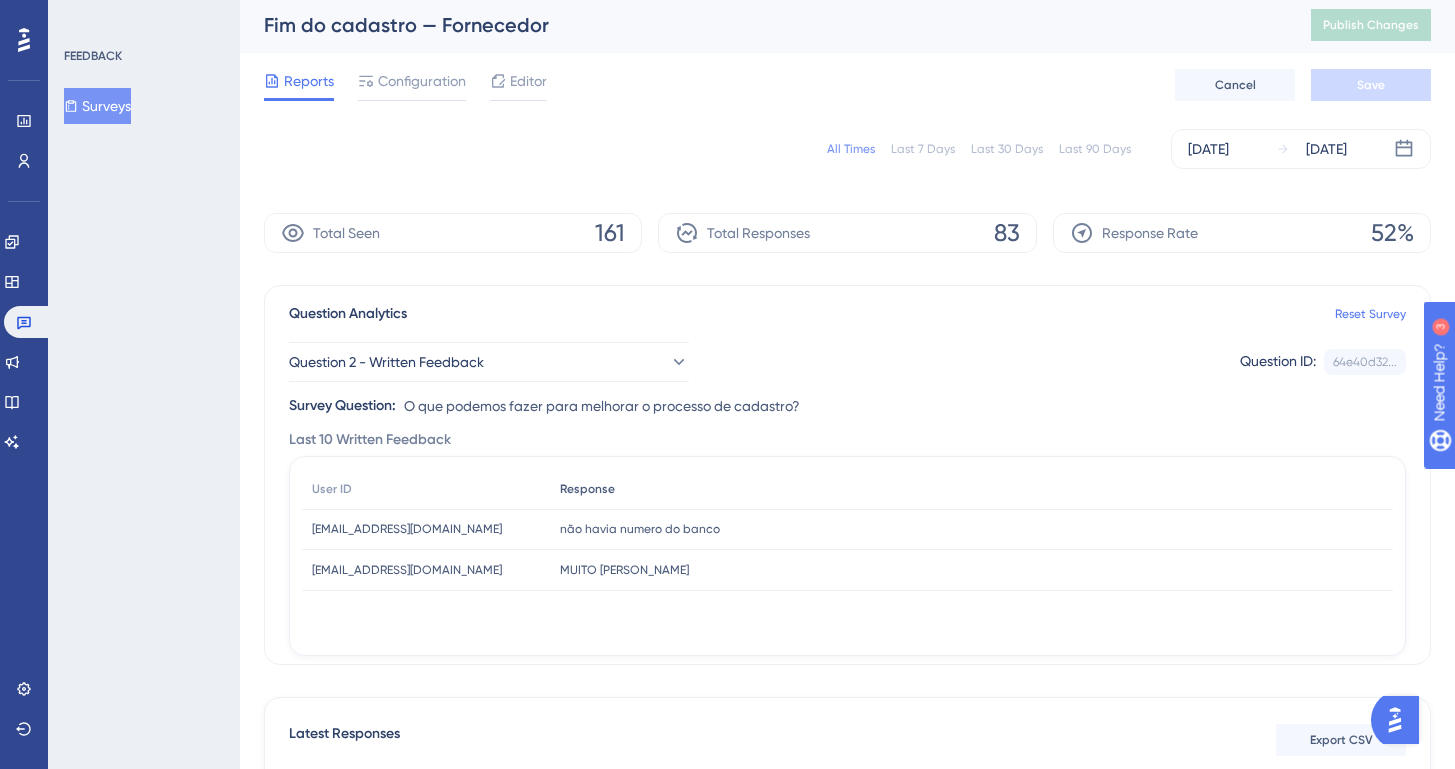 scroll, scrollTop: 601, scrollLeft: 0, axis: vertical 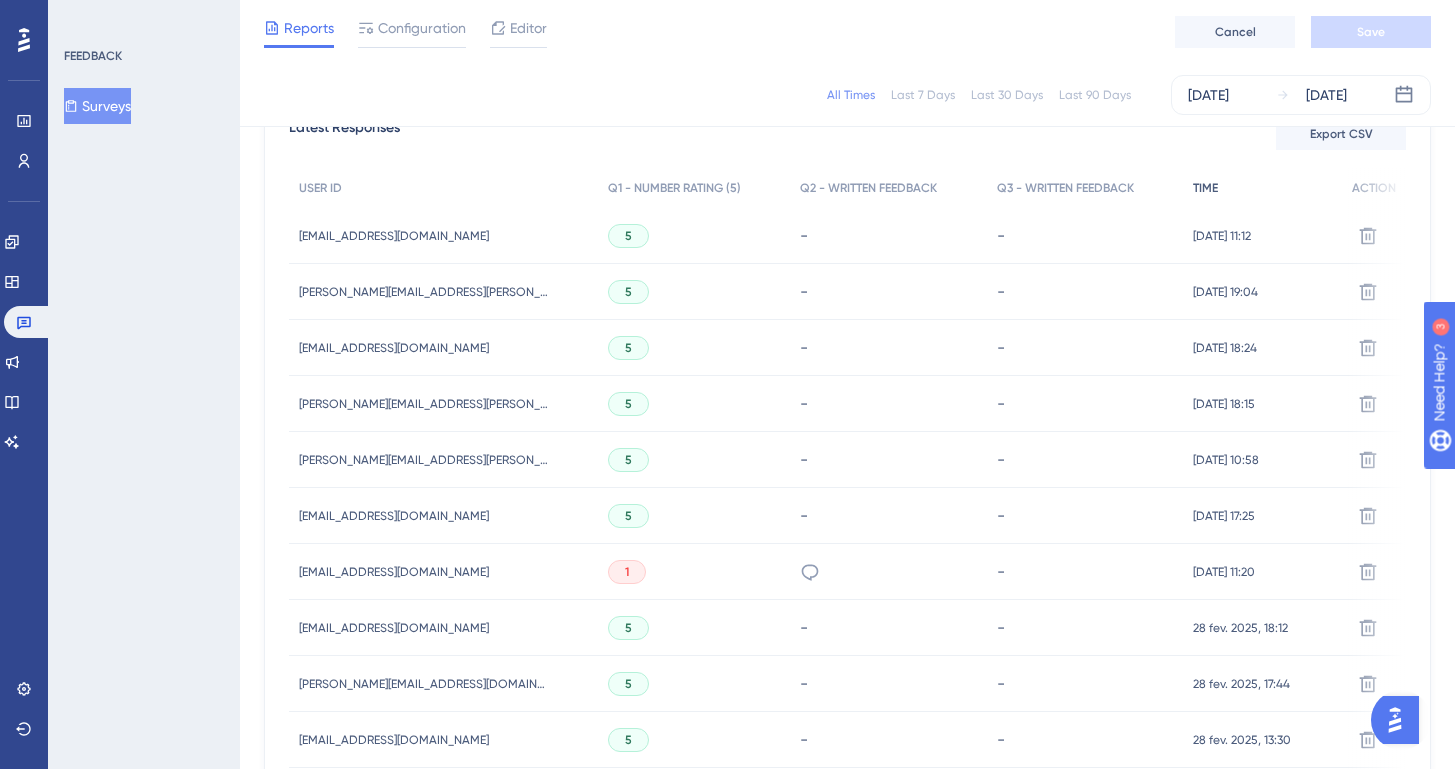 click on "TIME" at bounding box center [1205, 188] 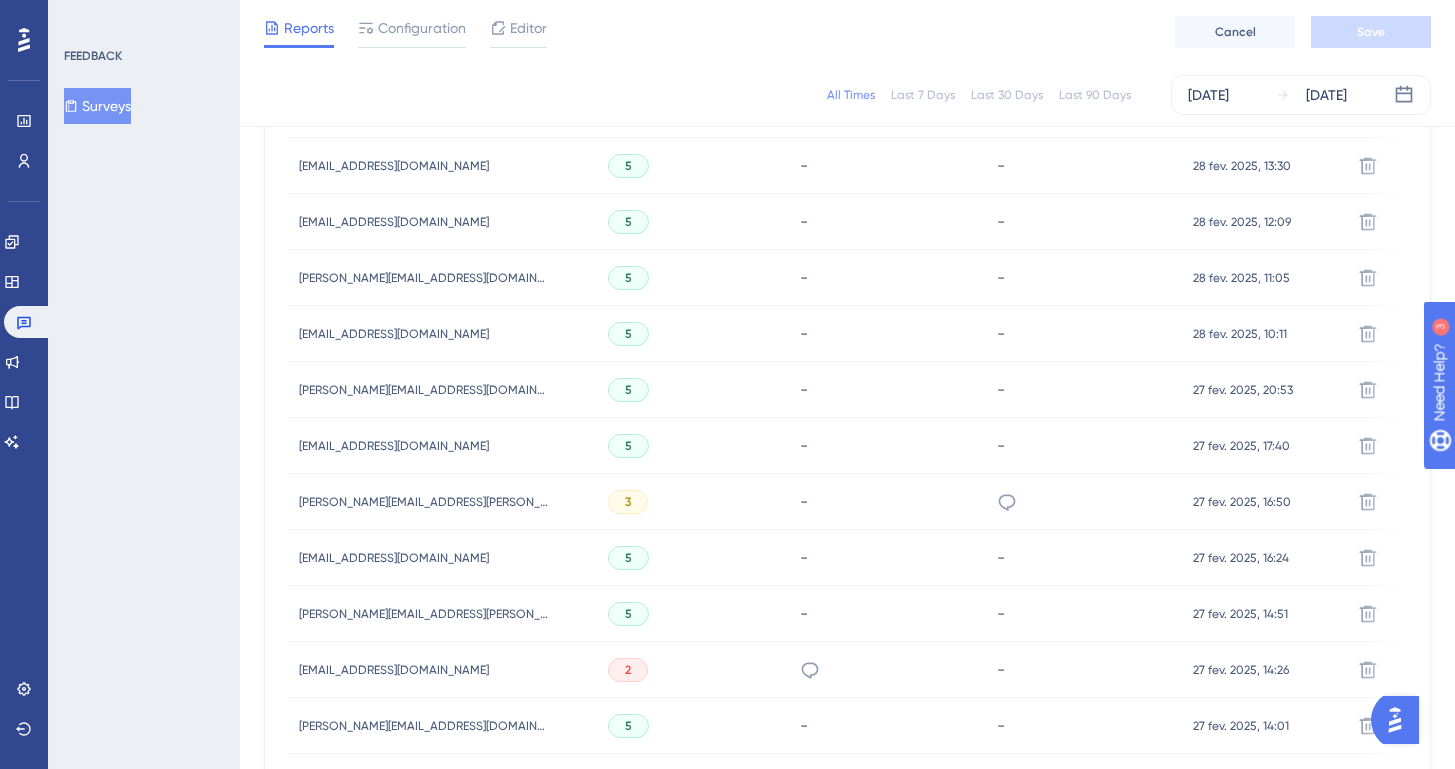 scroll, scrollTop: 1360, scrollLeft: 0, axis: vertical 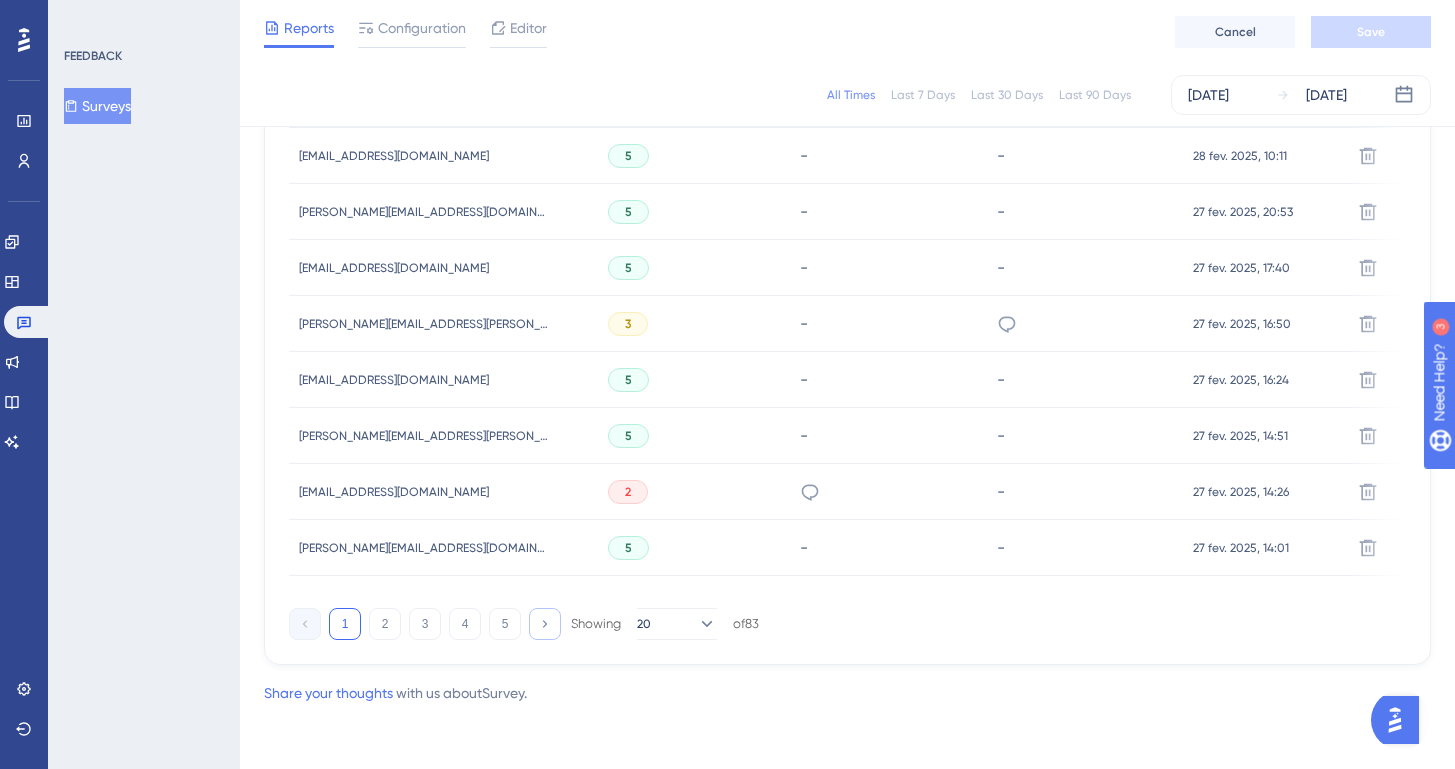click 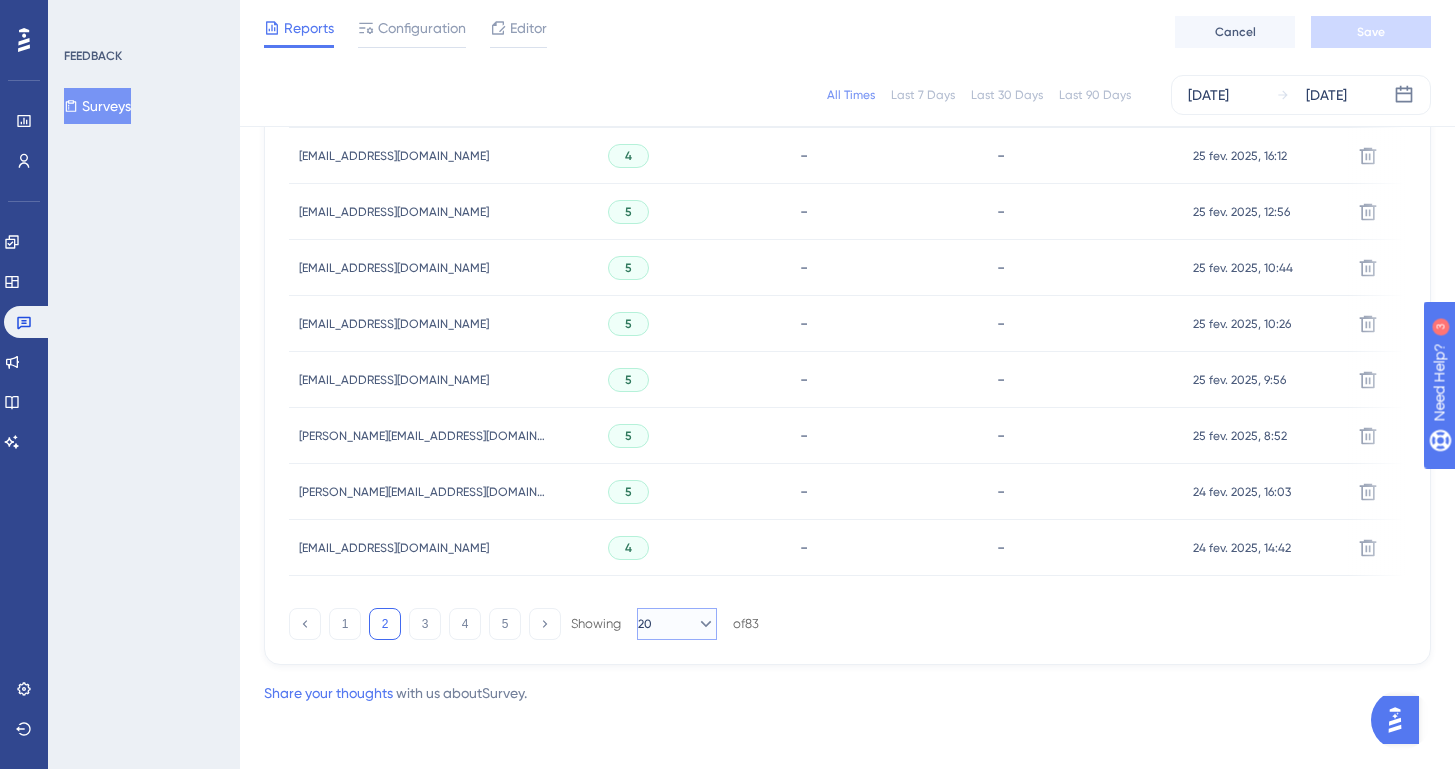 click on "20" at bounding box center [677, 624] 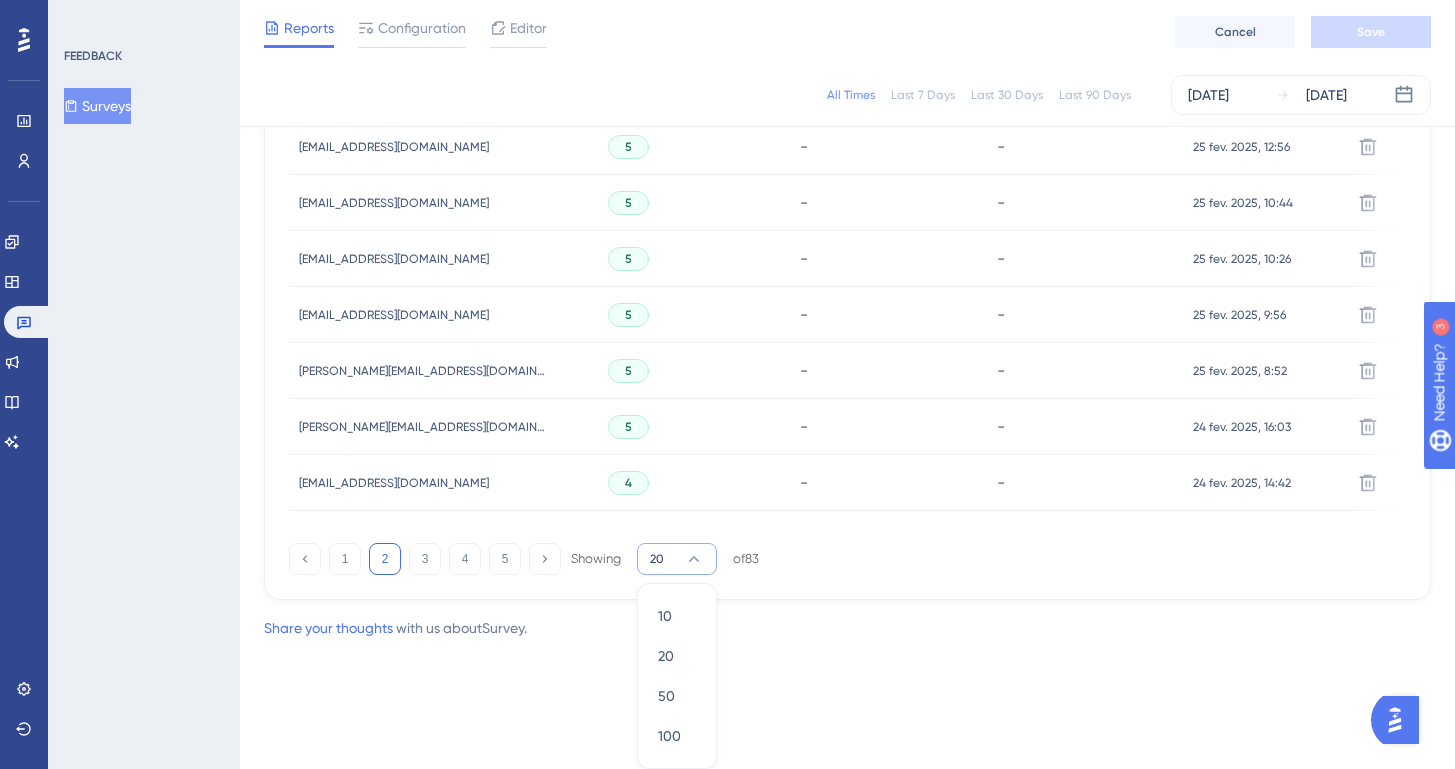 click on "1 2 3 4 5 Showing 20 10 10 20 20 50 50 100 100 of  83" at bounding box center (524, 559) 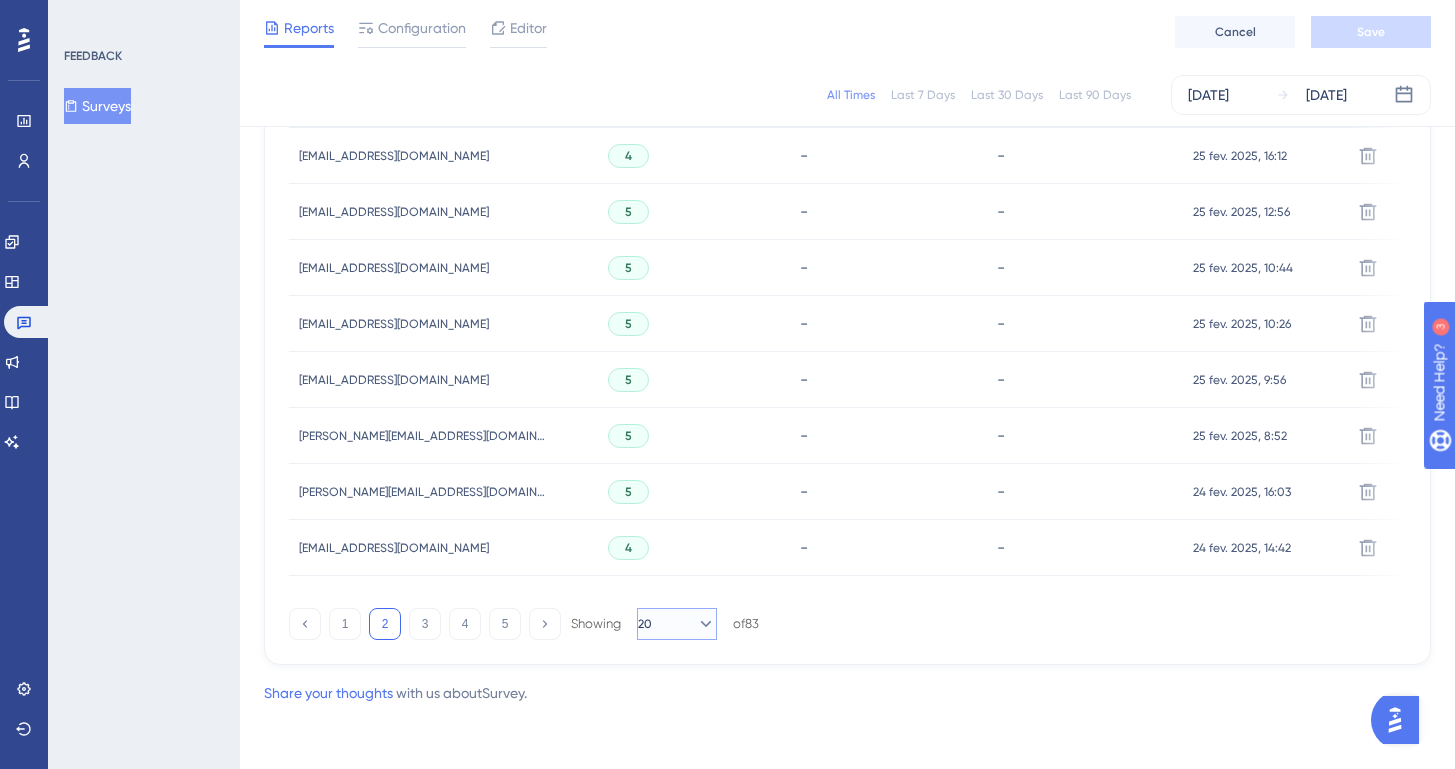 click on "20" at bounding box center (645, 624) 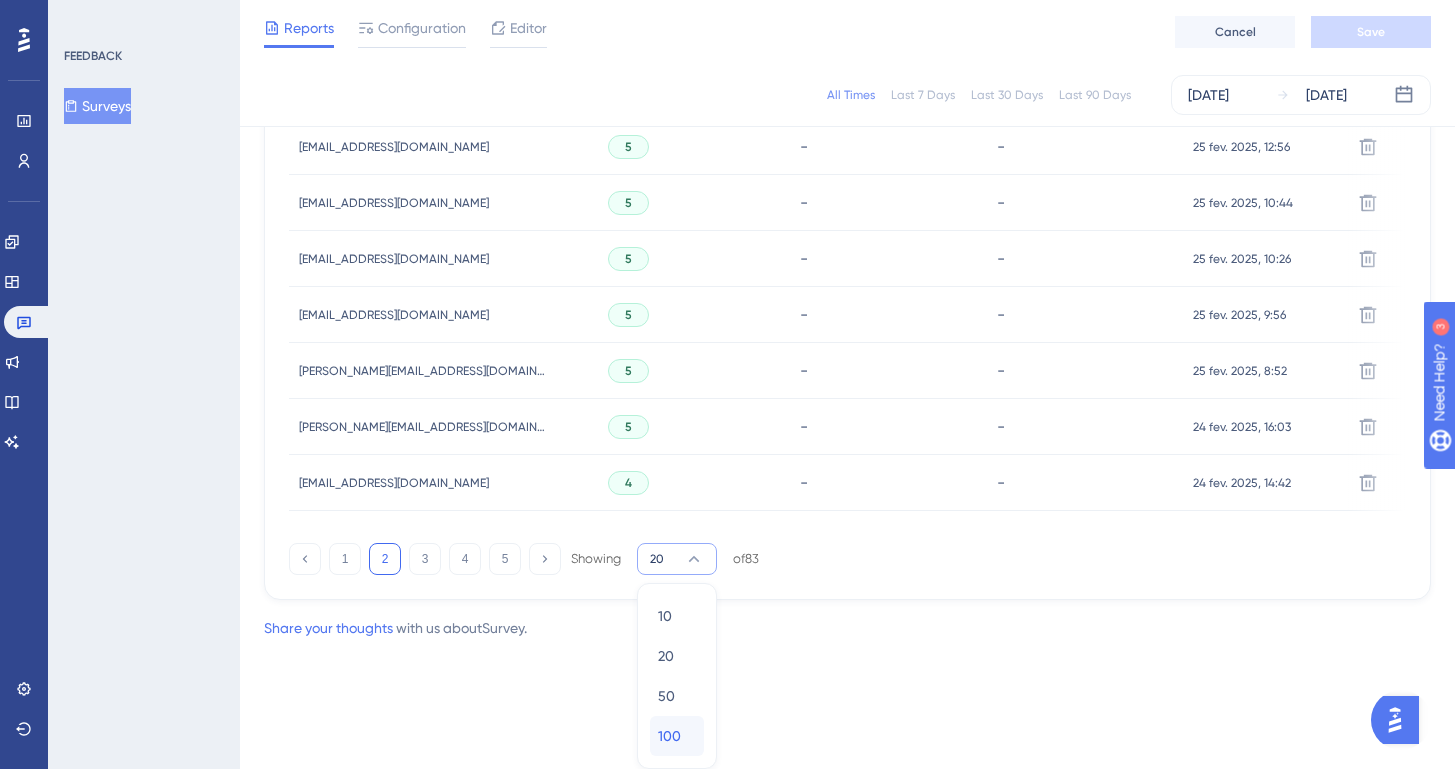 click on "100" at bounding box center [669, 736] 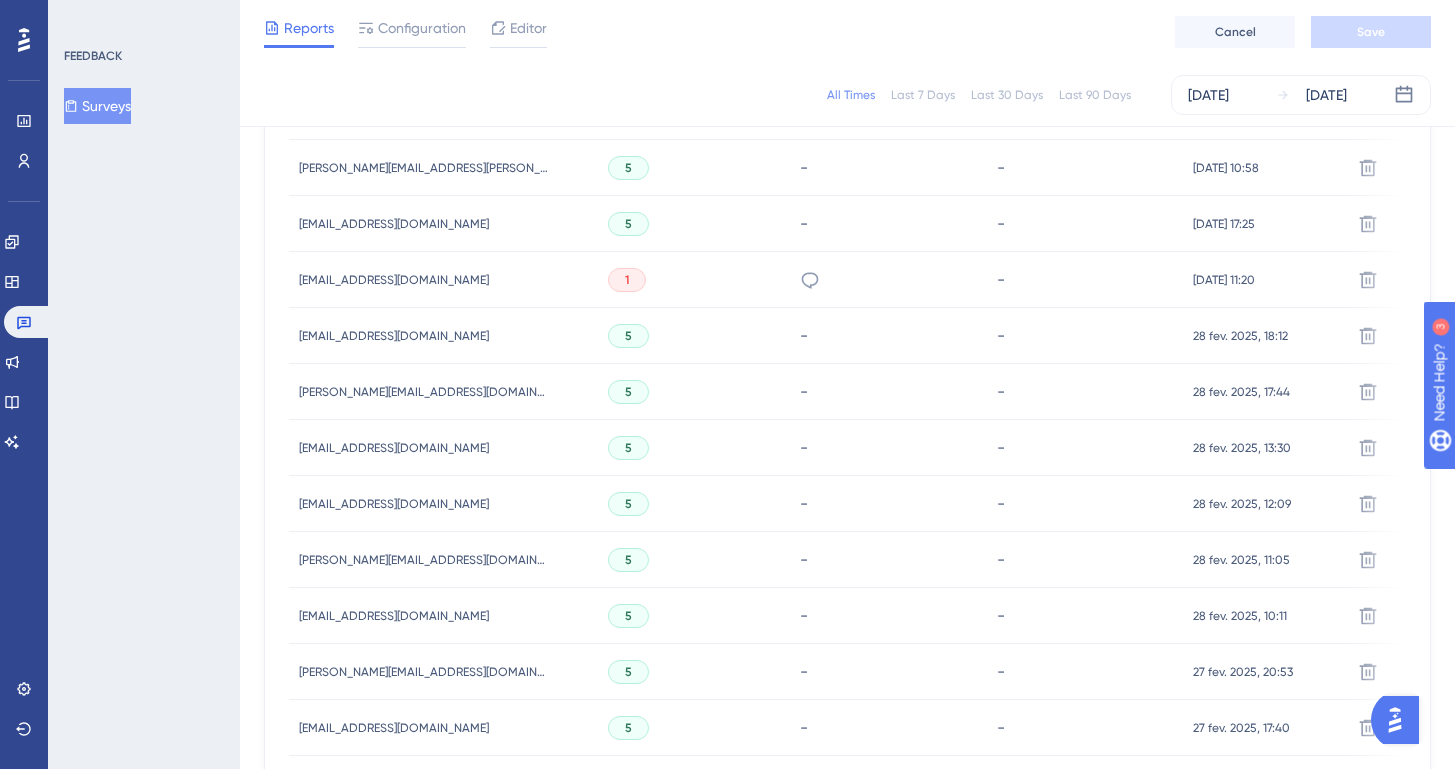 scroll, scrollTop: 0, scrollLeft: 0, axis: both 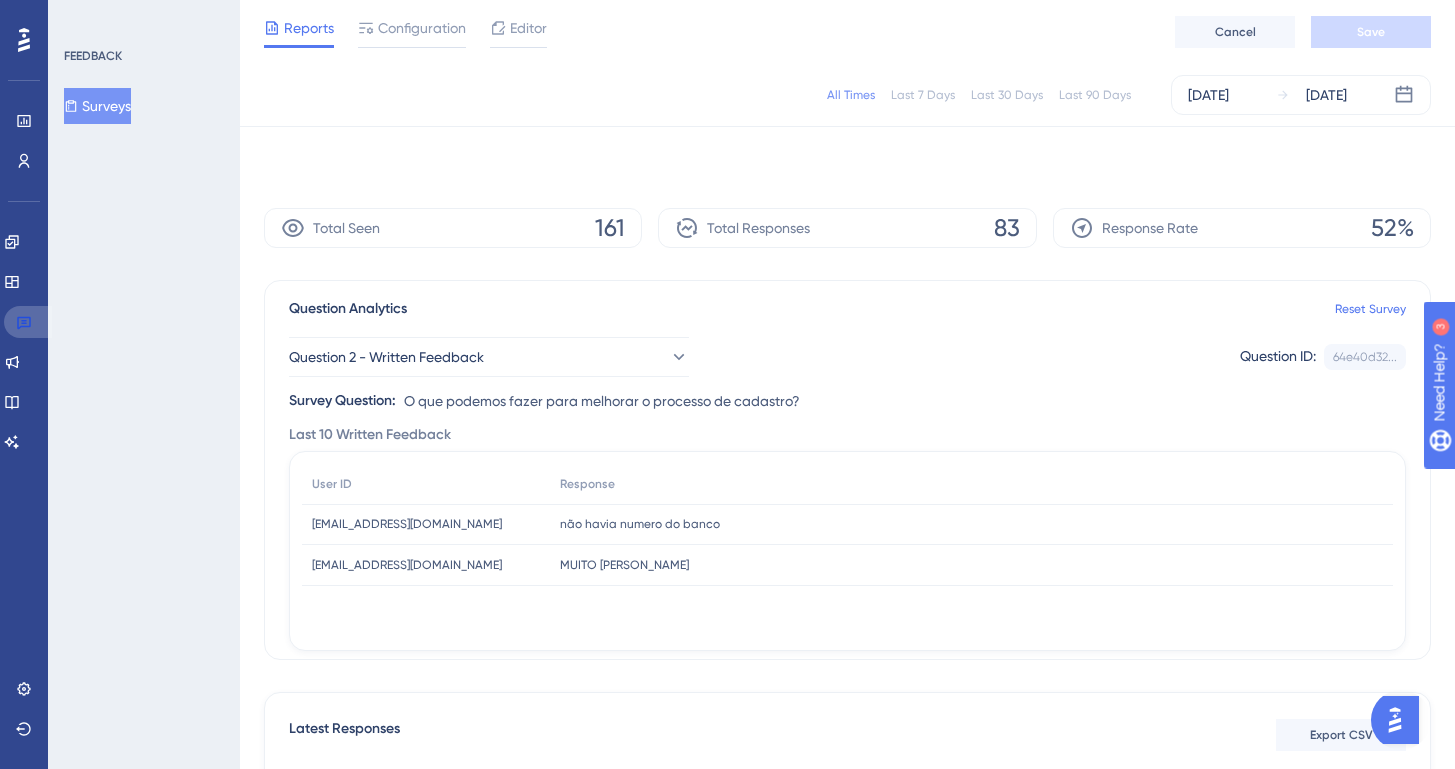click at bounding box center (28, 322) 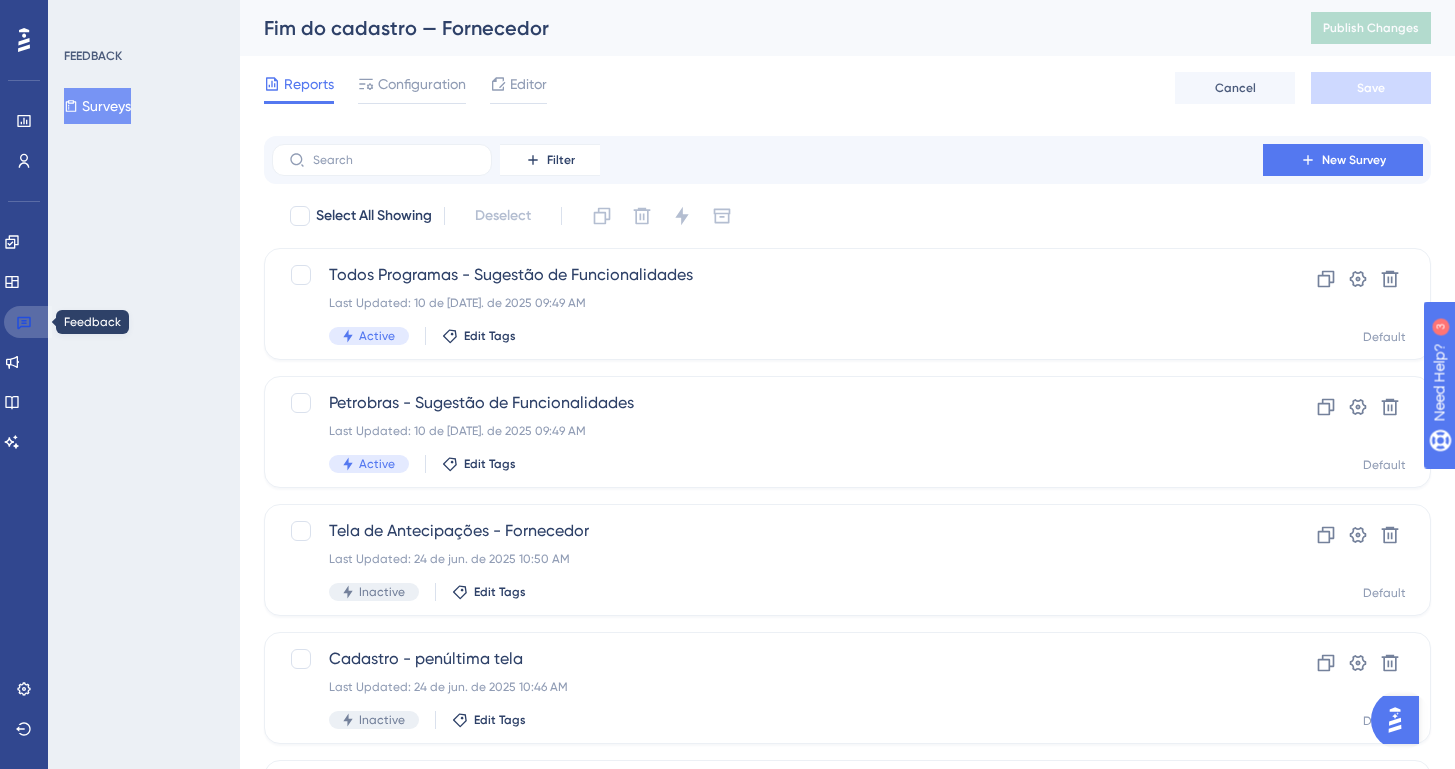 click 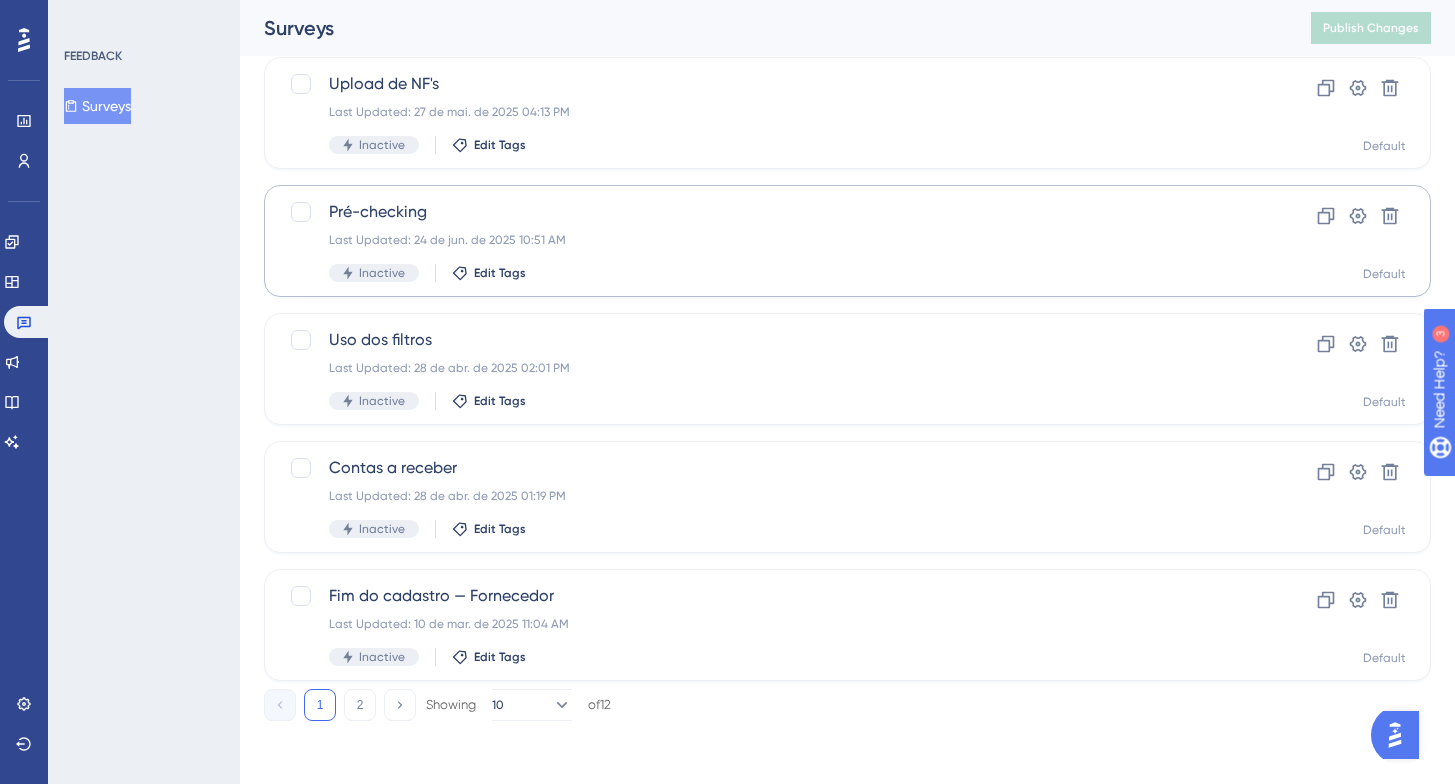 scroll, scrollTop: 768, scrollLeft: 0, axis: vertical 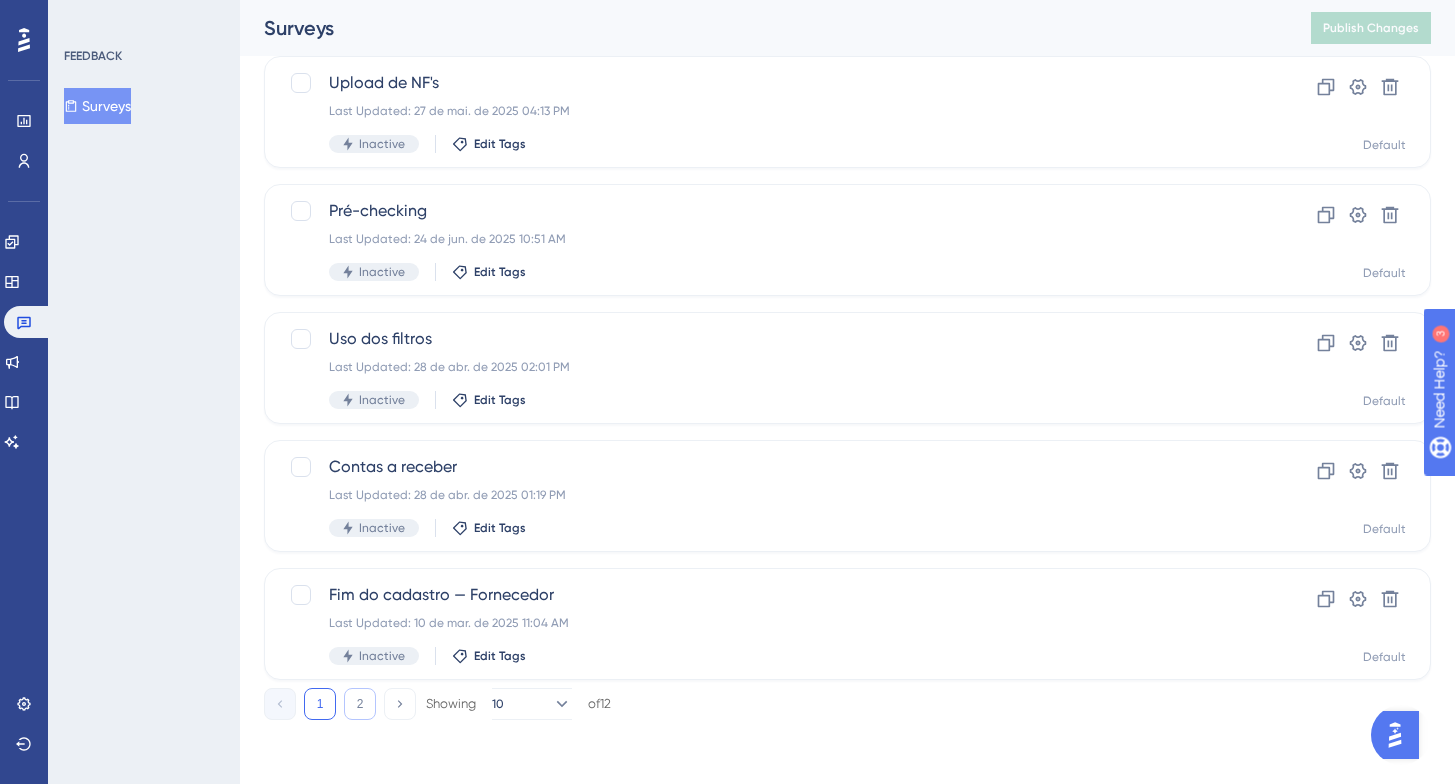 click on "2" at bounding box center (360, 704) 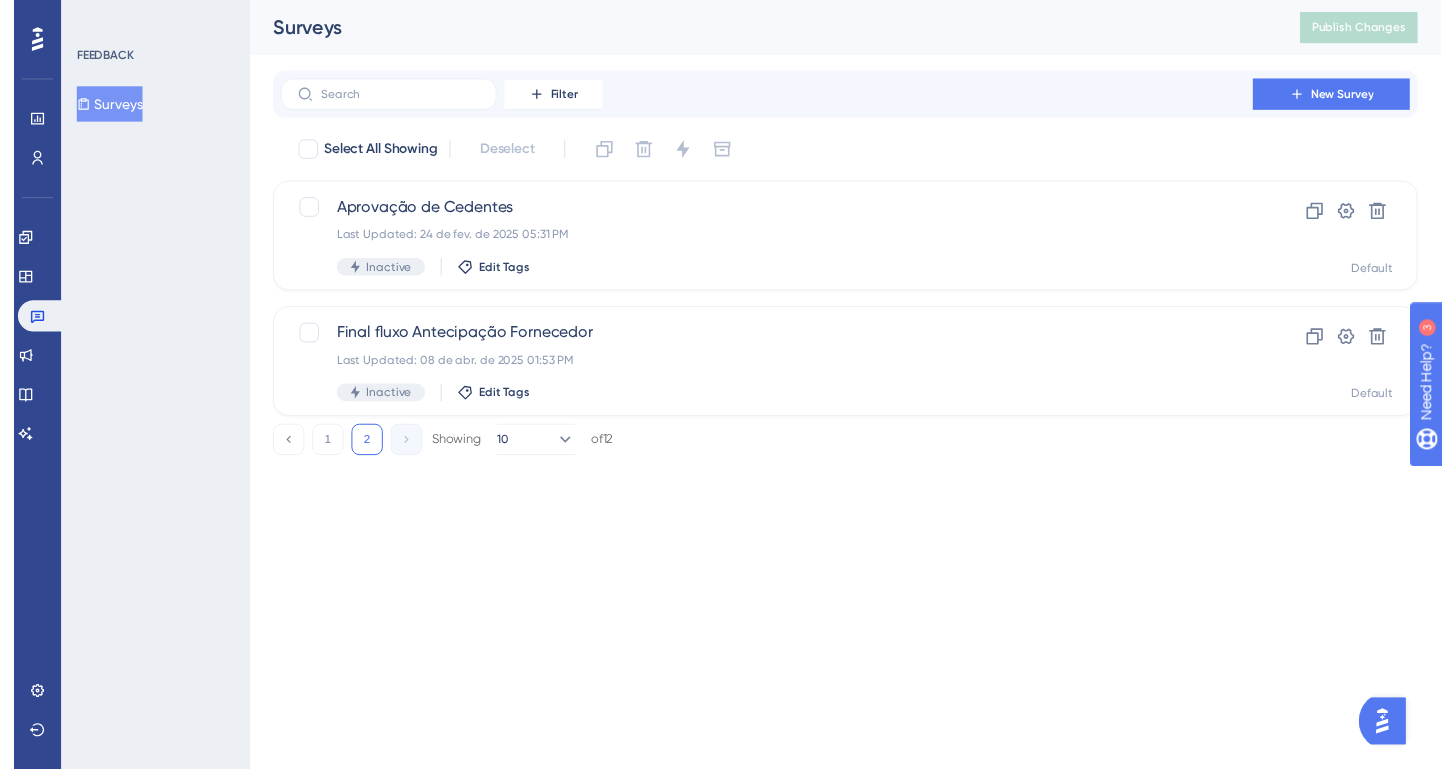 scroll, scrollTop: 0, scrollLeft: 0, axis: both 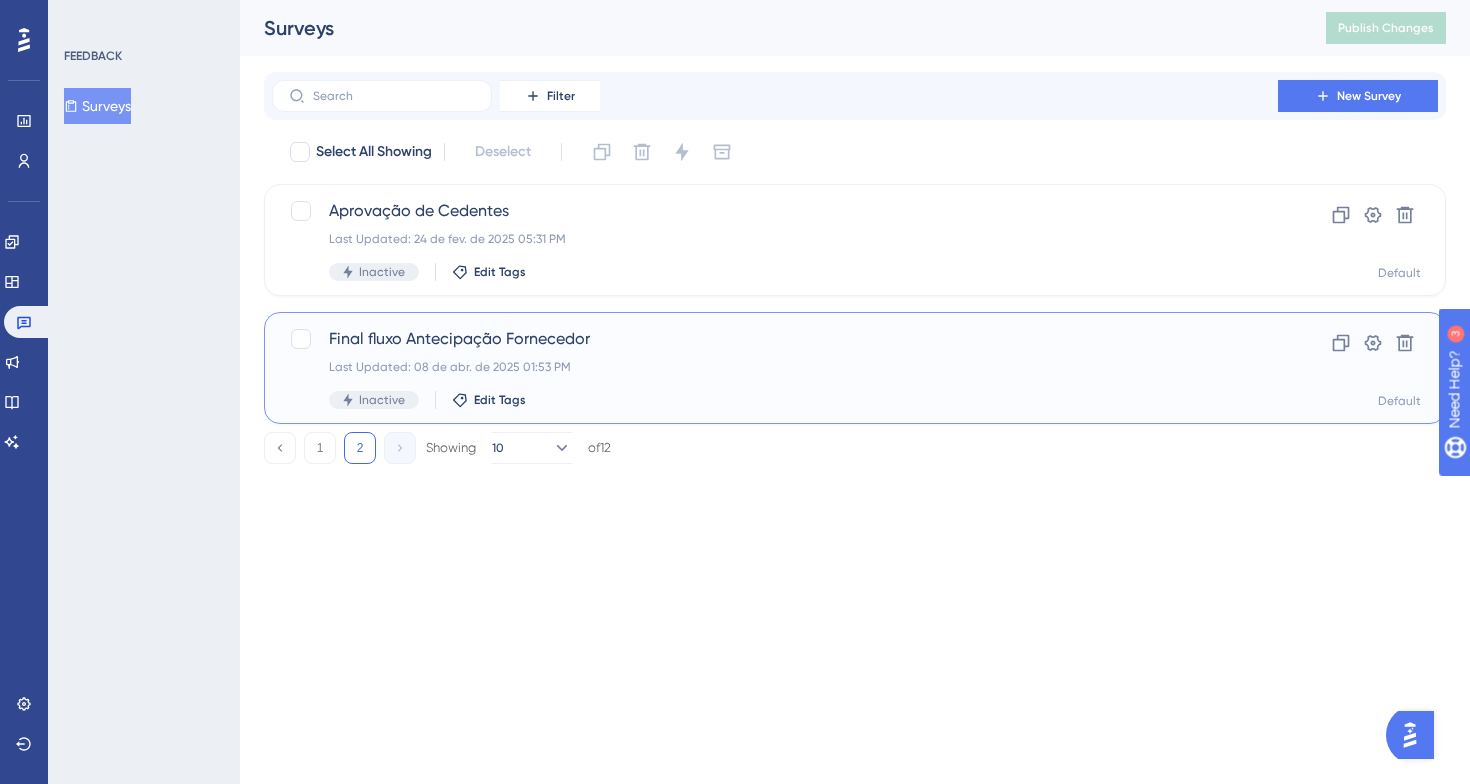 click on "Final fluxo Antecipação Fornecedor" at bounding box center [775, 339] 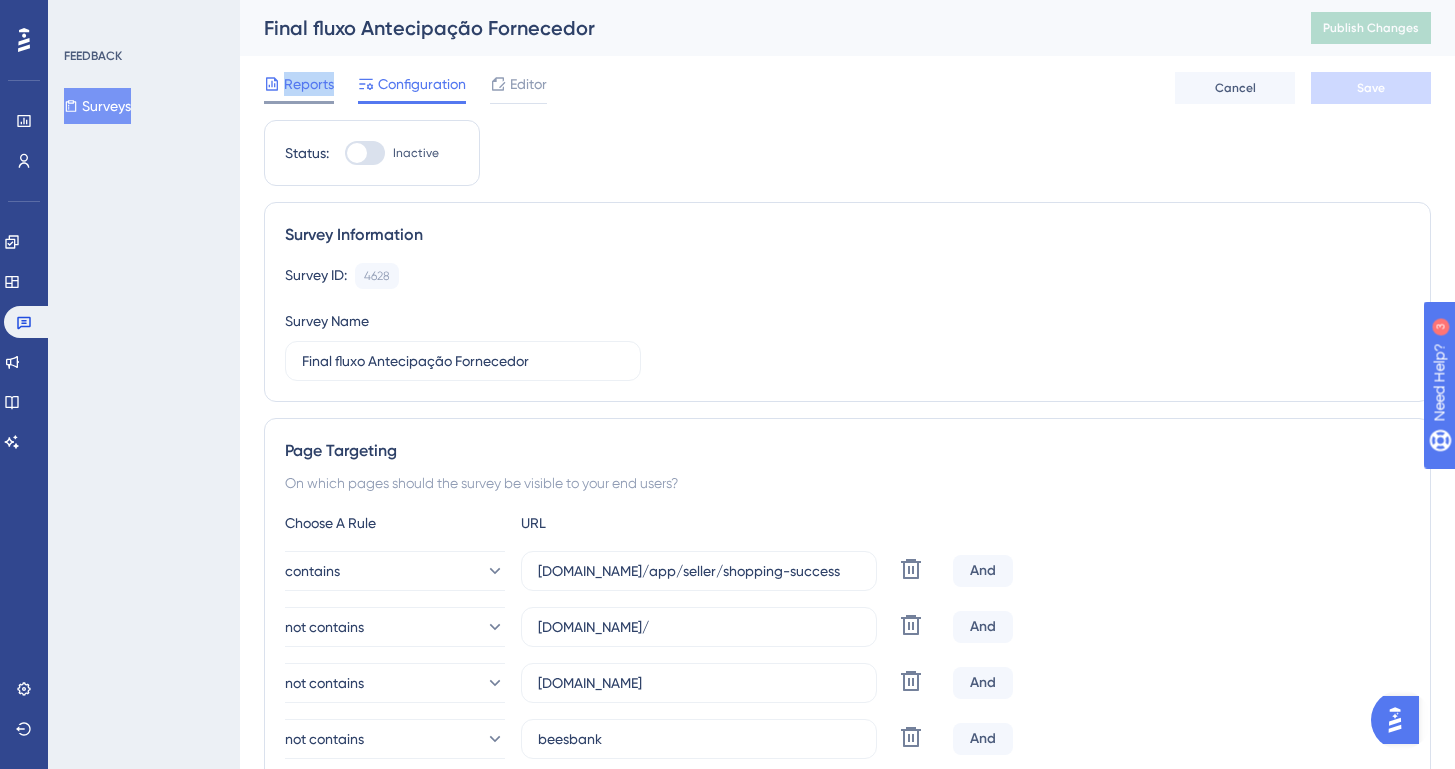 click on "Reports" at bounding box center (309, 84) 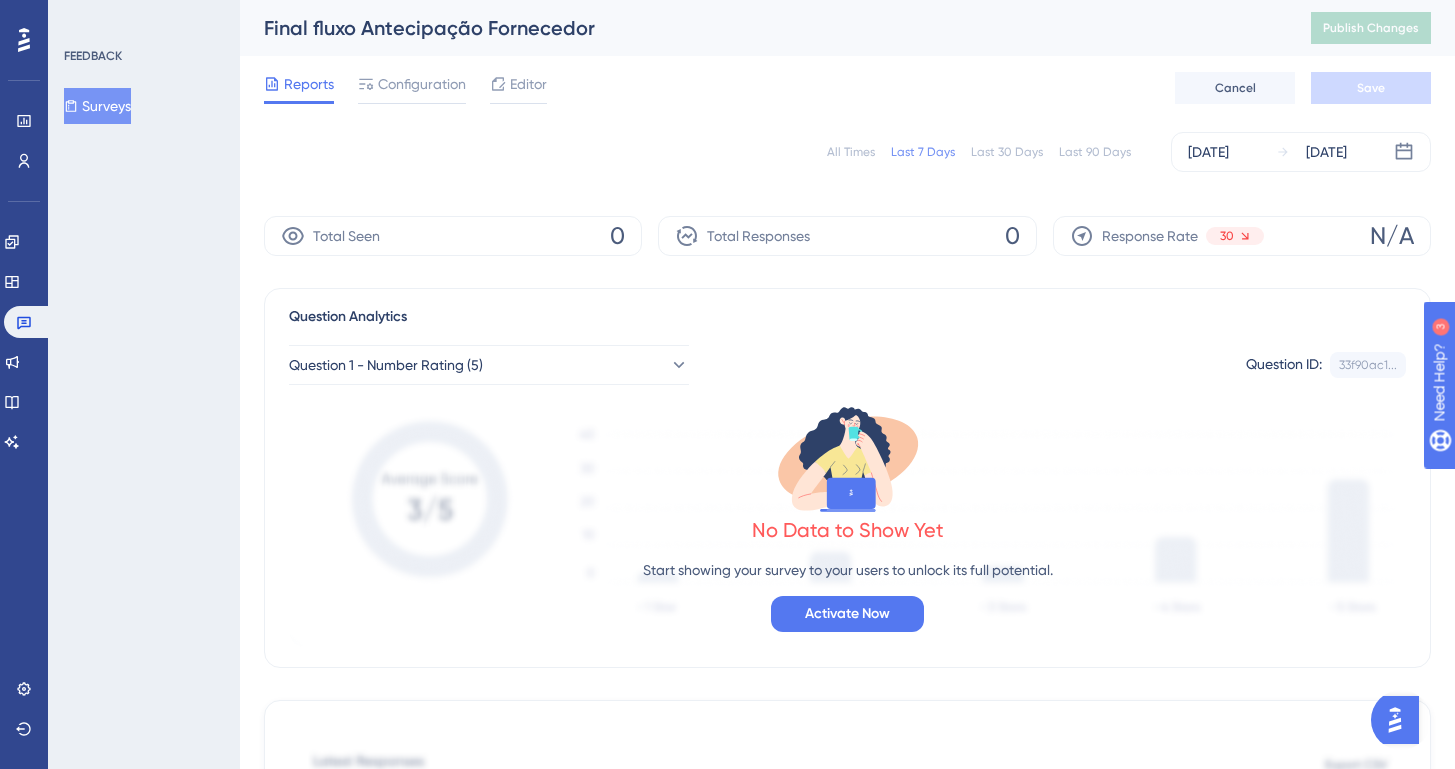 click on "All Times" at bounding box center (851, 152) 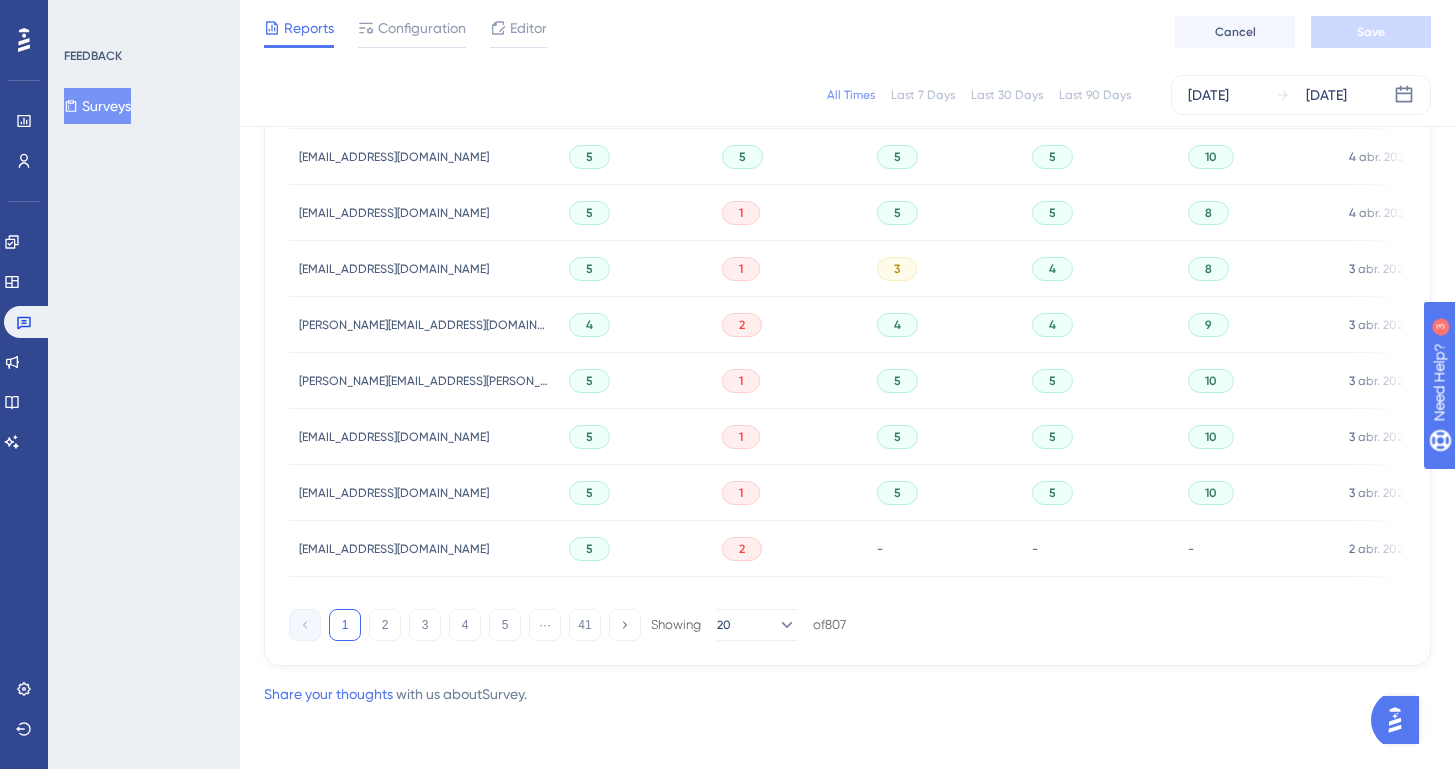 scroll, scrollTop: 1360, scrollLeft: 0, axis: vertical 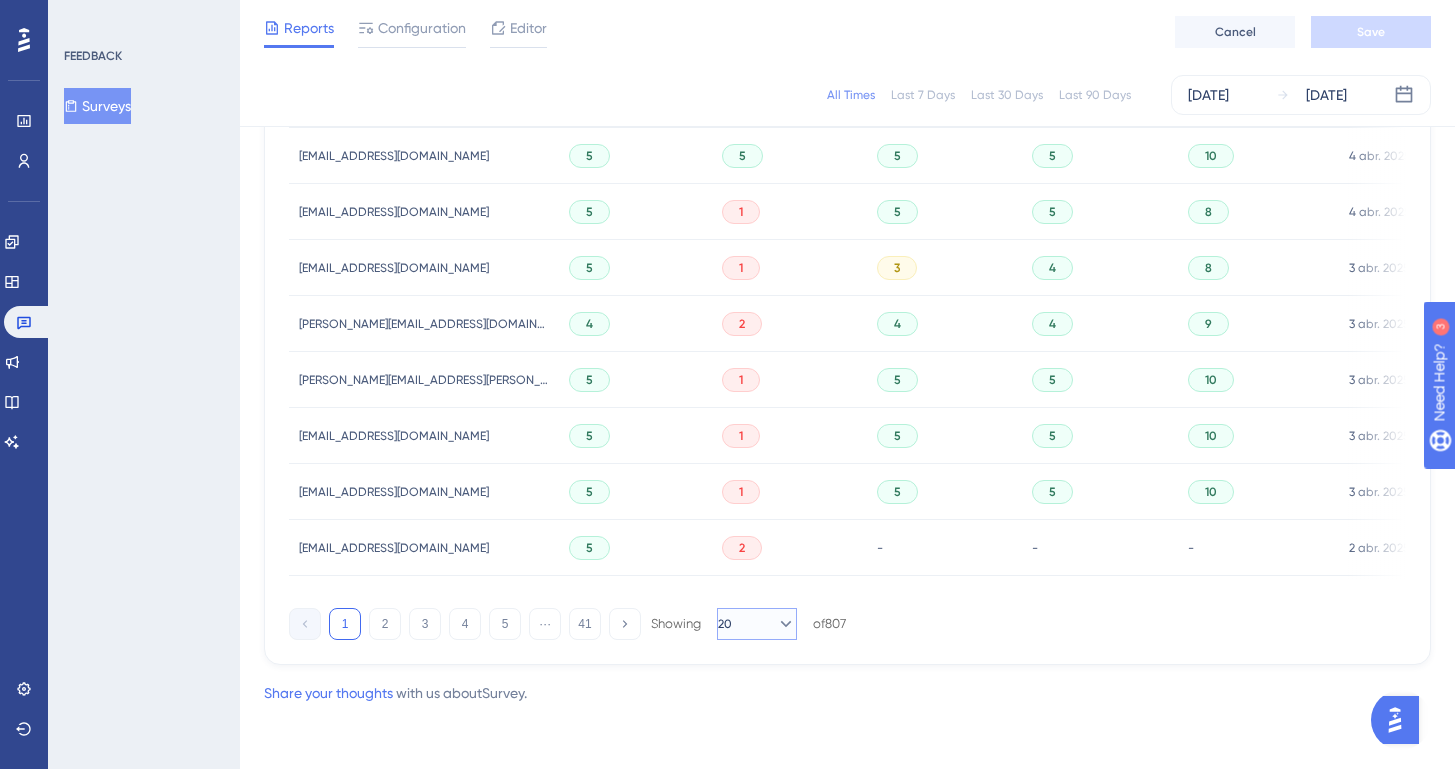 click 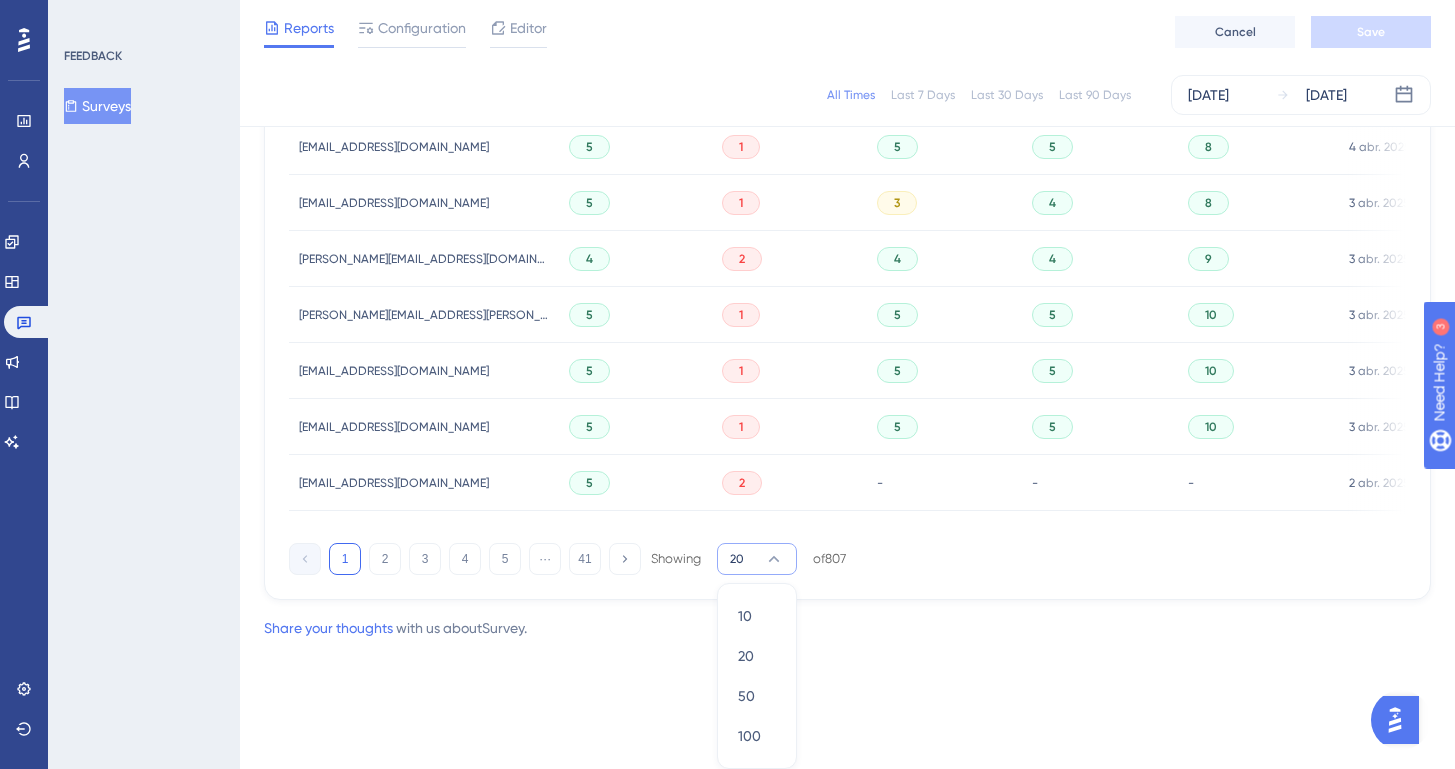 click on "Latest Responses Export CSV USER ID Q1 - NUMBER RATING (5) Q2 - NUMBER RATING (5) Q3 - NUMBER RATING (5) Q4 - NUMBER RATING (5) Q5 - NUMBER RATING (10) TIME ACTION [EMAIL_ADDRESS][DOMAIN_NAME] [EMAIL_ADDRESS][DOMAIN_NAME] 5 - - - - 8 abr. 2025, 12:05 8 abr. 2025, 12:05 Delete [EMAIL_ADDRESS][DOMAIN_NAME] [EMAIL_ADDRESS][DOMAIN_NAME] 5 4 - - - 8 abr. 2025, 11:17 8 abr. 2025, 11:17 Delete [EMAIL_ADDRESS][DOMAIN_NAME] [EMAIL_ADDRESS][DOMAIN_NAME] 5 1 5 5 10 8 abr. 2025, 10:50 8 abr. 2025, 10:50 Delete [EMAIL_ADDRESS][DOMAIN_NAME] [EMAIL_ADDRESS][DOMAIN_NAME] 5 1 5 5 10 8 abr. 2025, 10:42 8 abr. 2025, 10:42 Delete [EMAIL_ADDRESS][DOMAIN_NAME] [EMAIL_ADDRESS][DOMAIN_NAME] 5 5 5 5 10 8 abr. 2025, 9:01 8 abr. 2025, 9:01 Delete [EMAIL_ADDRESS][DOMAIN_NAME] [EMAIL_ADDRESS][DOMAIN_NAME] 5 5 5 5 10 7 abr. 2025, 11:24 7 abr. 2025, 11:24 Delete [EMAIL_ADDRESS][DOMAIN_NAME] [EMAIL_ADDRESS][DOMAIN_NAME] 4 2 4 3 9 7 abr. 2025, 11:23 7 abr. 2025, 11:23 Delete [EMAIL_ADDRESS][DOMAIN_NAME] [EMAIL_ADDRESS][DOMAIN_NAME] 5 5 5 3 10 Delete 5 1" at bounding box center [847, -63] 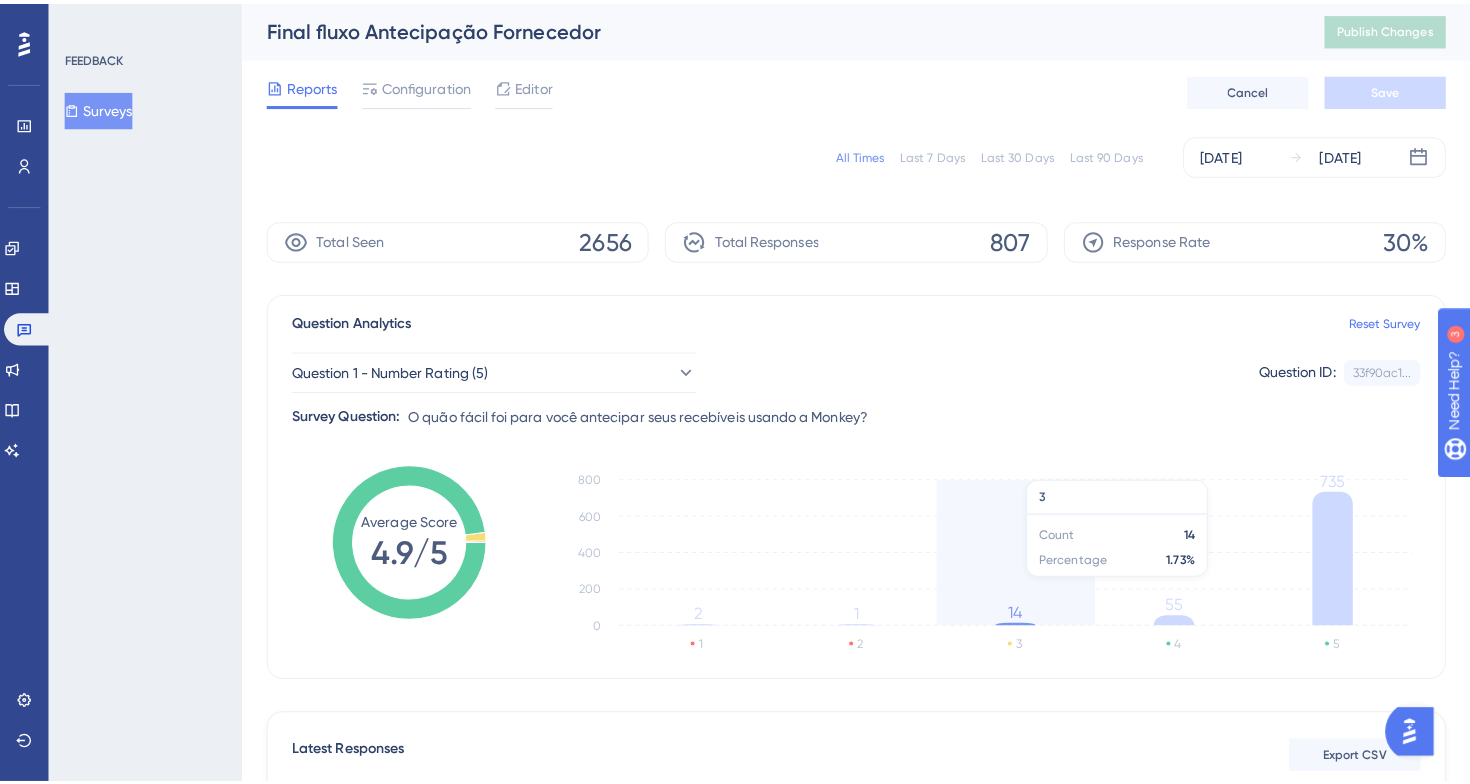 scroll, scrollTop: 155, scrollLeft: 0, axis: vertical 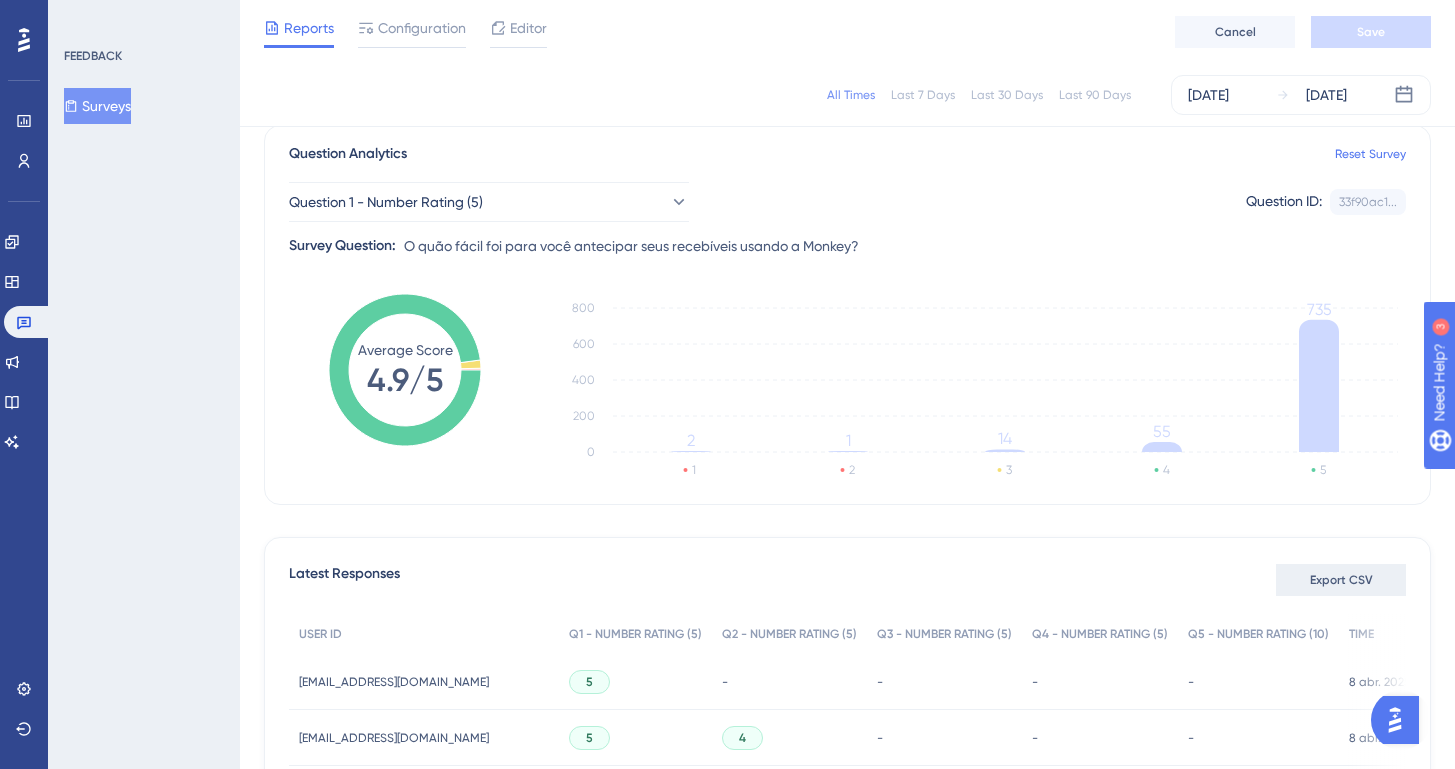 click on "Export CSV" at bounding box center [1341, 580] 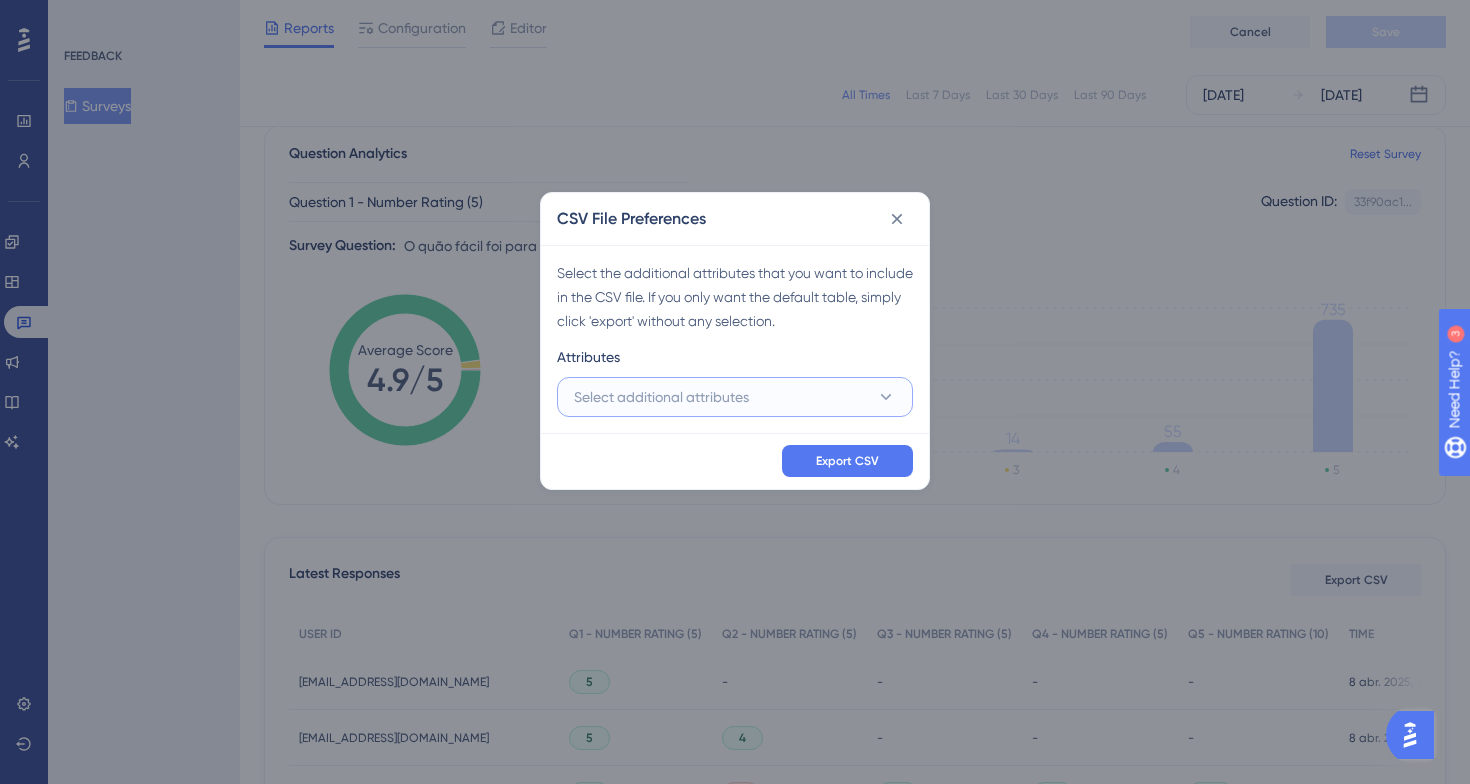 click on "Select additional attributes" at bounding box center [661, 397] 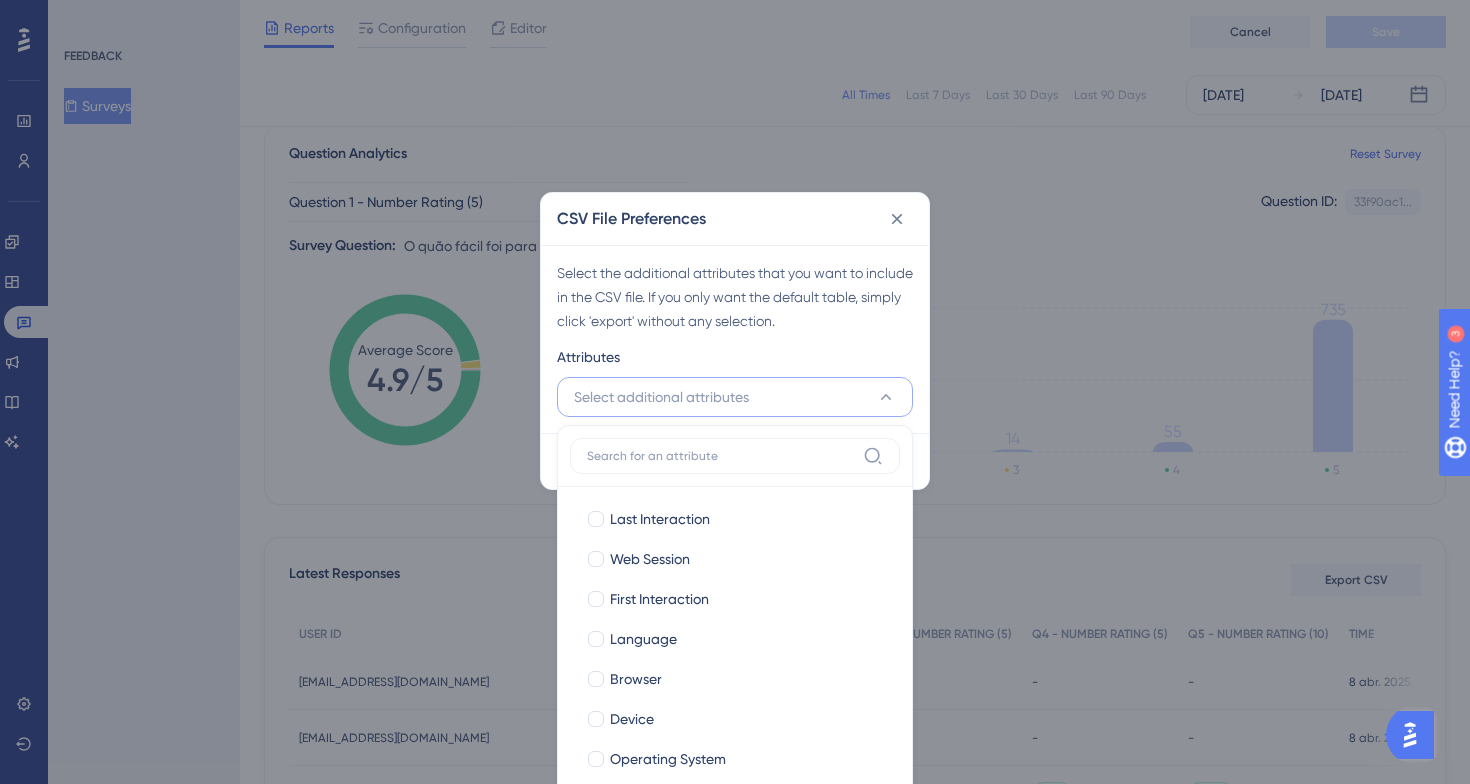 scroll, scrollTop: 212, scrollLeft: 0, axis: vertical 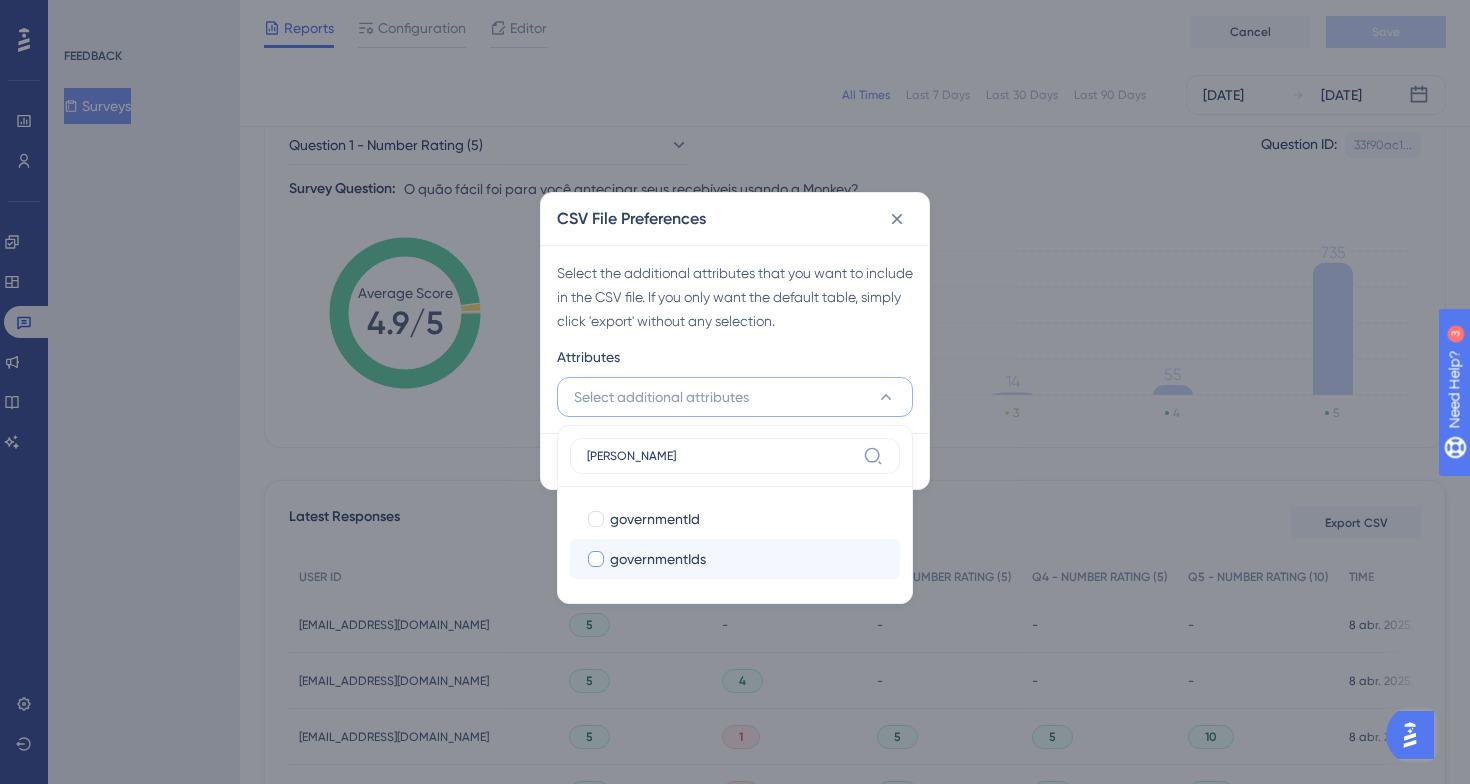 type on "[PERSON_NAME]" 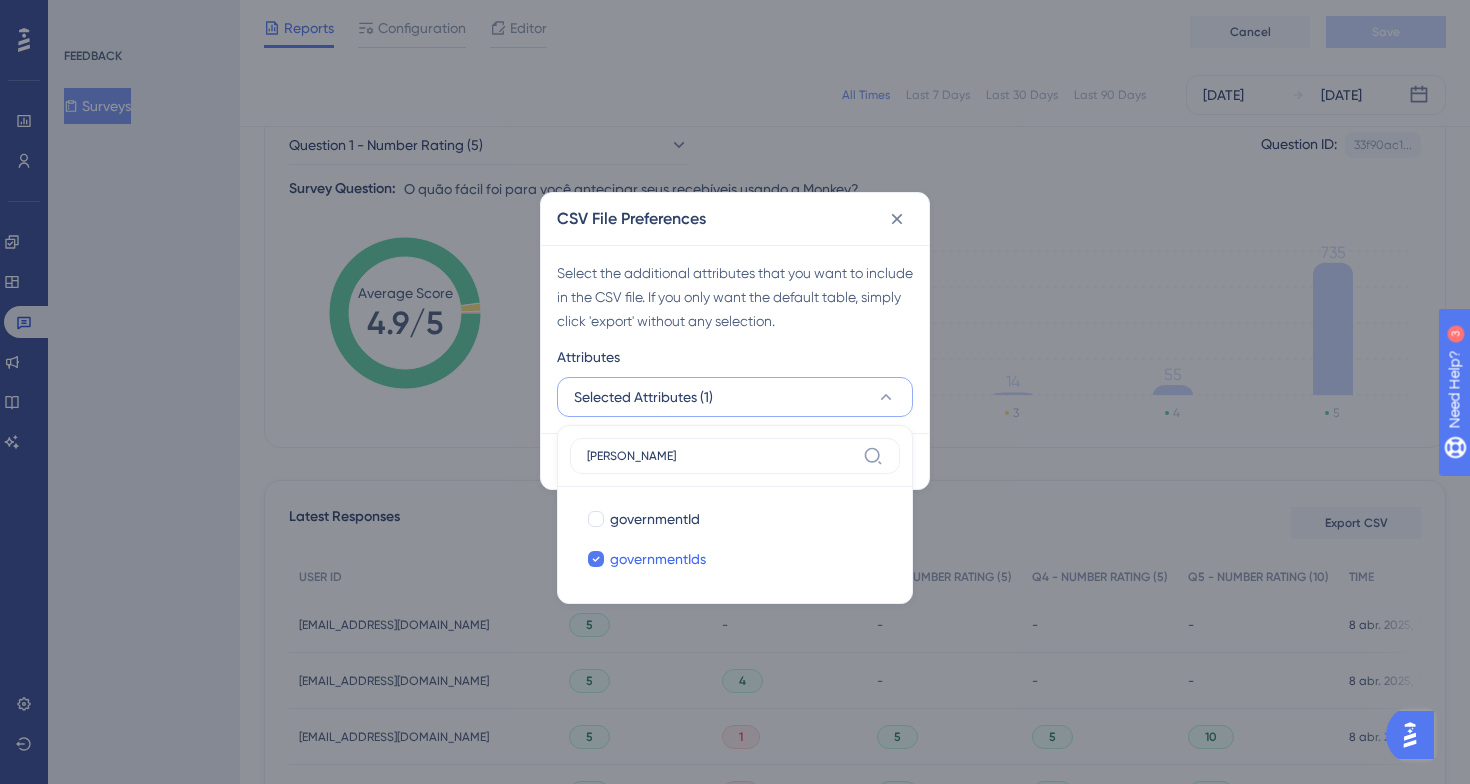 click on "Selected Attributes (1)" at bounding box center [735, 397] 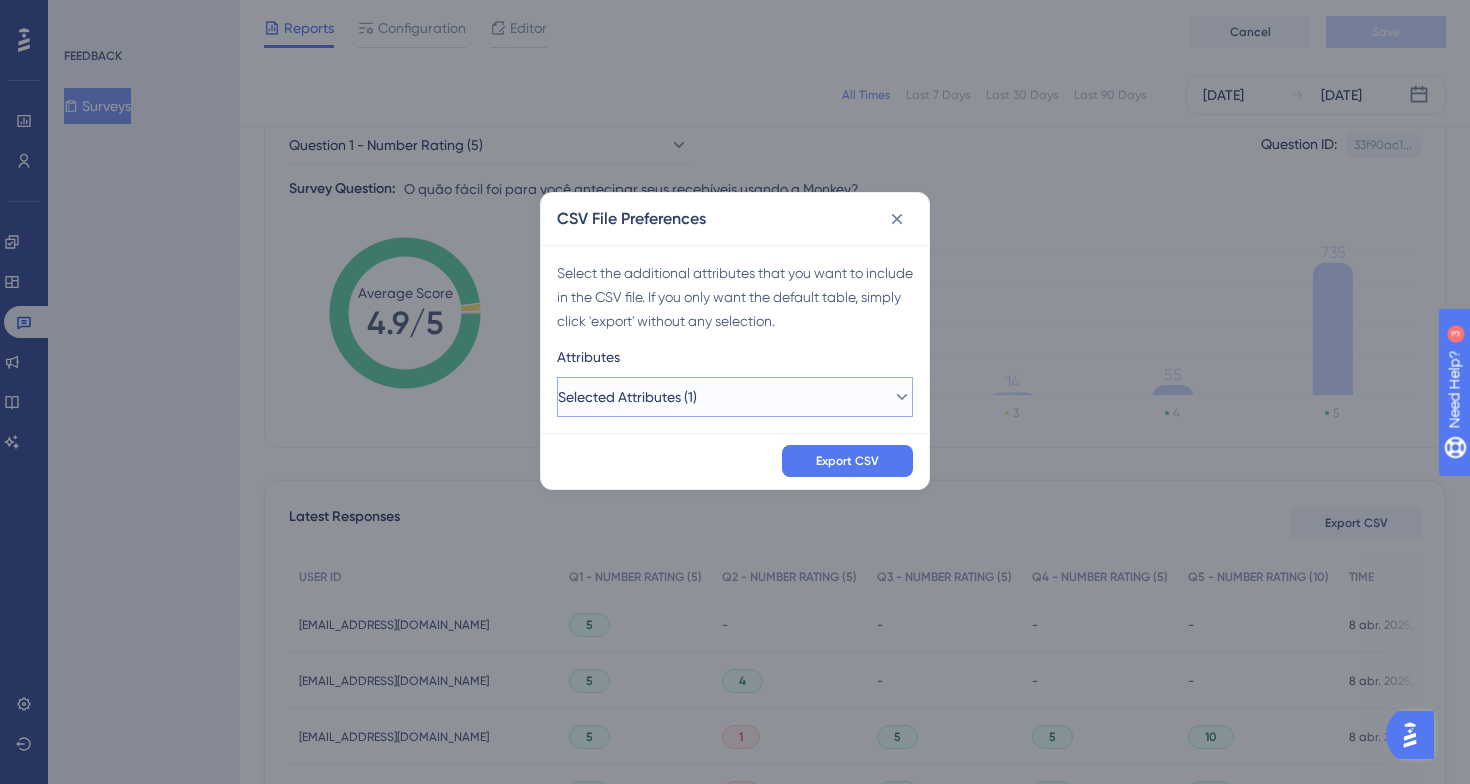 click on "Selected Attributes (1)" at bounding box center (735, 397) 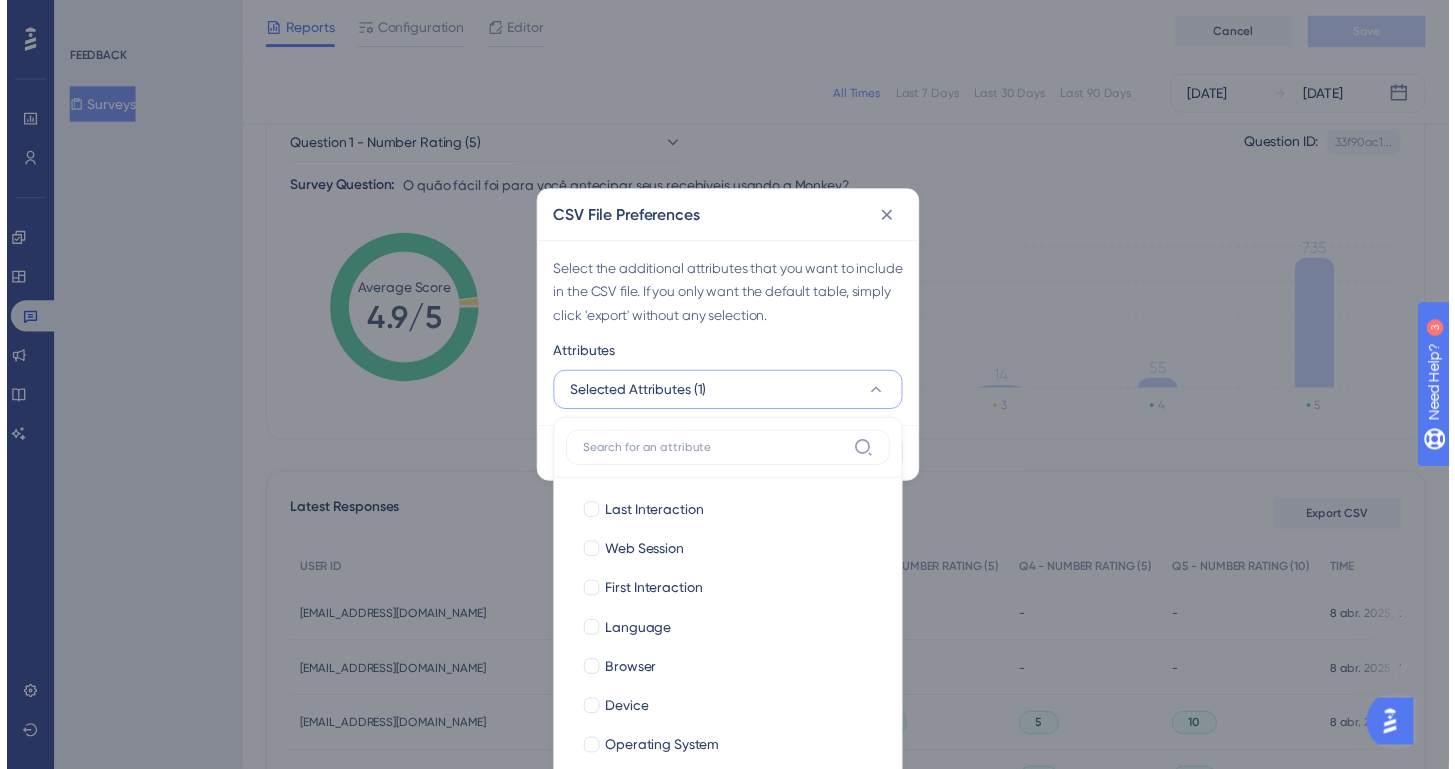 scroll, scrollTop: 269, scrollLeft: 0, axis: vertical 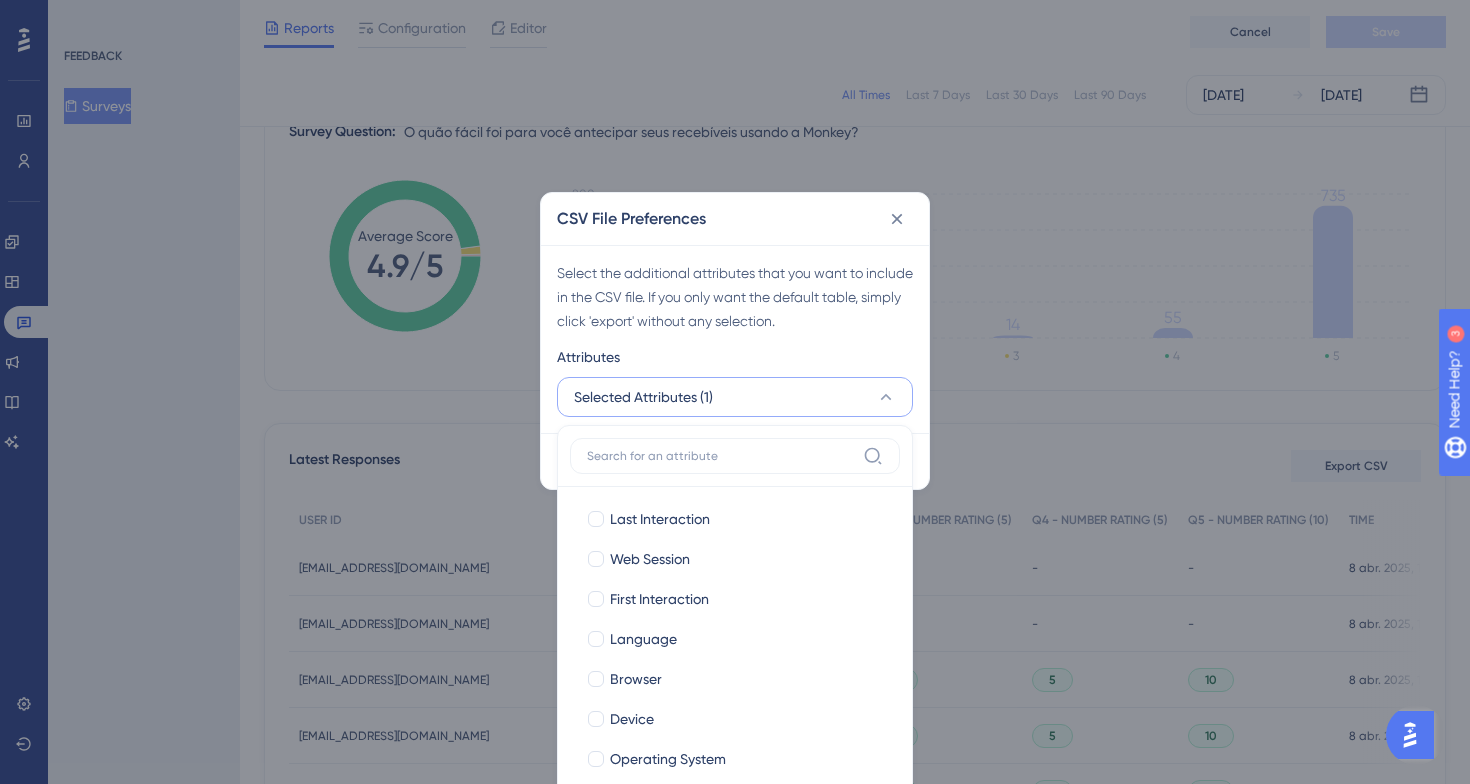 click at bounding box center [721, 456] 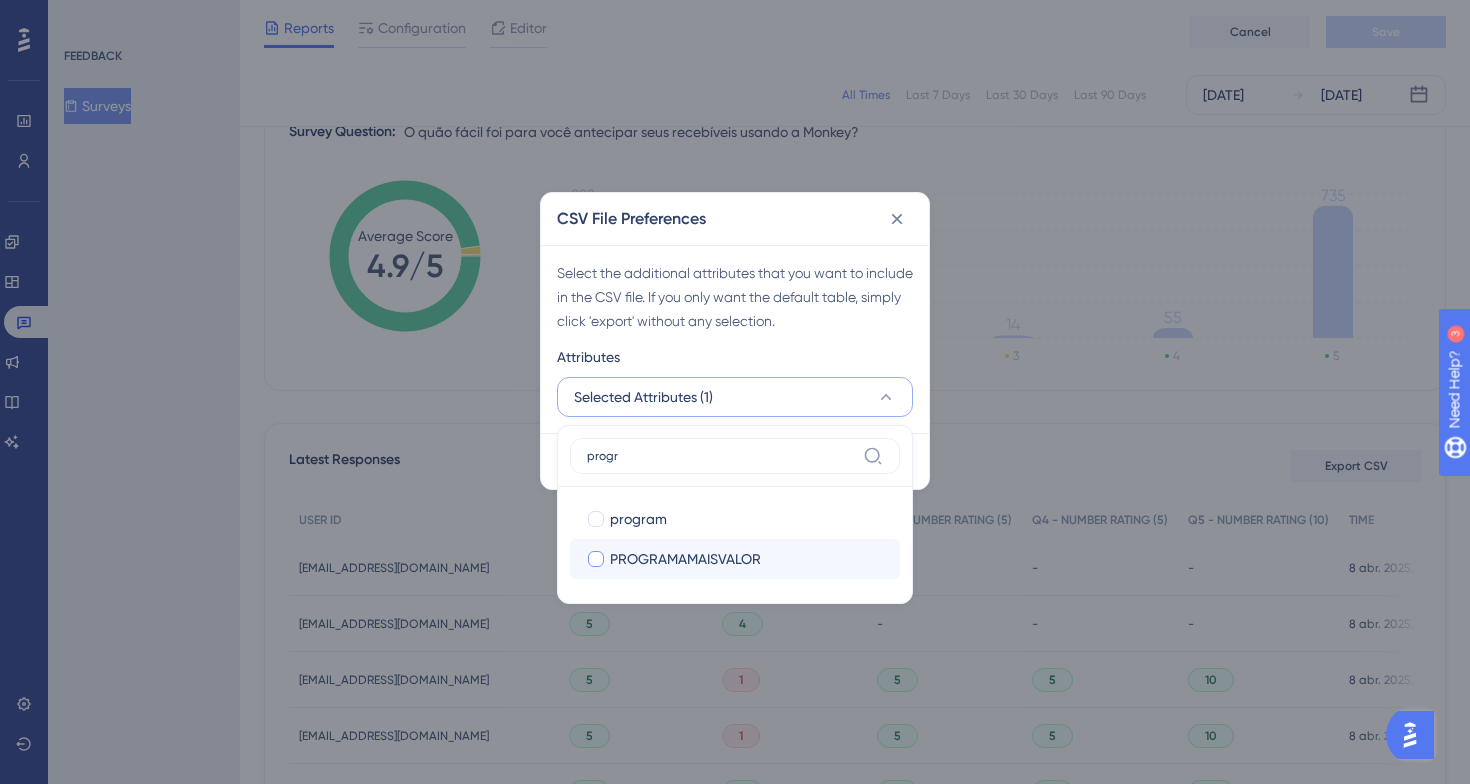 type on "progr" 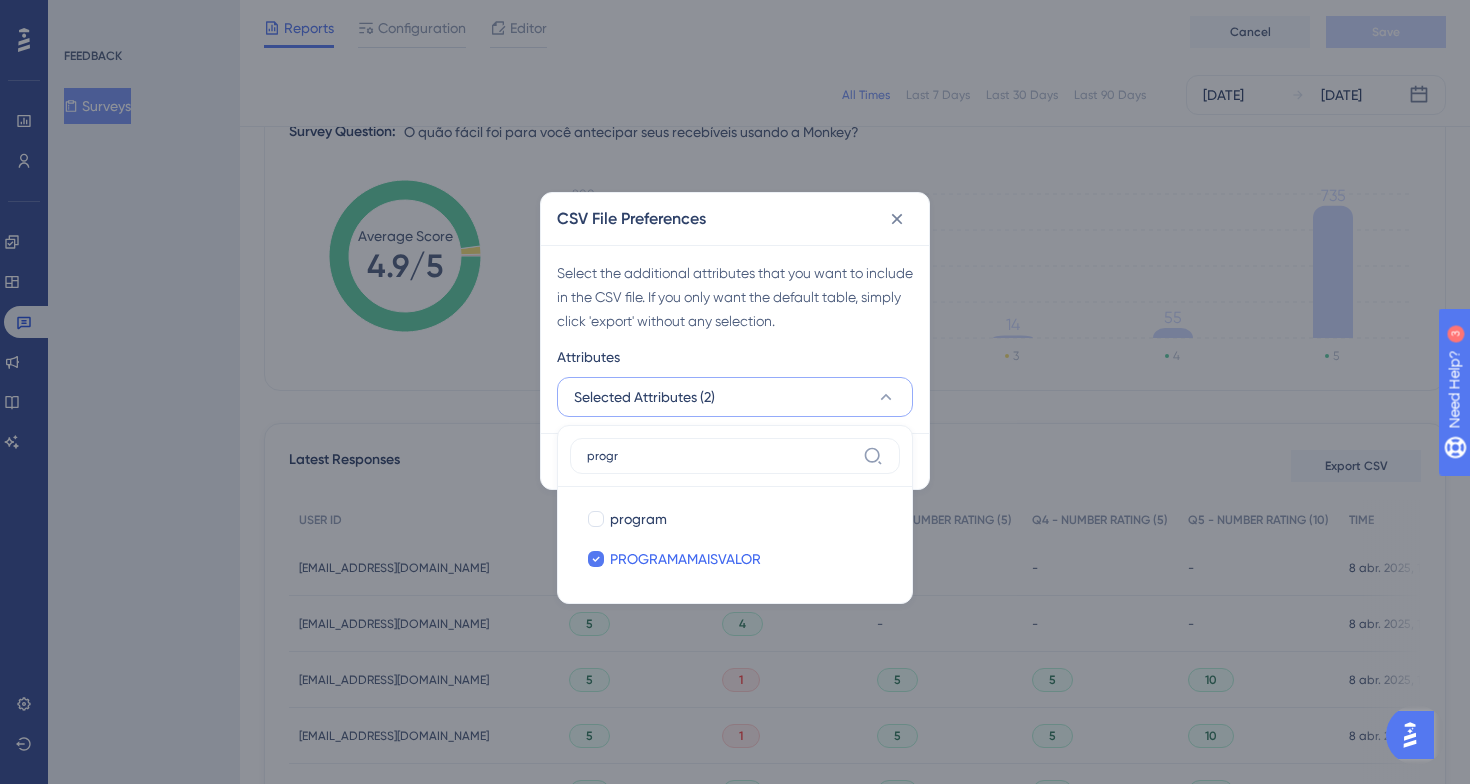 click on "Select the additional attributes that you want to include in the CSV file.
If you only want the default table, simply click 'export' without any selection. Attributes Selected Attributes (2) progr program program PROGRAMAMAISVALOR PROGRAMAMAISVALOR" at bounding box center (735, 339) 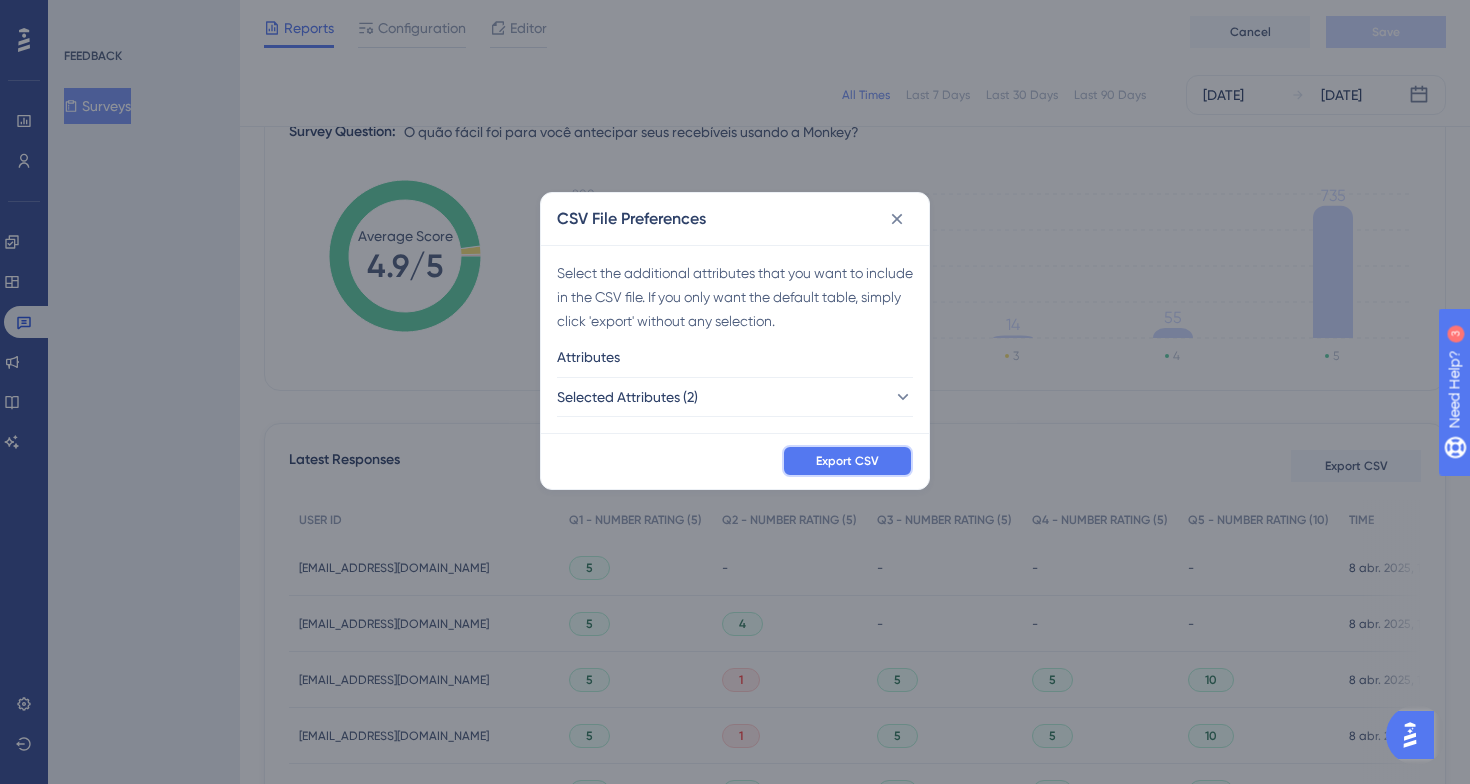 click on "Export CSV" at bounding box center (847, 461) 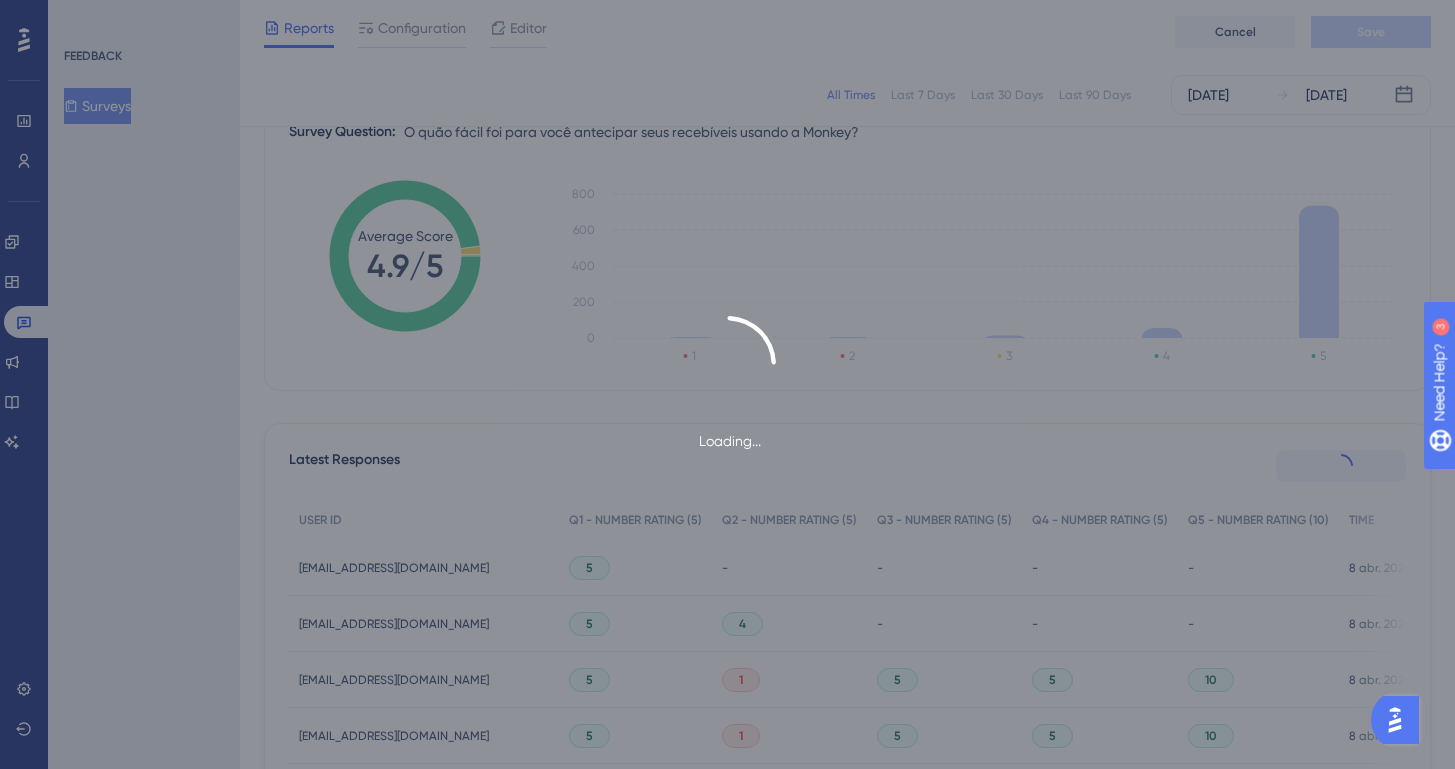 scroll, scrollTop: 0, scrollLeft: 0, axis: both 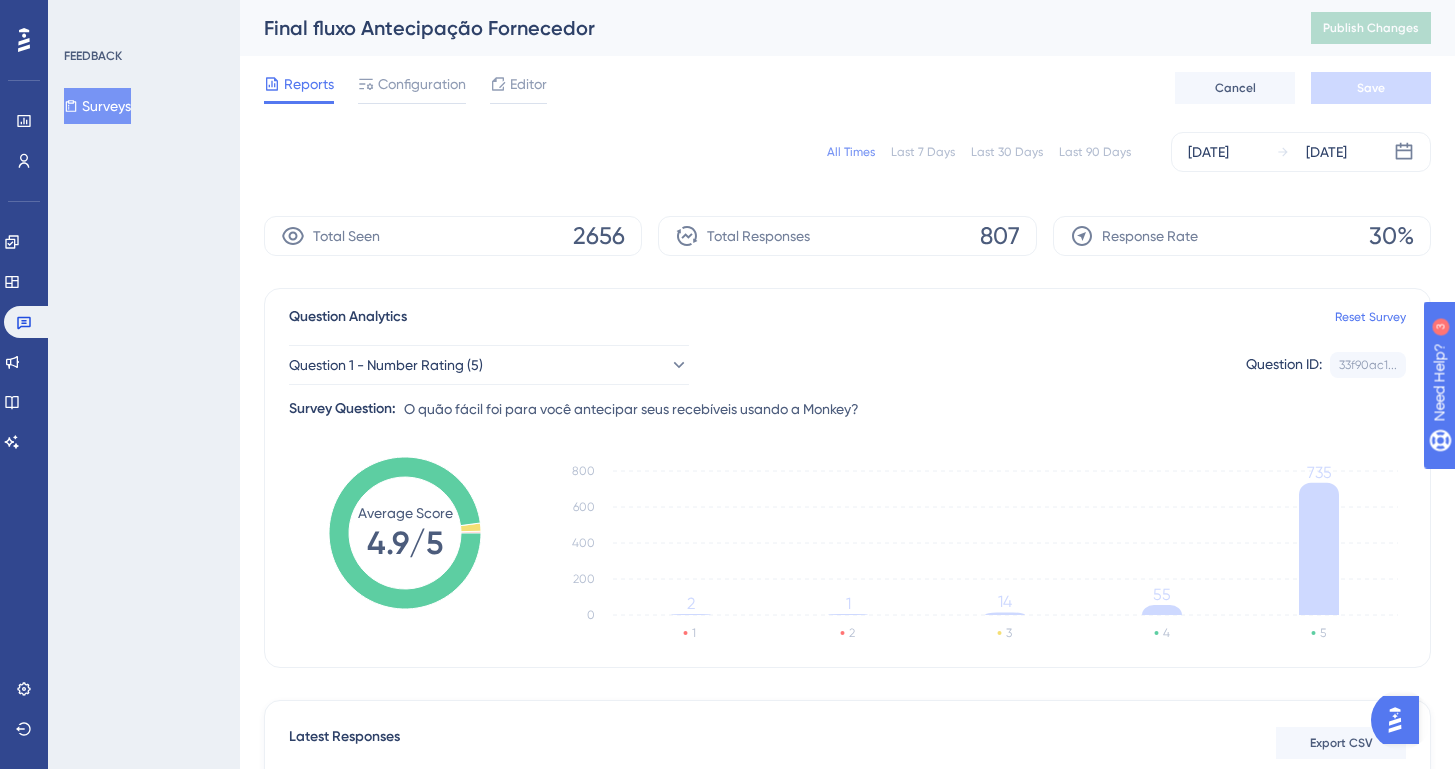 click on "Final fluxo Antecipação Fornecedor" at bounding box center [762, 28] 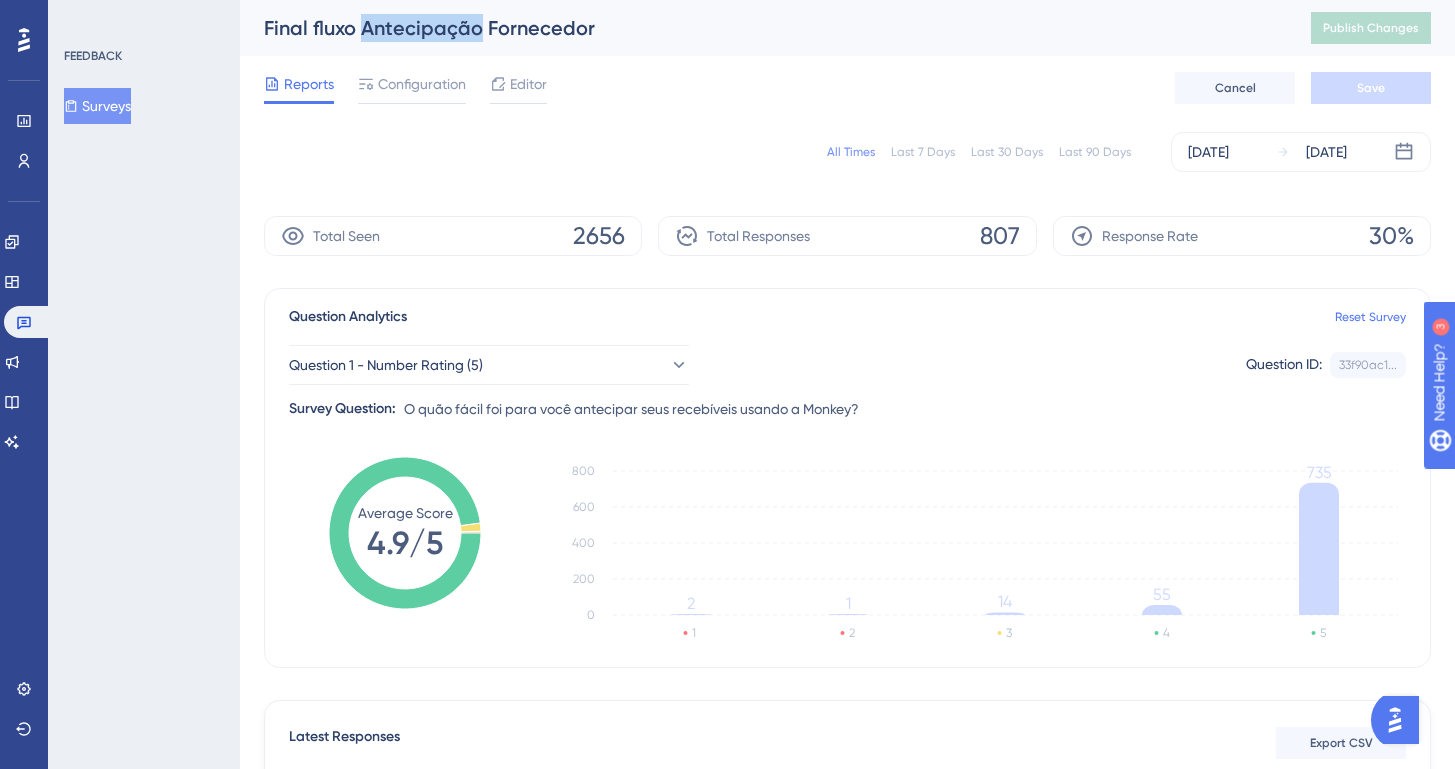 click on "Final fluxo Antecipação Fornecedor" at bounding box center [762, 28] 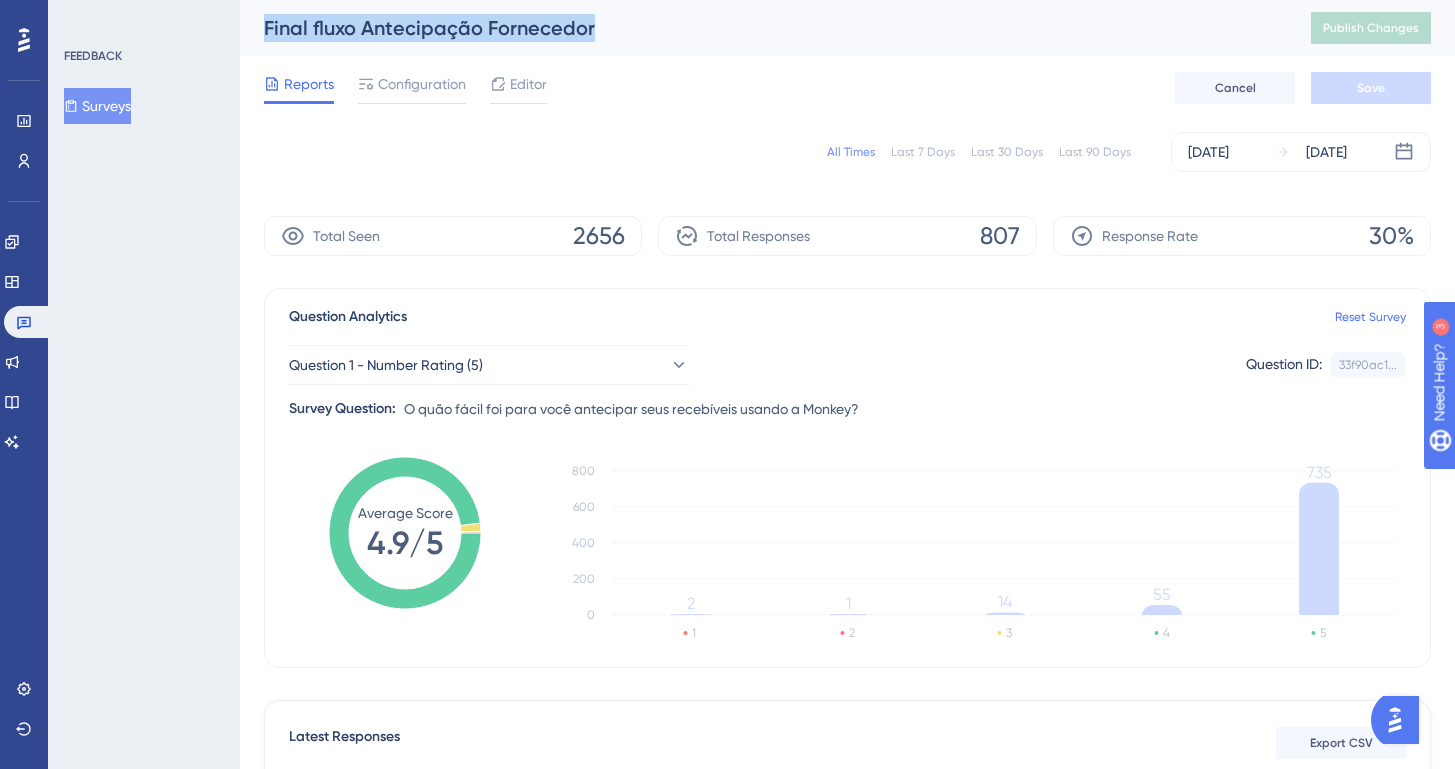 click on "Final fluxo Antecipação Fornecedor" at bounding box center (762, 28) 